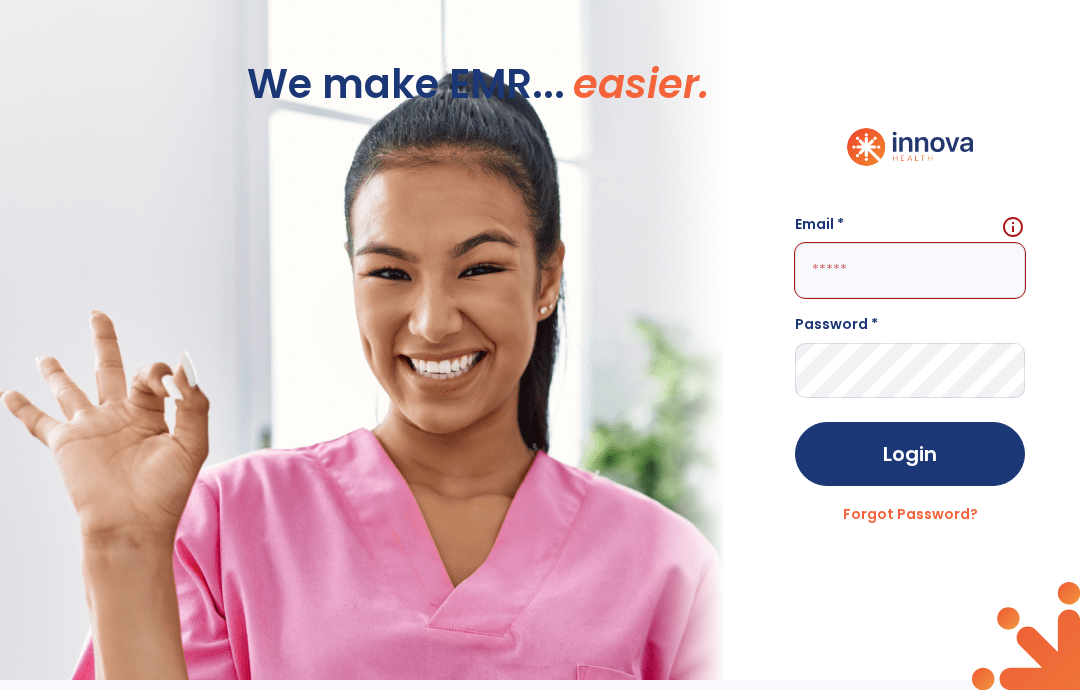 scroll, scrollTop: 0, scrollLeft: 0, axis: both 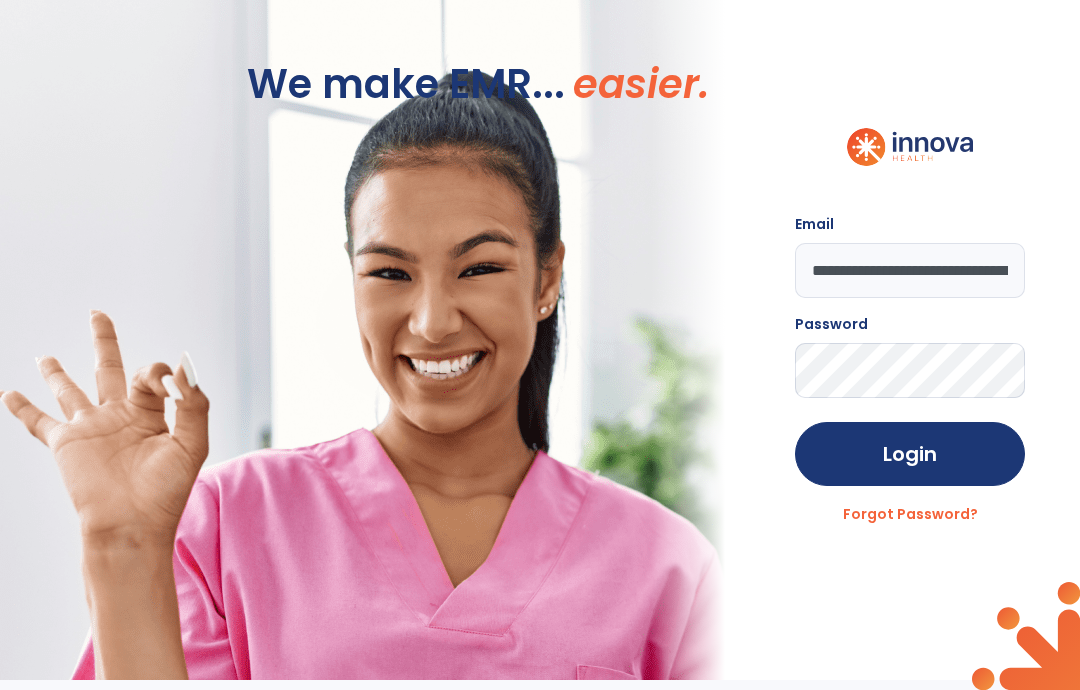 click on "Login" 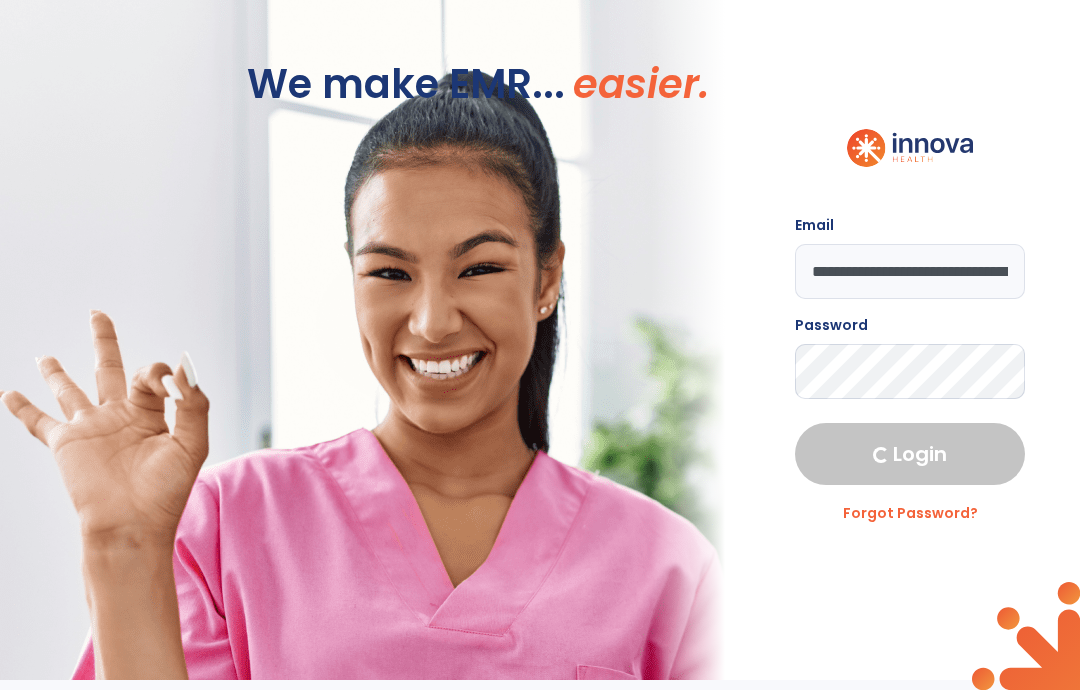 select on "****" 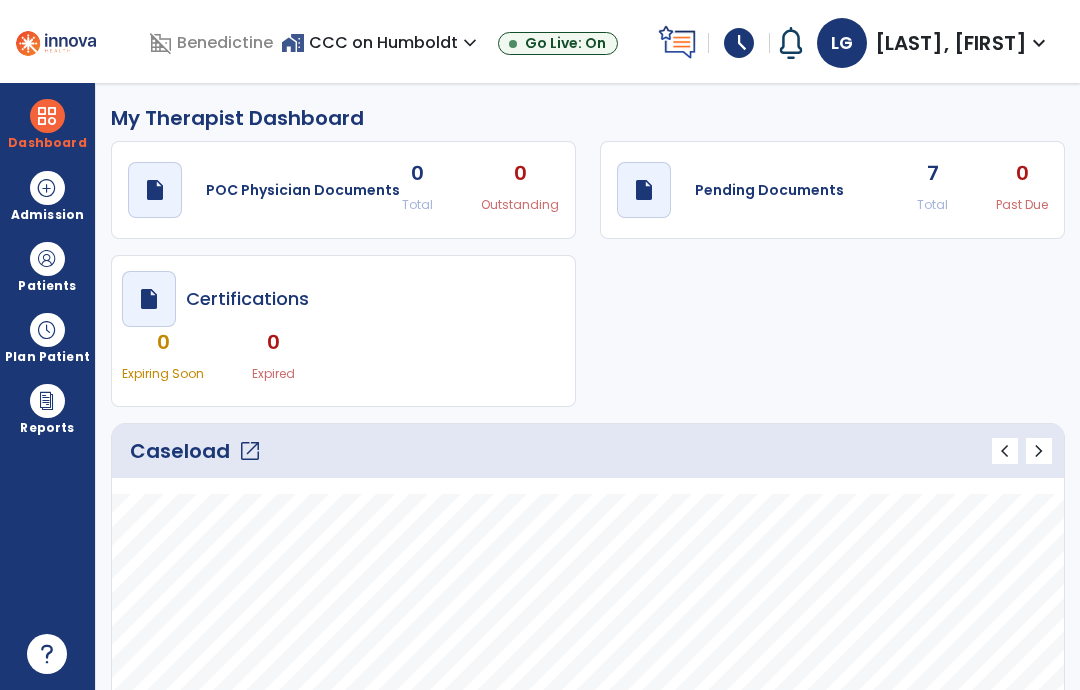 click at bounding box center (47, 259) 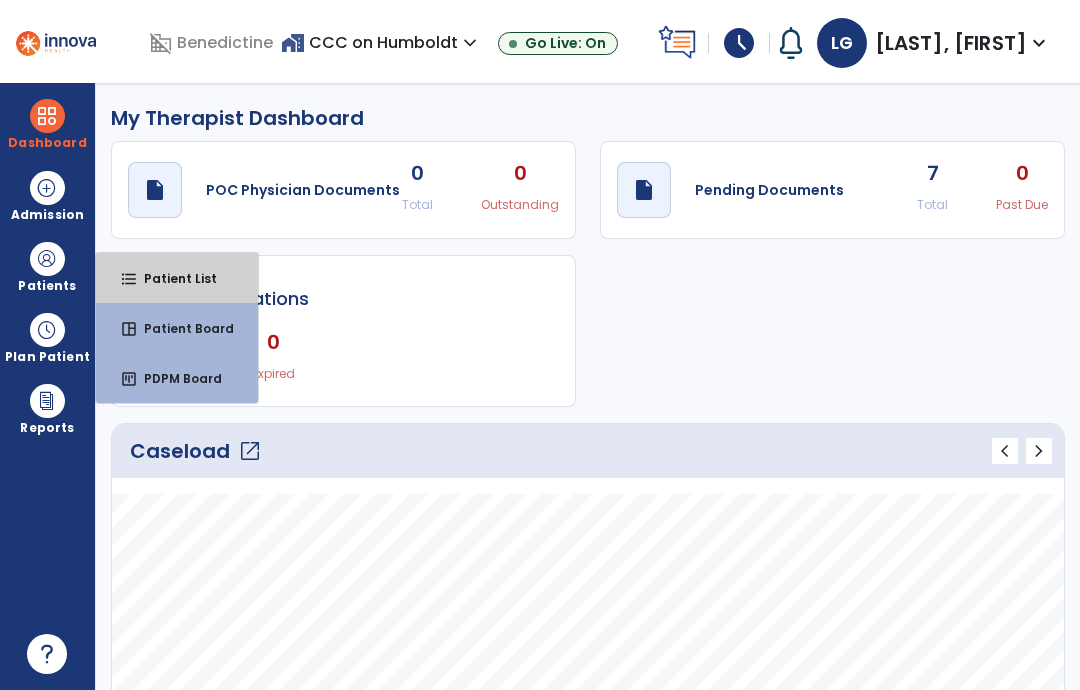 click on "format_list_bulleted  Patient List" at bounding box center [177, 278] 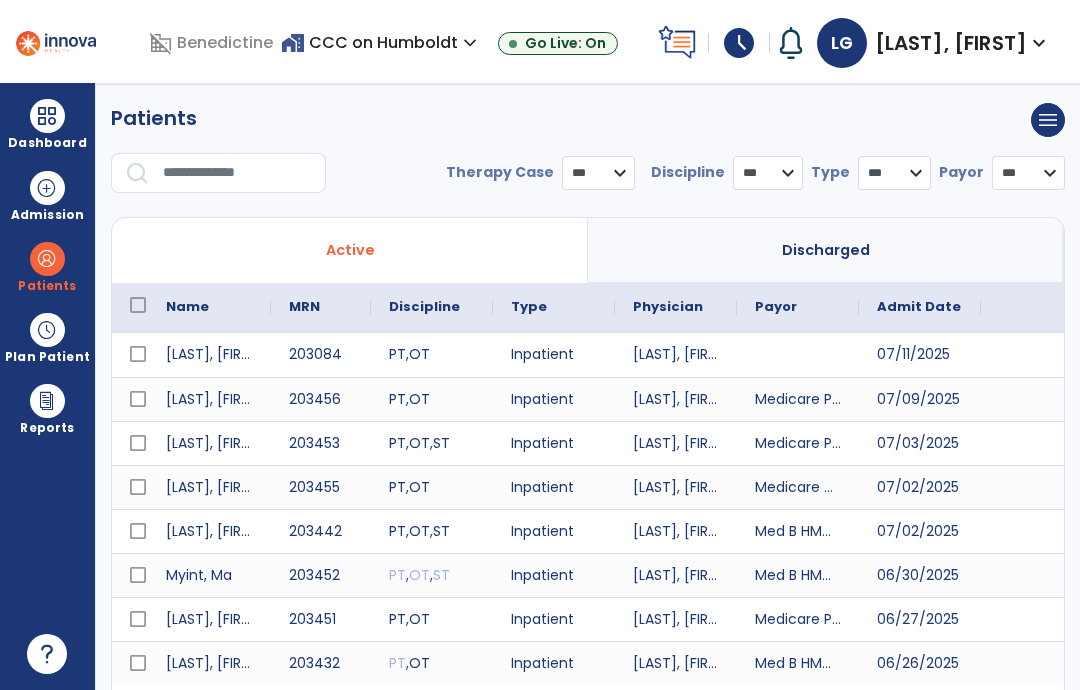 select on "***" 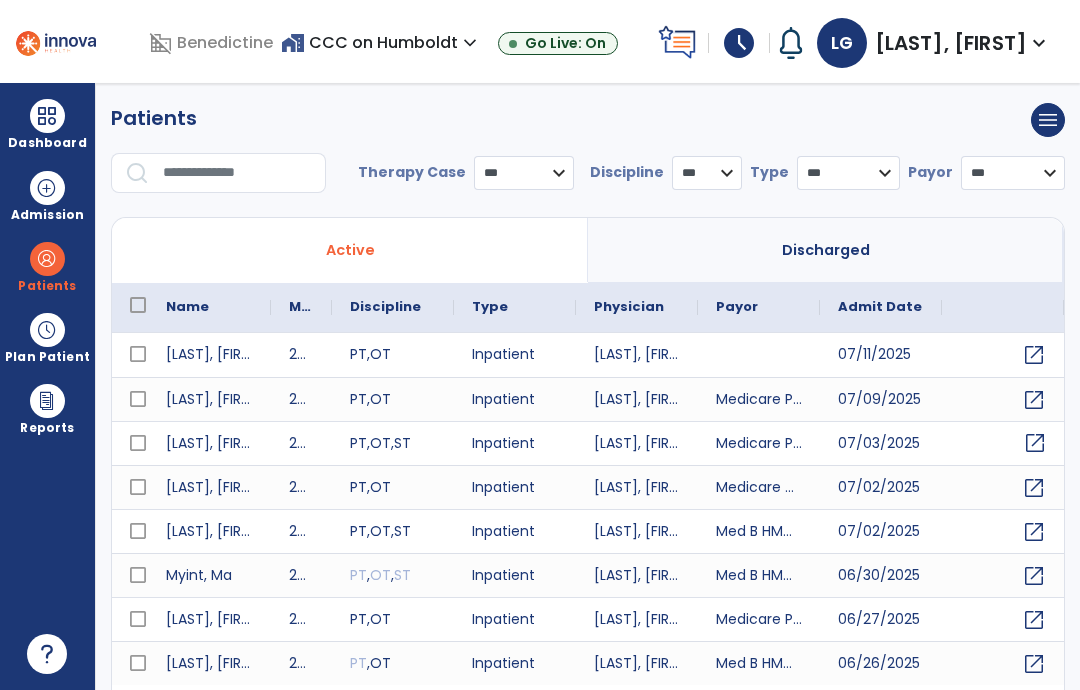click on "open_in_new" at bounding box center (1035, 443) 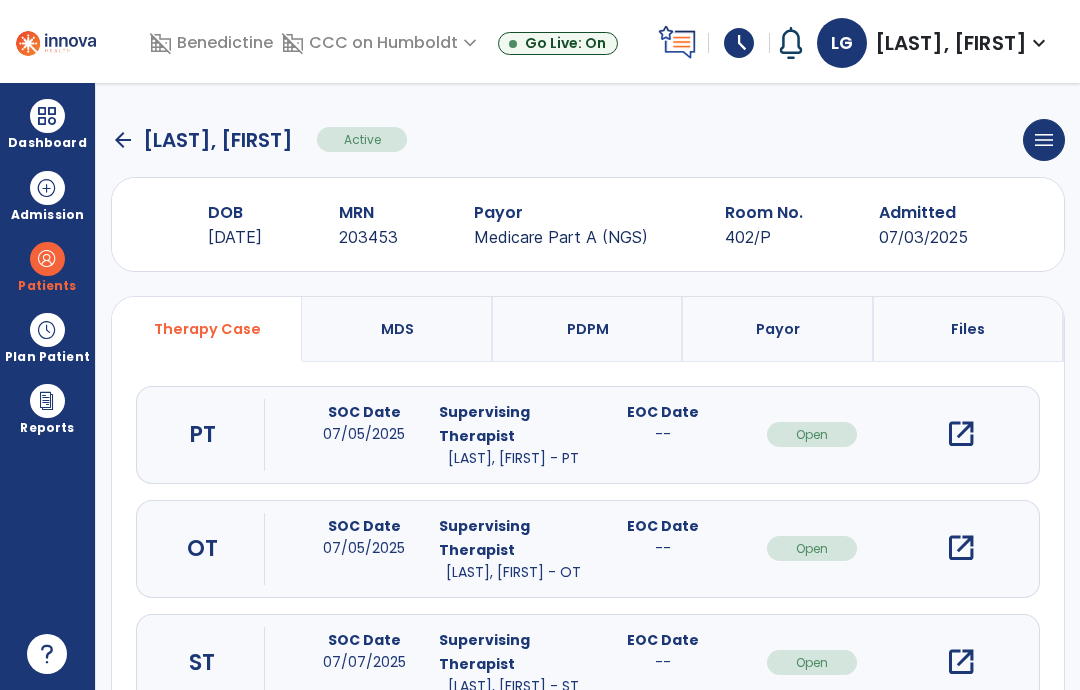 click on "open_in_new" at bounding box center (961, 434) 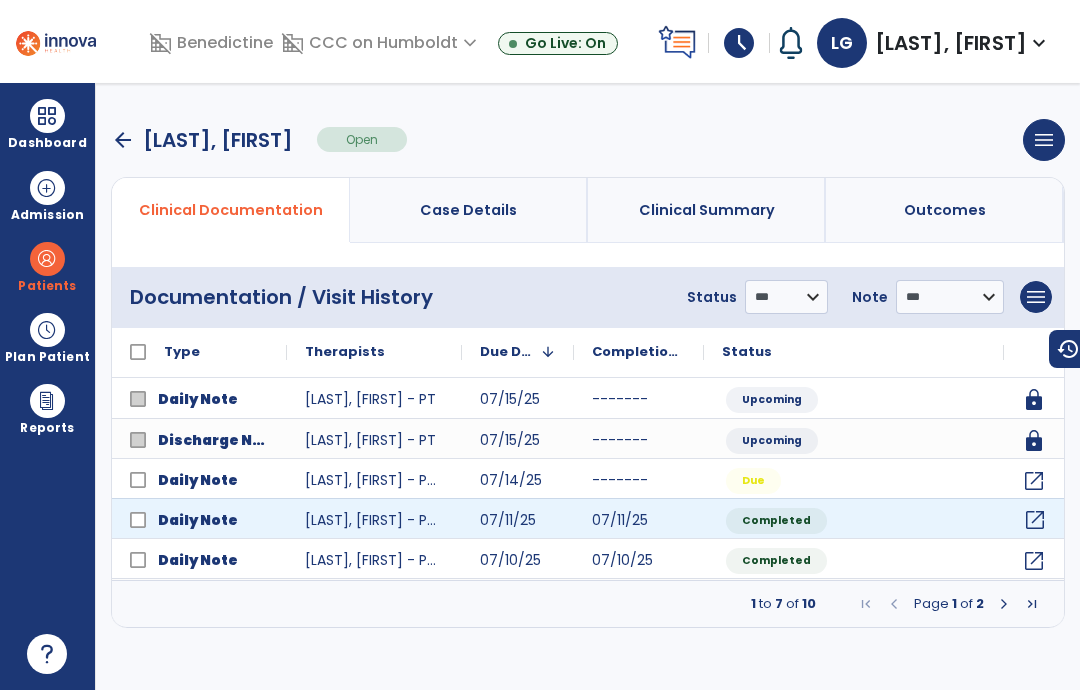 click on "open_in_new" 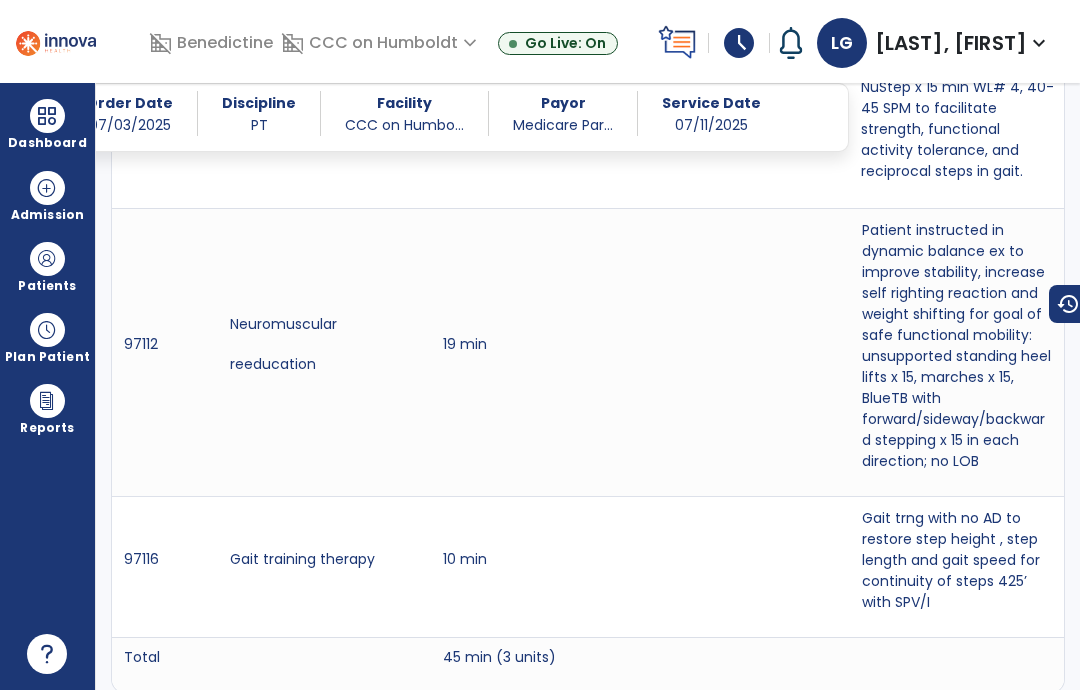 scroll, scrollTop: 1557, scrollLeft: 0, axis: vertical 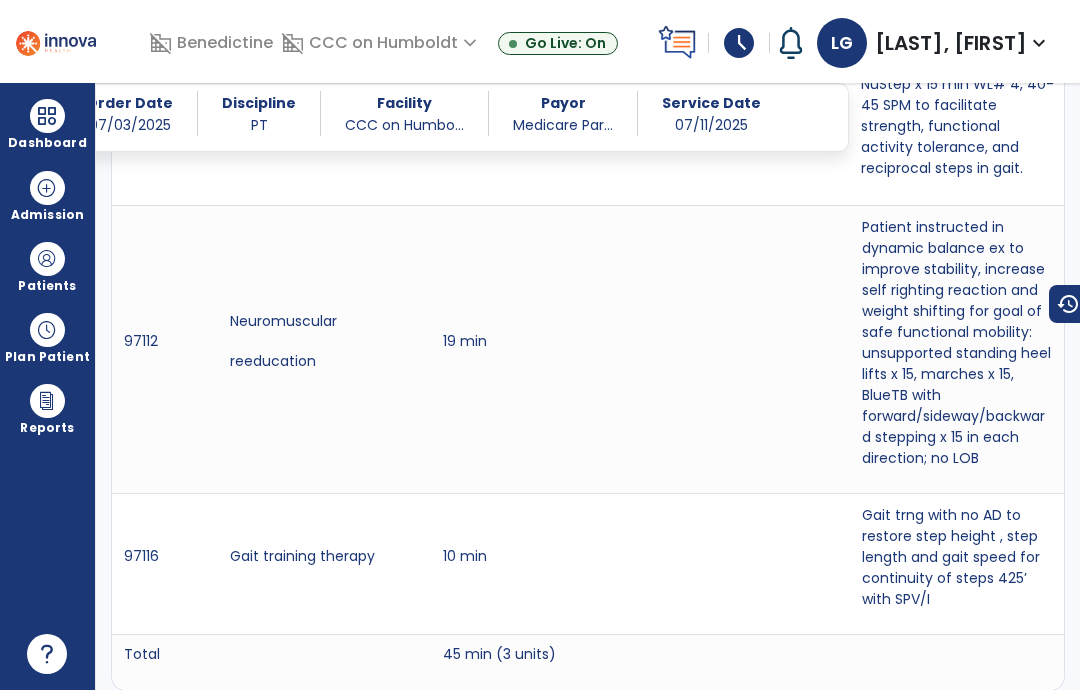 click on "Patients" at bounding box center (47, 286) 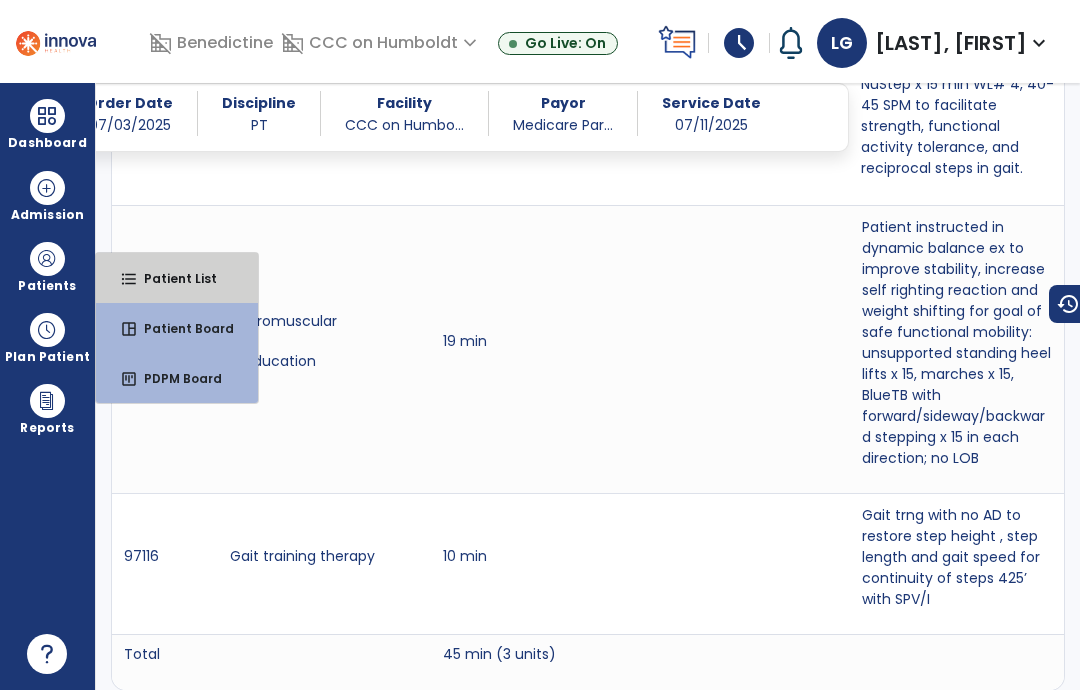 click on "Patient List" at bounding box center [172, 278] 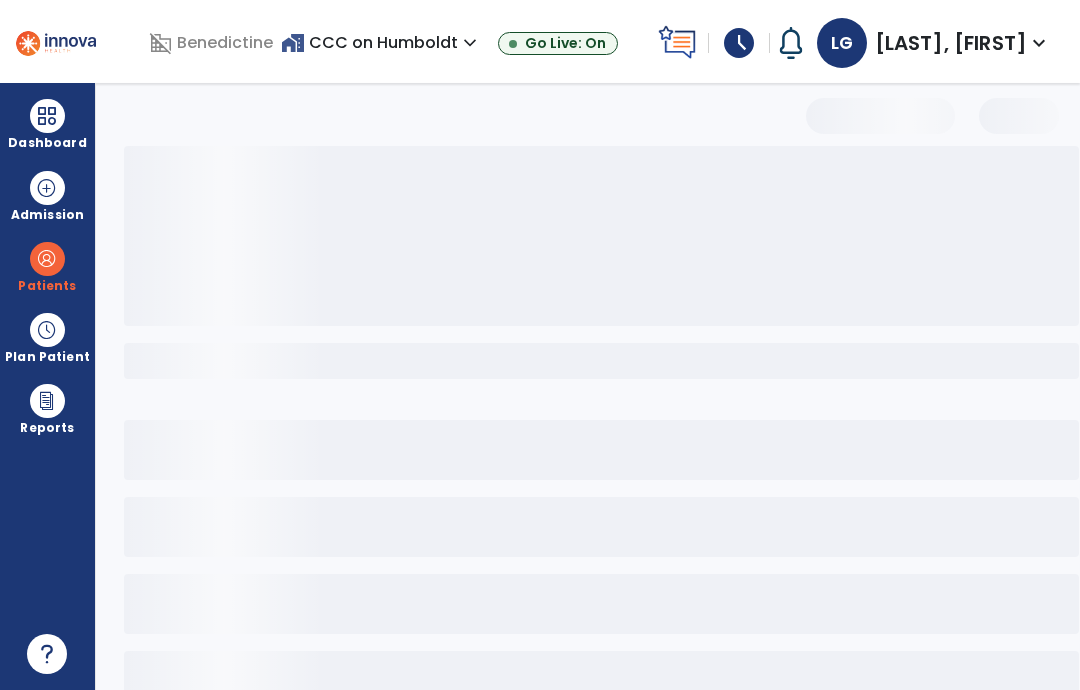 scroll, scrollTop: 0, scrollLeft: 0, axis: both 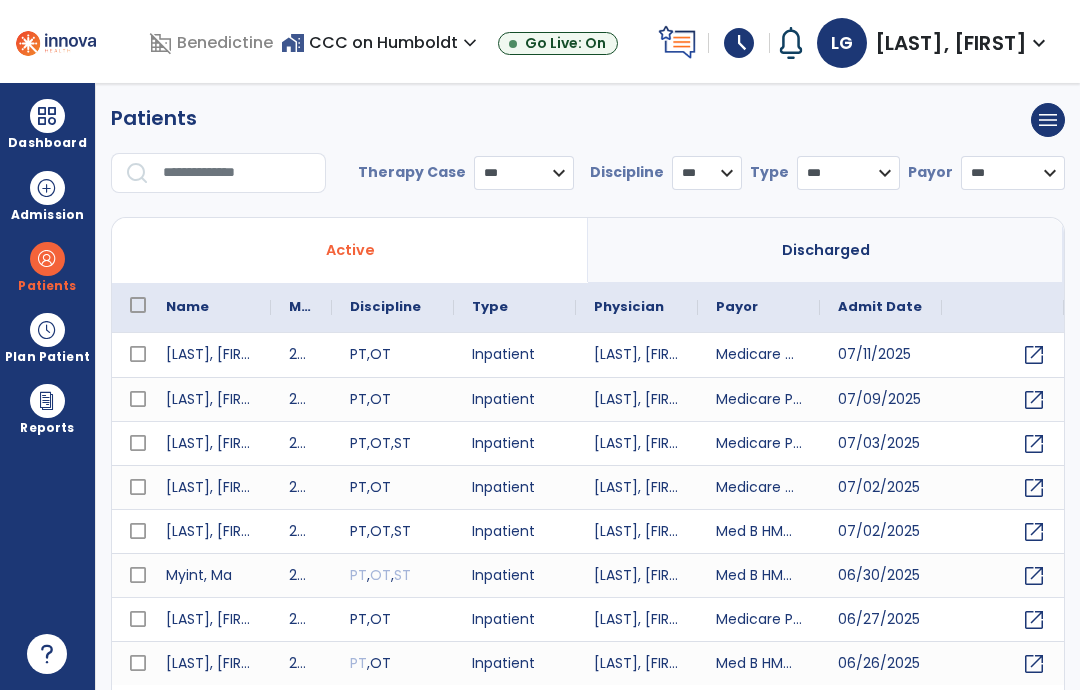 click at bounding box center [237, 173] 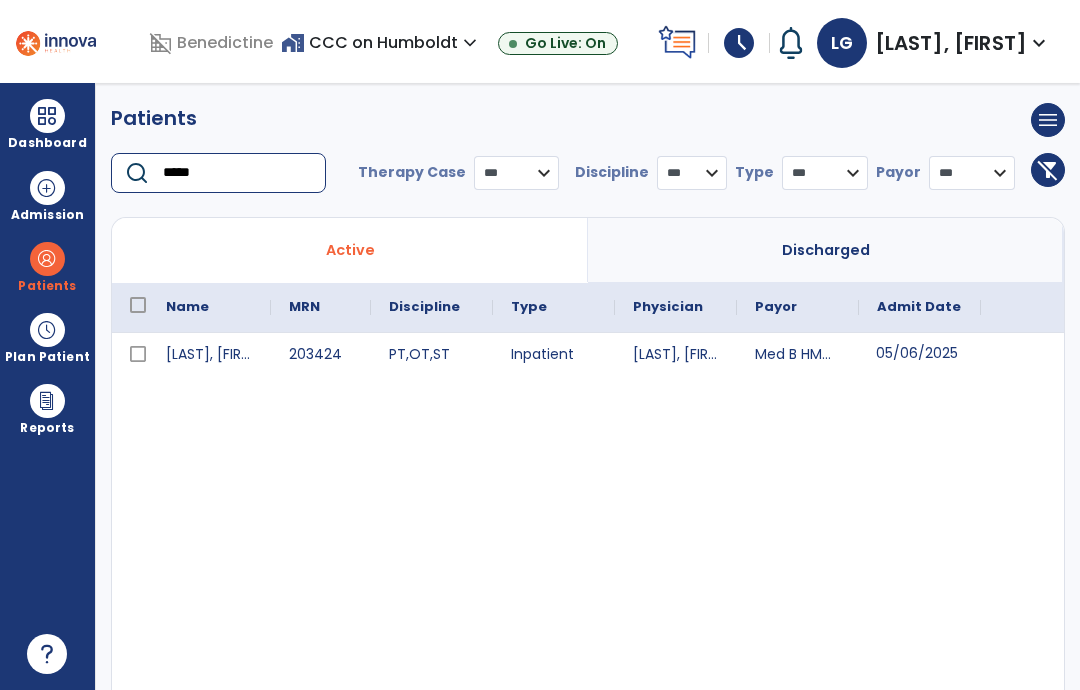 type on "*****" 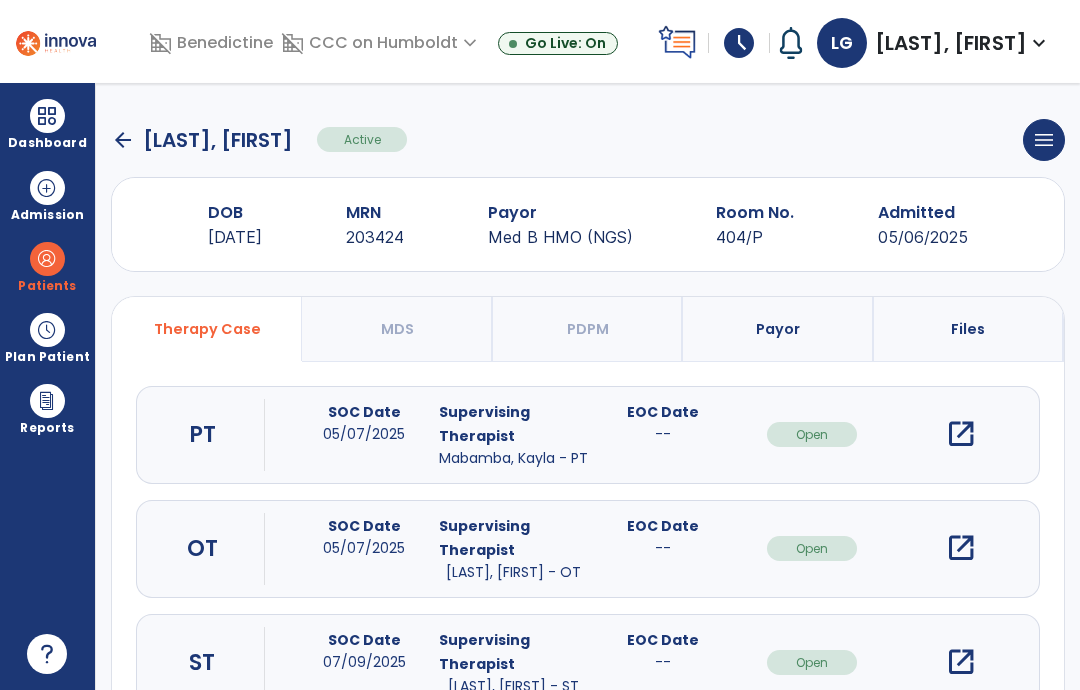 click on "open_in_new" at bounding box center [961, 434] 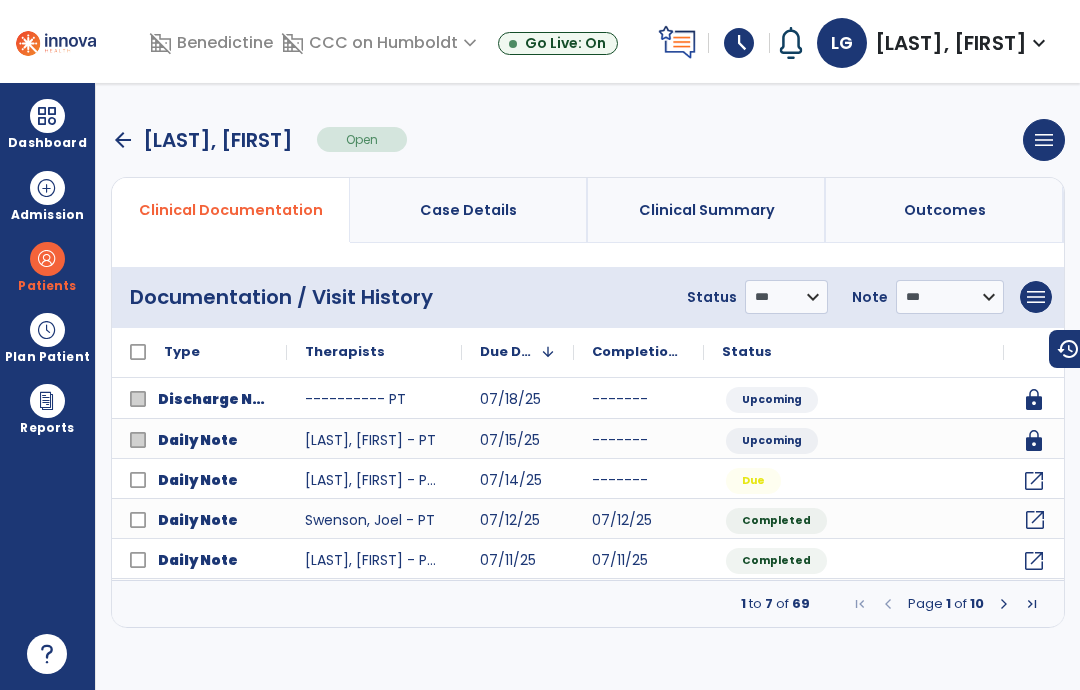 click on "open_in_new" 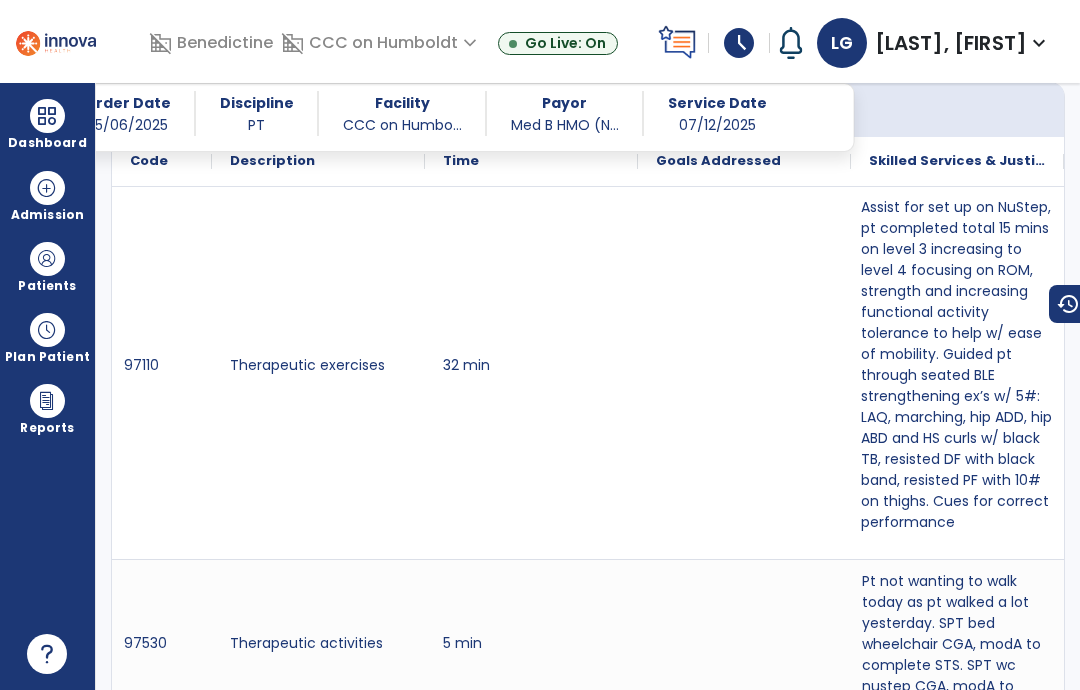 scroll, scrollTop: 2248, scrollLeft: 0, axis: vertical 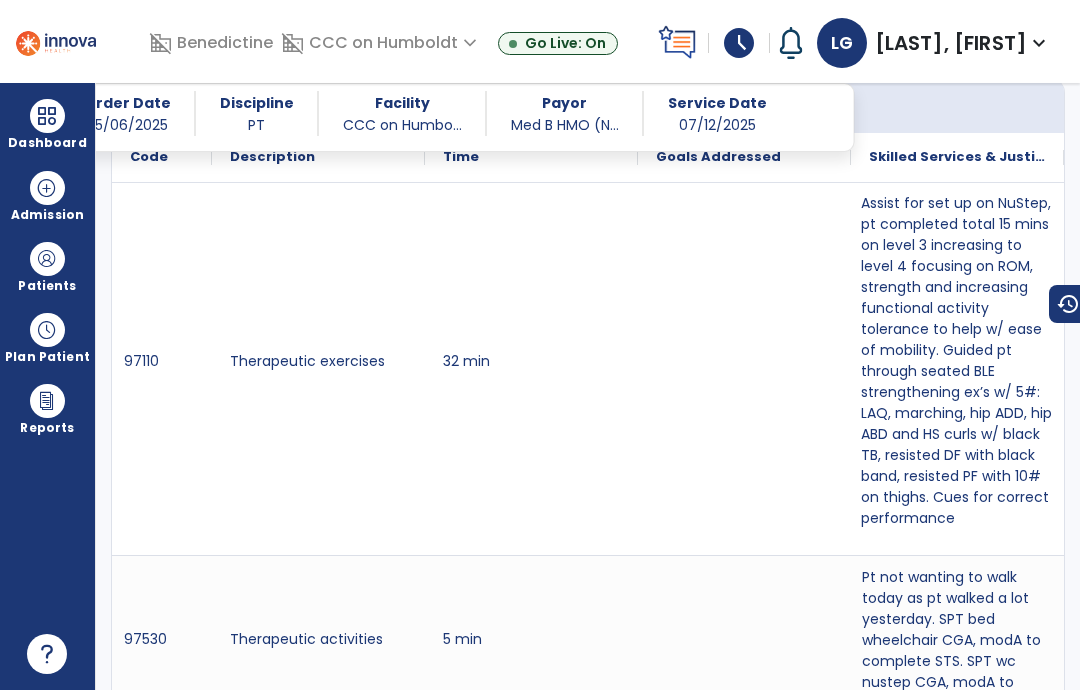 click on "Assist for set up on NuStep, pt completed total 15 mins on level 3 increasing to level 4 focusing on ROM, strength and increasing functional activity tolerance to help w/ ease of mobility. Guided pt through seated BLE strengthening ex’s w/ 5#: LAQ, marching, hip ADD, hip ABD and HS curls w/ black TB, resisted DF with black band, resisted PF with 10# on thighs. Cues for correct performance" at bounding box center (957, 361) 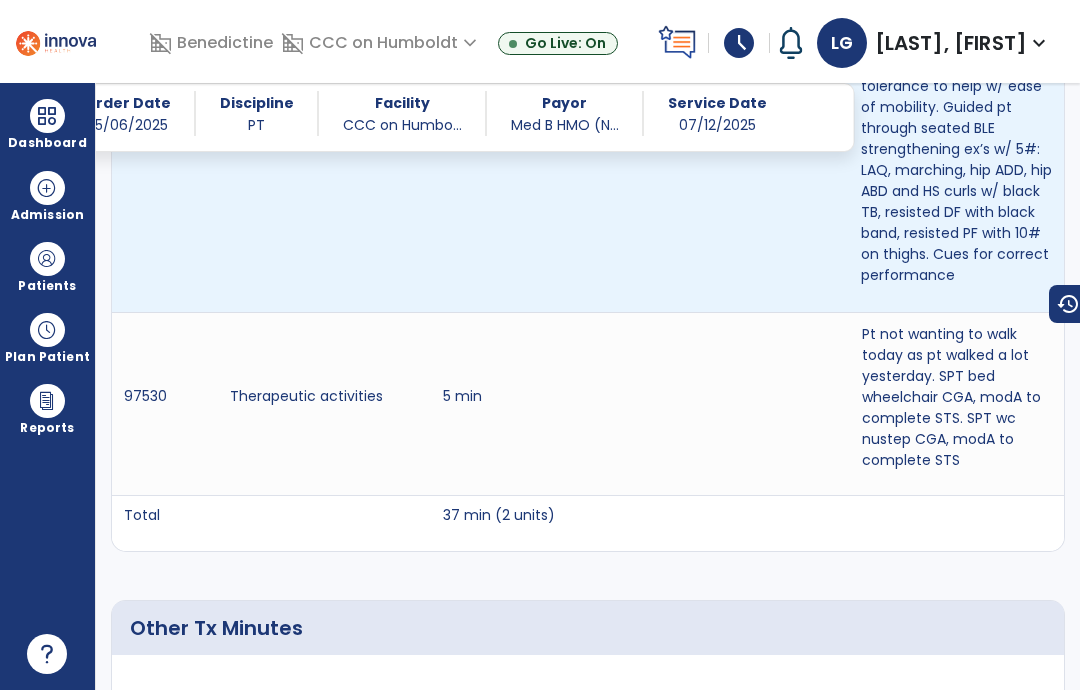 scroll, scrollTop: 2492, scrollLeft: 0, axis: vertical 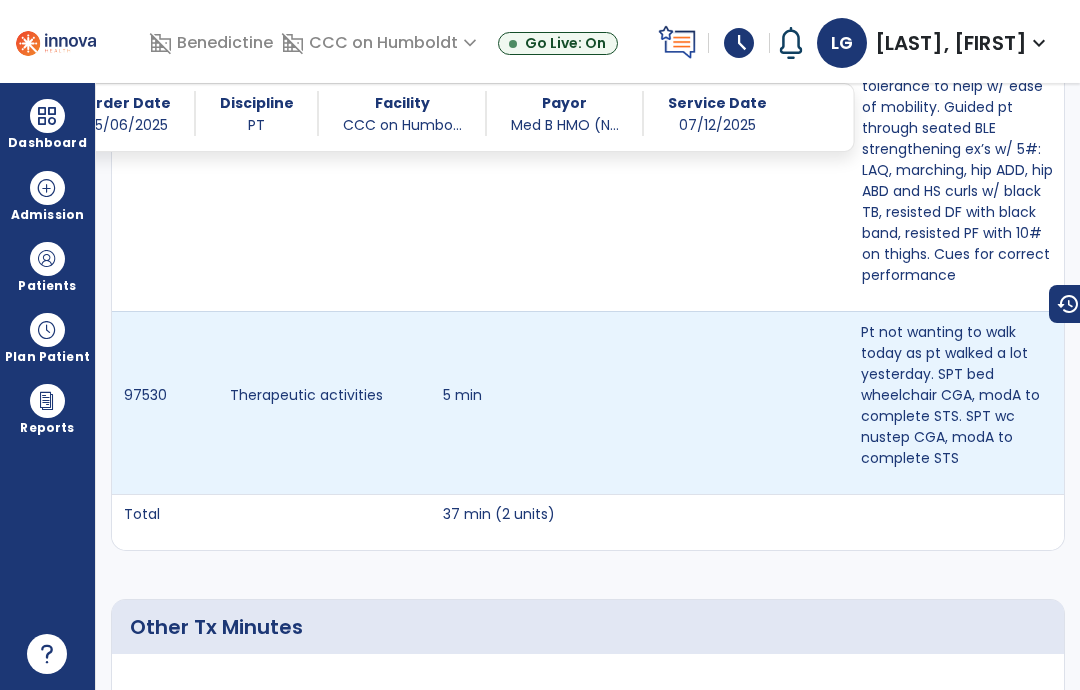 click on "Pt not wanting to walk today as pt walked a lot yesterday. SPT bed wheelchair CGA, modA to complete STS. SPT wc nustep CGA, modA to complete STS" at bounding box center (957, 403) 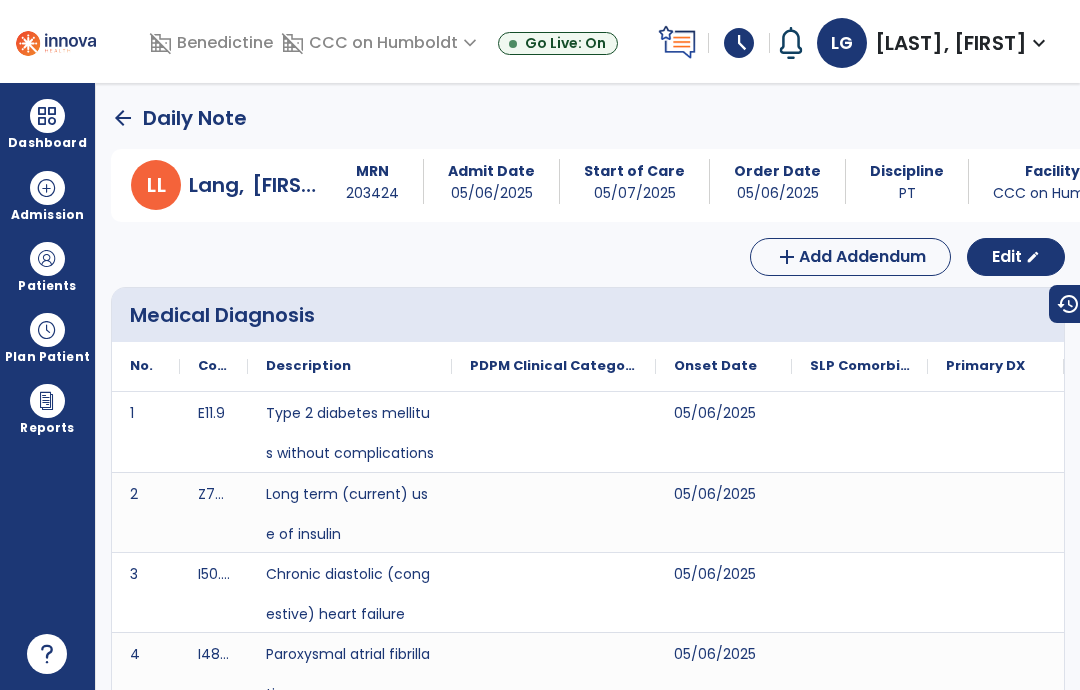 scroll, scrollTop: 0, scrollLeft: 0, axis: both 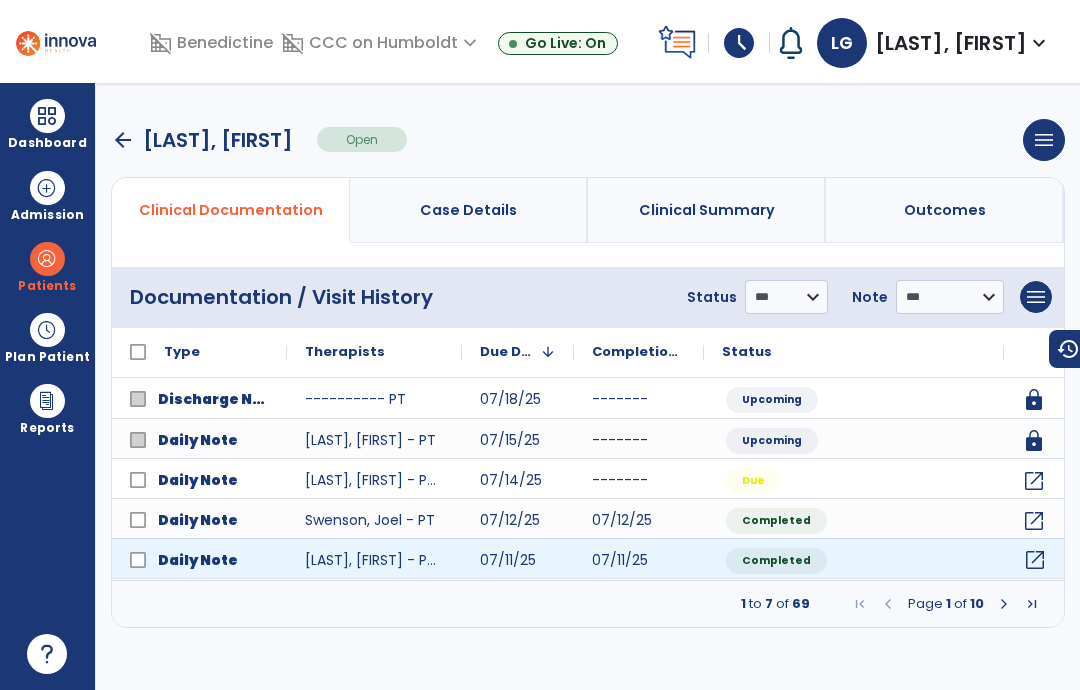 click on "open_in_new" 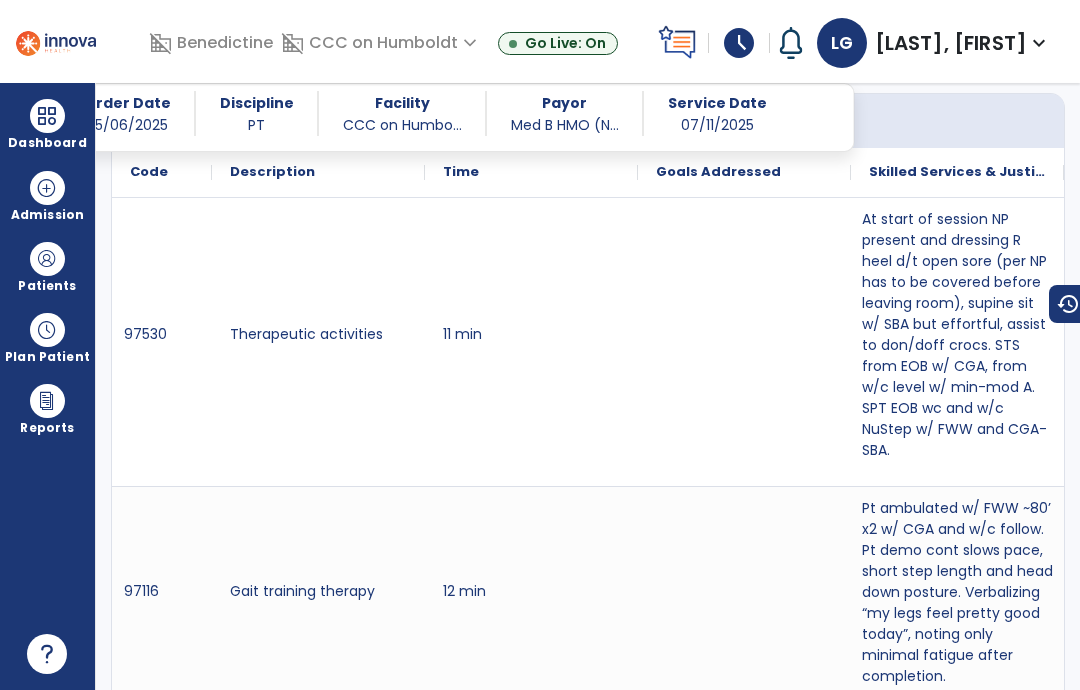 scroll, scrollTop: 2234, scrollLeft: 0, axis: vertical 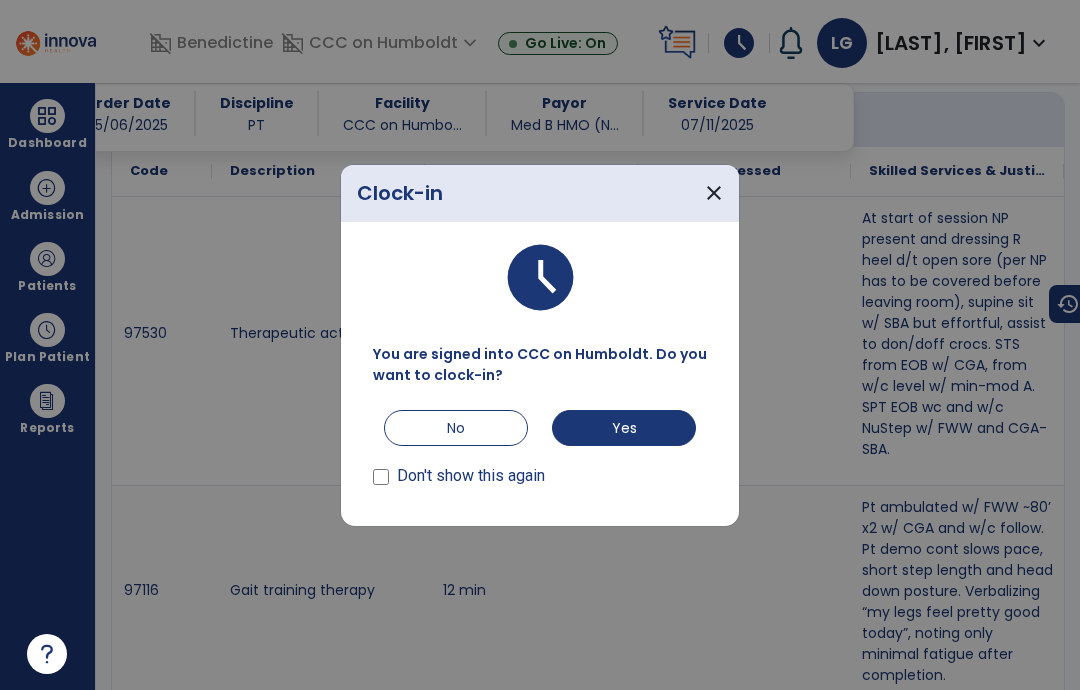 click on "No" at bounding box center (456, 428) 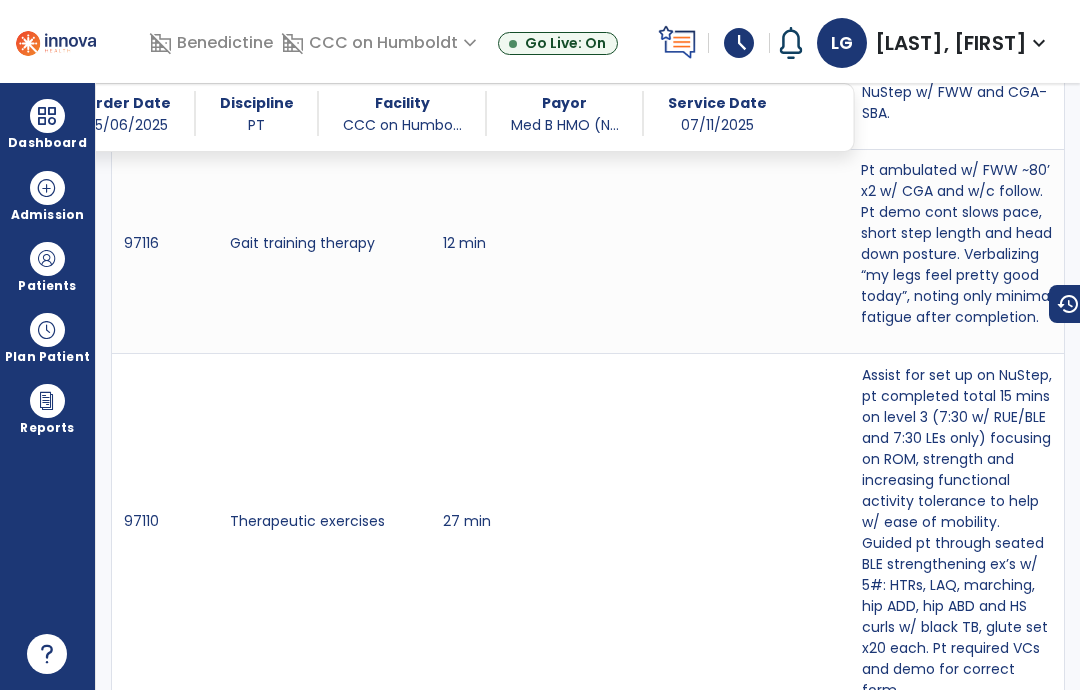 scroll, scrollTop: 2586, scrollLeft: 0, axis: vertical 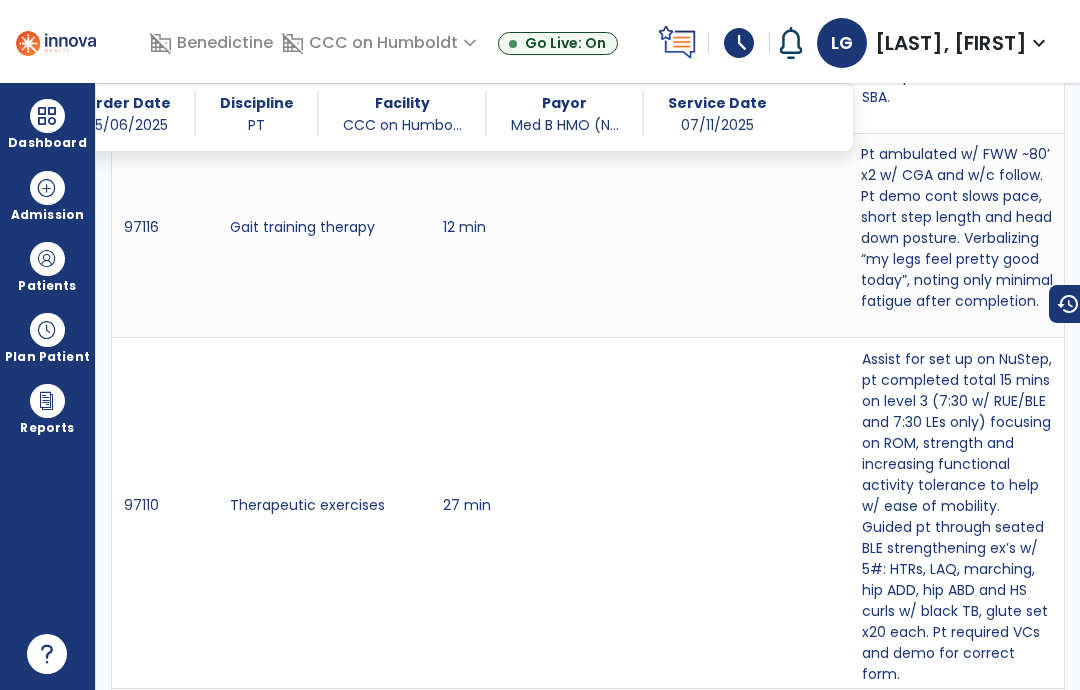 click at bounding box center [47, 259] 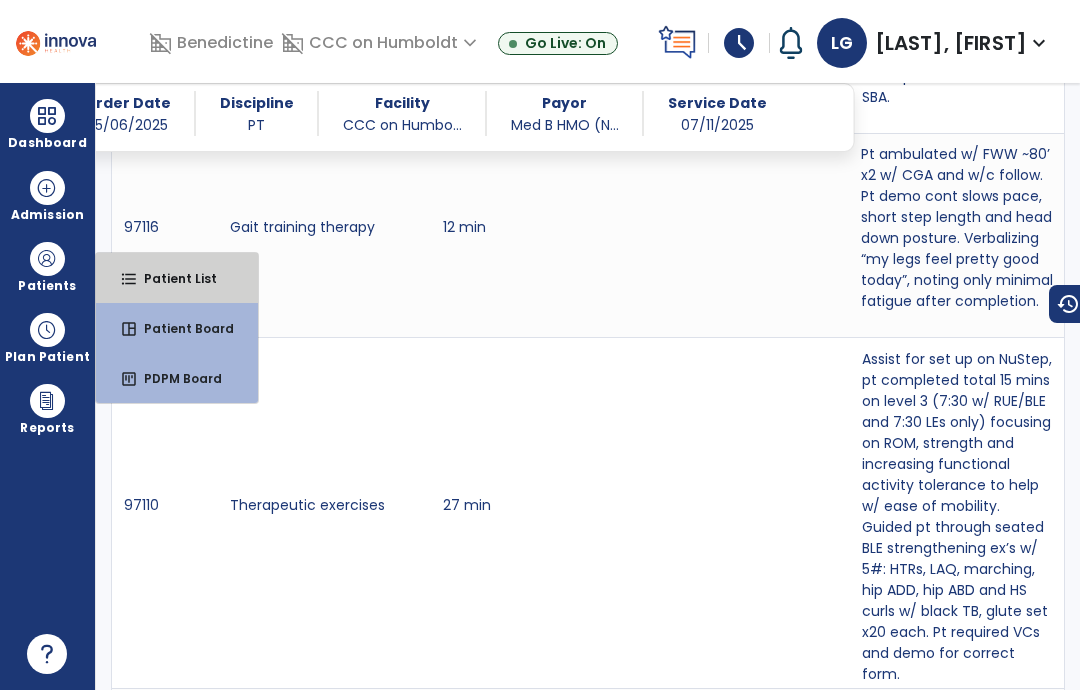 click on "format_list_bulleted  Patient List" at bounding box center (177, 278) 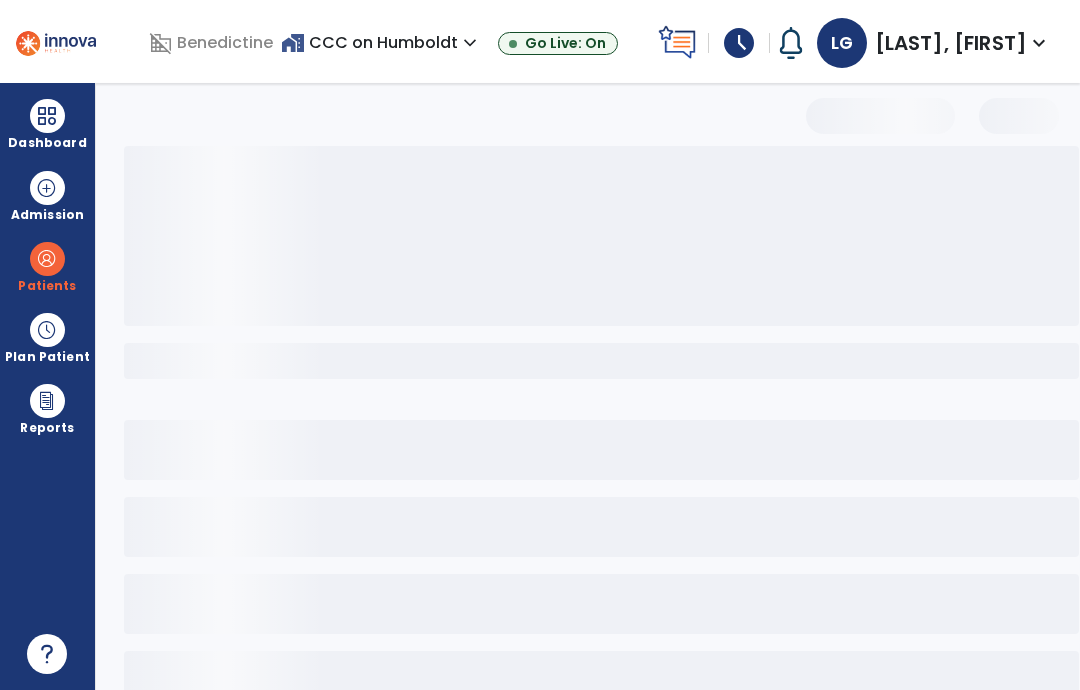 scroll, scrollTop: 0, scrollLeft: 0, axis: both 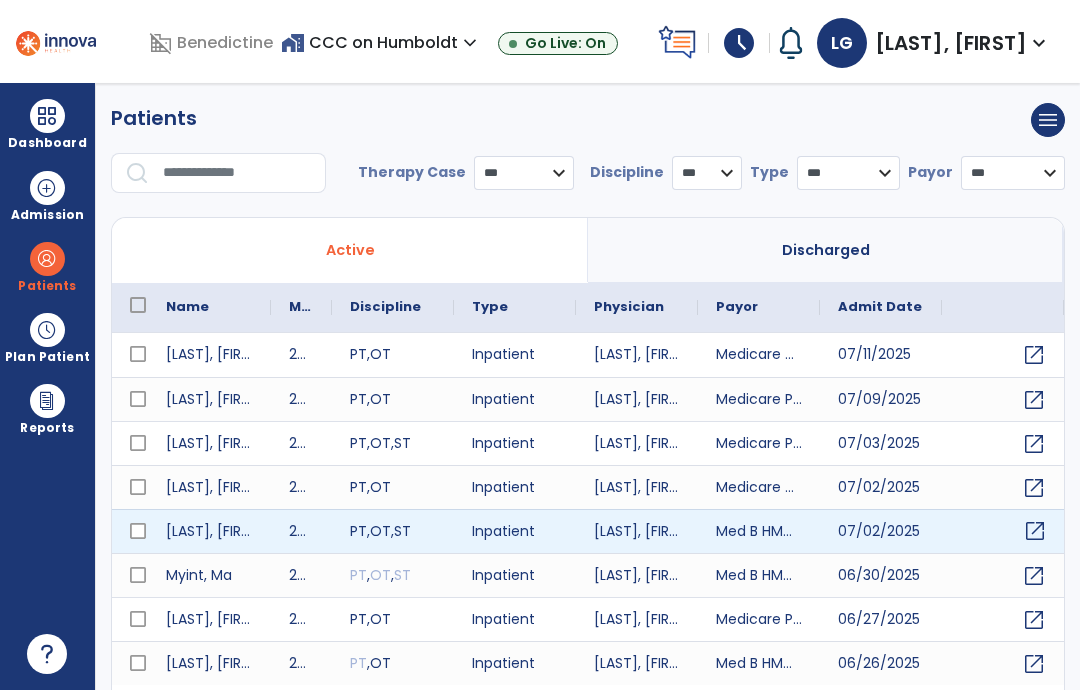 click on "open_in_new" at bounding box center [1035, 531] 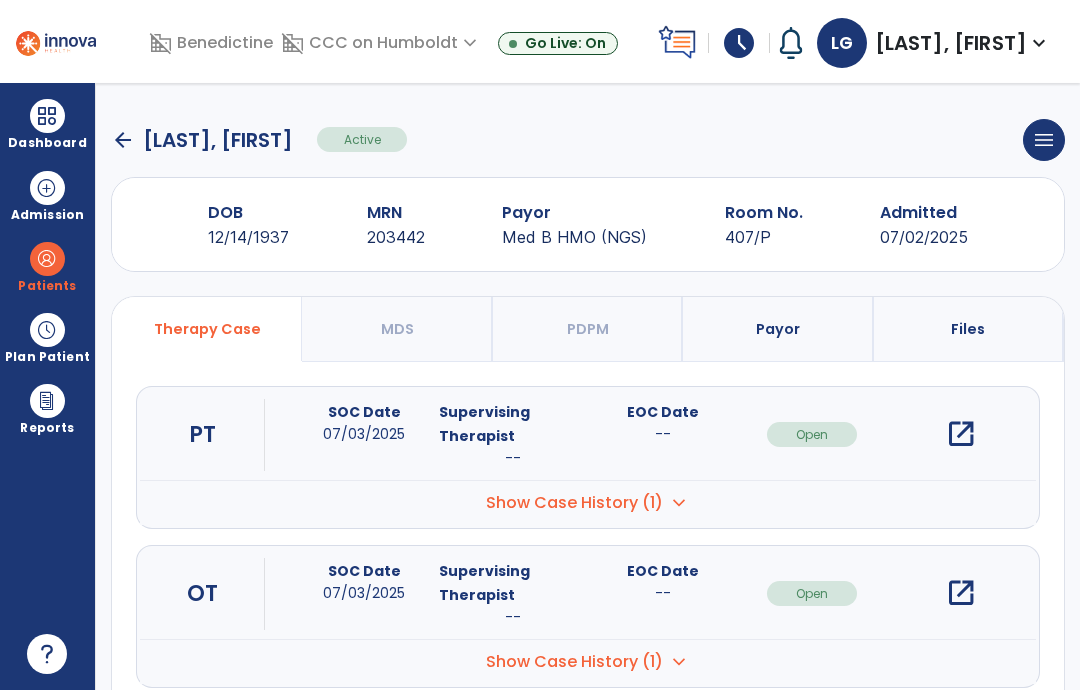 click on "open_in_new" at bounding box center [961, 593] 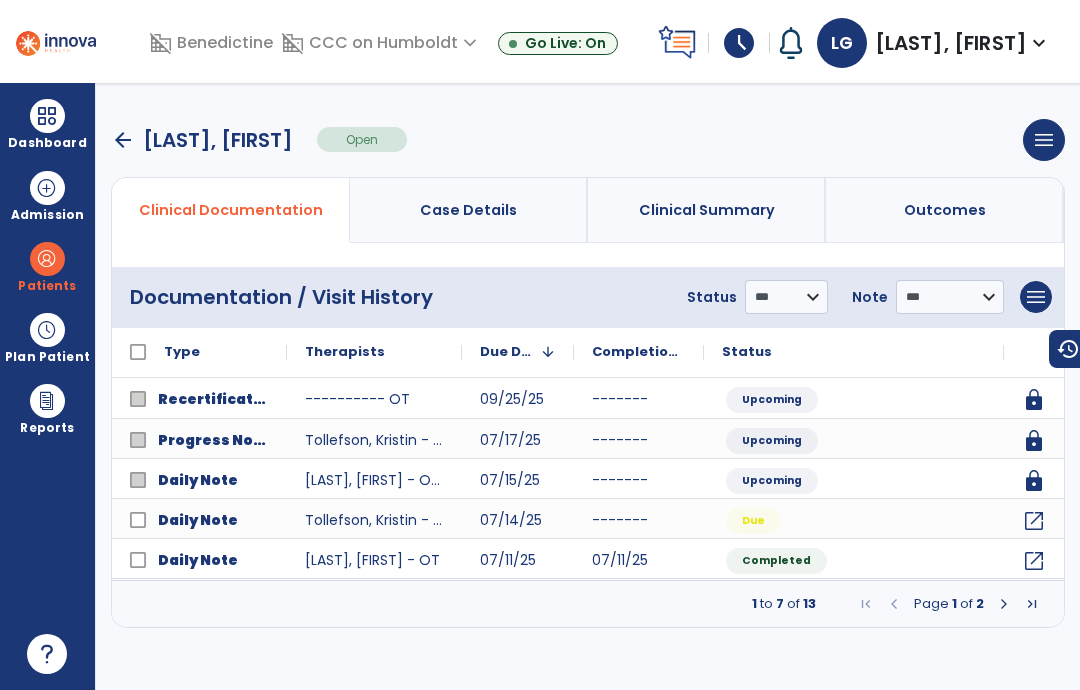 click on "arrow_back" at bounding box center [123, 140] 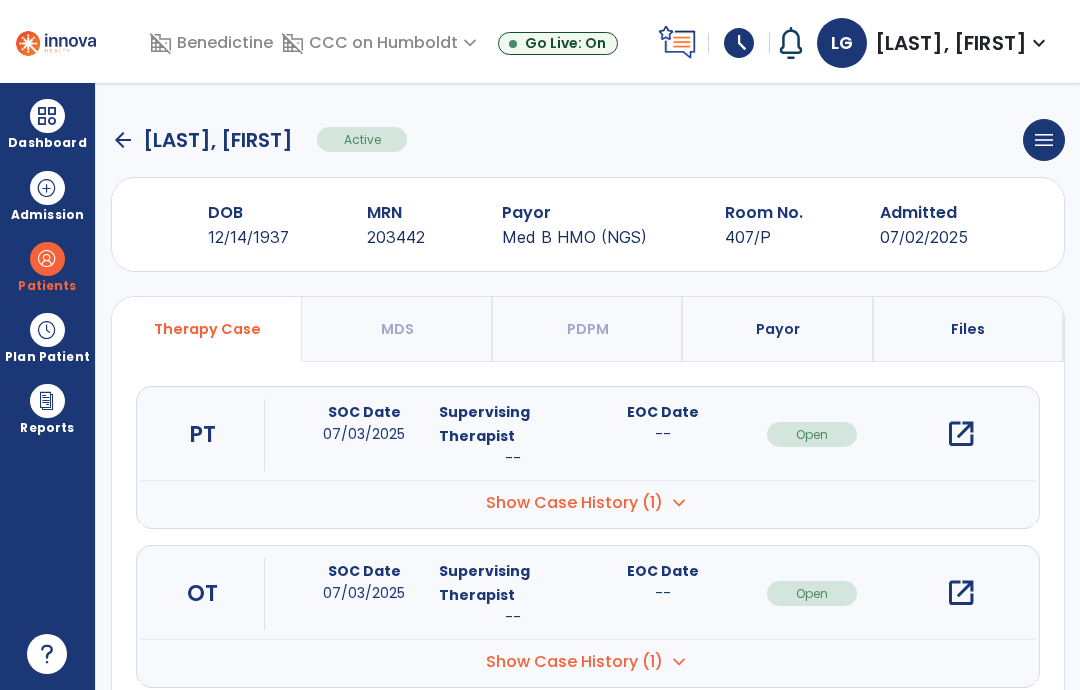 click on "open_in_new" at bounding box center [961, 434] 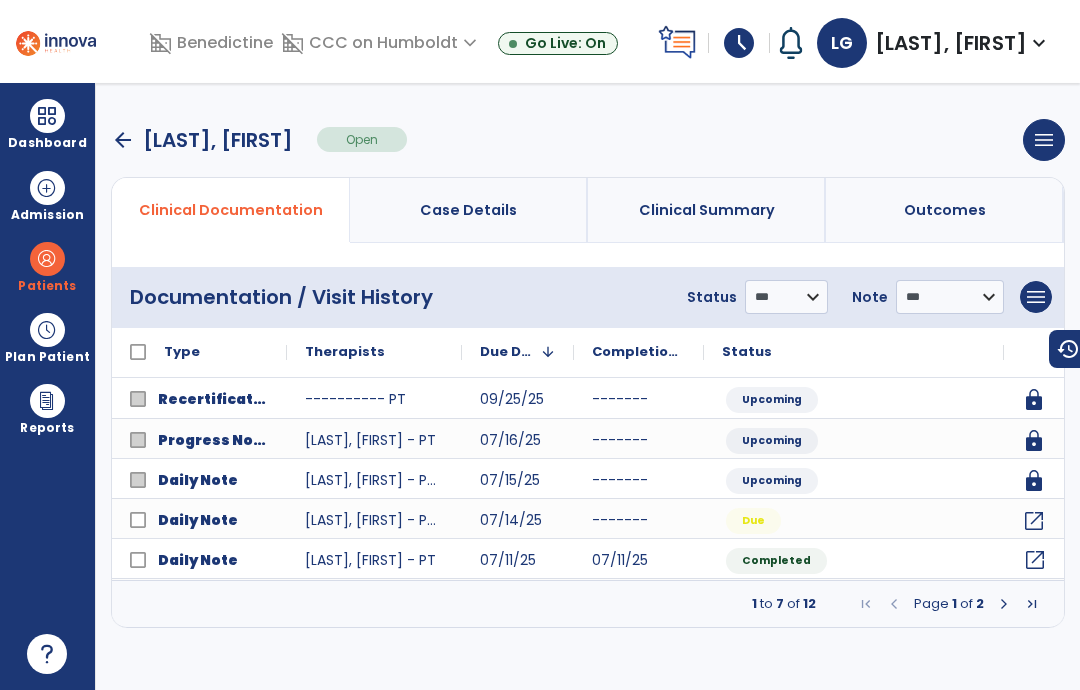 click on "open_in_new" 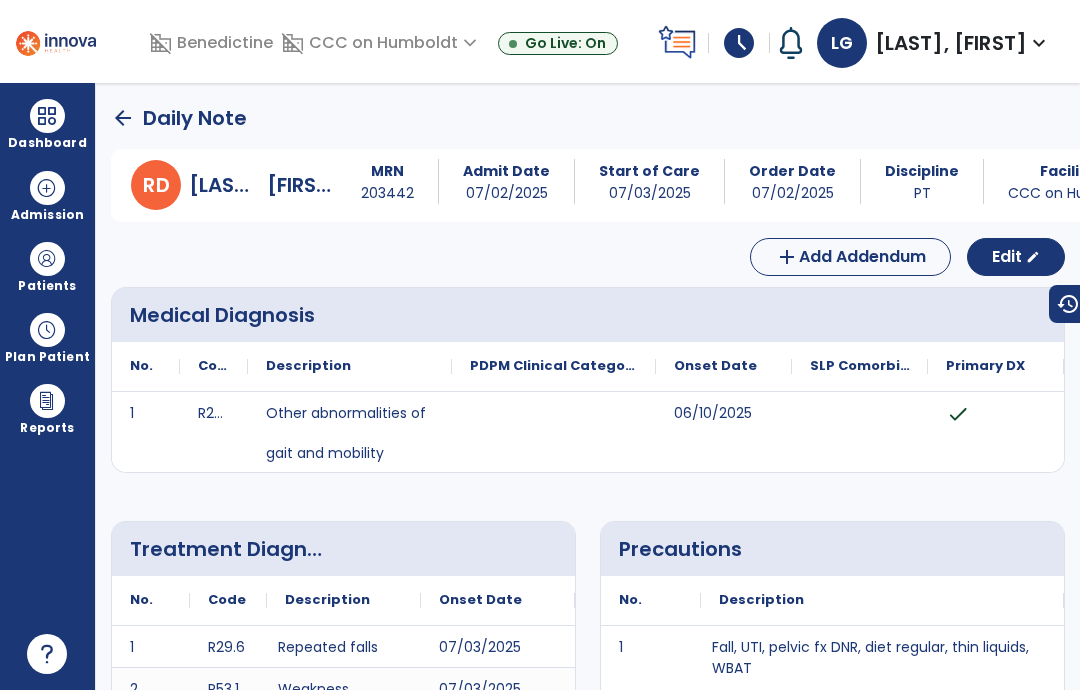 scroll, scrollTop: 0, scrollLeft: 0, axis: both 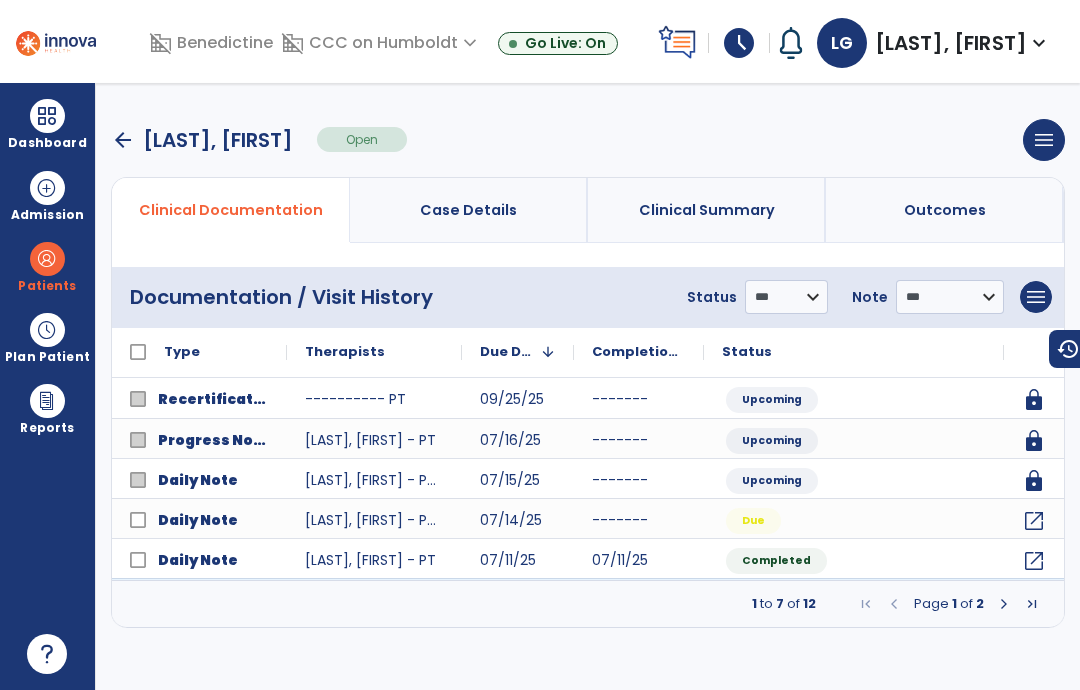 click on "open_in_new" 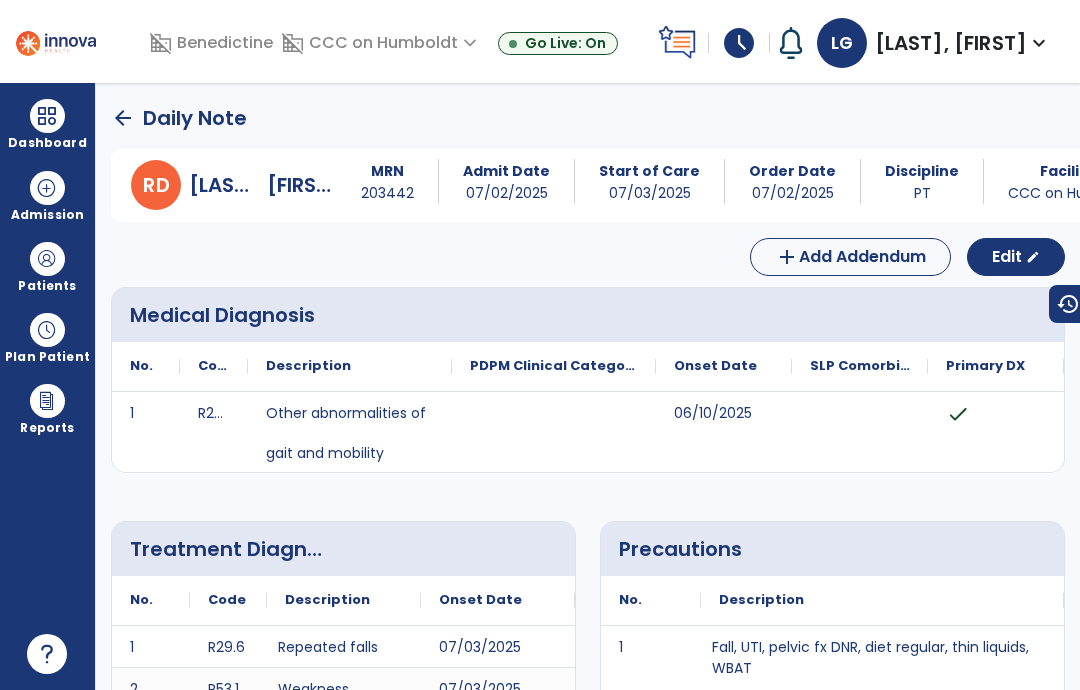 scroll, scrollTop: 0, scrollLeft: 0, axis: both 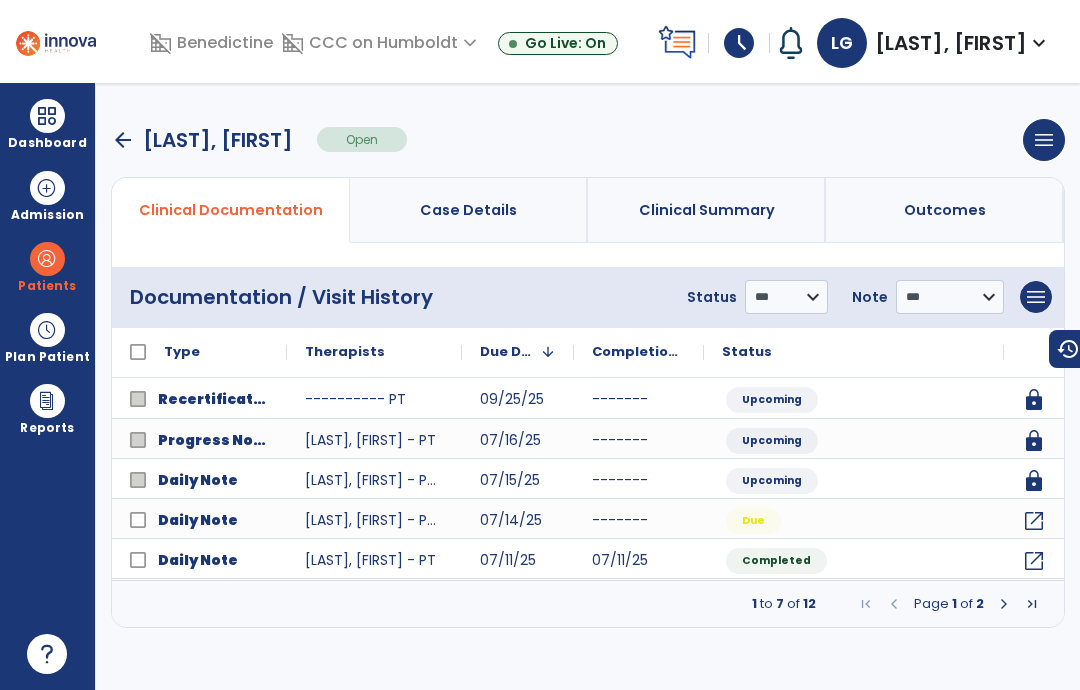 click on "open_in_new" 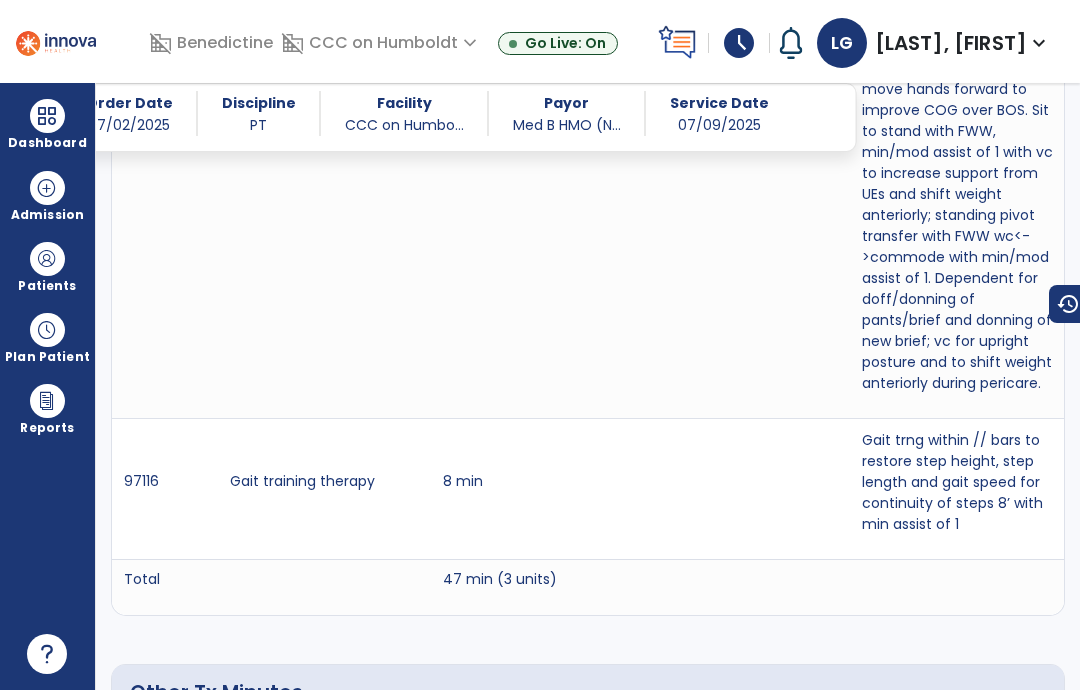scroll, scrollTop: 1894, scrollLeft: 0, axis: vertical 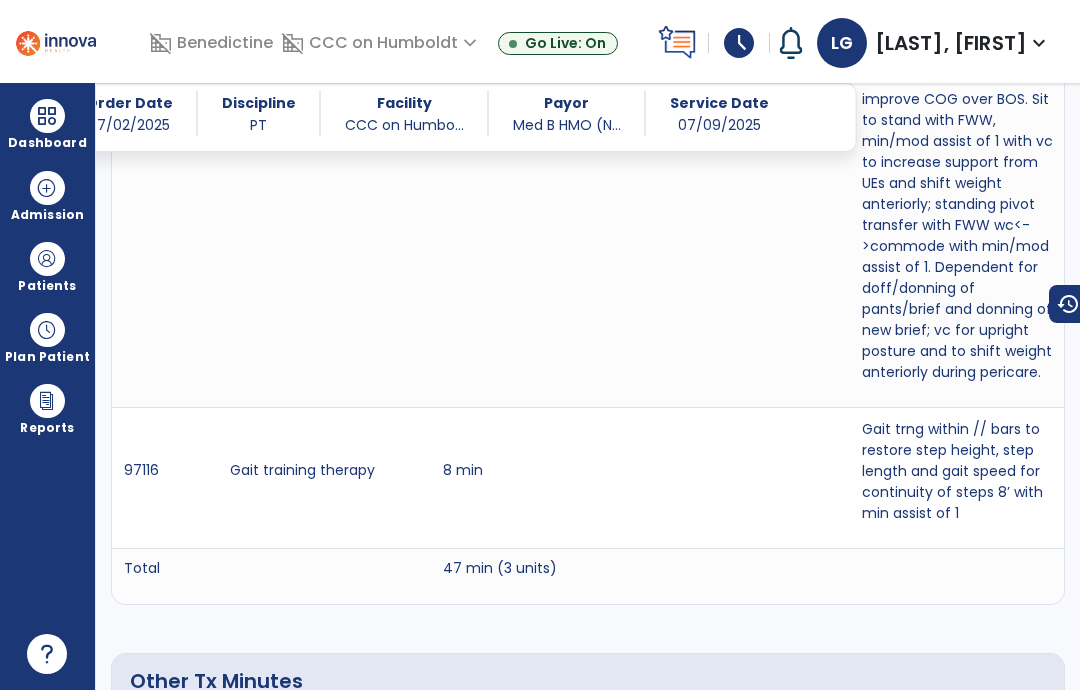 click on "schedule" at bounding box center (739, 43) 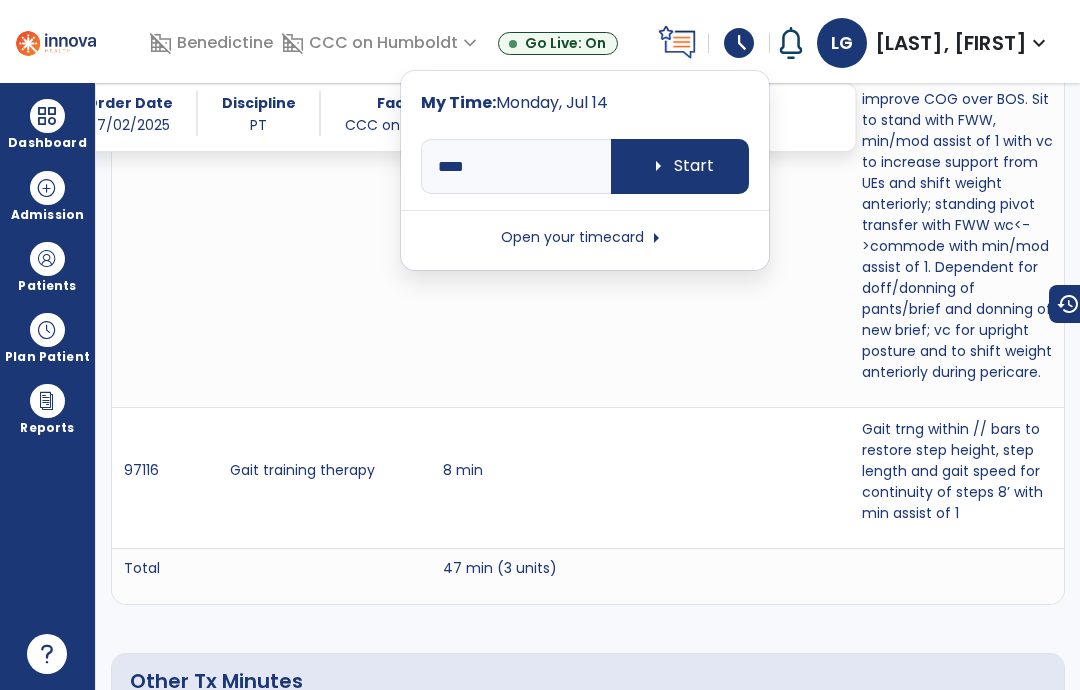 click on "arrow_right  Start" at bounding box center (680, 166) 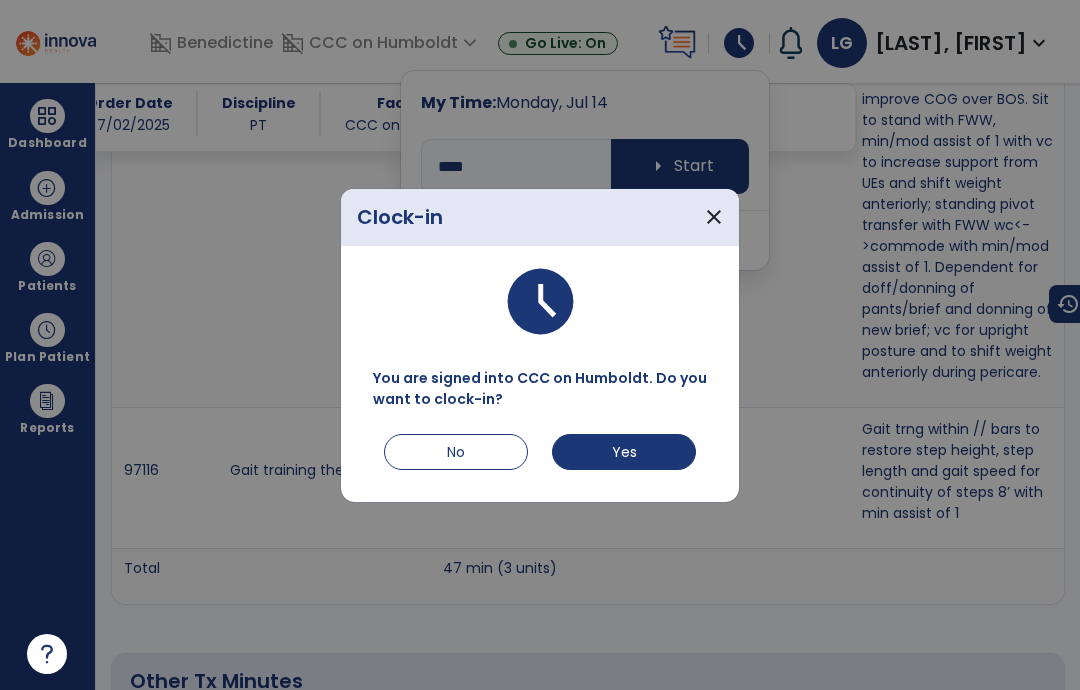 click on "Yes" at bounding box center [624, 452] 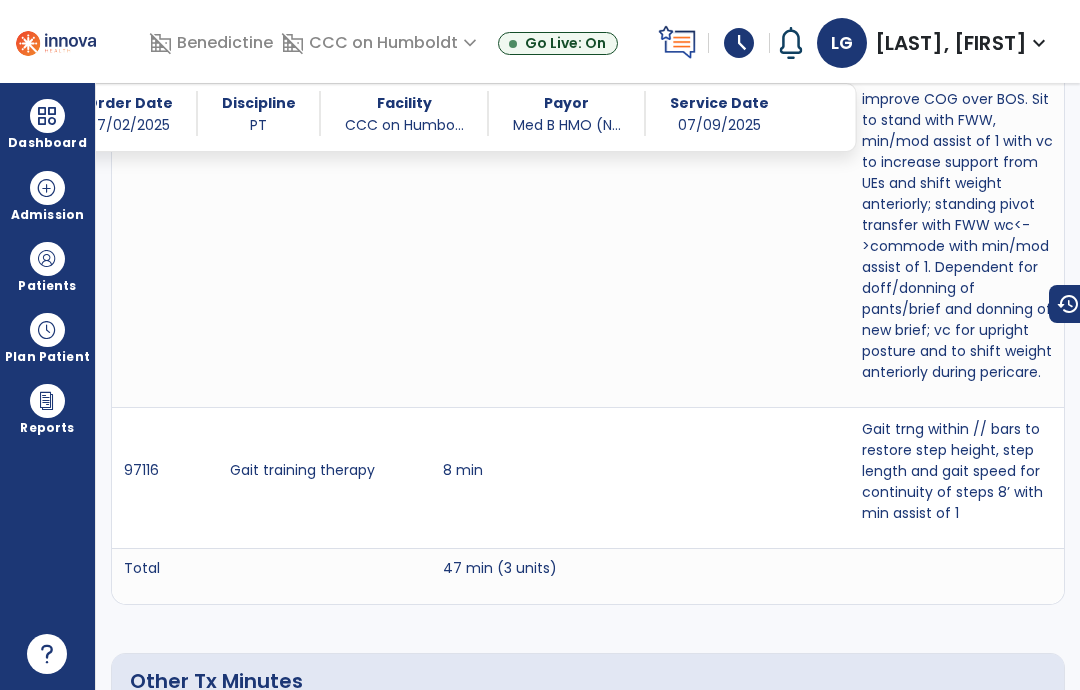 click at bounding box center (47, 259) 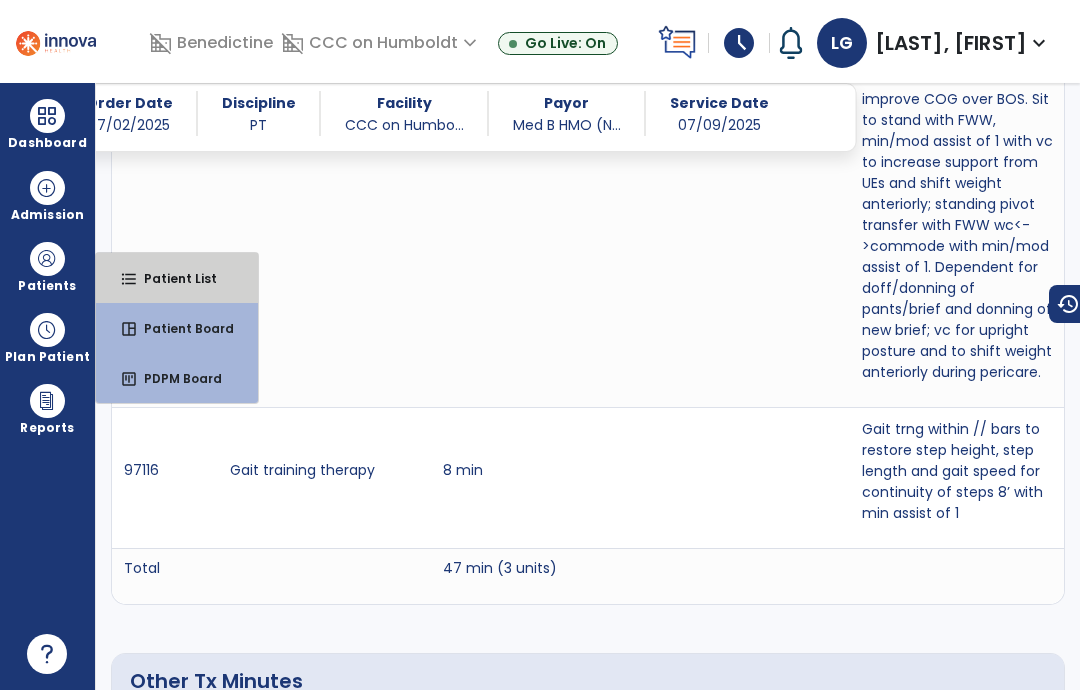 click on "format_list_bulleted  Patient List" at bounding box center (177, 278) 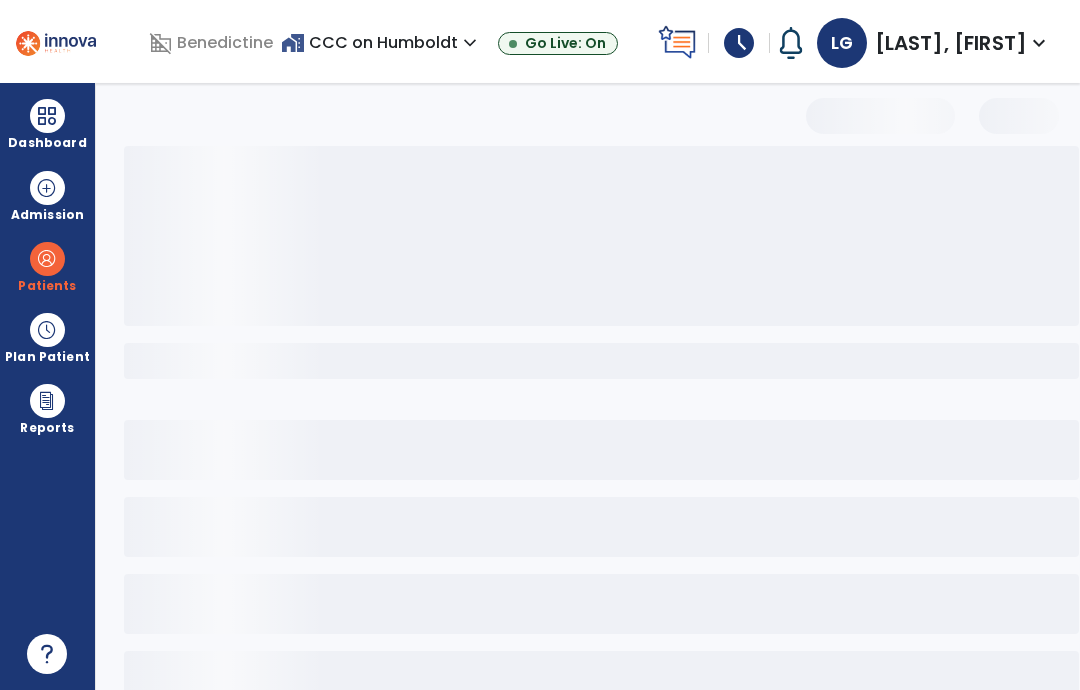 scroll, scrollTop: 0, scrollLeft: 0, axis: both 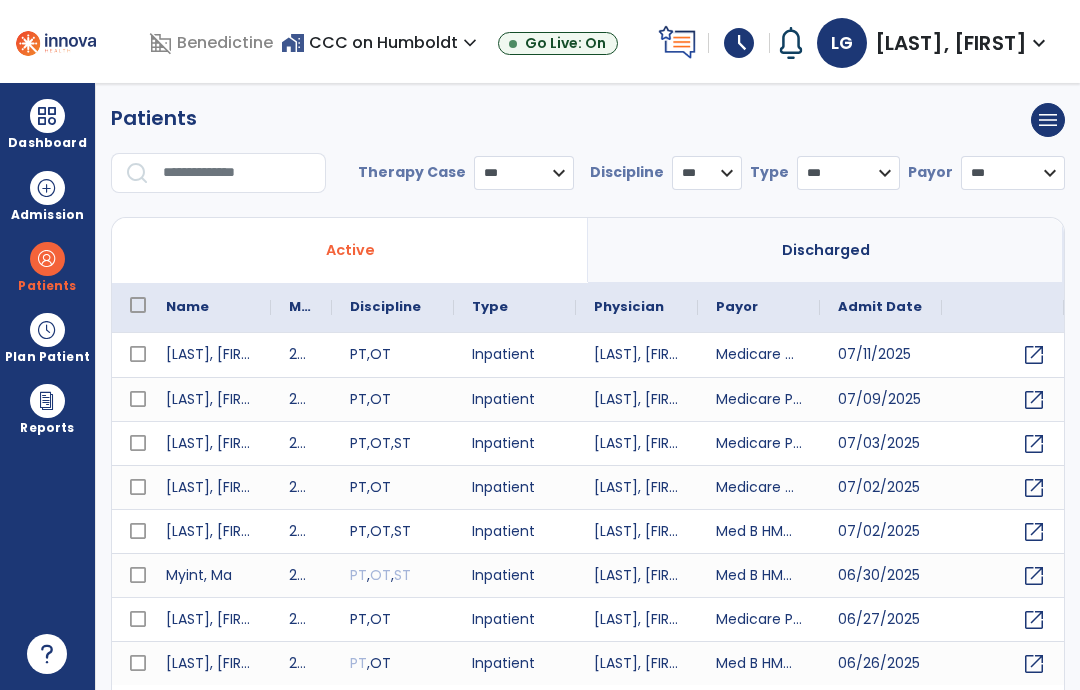 click at bounding box center (47, 259) 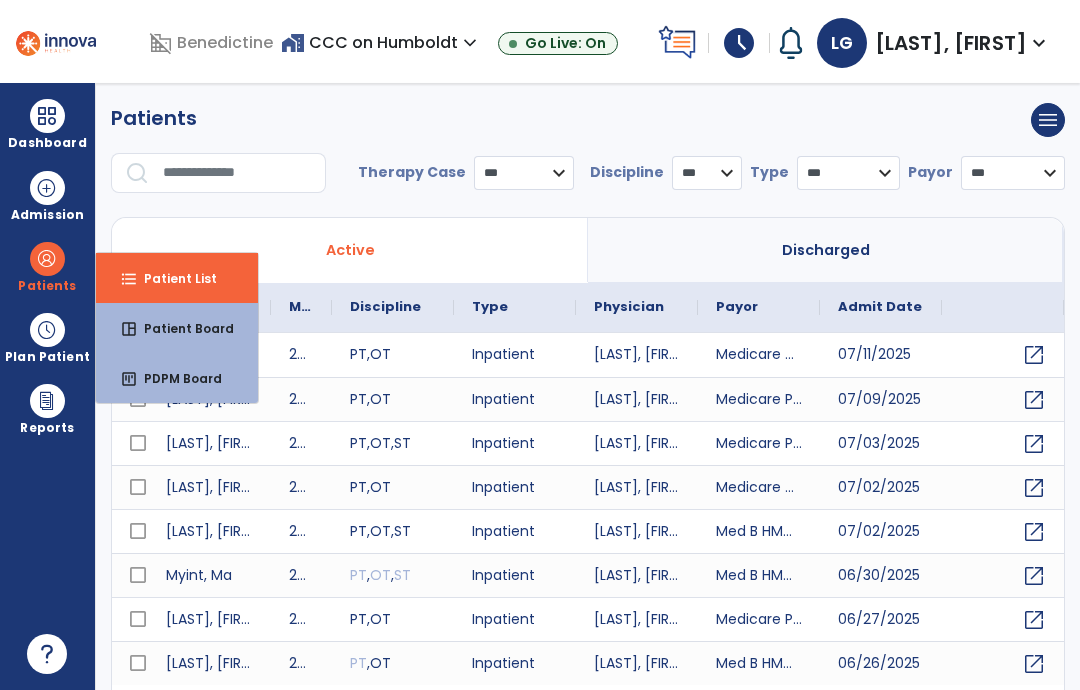 click at bounding box center (237, 173) 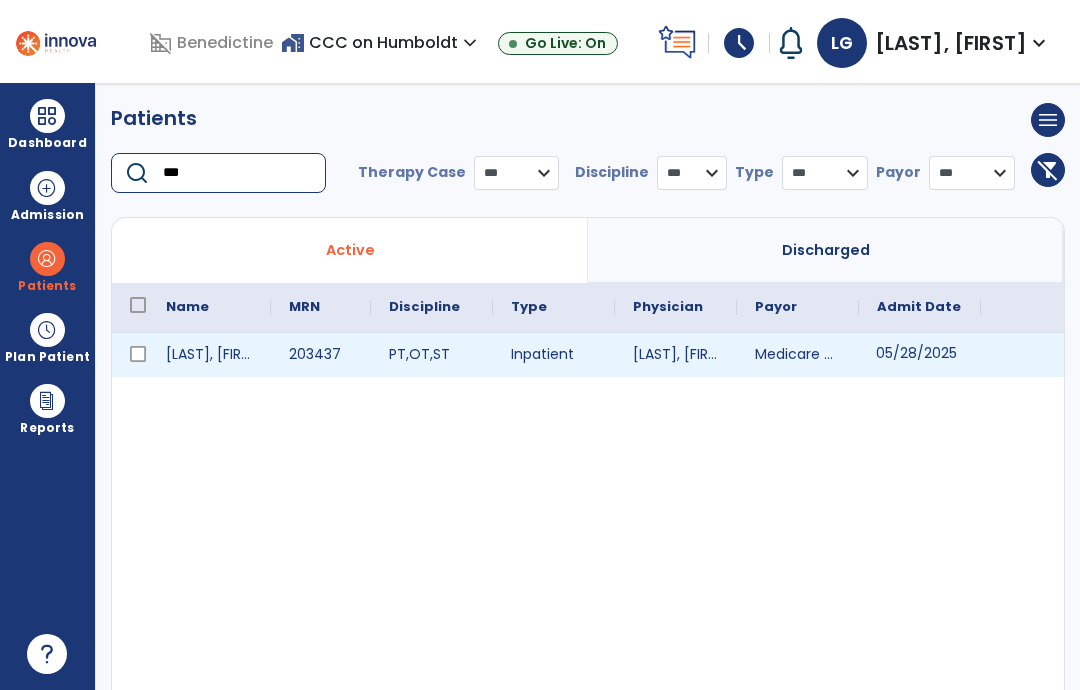 type on "***" 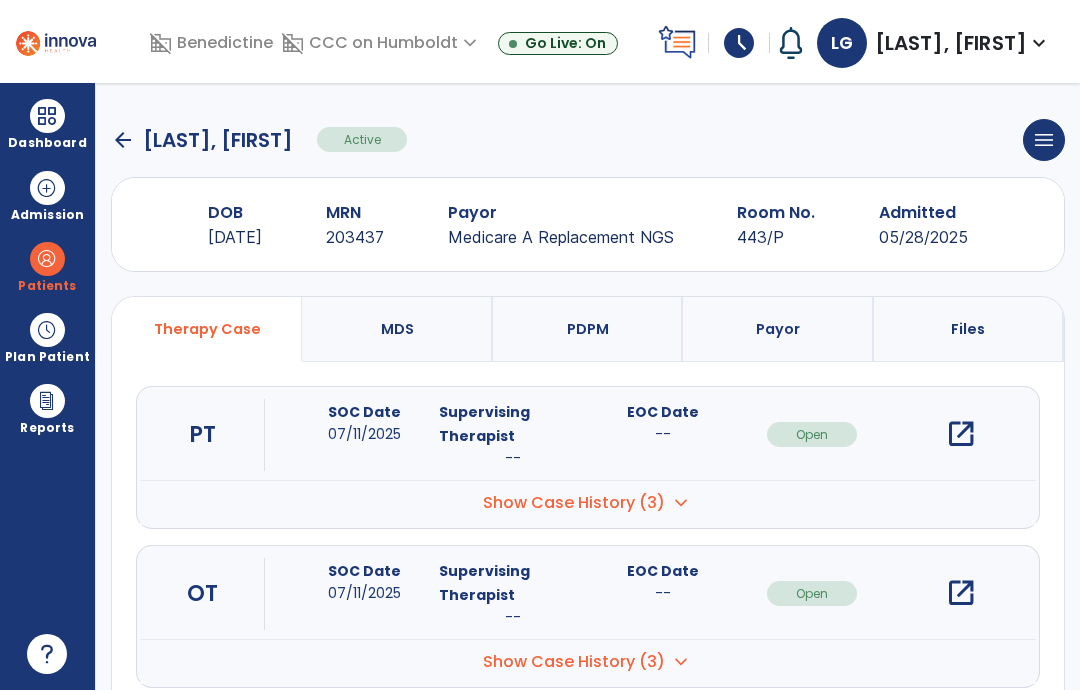 click on "open_in_new" at bounding box center [961, 593] 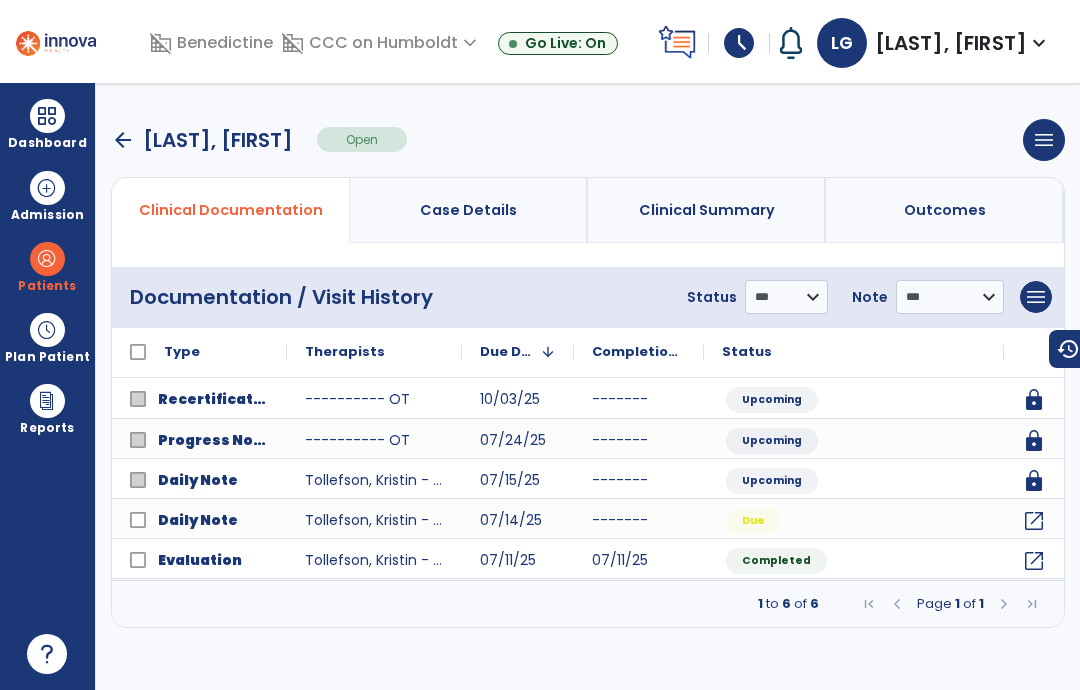 click on "arrow_back" at bounding box center [123, 140] 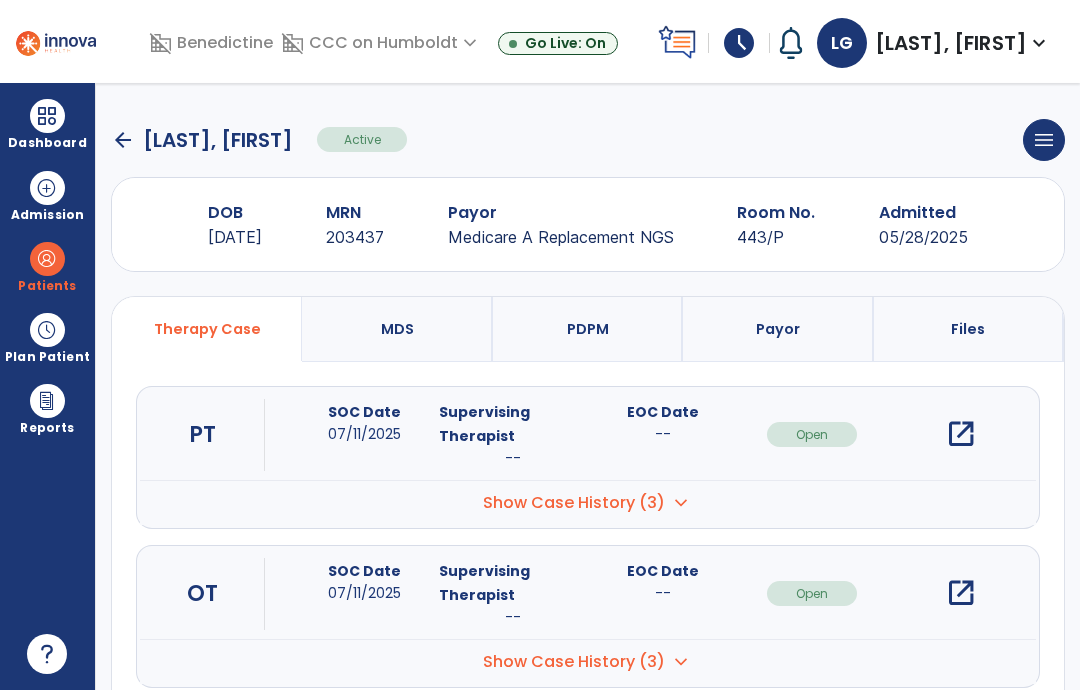 click on "open_in_new" at bounding box center (961, 434) 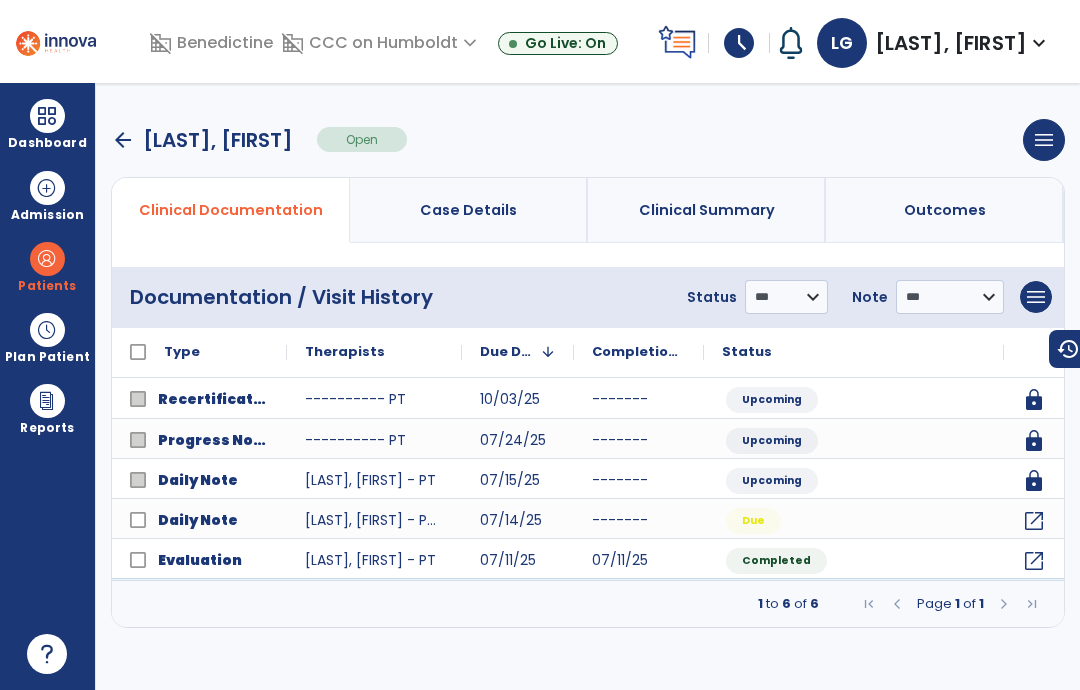 click on "open_in_new" 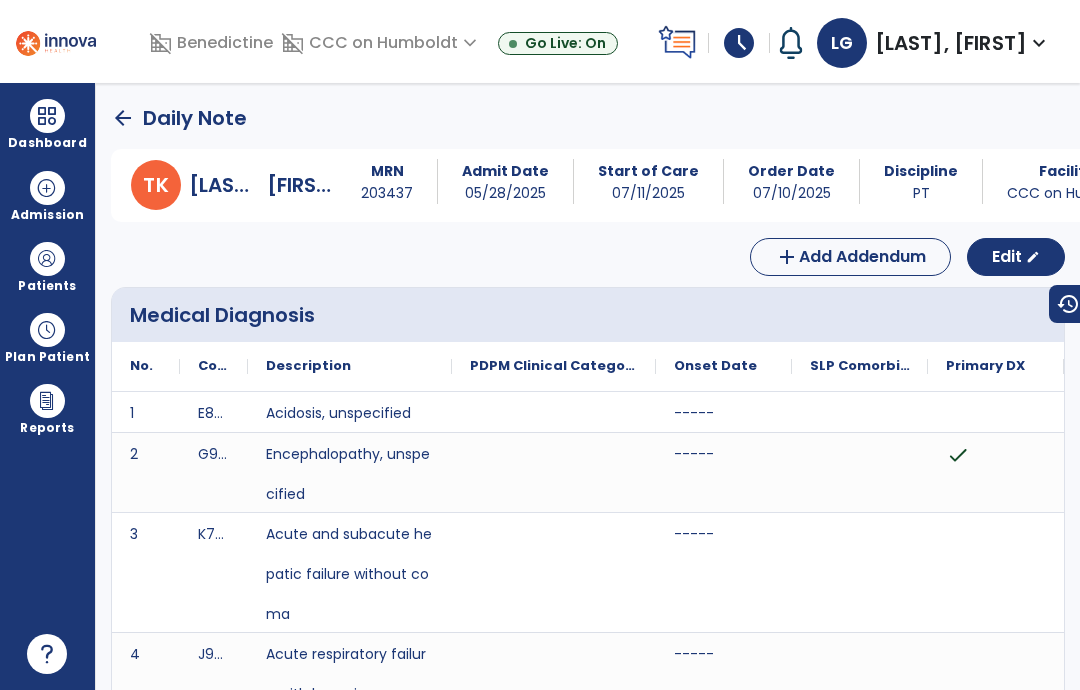 scroll, scrollTop: 0, scrollLeft: 0, axis: both 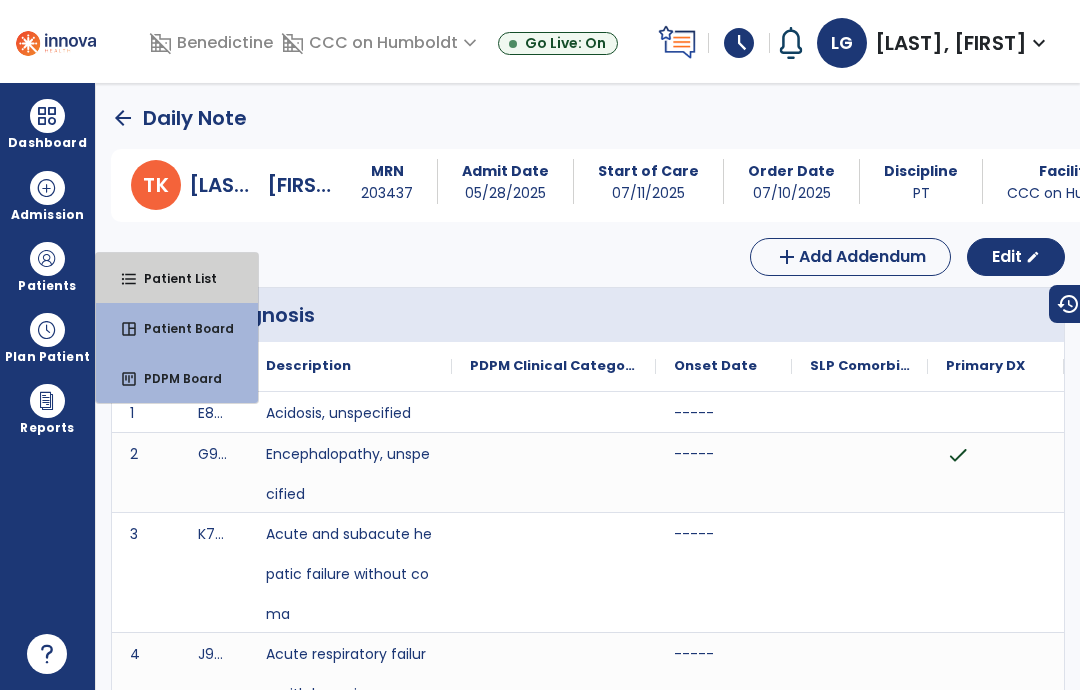 click on "format_list_bulleted  Patient List" at bounding box center (177, 278) 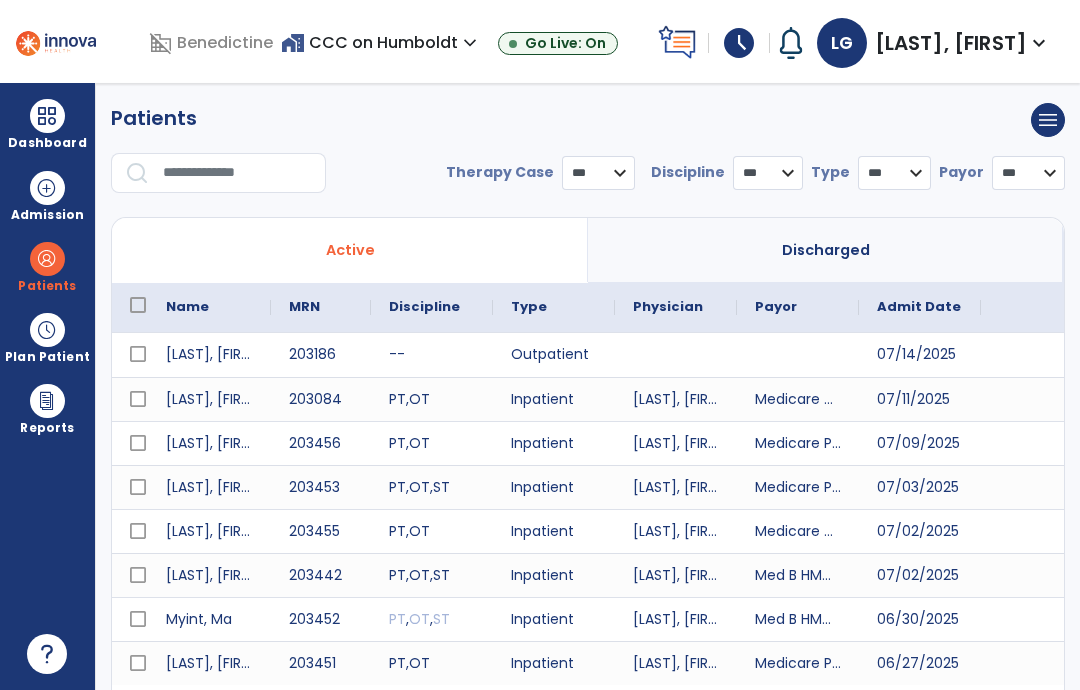 select on "***" 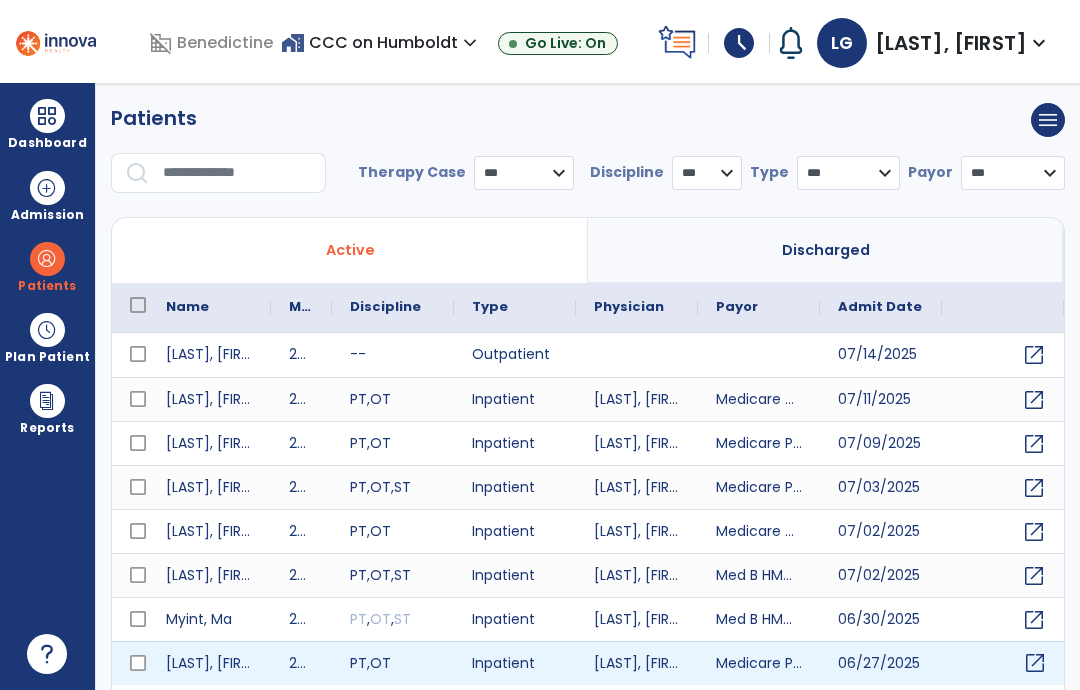 click on "open_in_new" at bounding box center (1035, 663) 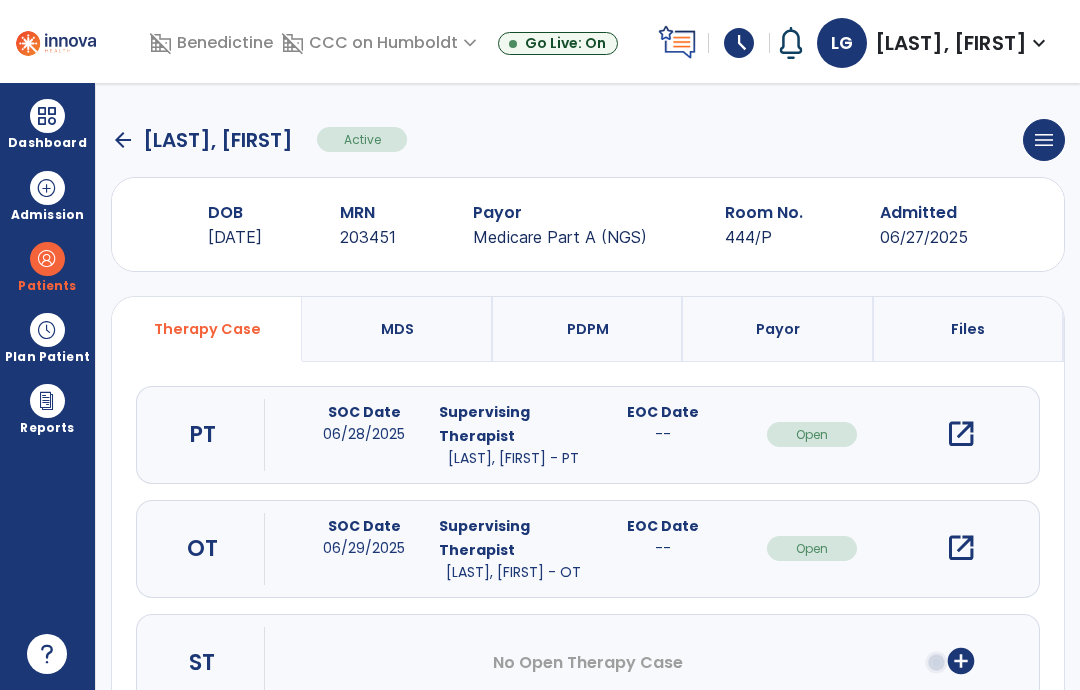 click on "open_in_new" at bounding box center (961, 548) 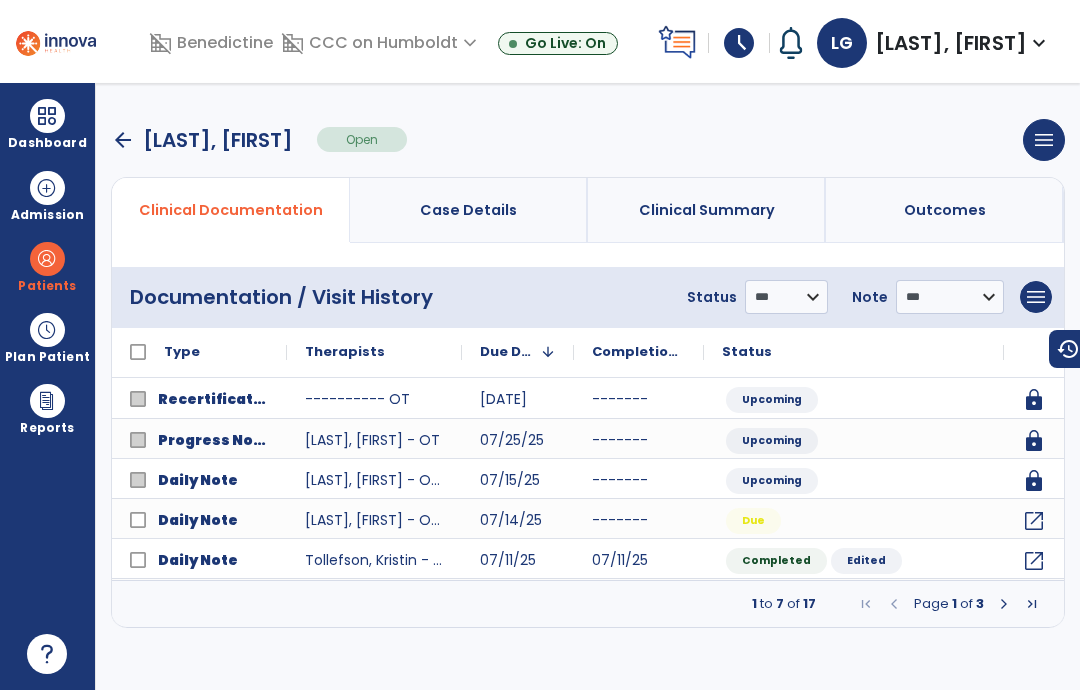 click on "arrow_back" at bounding box center (123, 140) 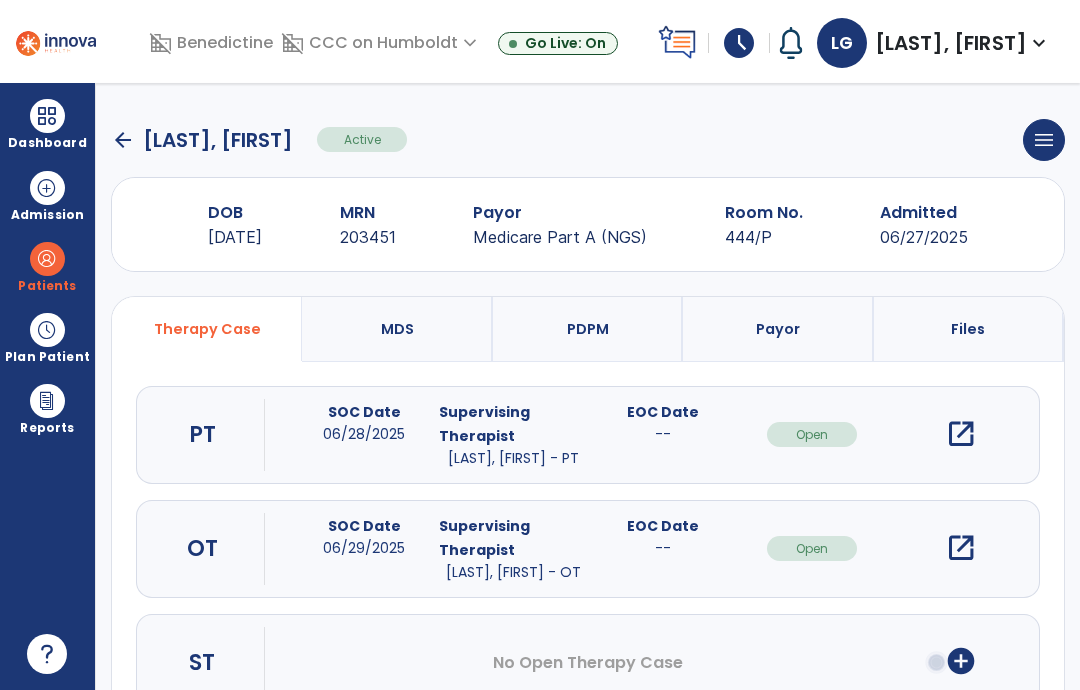 click on "open_in_new" at bounding box center [961, 434] 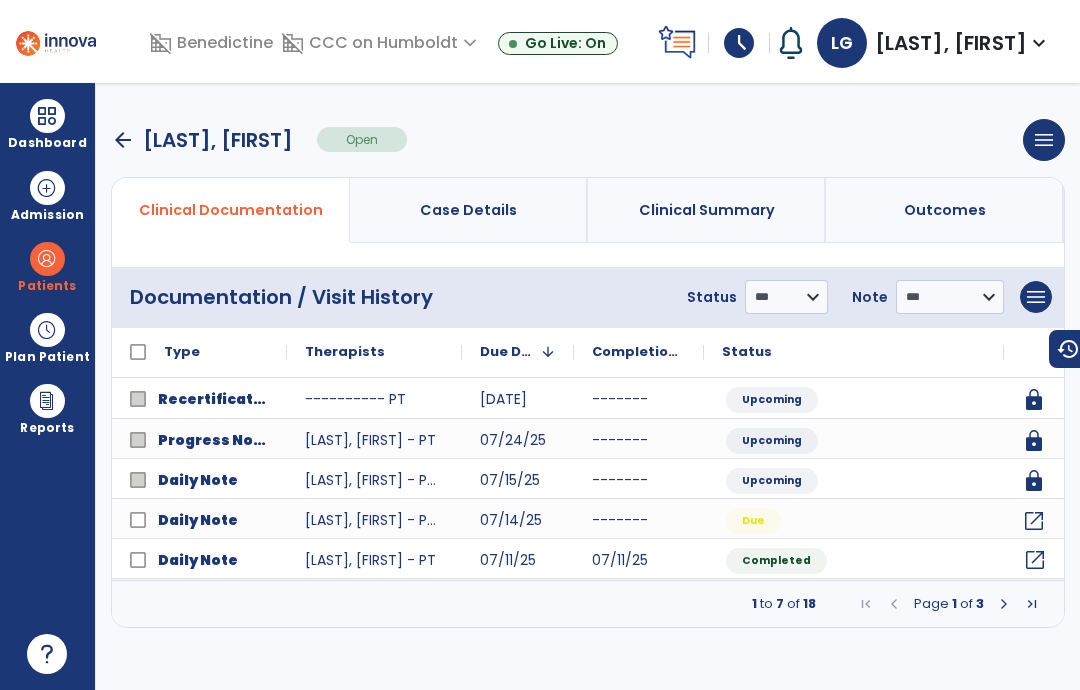 click on "open_in_new" 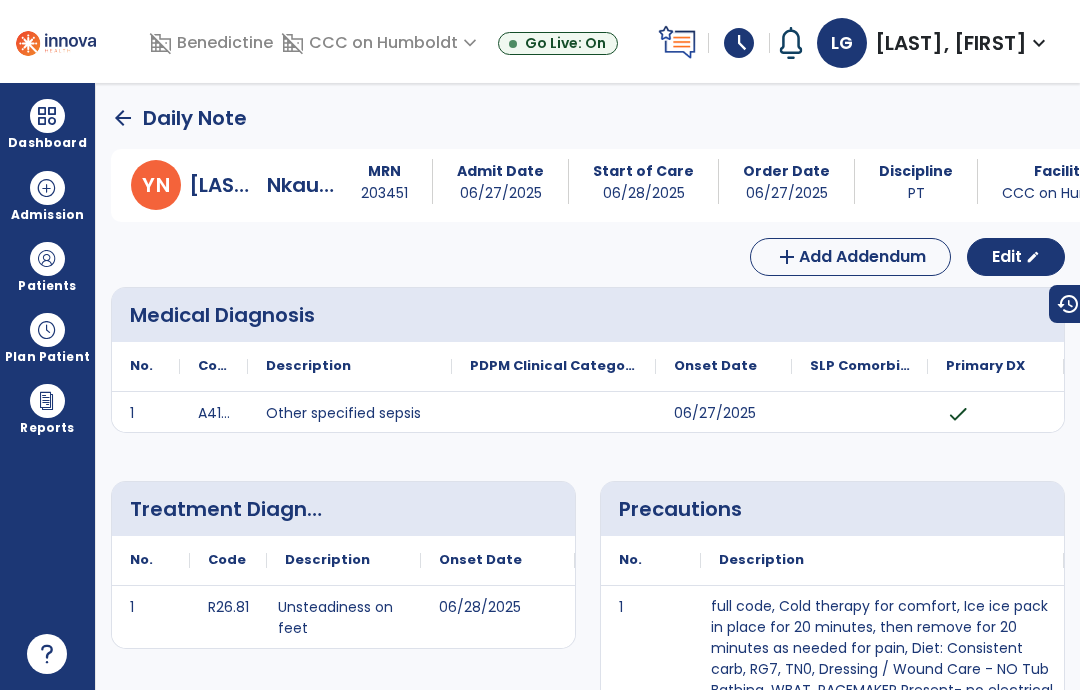 scroll, scrollTop: 0, scrollLeft: 0, axis: both 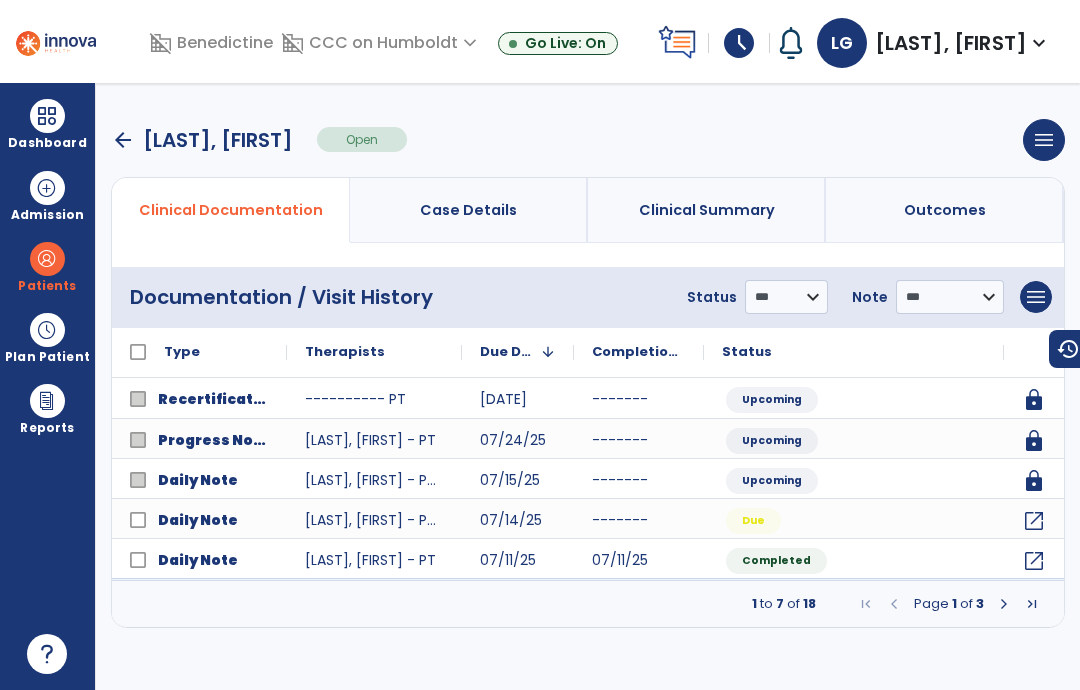 click on "open_in_new" 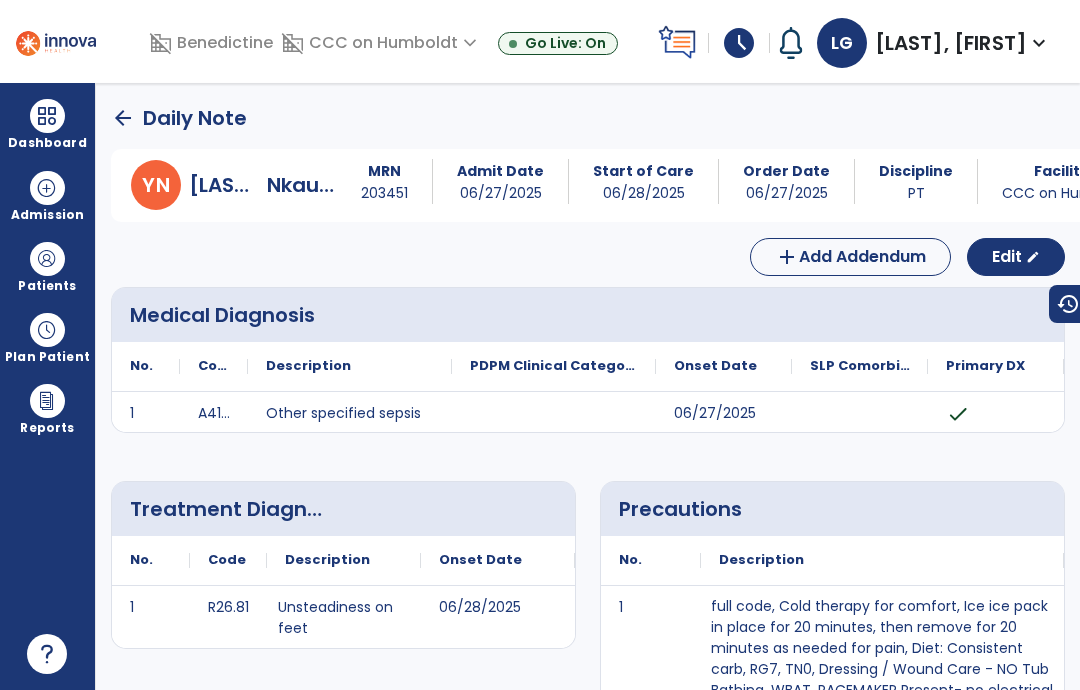 scroll, scrollTop: 0, scrollLeft: 0, axis: both 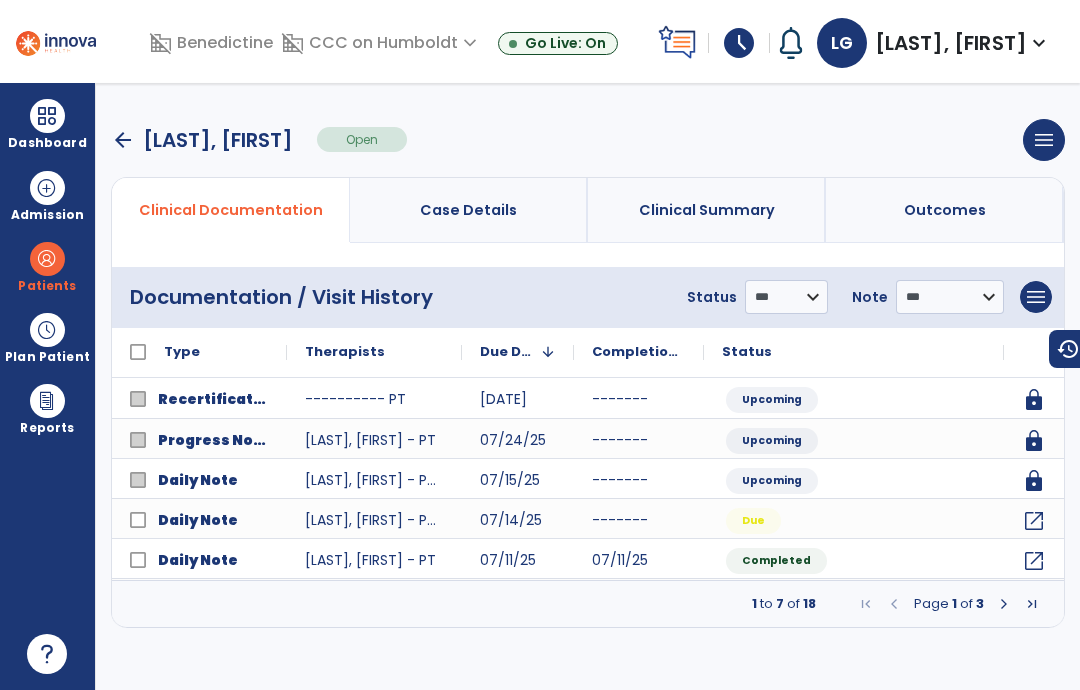 click at bounding box center (1004, 604) 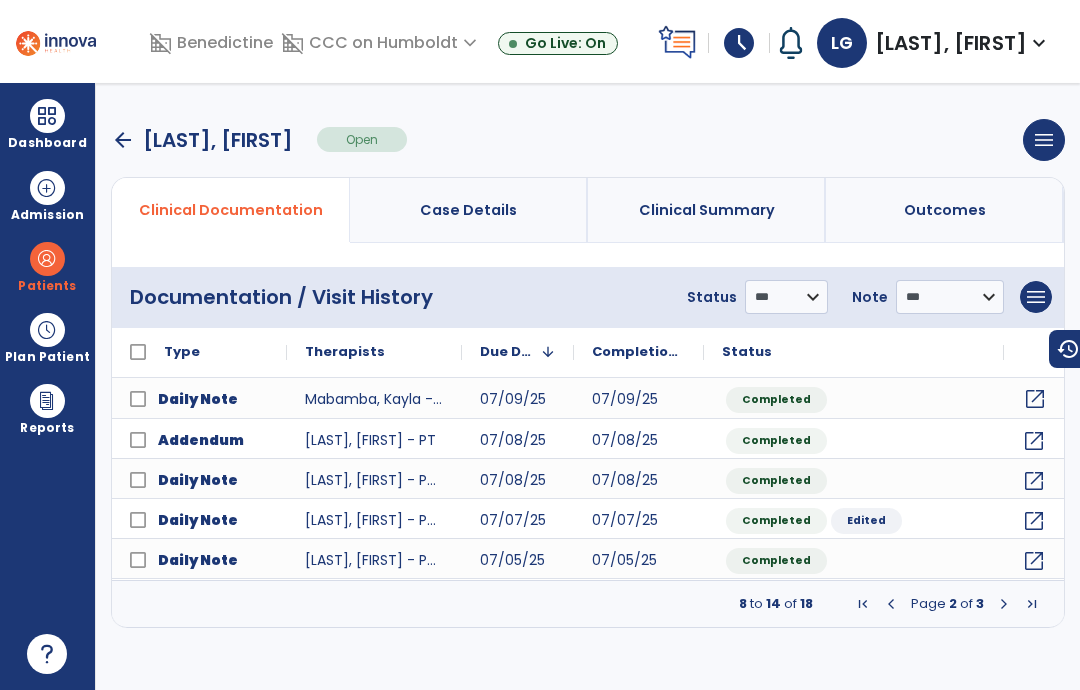 click on "open_in_new" 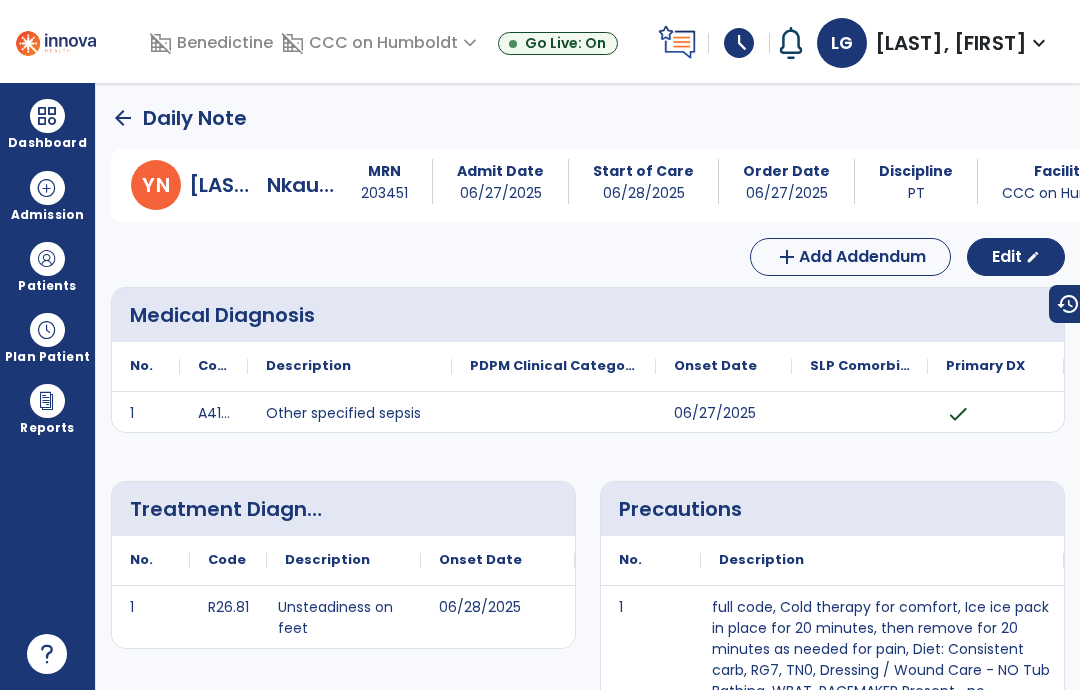scroll, scrollTop: 0, scrollLeft: 0, axis: both 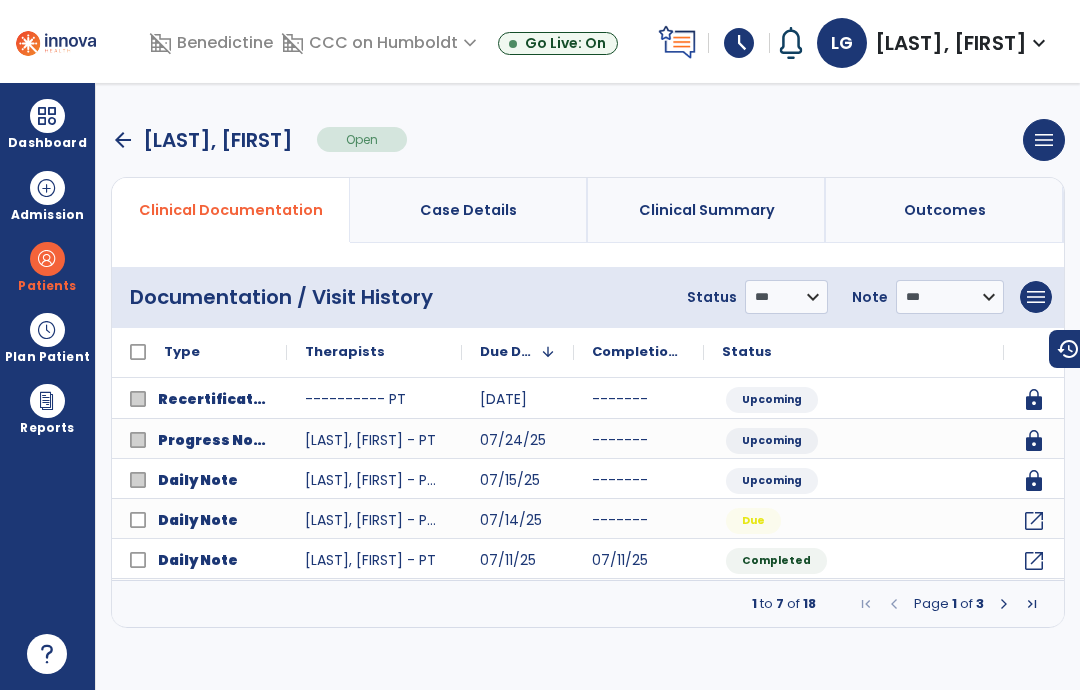 click at bounding box center (1004, 604) 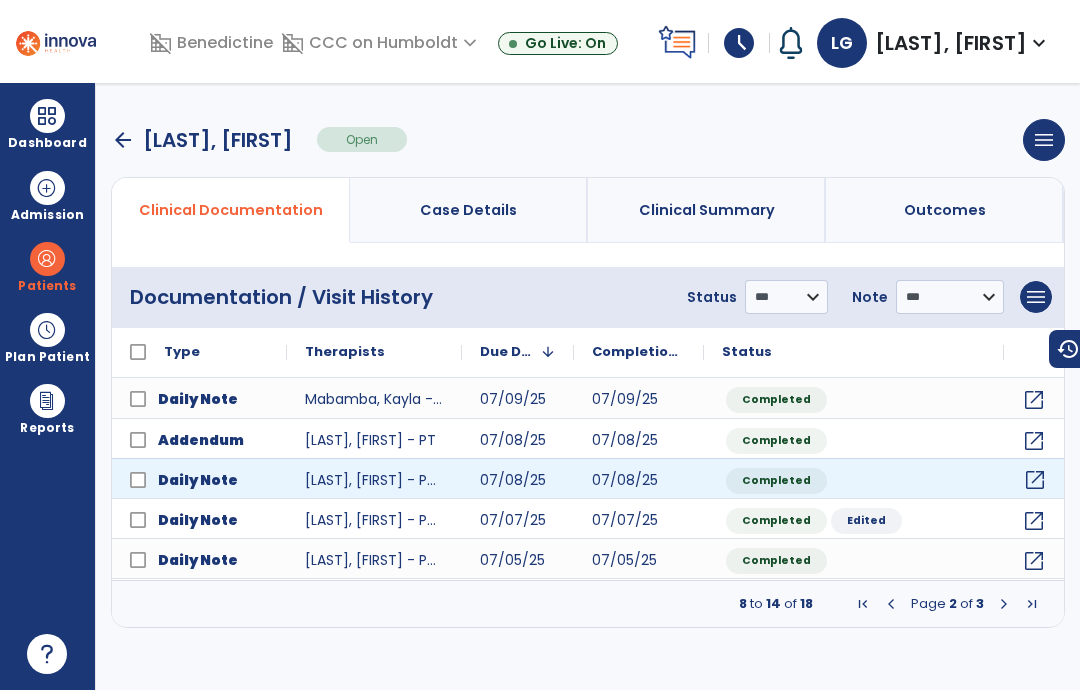 click on "open_in_new" 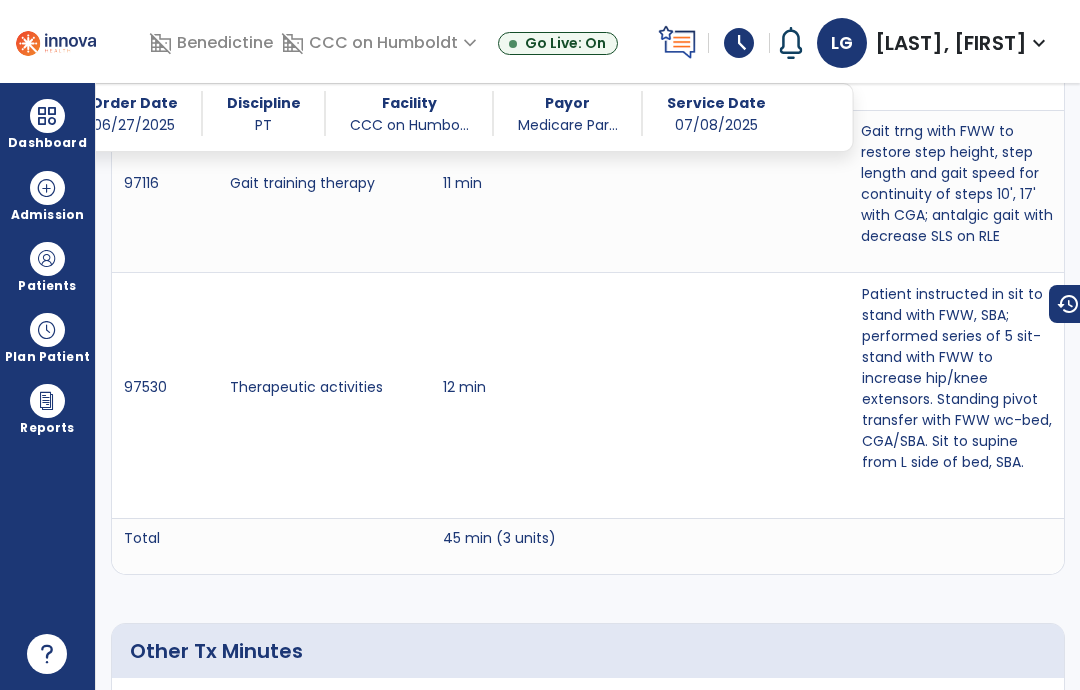 scroll, scrollTop: 1671, scrollLeft: 0, axis: vertical 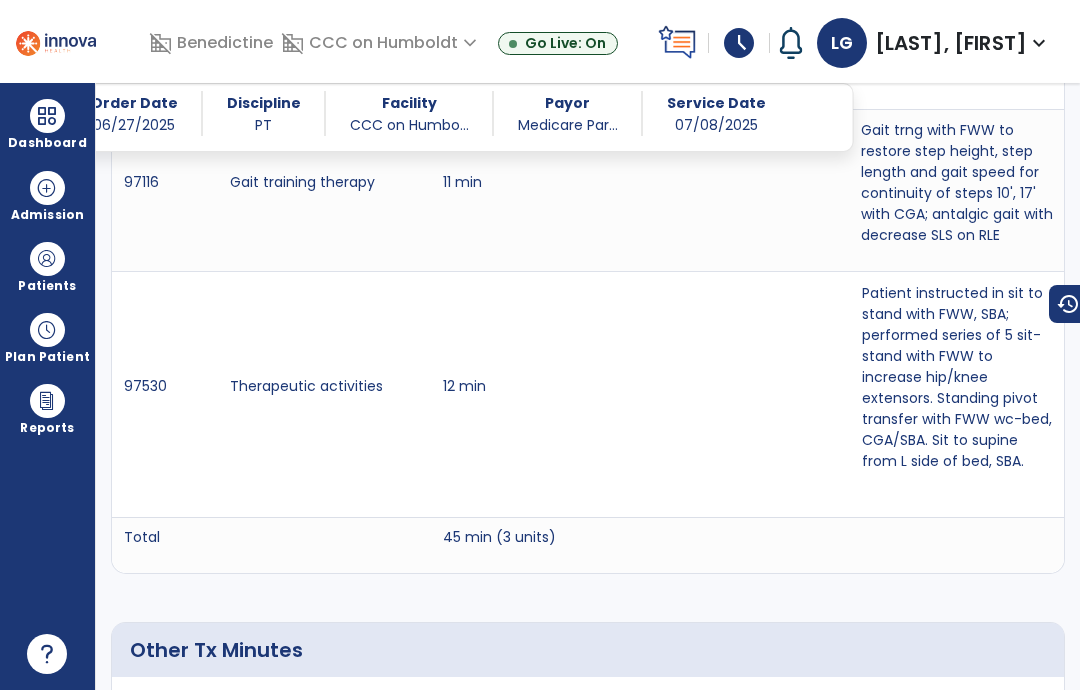 click on "Patients" at bounding box center [47, 266] 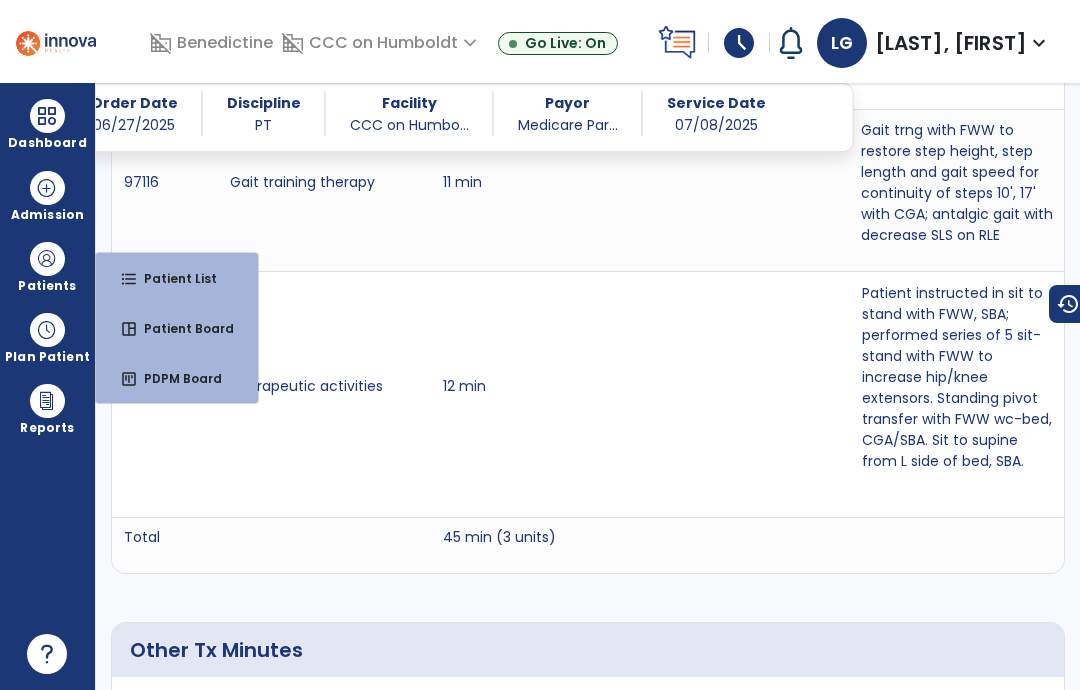 click on "format_list_bulleted  Patient List" at bounding box center [177, 278] 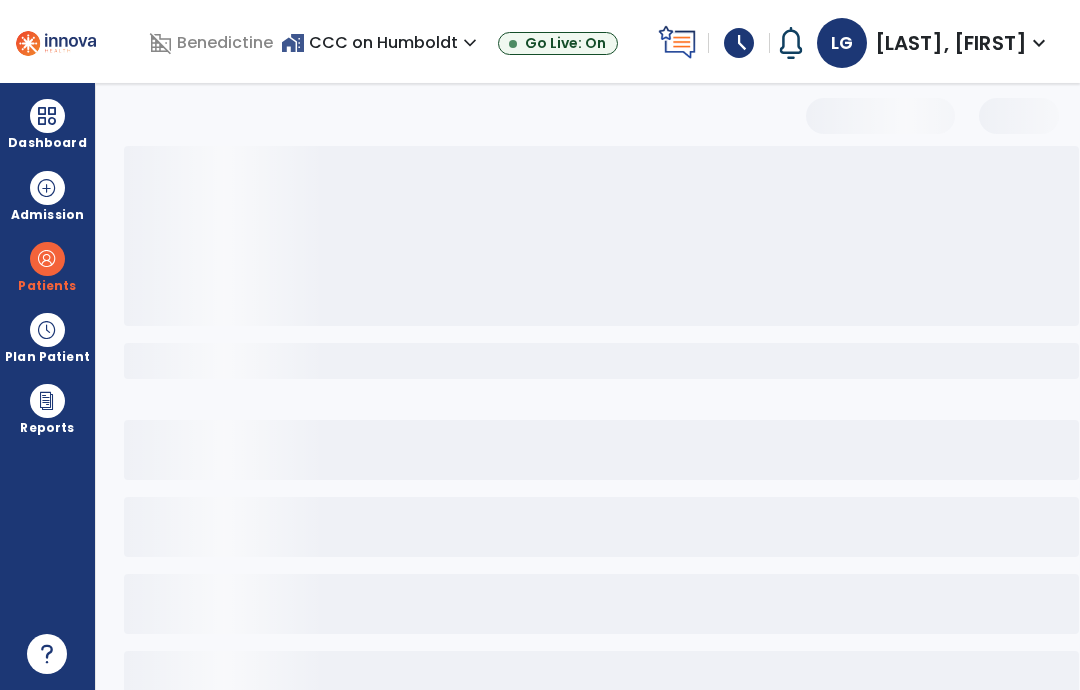 scroll, scrollTop: 0, scrollLeft: 0, axis: both 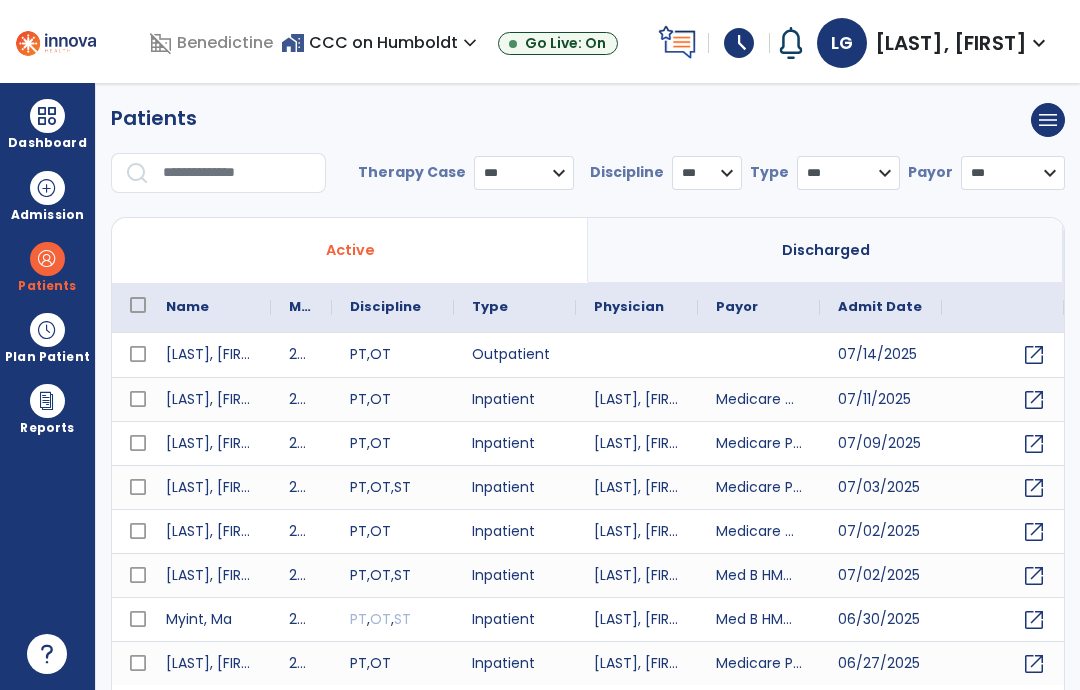 click at bounding box center [237, 173] 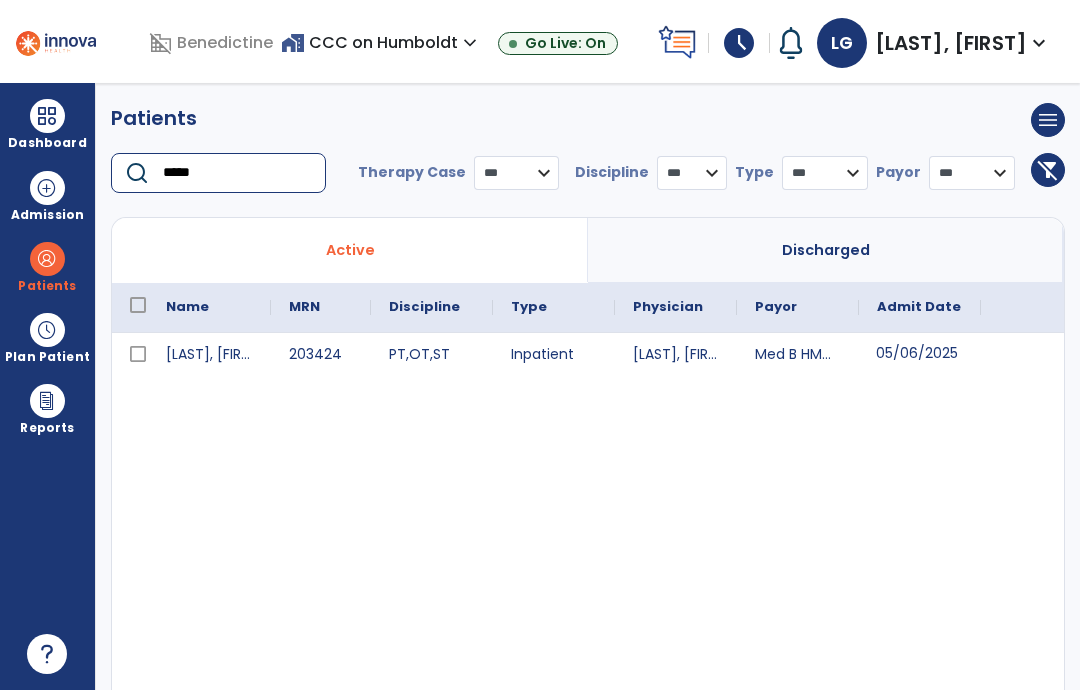 type on "*****" 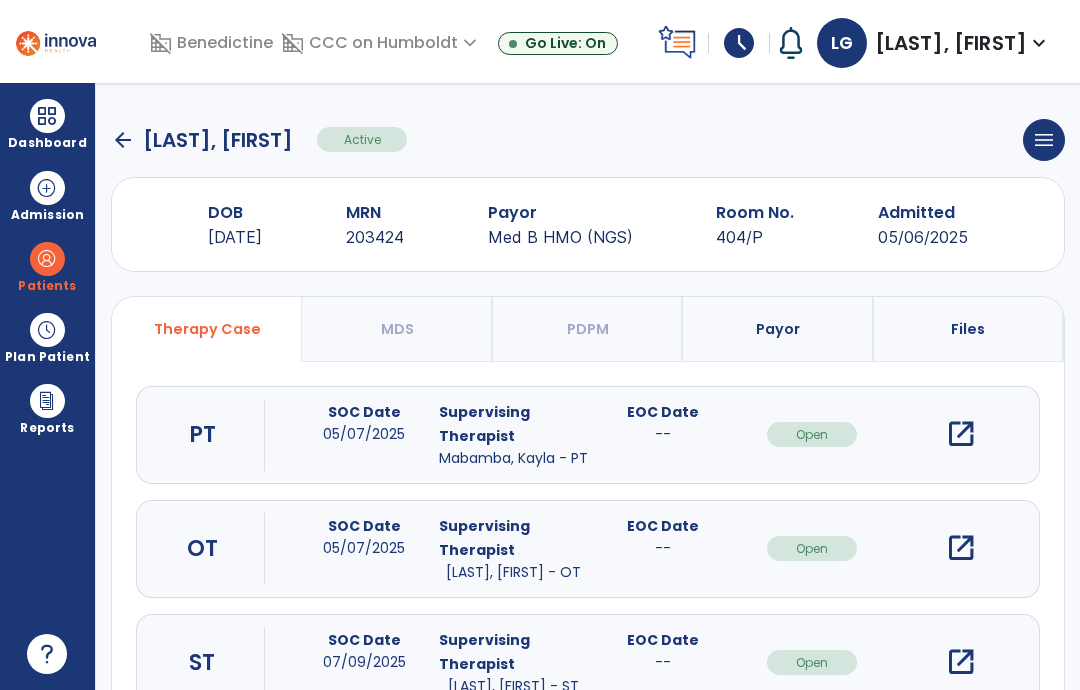 click on "open_in_new" at bounding box center [961, 548] 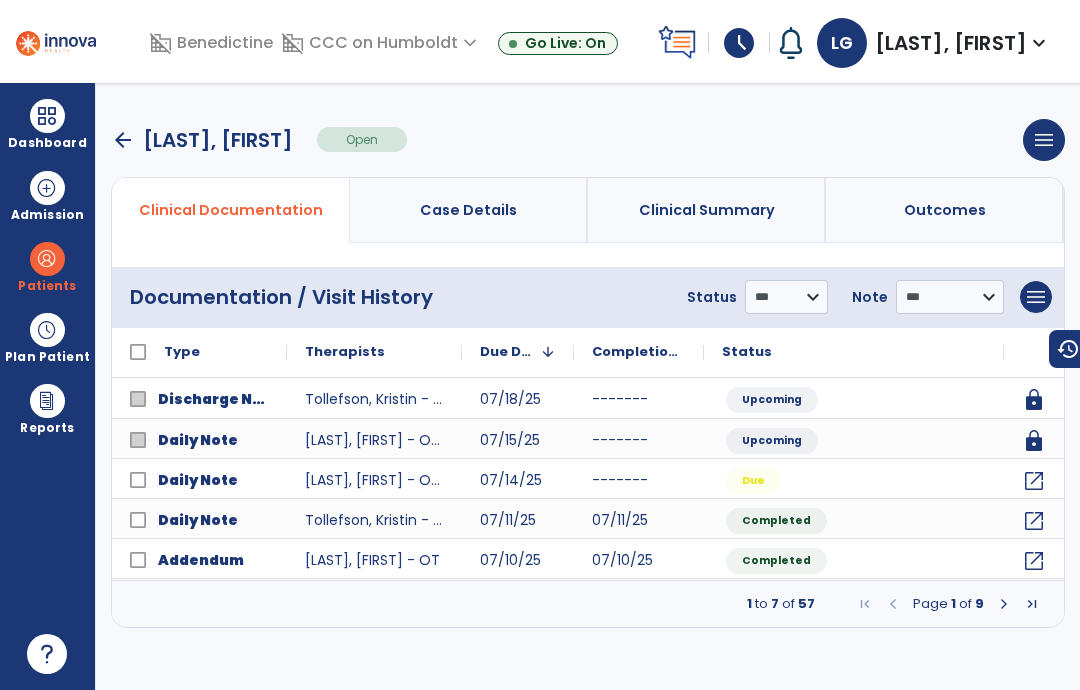 click at bounding box center [47, 259] 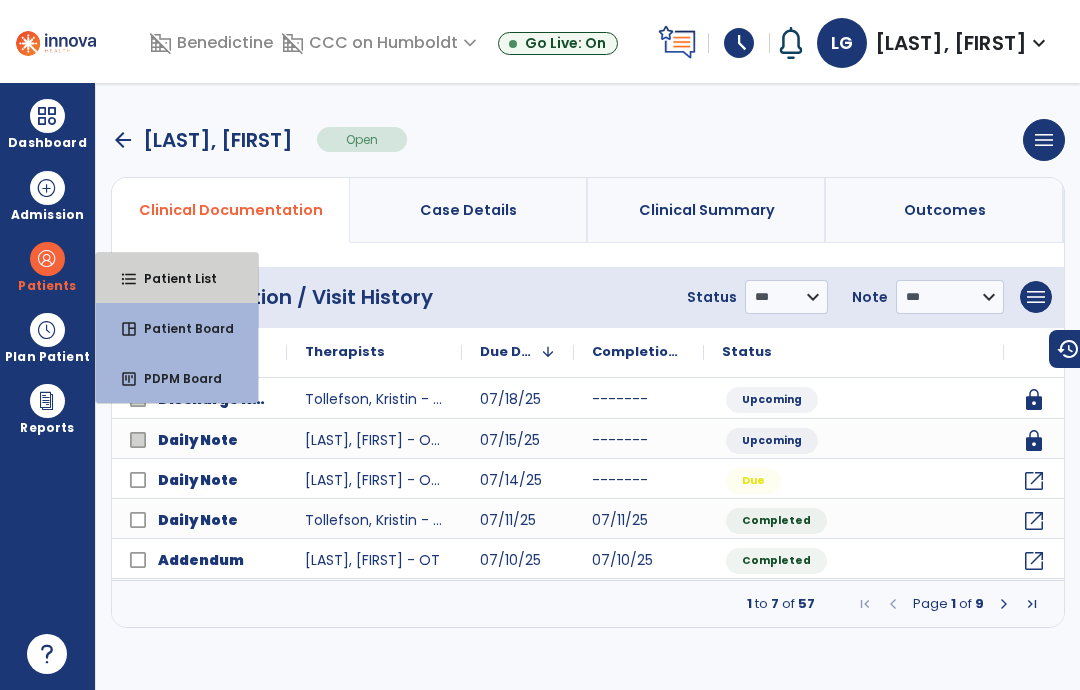 click on "Patient List" at bounding box center [172, 278] 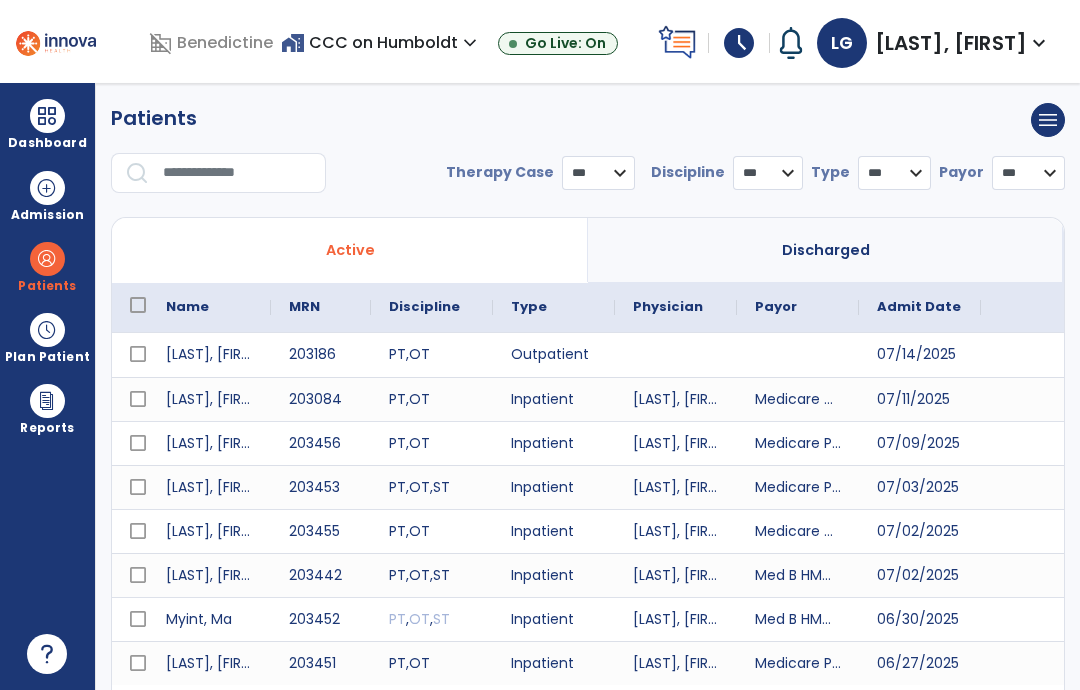 select on "***" 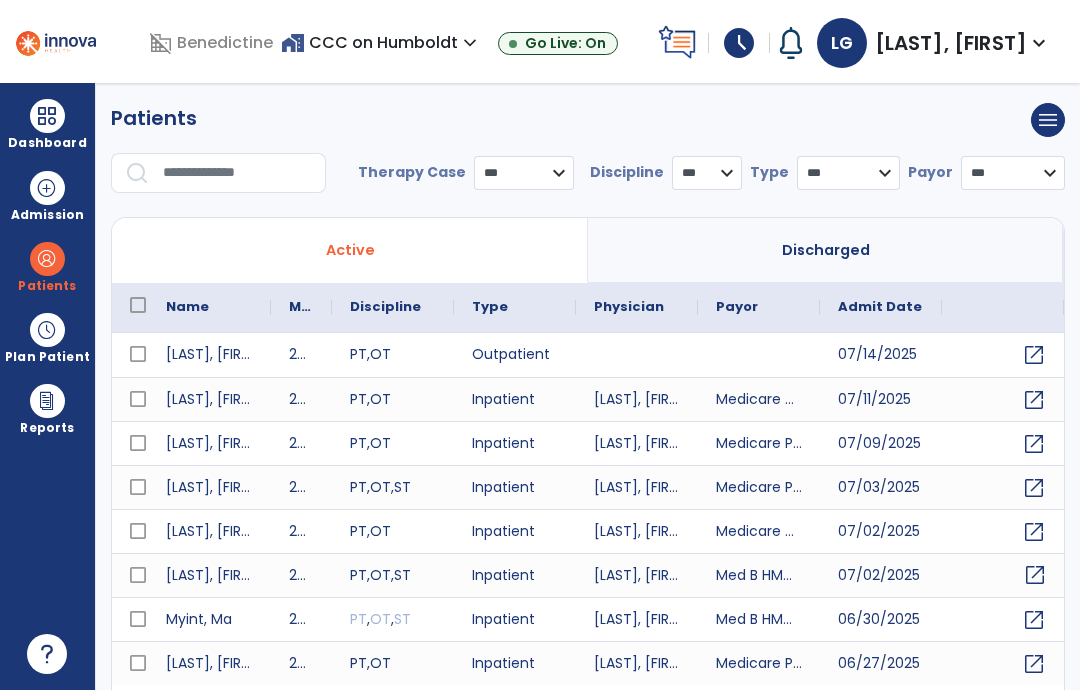 click on "open_in_new" at bounding box center [1035, 575] 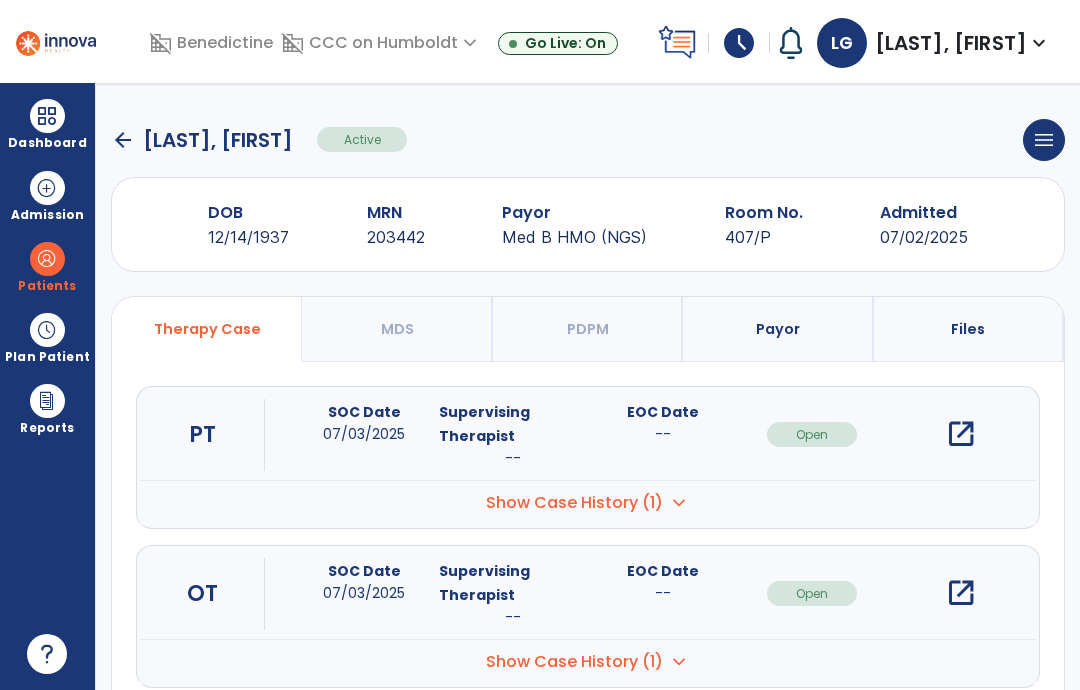 click on "open_in_new" at bounding box center (961, 593) 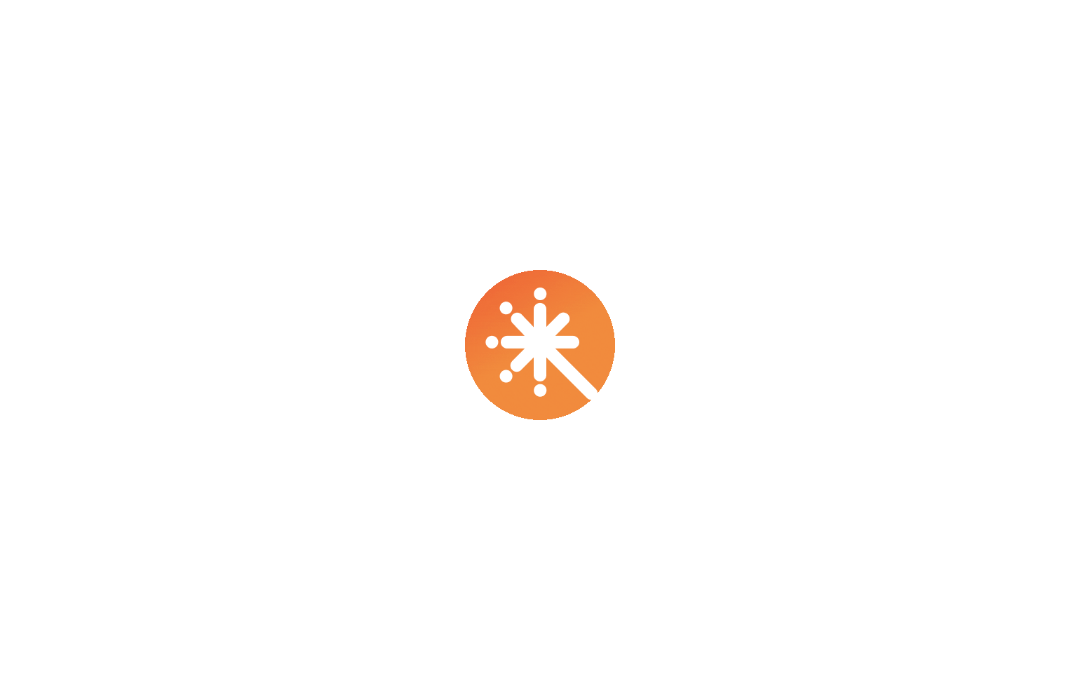 scroll, scrollTop: 0, scrollLeft: 0, axis: both 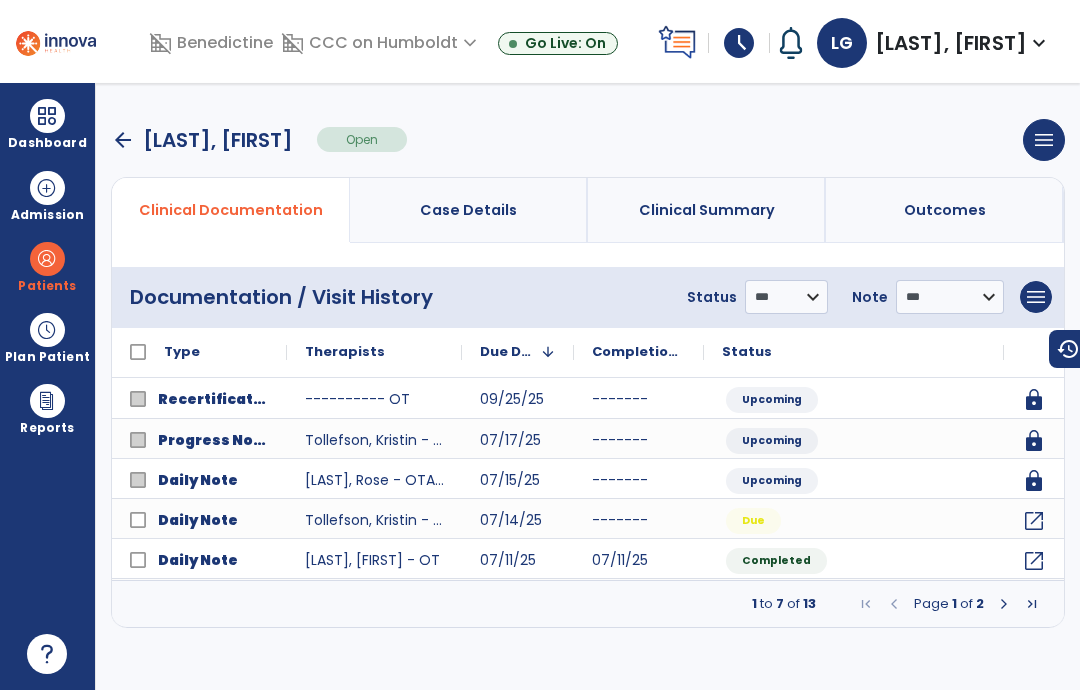 click at bounding box center (47, 116) 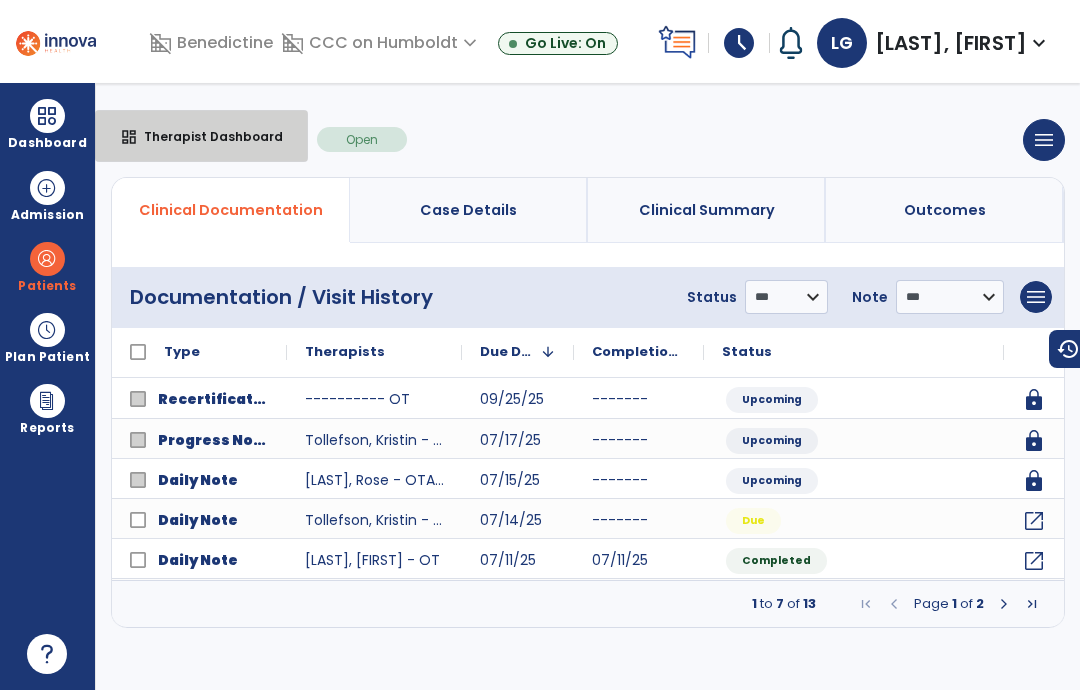 click on "Therapist Dashboard" at bounding box center (205, 136) 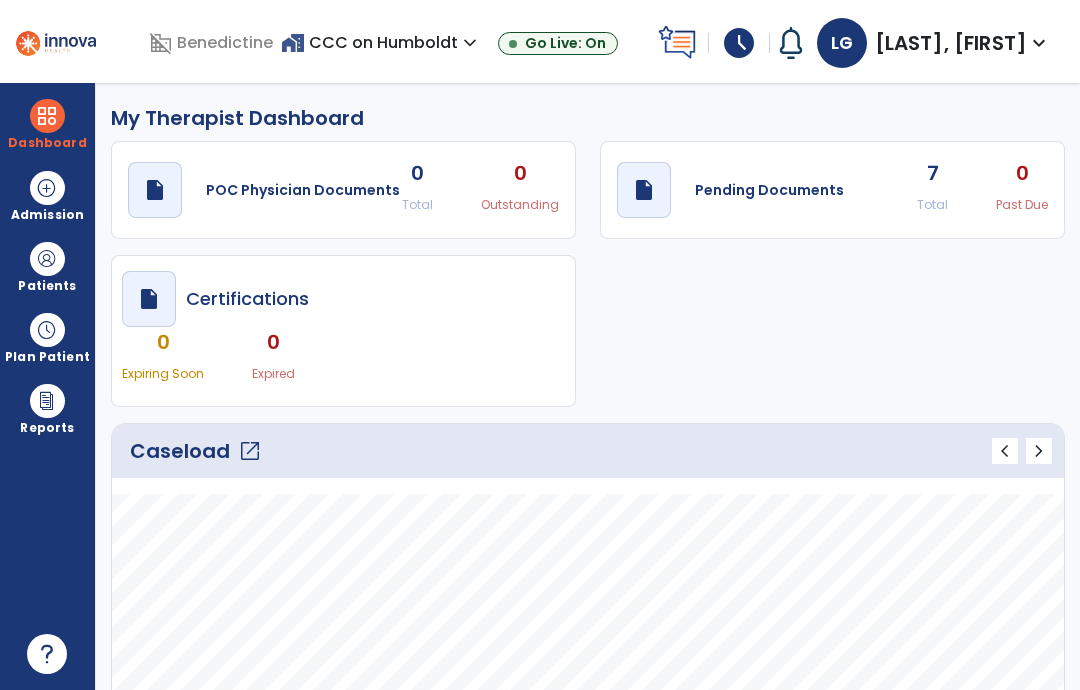 click on "open_in_new" 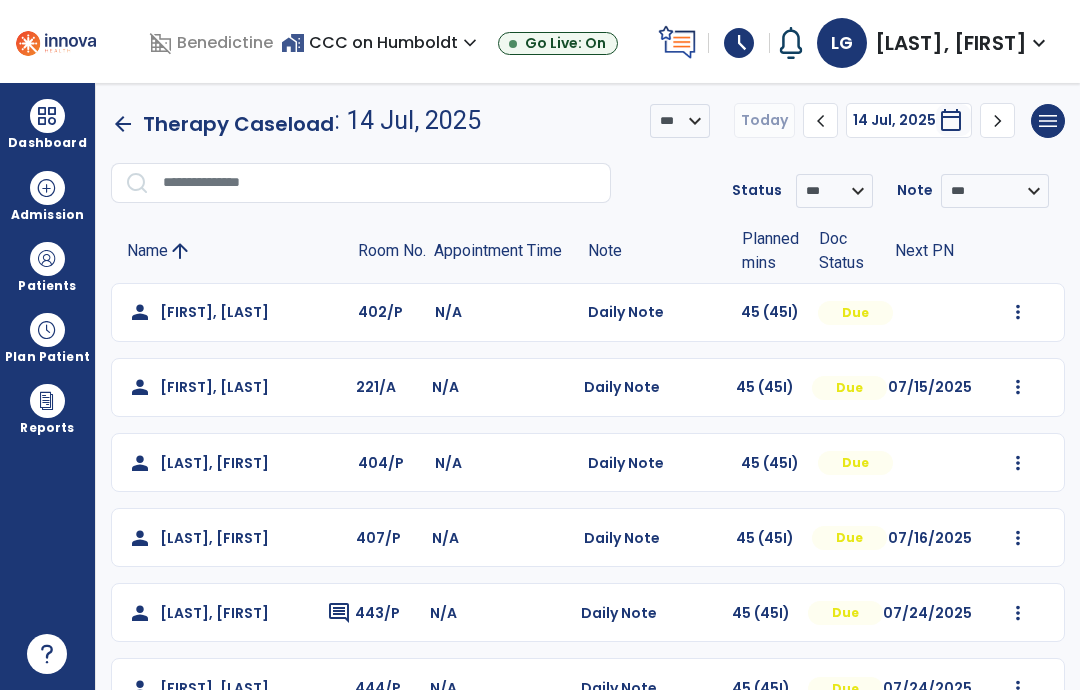 click at bounding box center [1018, 312] 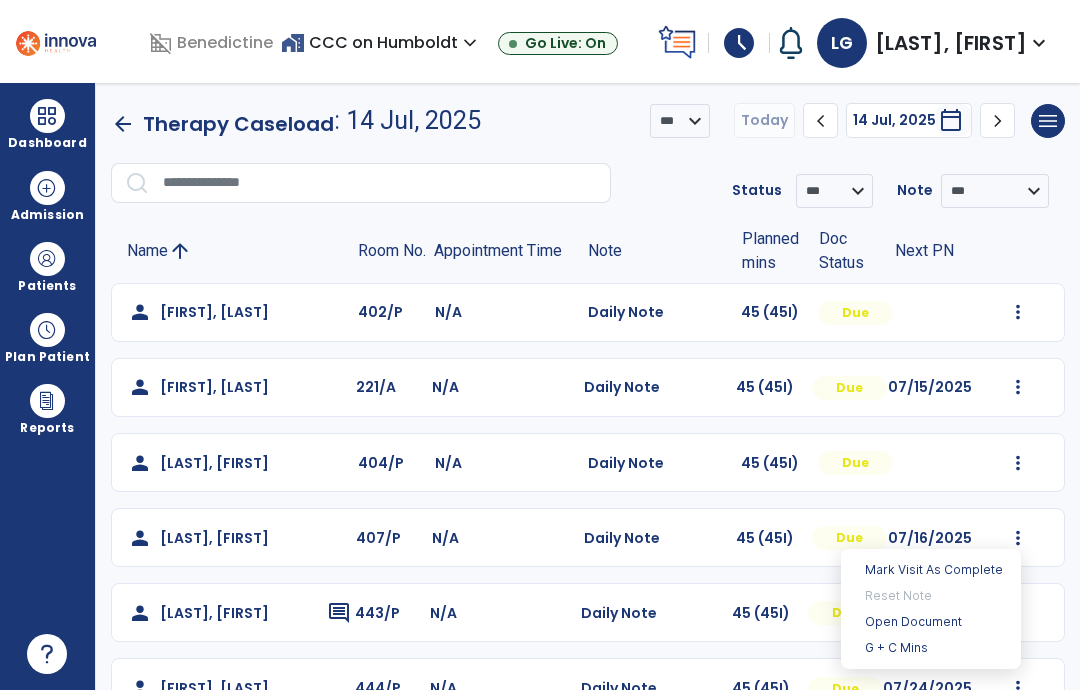 click on "Open Document" at bounding box center (931, 622) 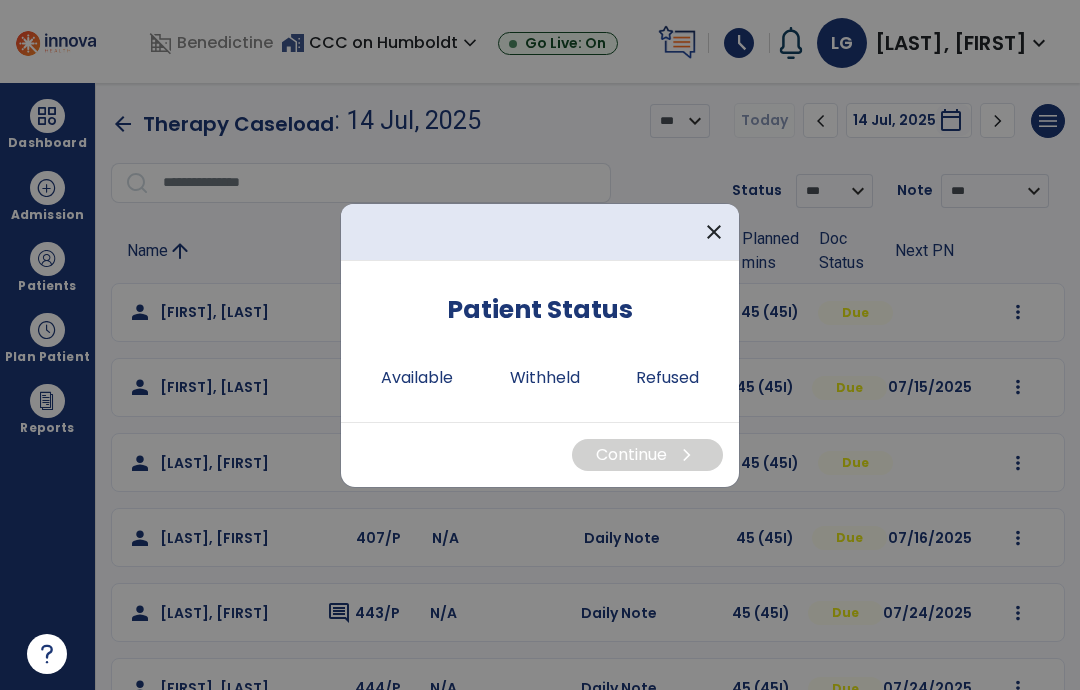 click on "Available" at bounding box center (417, 378) 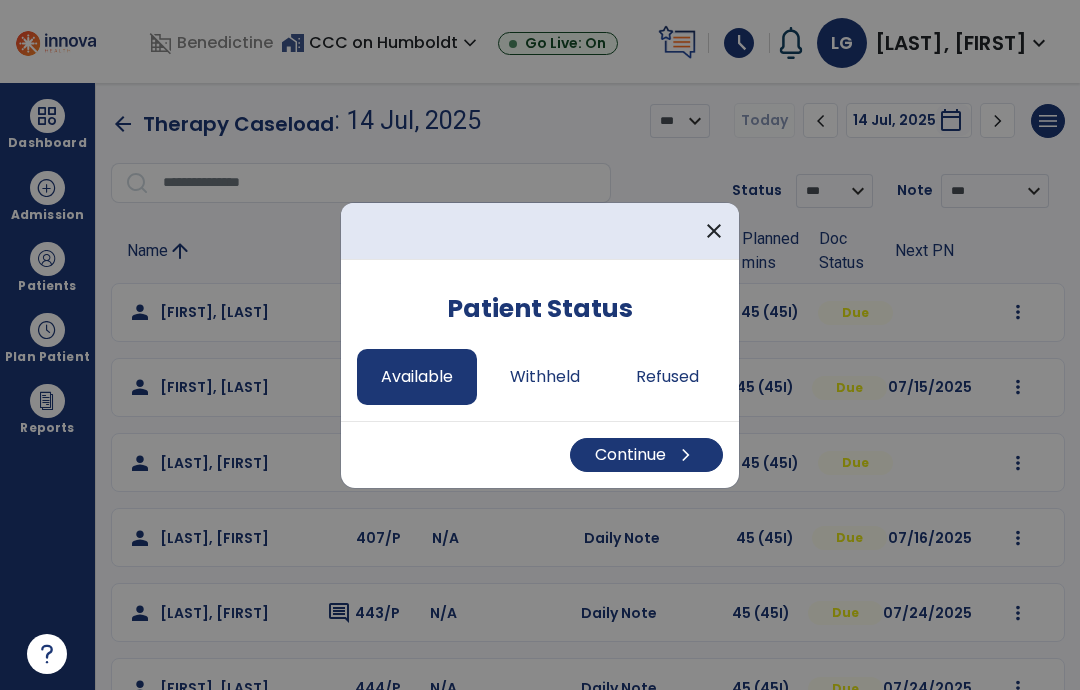click on "chevron_right" at bounding box center [686, 455] 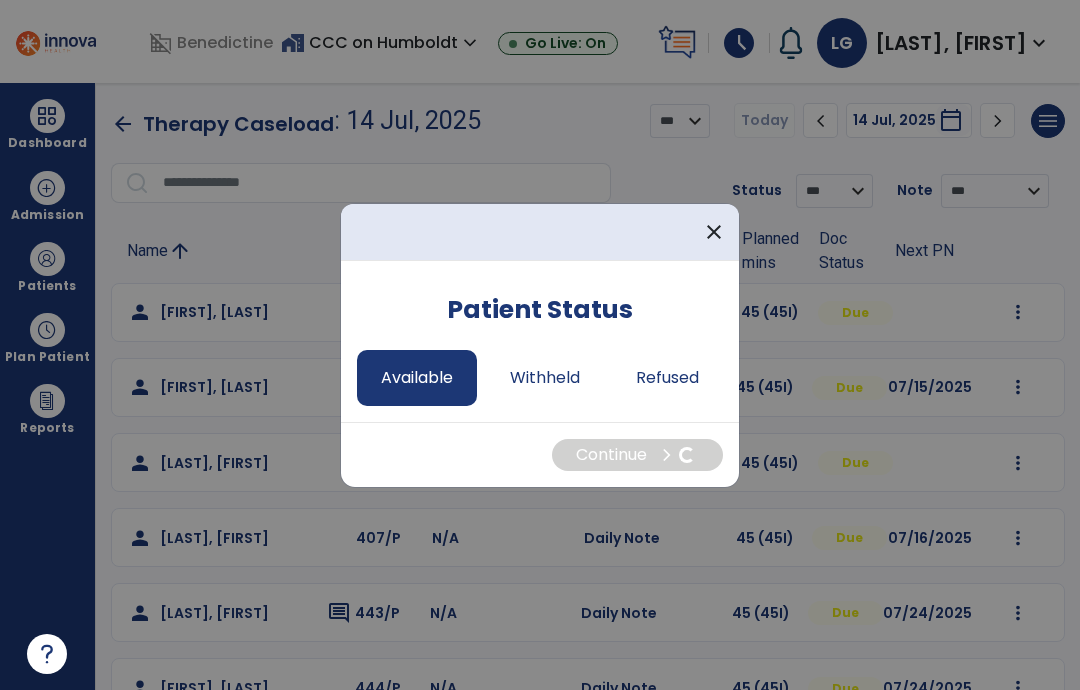 select on "*" 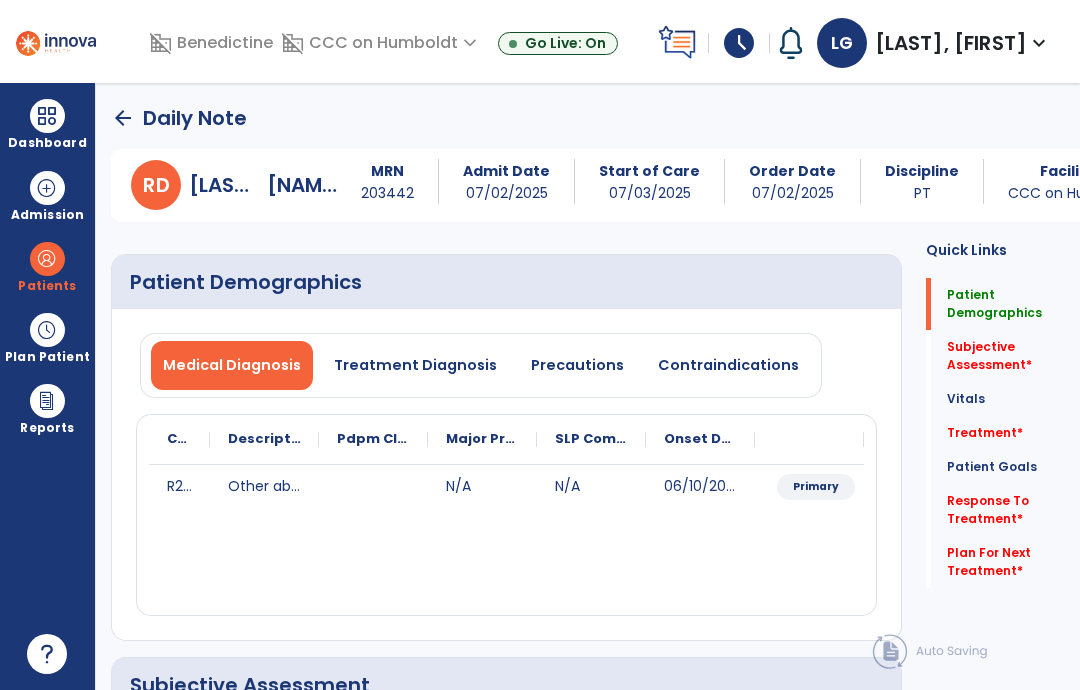 click on "Precautions" at bounding box center (577, 365) 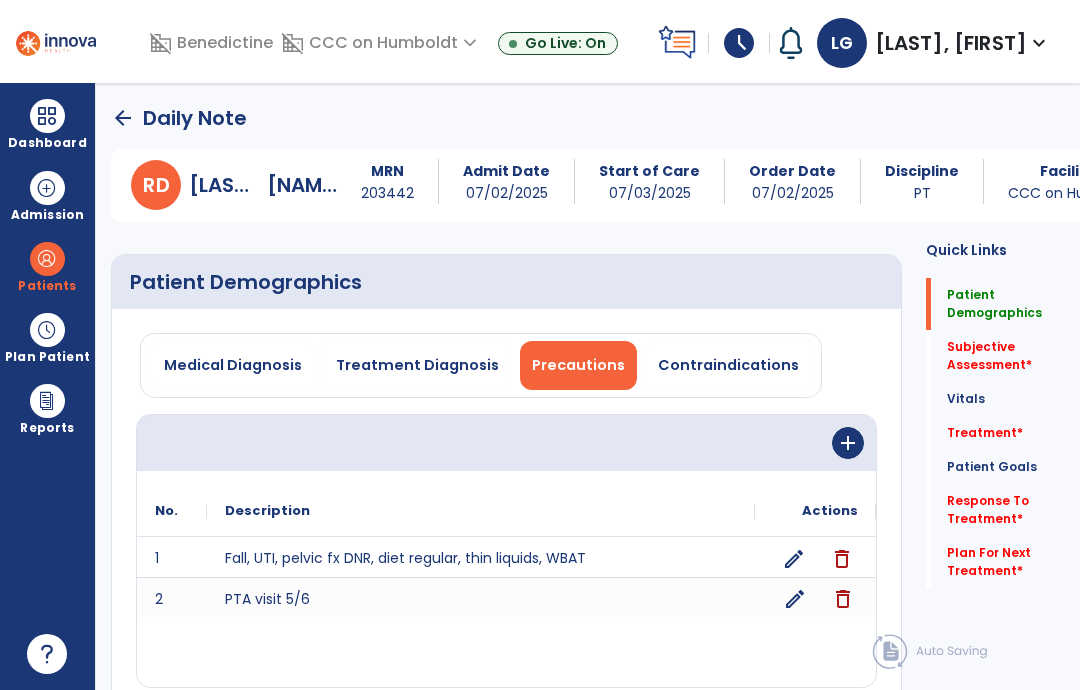 click on "delete" 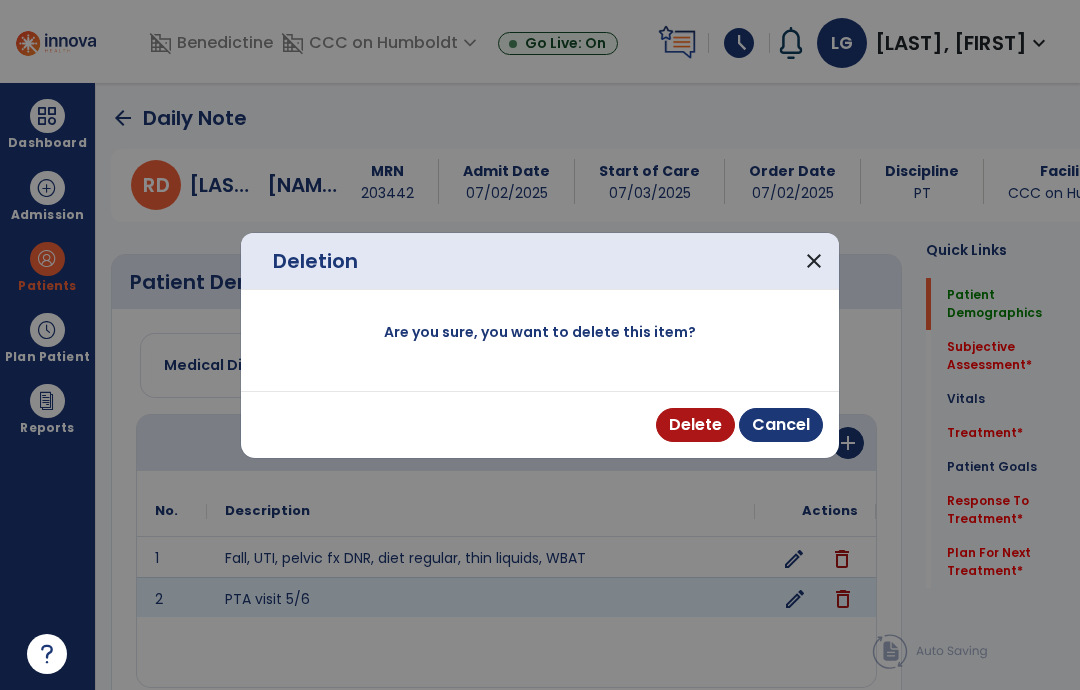 click on "close" at bounding box center (814, 261) 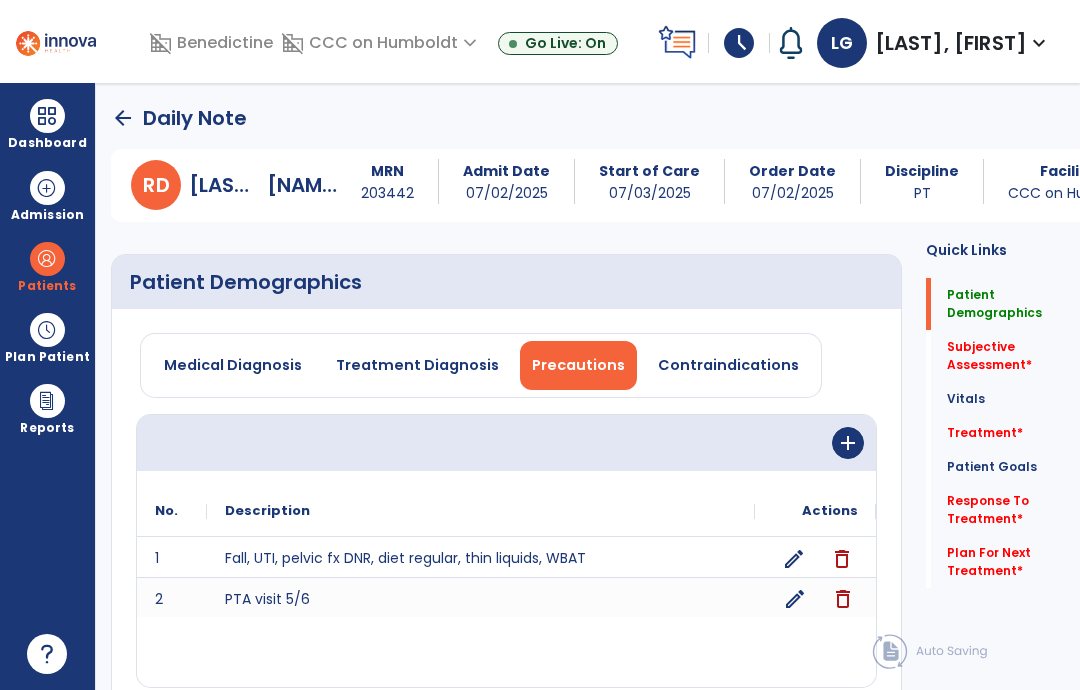 click on "edit" 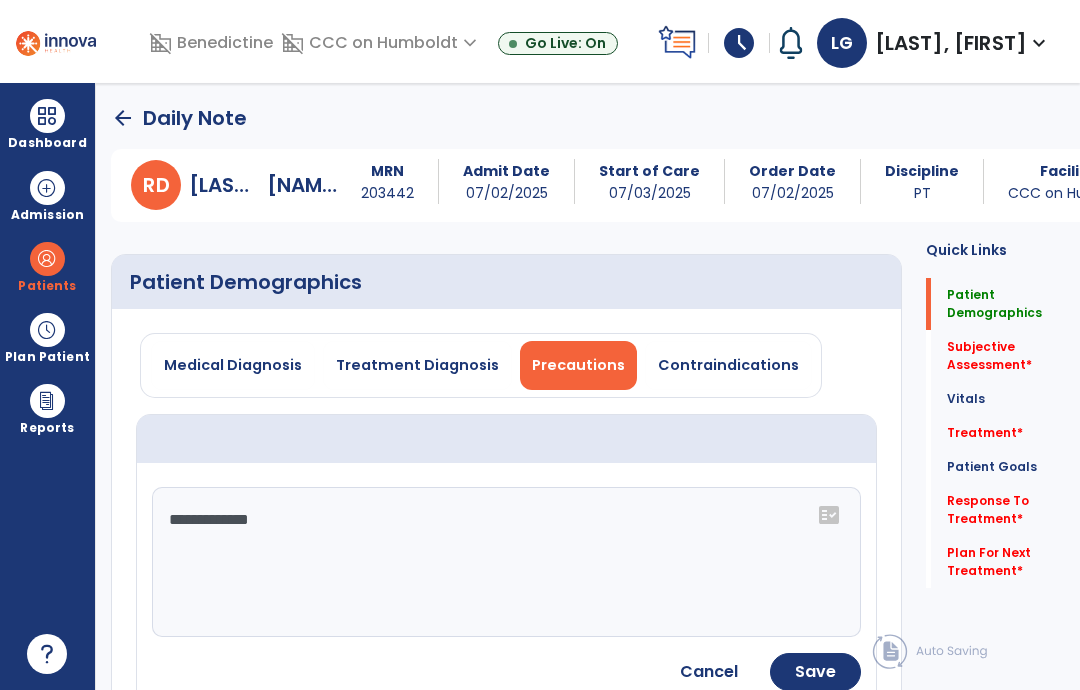click on "**********" 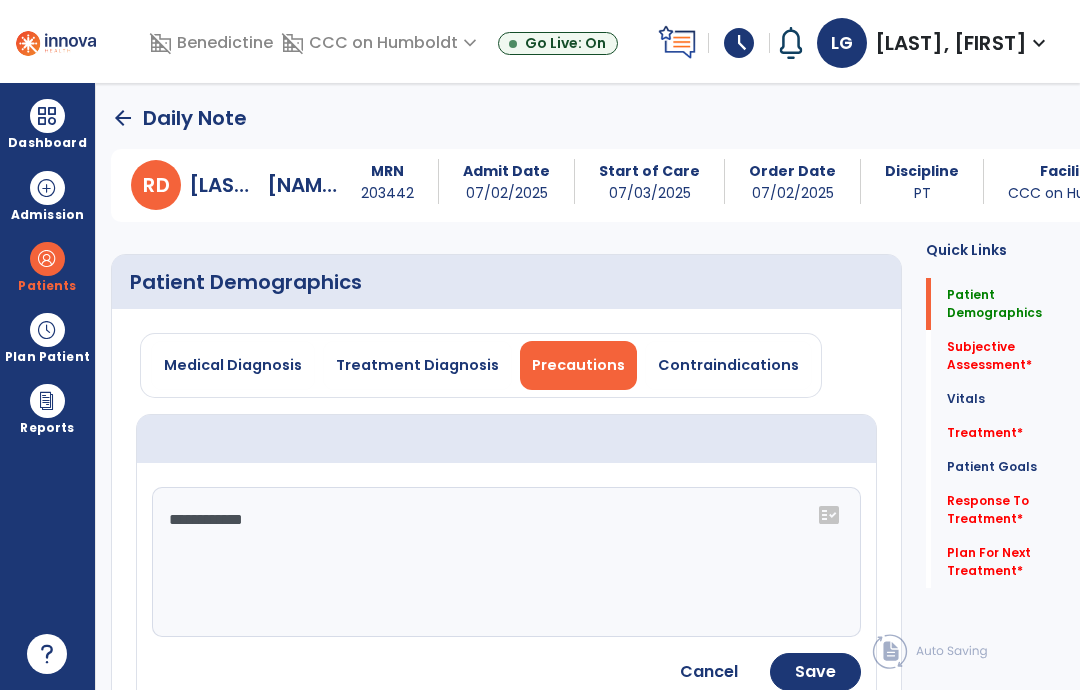 type on "**********" 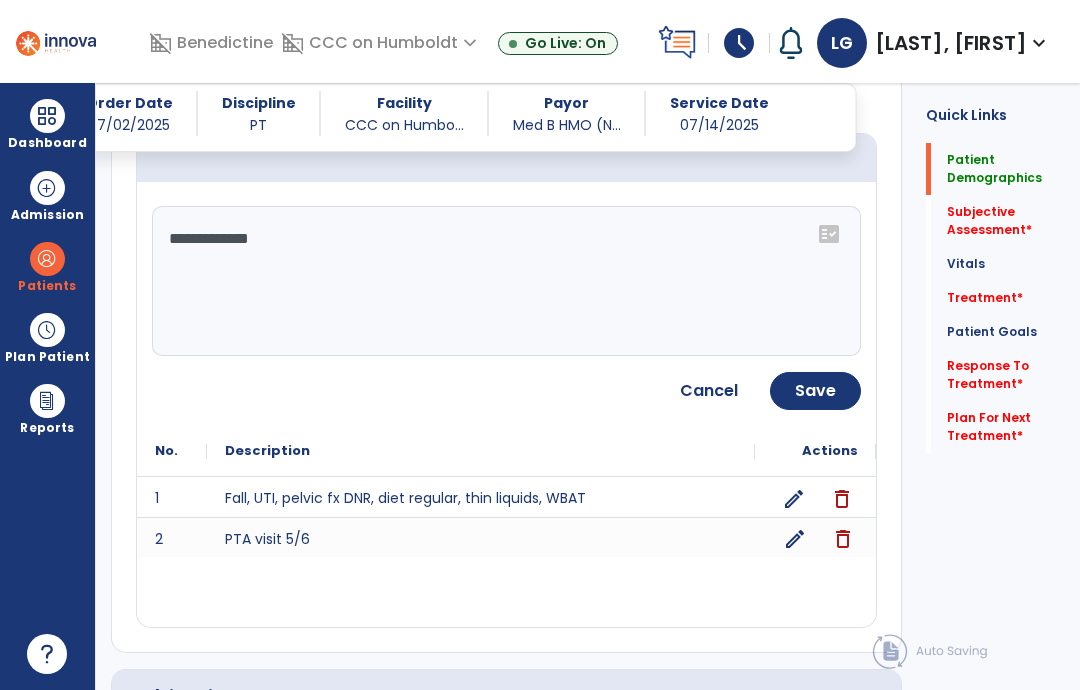 scroll, scrollTop: 261, scrollLeft: 0, axis: vertical 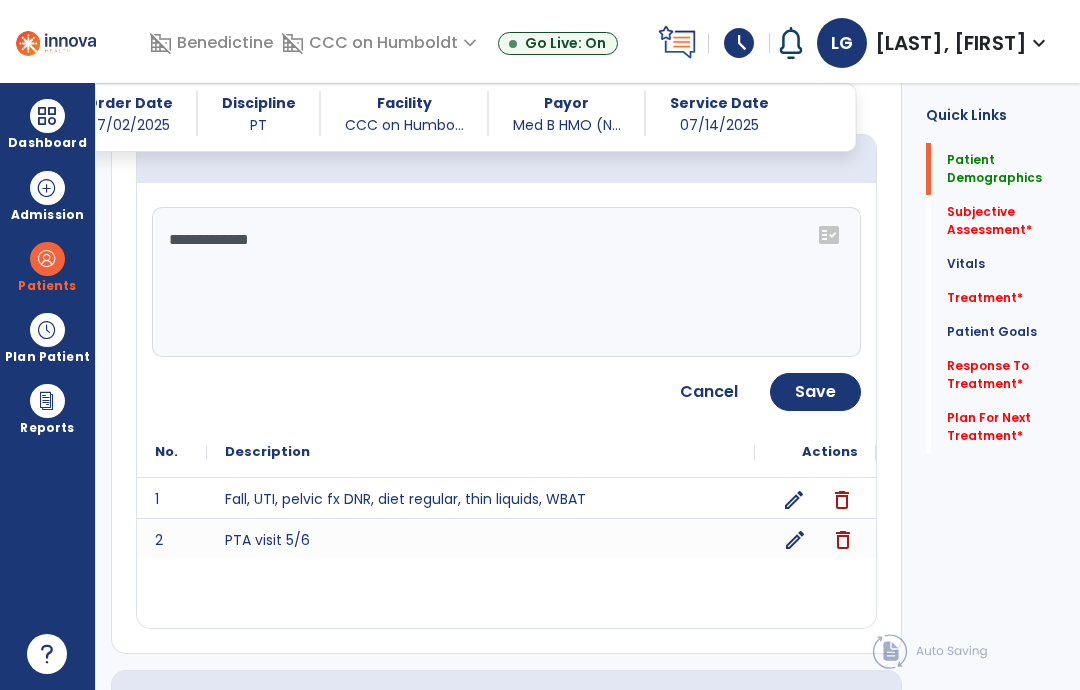 click on "Save" 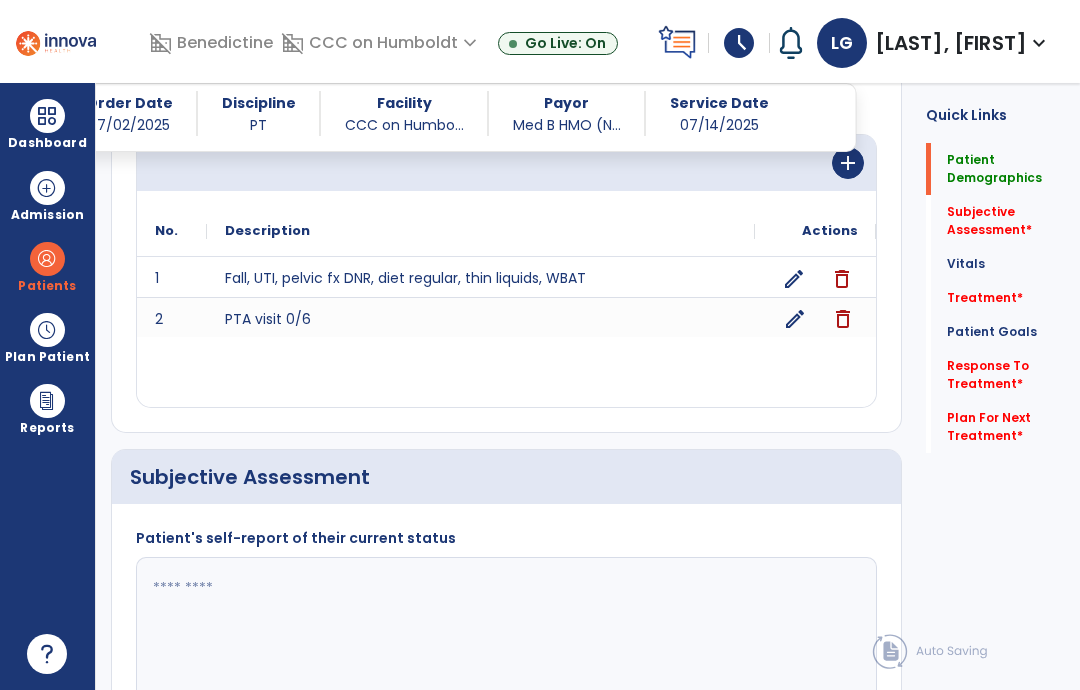 click 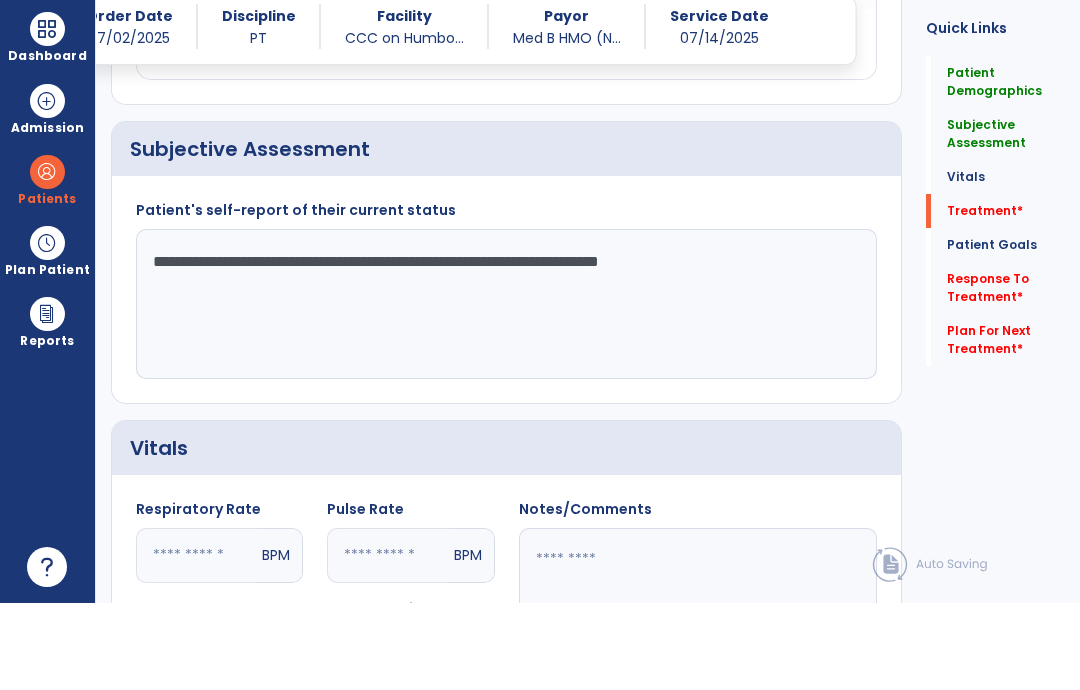 type on "**********" 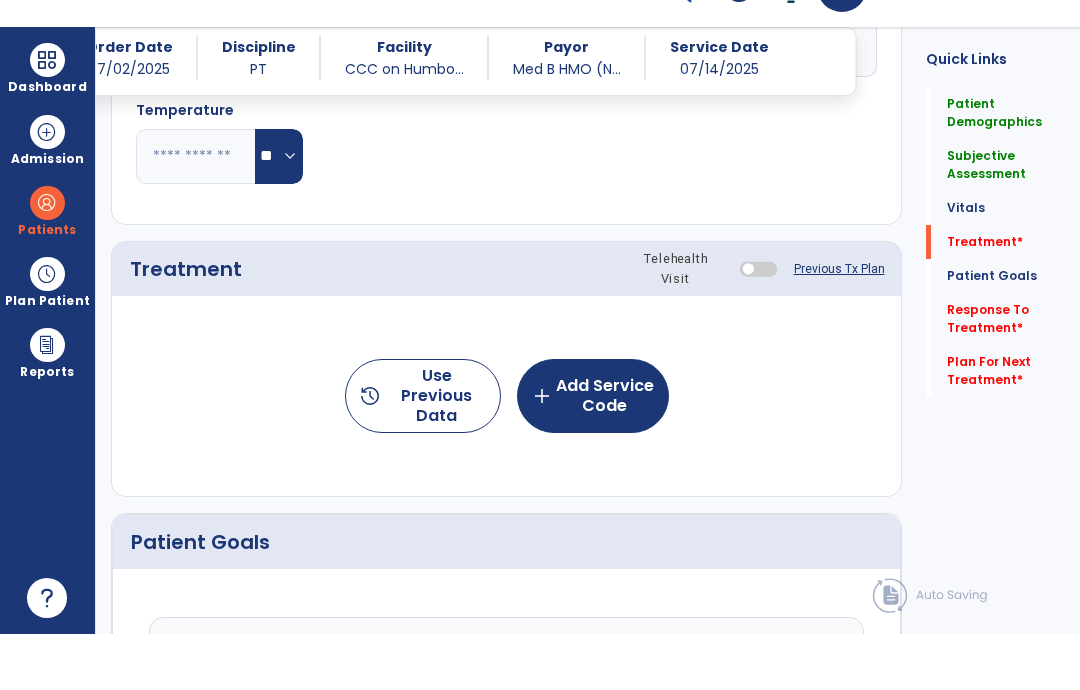 click on "add  Add Service Code" 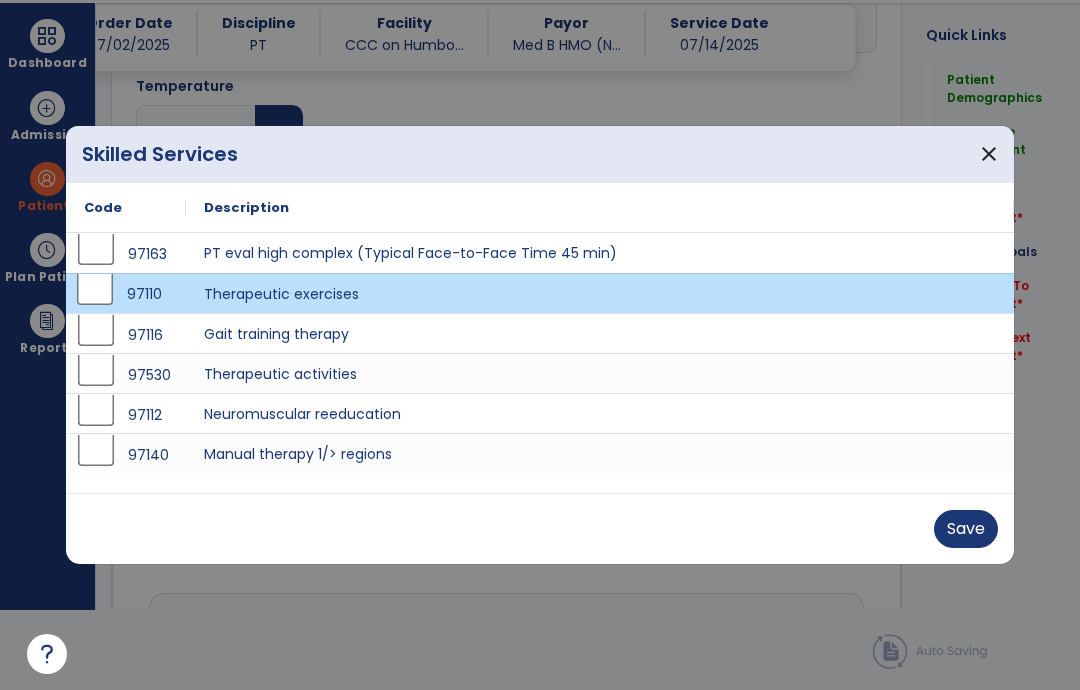 click on "Save" at bounding box center (966, 529) 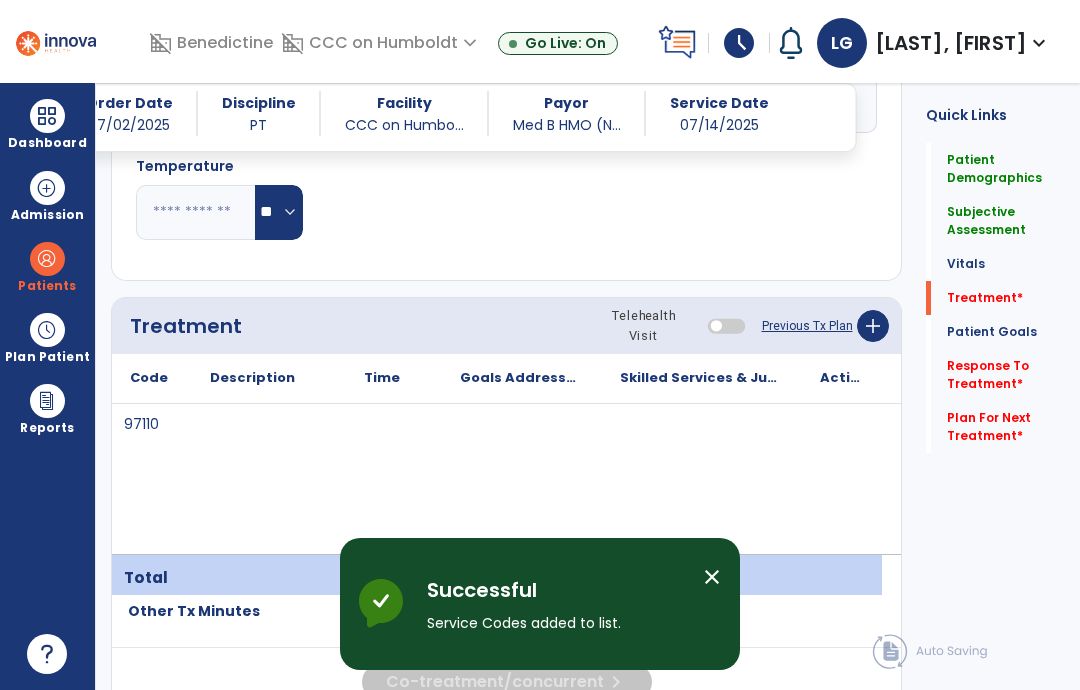 scroll, scrollTop: 80, scrollLeft: 0, axis: vertical 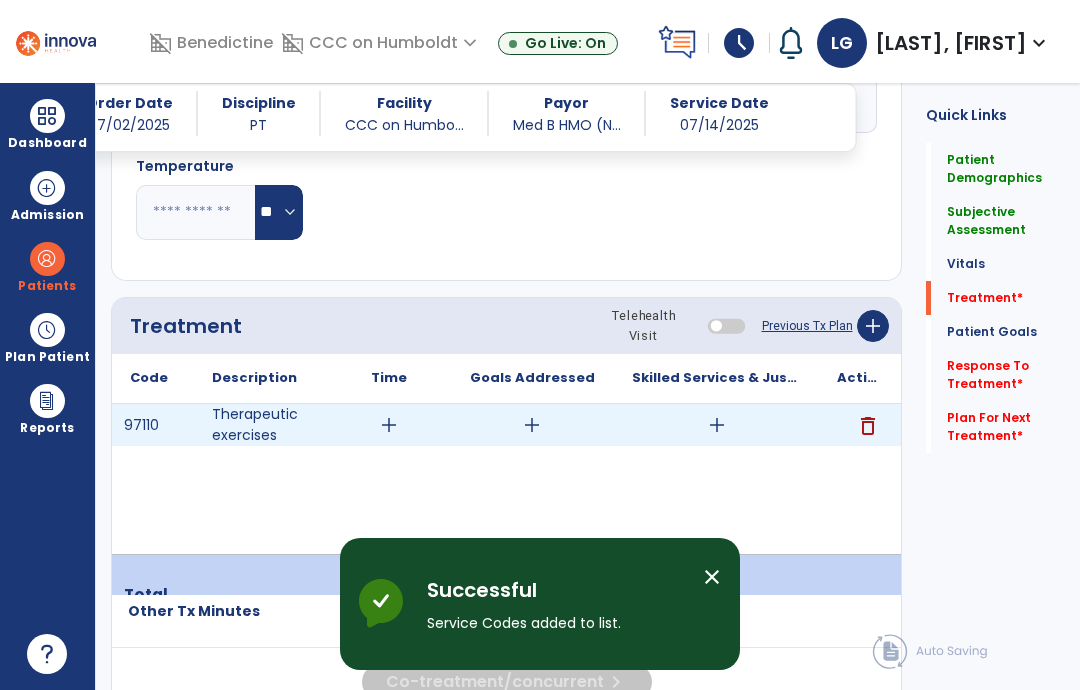 click on "add" at bounding box center (717, 425) 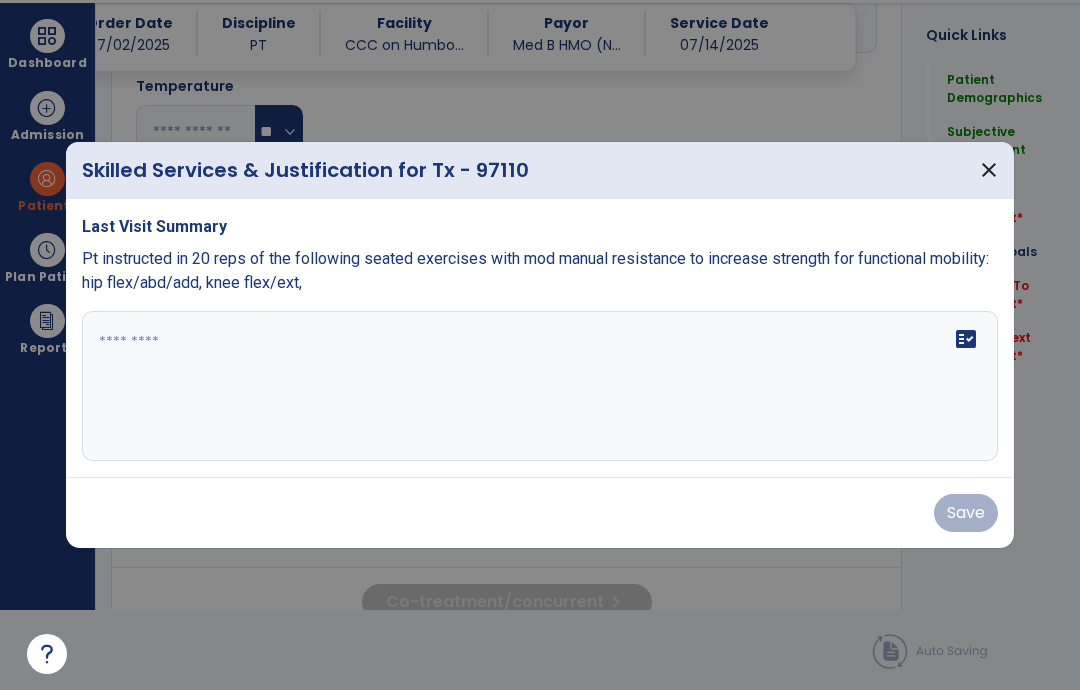 click at bounding box center (540, 386) 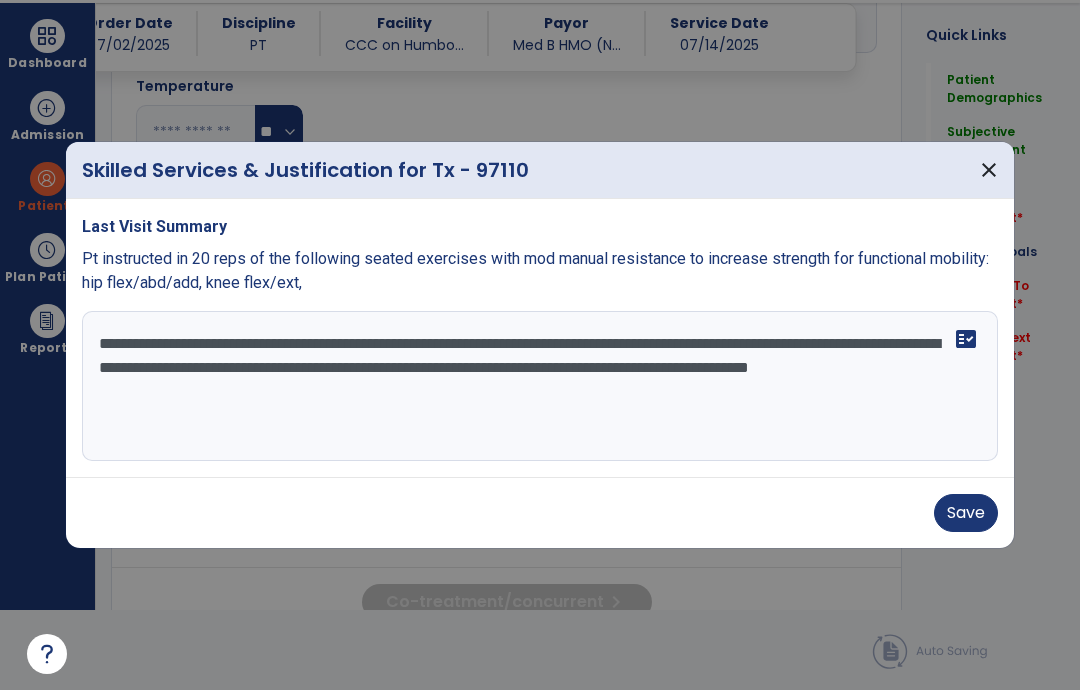 type on "**********" 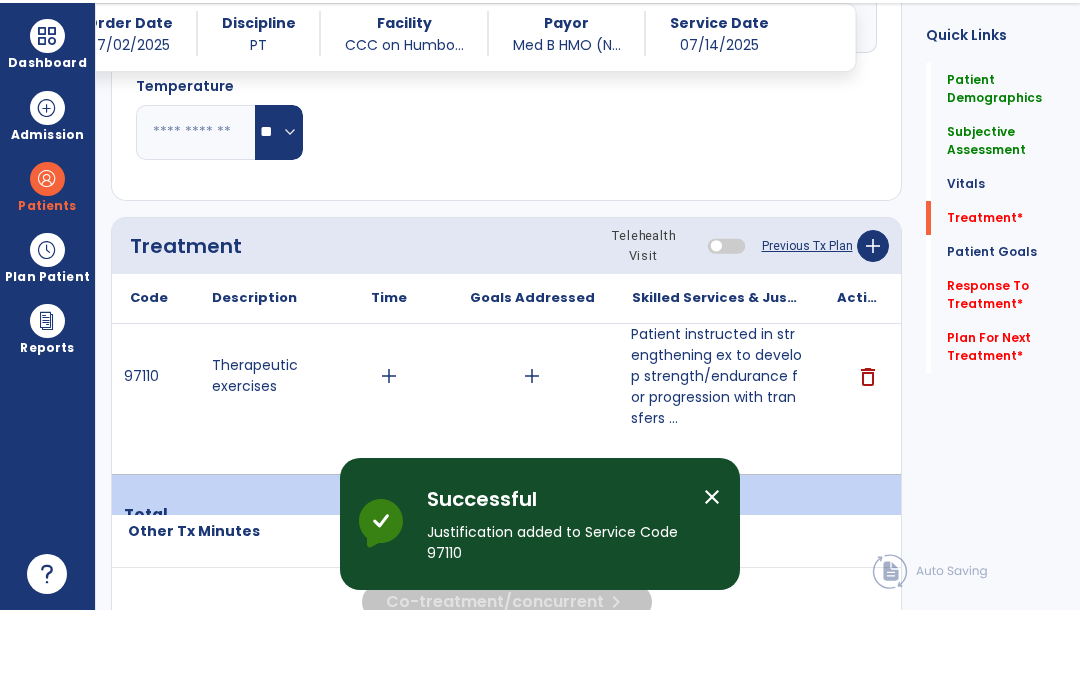 scroll, scrollTop: 80, scrollLeft: 0, axis: vertical 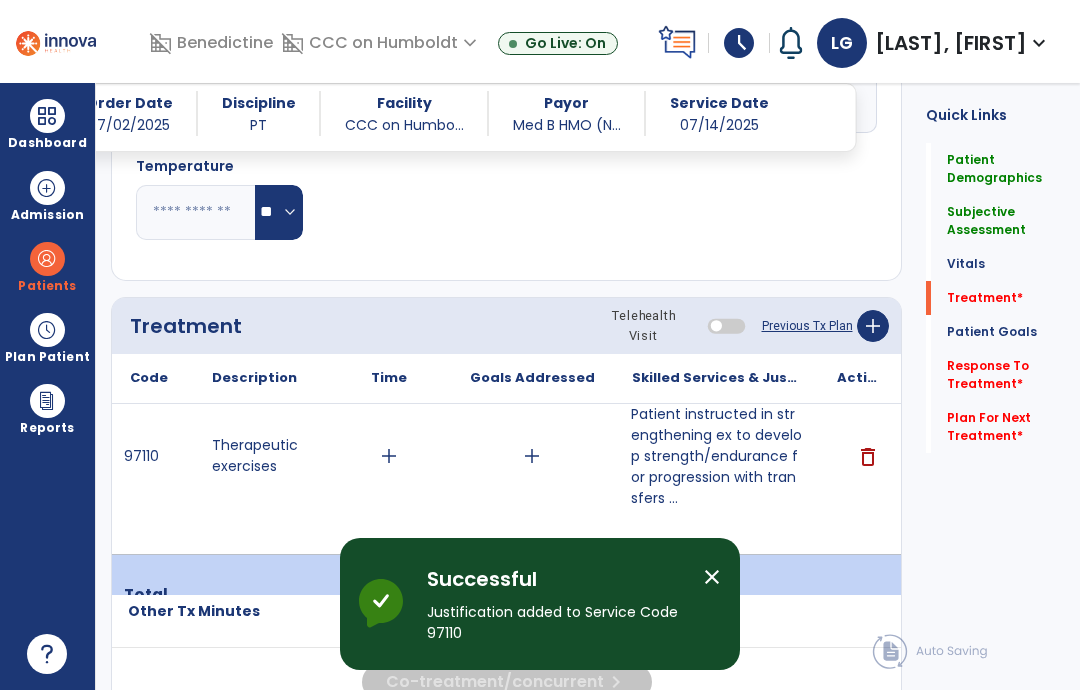 click on "add" 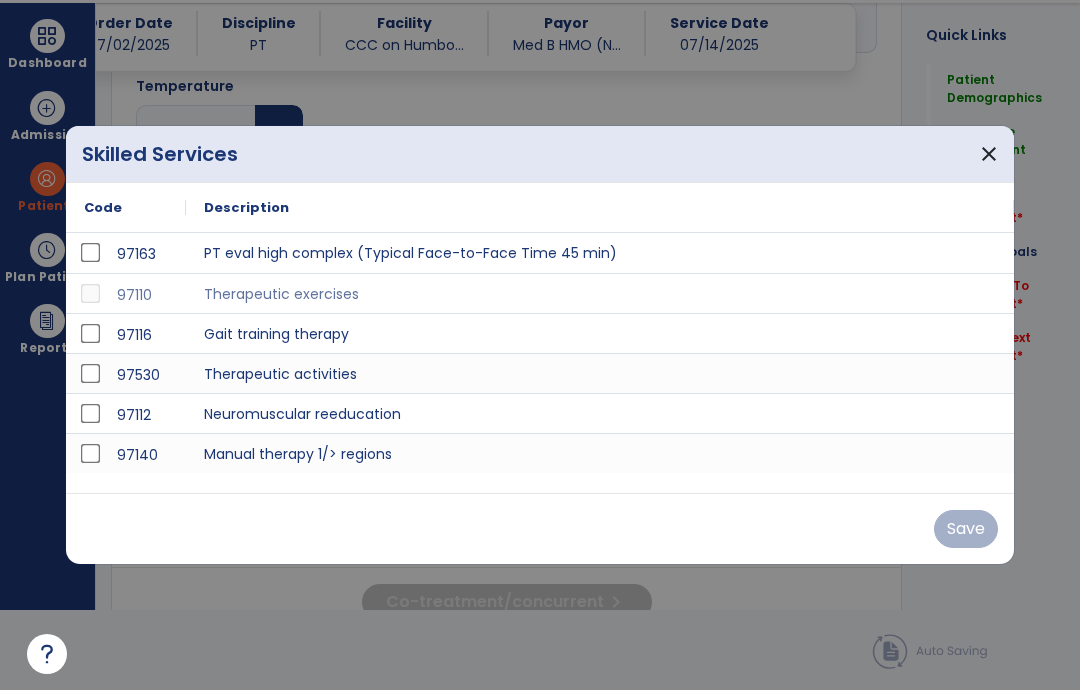 scroll, scrollTop: 0, scrollLeft: 0, axis: both 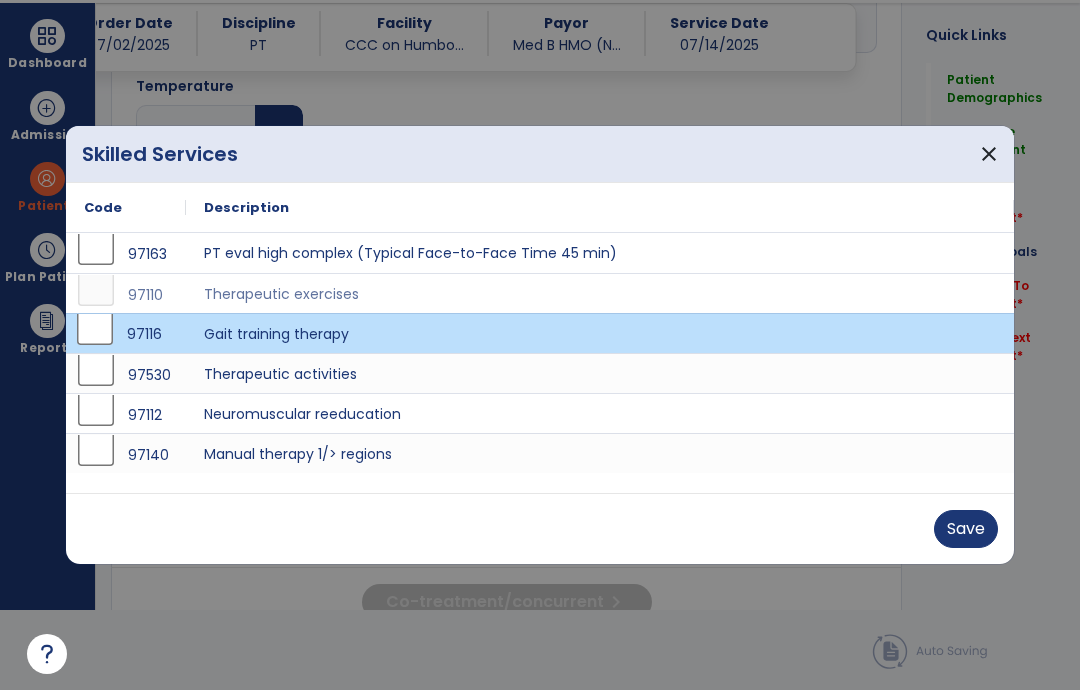 click on "Save" at bounding box center (966, 529) 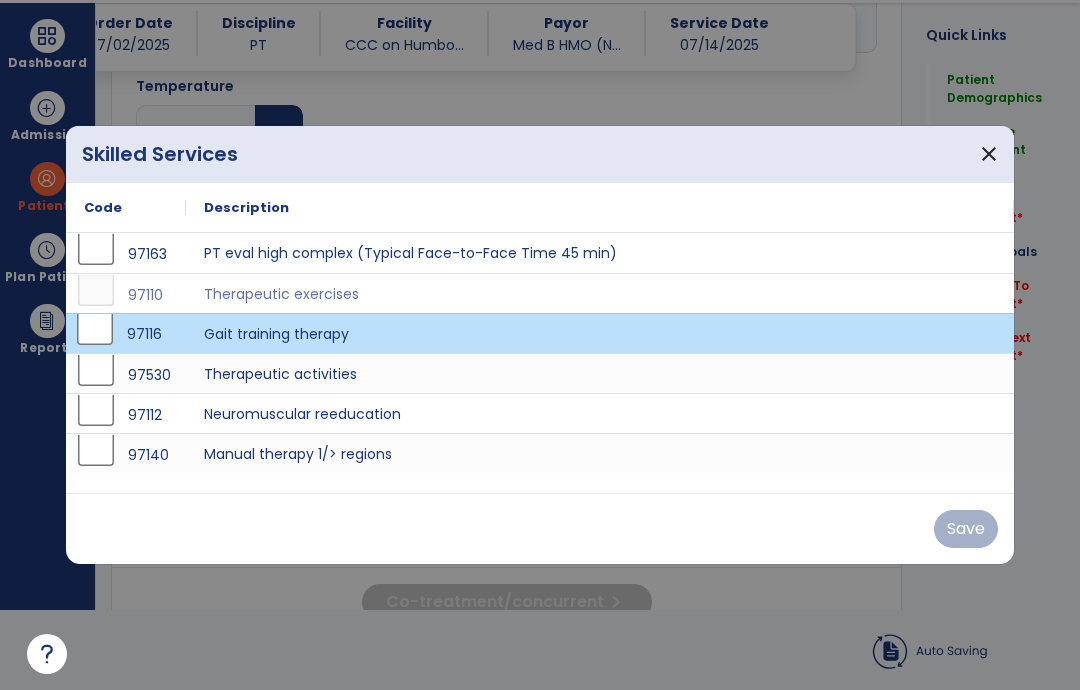 scroll, scrollTop: 80, scrollLeft: 0, axis: vertical 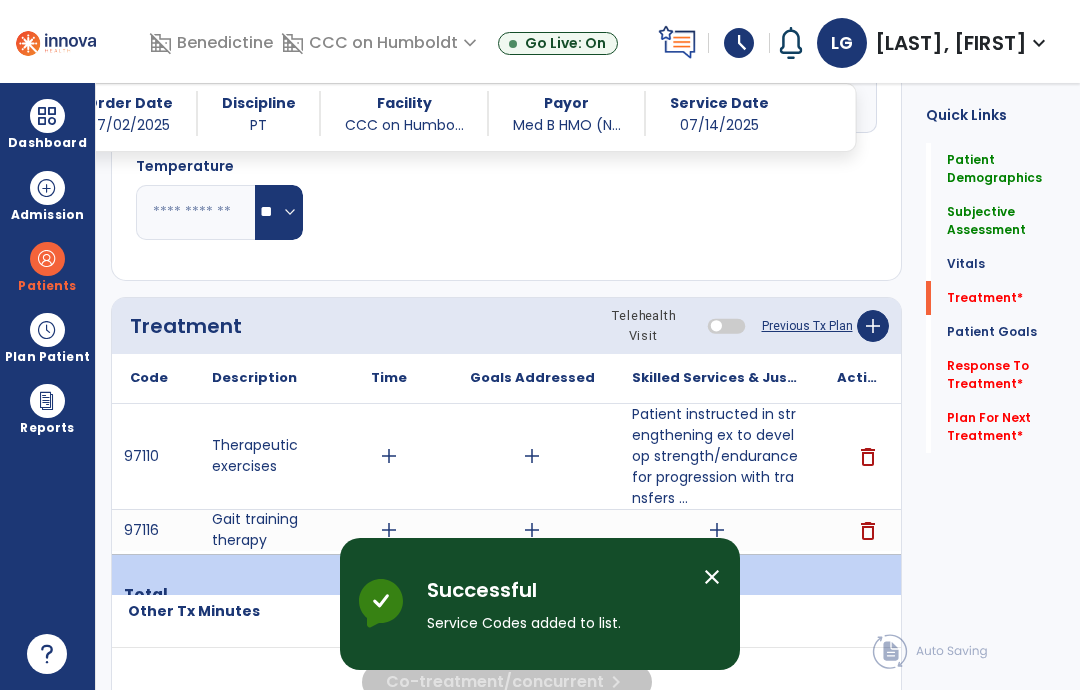 click on "add" at bounding box center (716, 530) 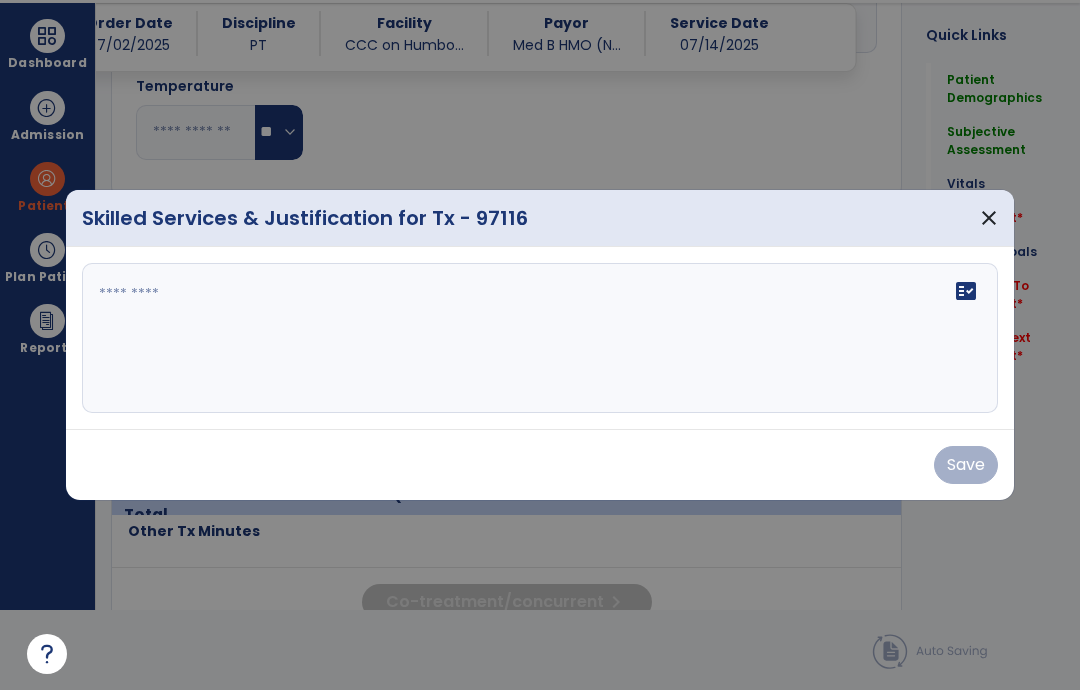 scroll, scrollTop: 0, scrollLeft: 0, axis: both 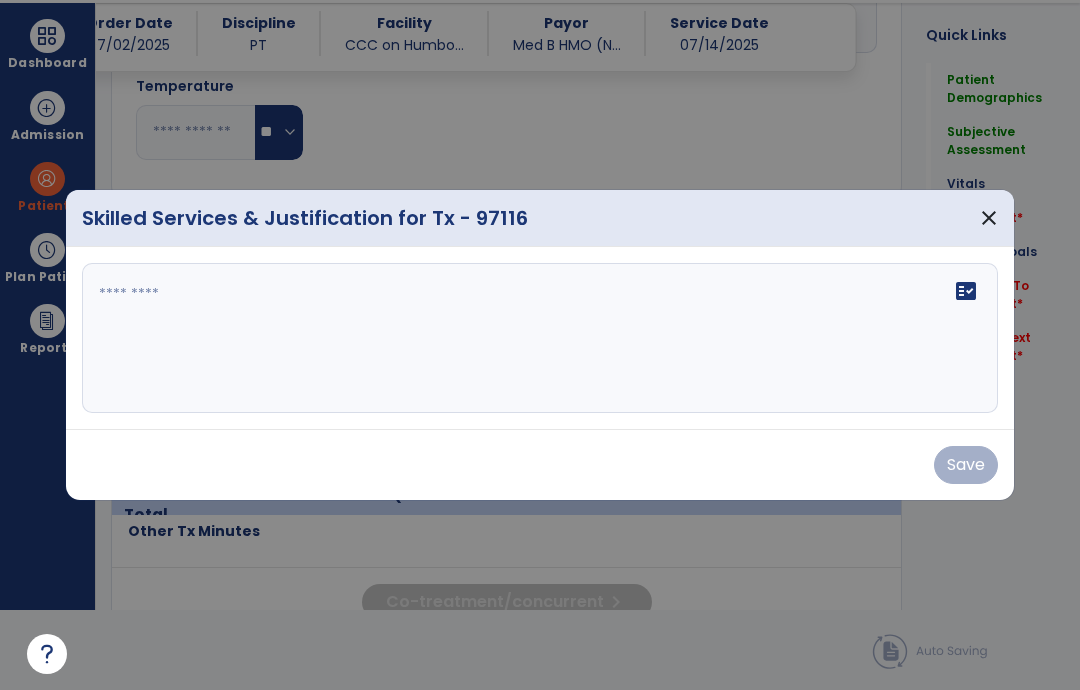 click at bounding box center [540, 338] 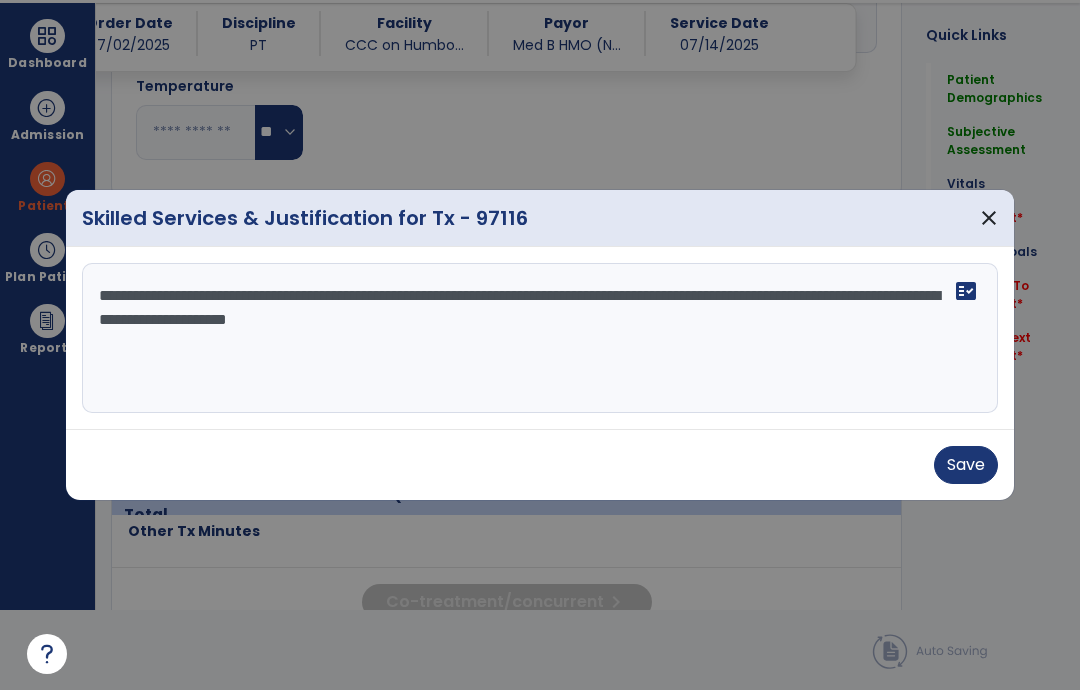 type on "**********" 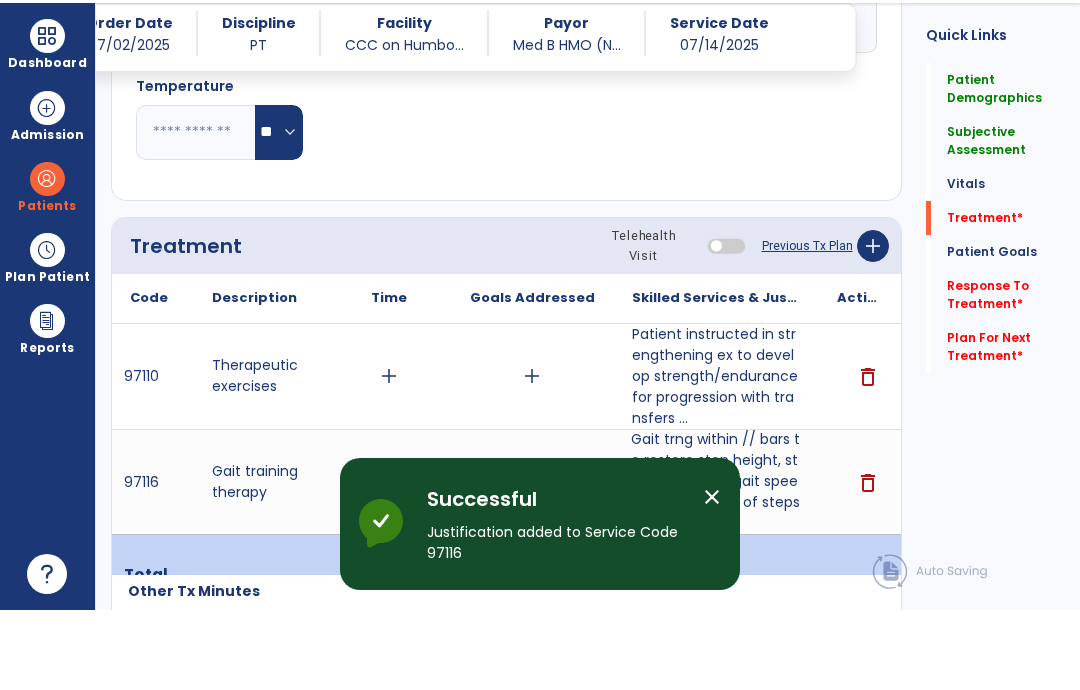 scroll, scrollTop: 80, scrollLeft: 0, axis: vertical 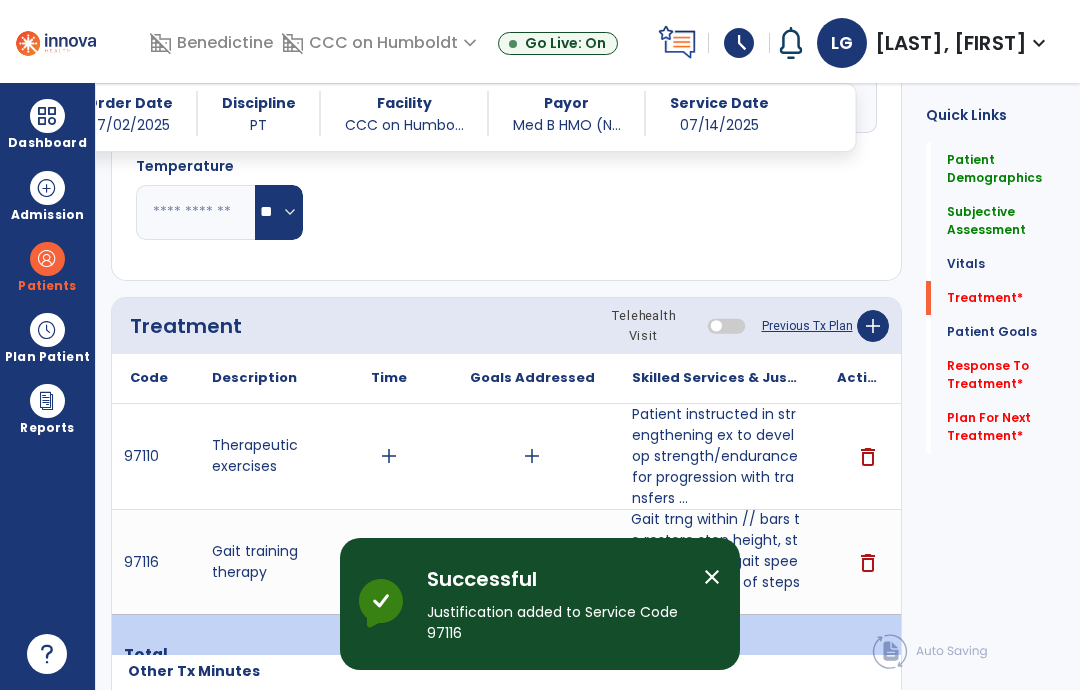 click on "add" 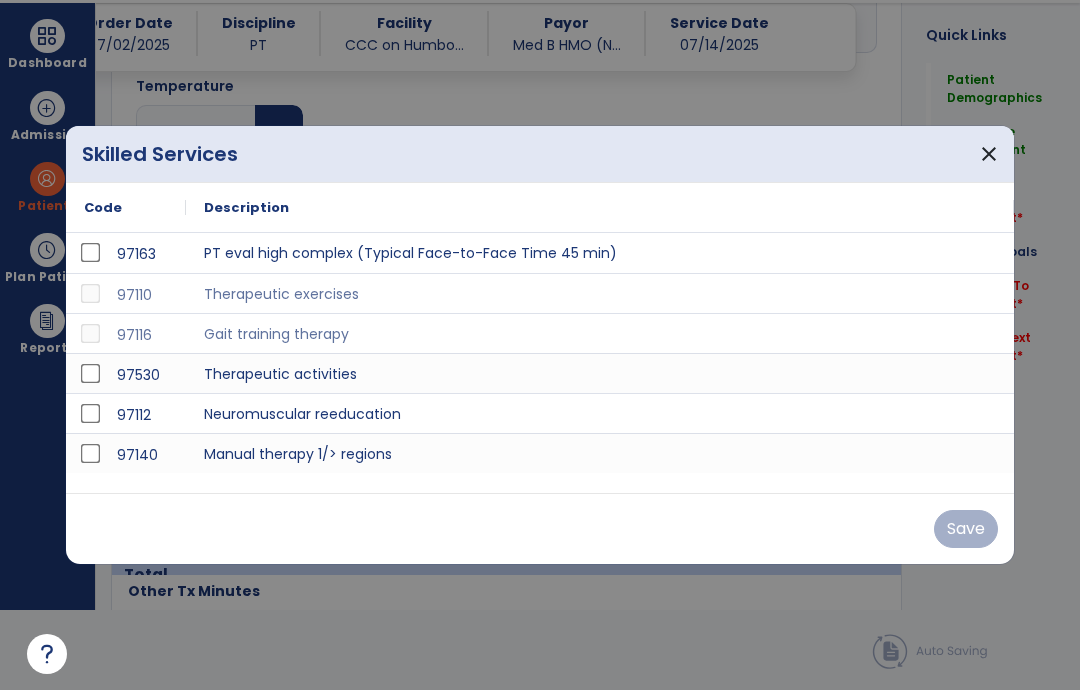 scroll, scrollTop: 0, scrollLeft: 0, axis: both 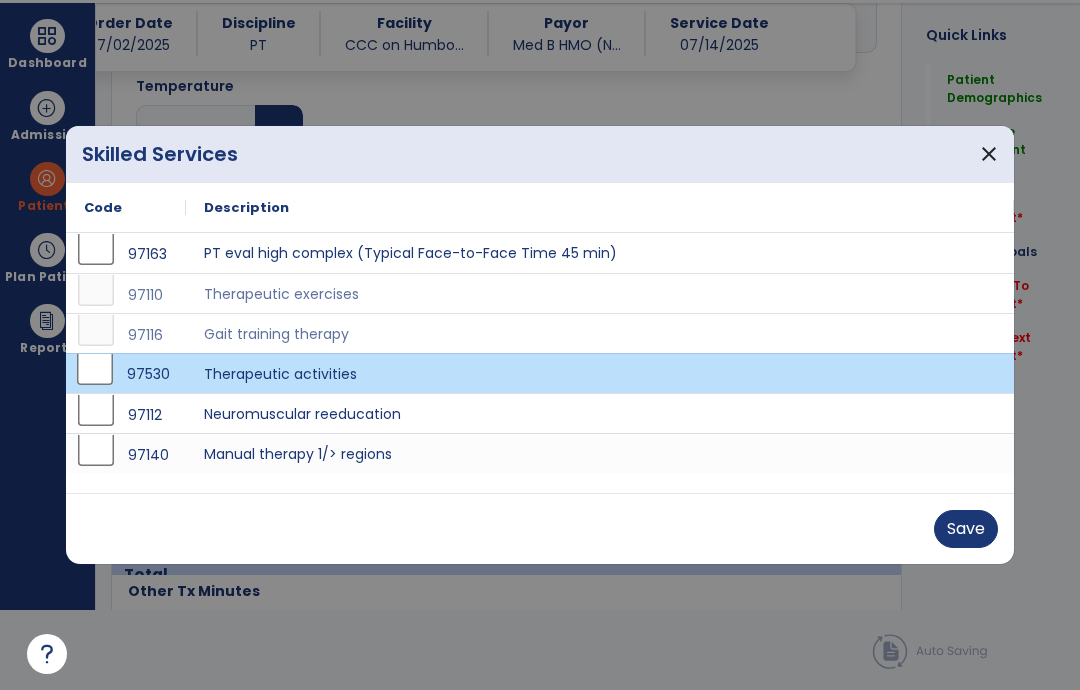 click on "Save" at bounding box center (966, 529) 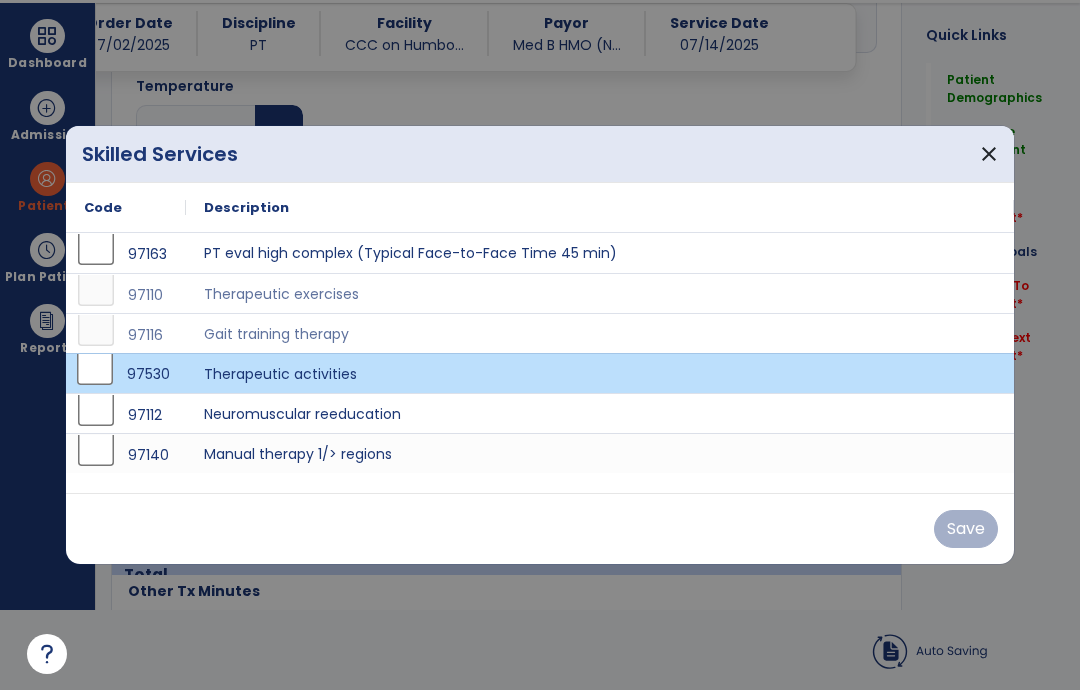 scroll, scrollTop: 80, scrollLeft: 0, axis: vertical 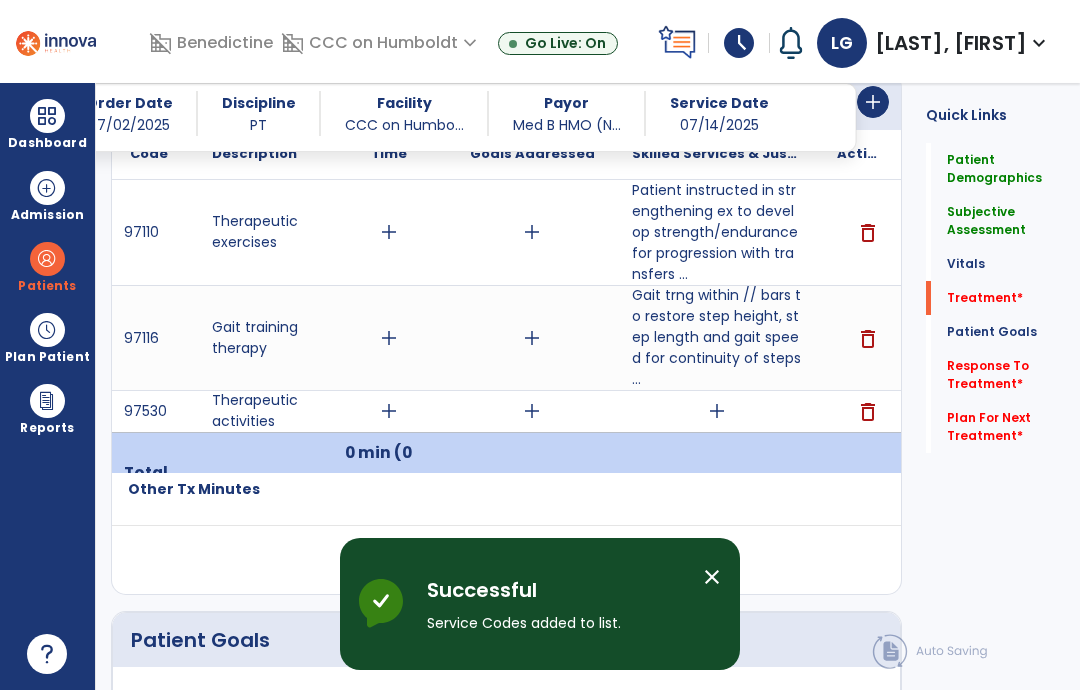 click on "add" at bounding box center (717, 411) 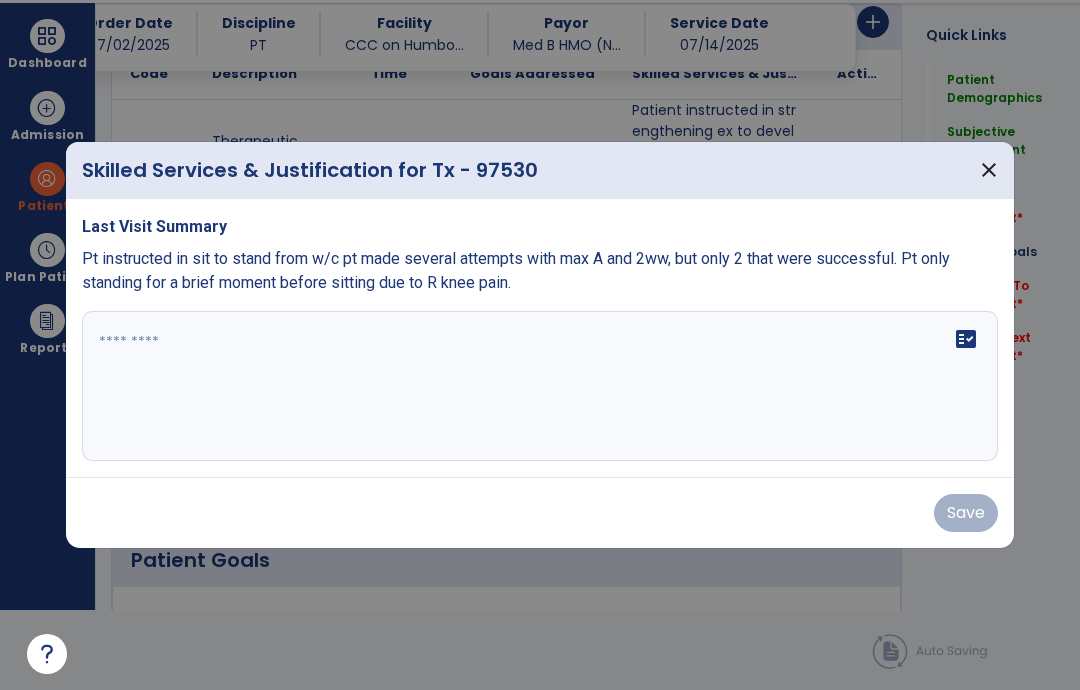 scroll, scrollTop: 0, scrollLeft: 0, axis: both 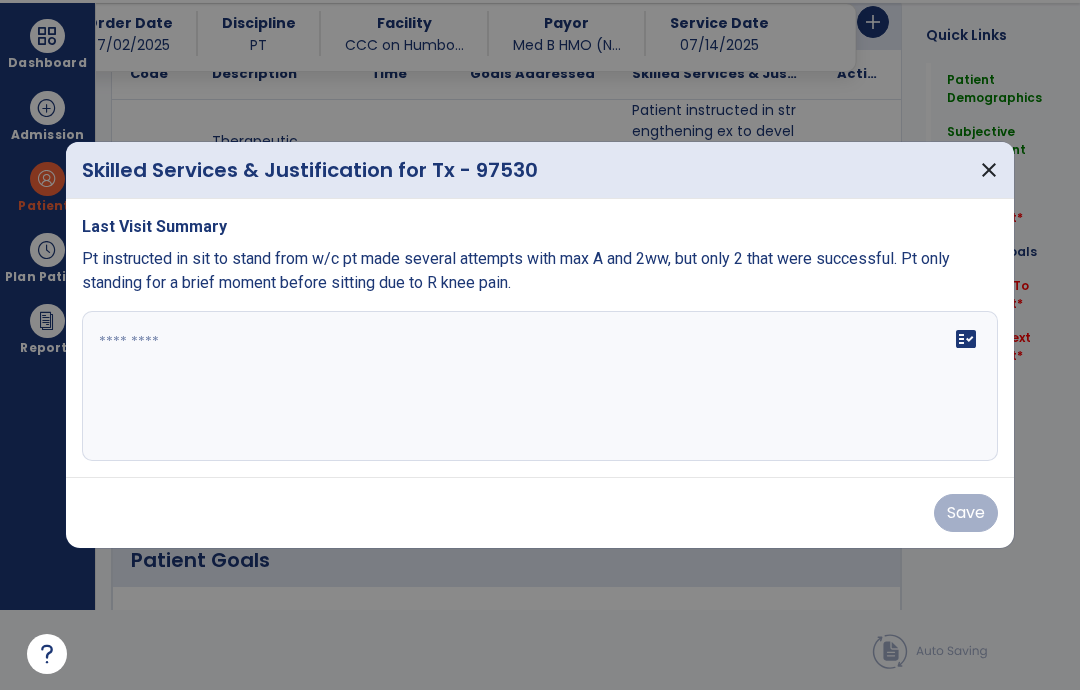 click at bounding box center (540, 386) 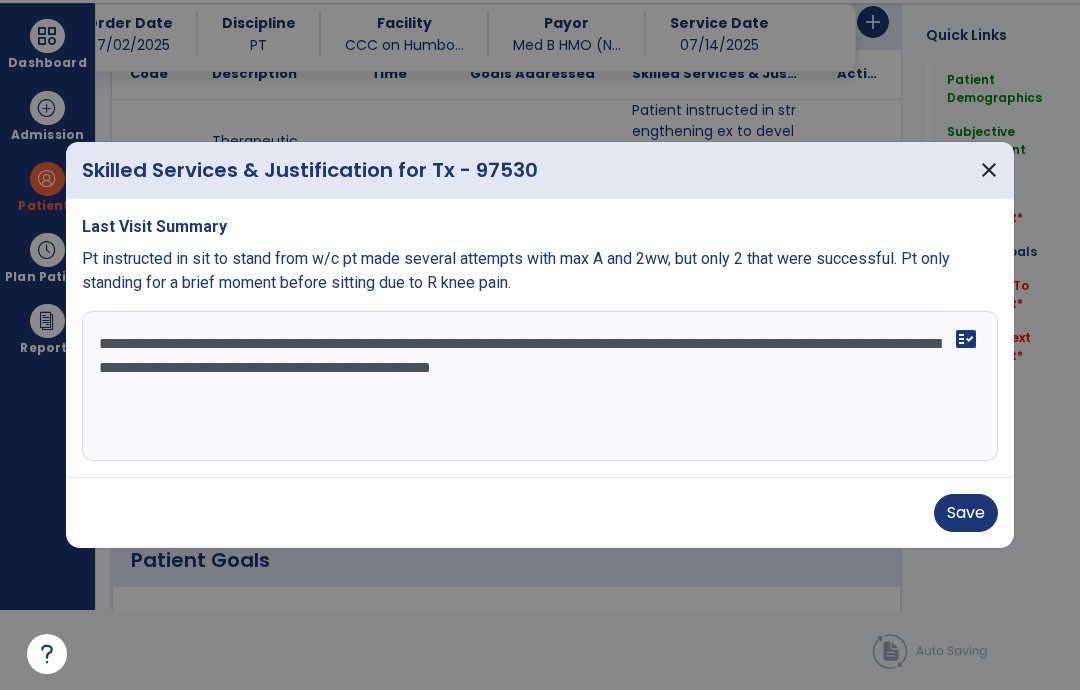 type on "**********" 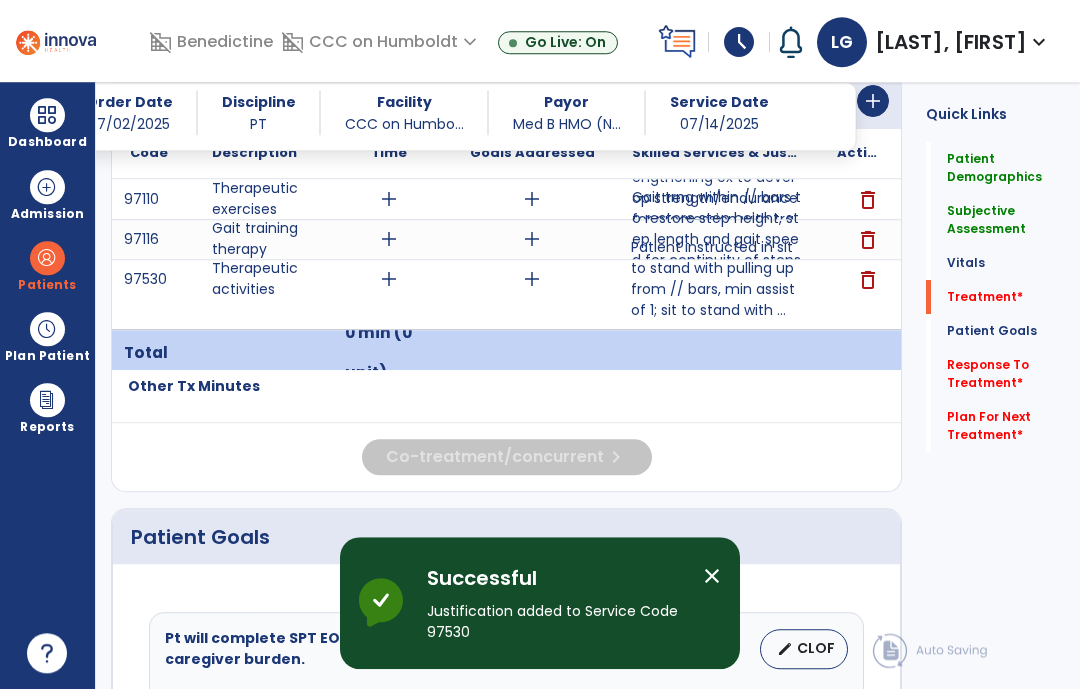 scroll, scrollTop: 80, scrollLeft: 0, axis: vertical 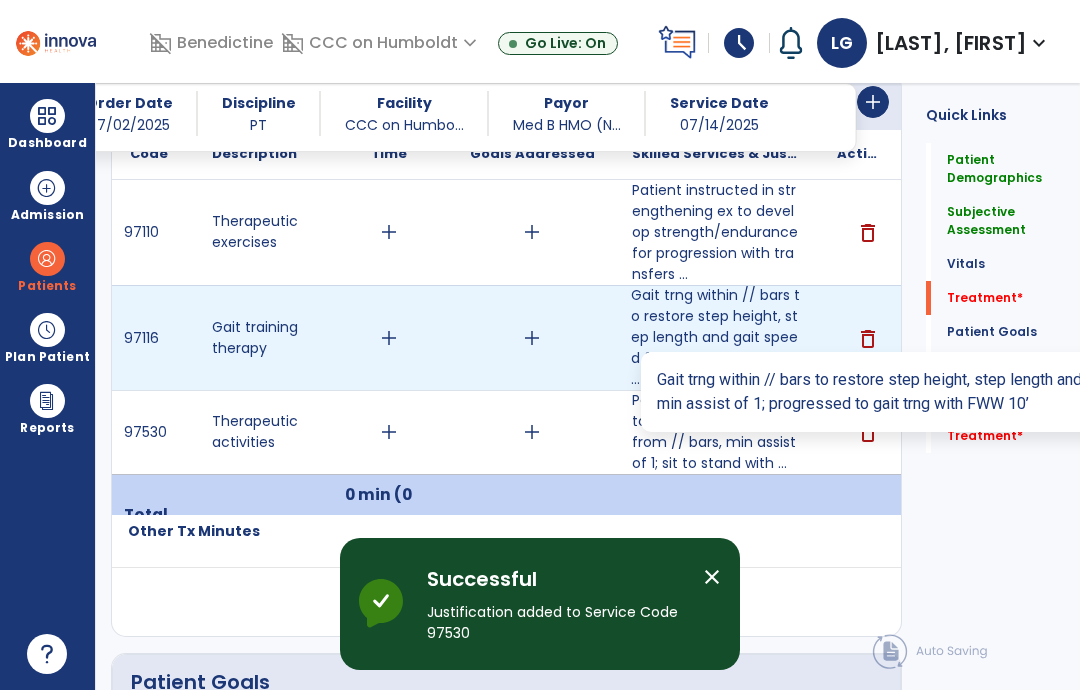 click on "Gait trng within // bars to restore step height, step length and gait speed for continuity of steps ..." at bounding box center (716, 337) 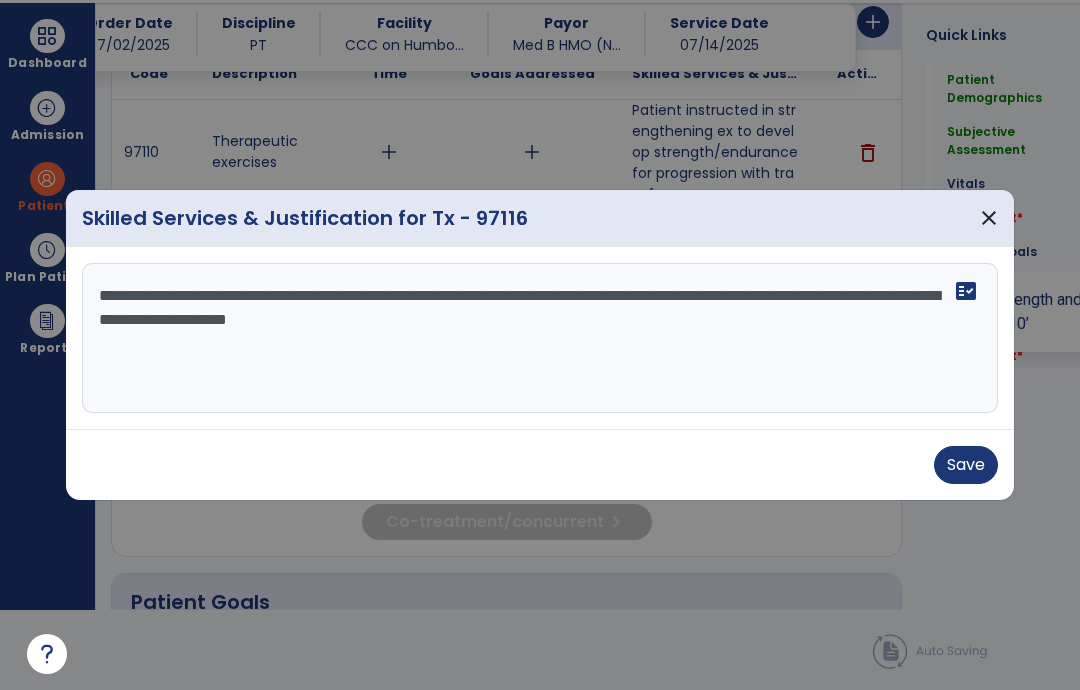 scroll, scrollTop: 0, scrollLeft: 0, axis: both 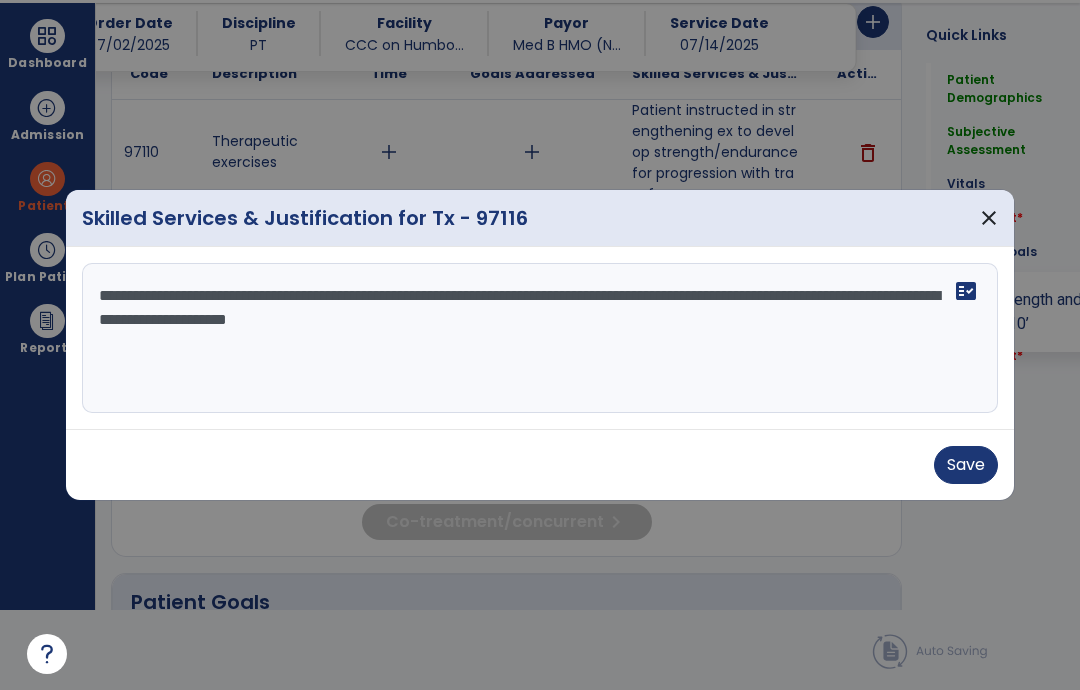 click on "**********" at bounding box center (540, 338) 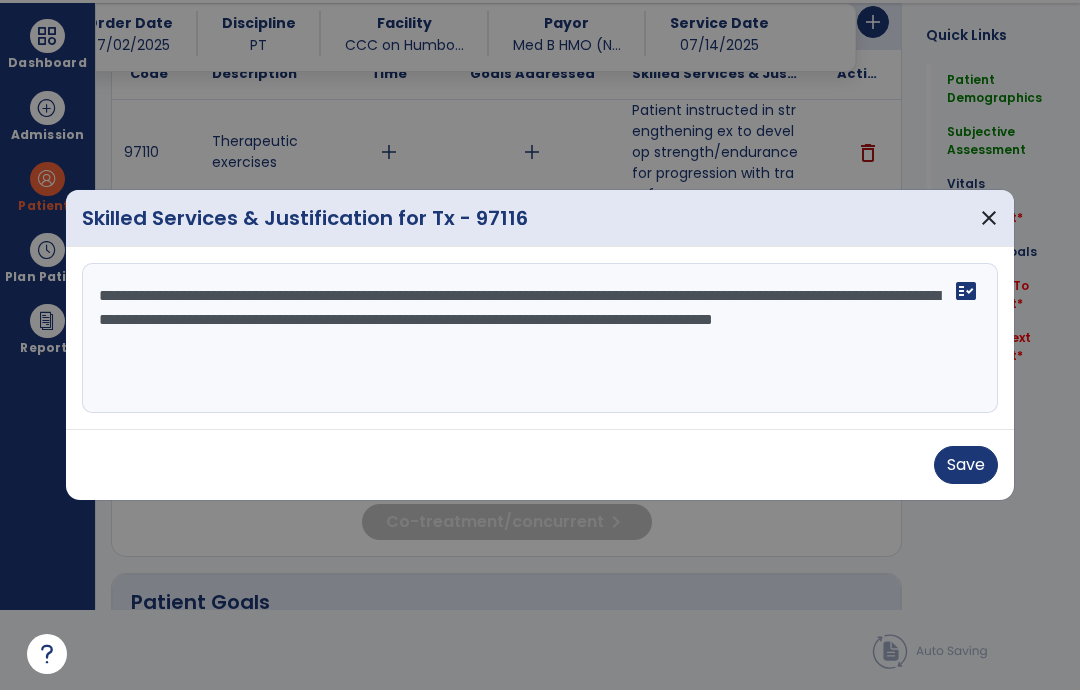 type on "**********" 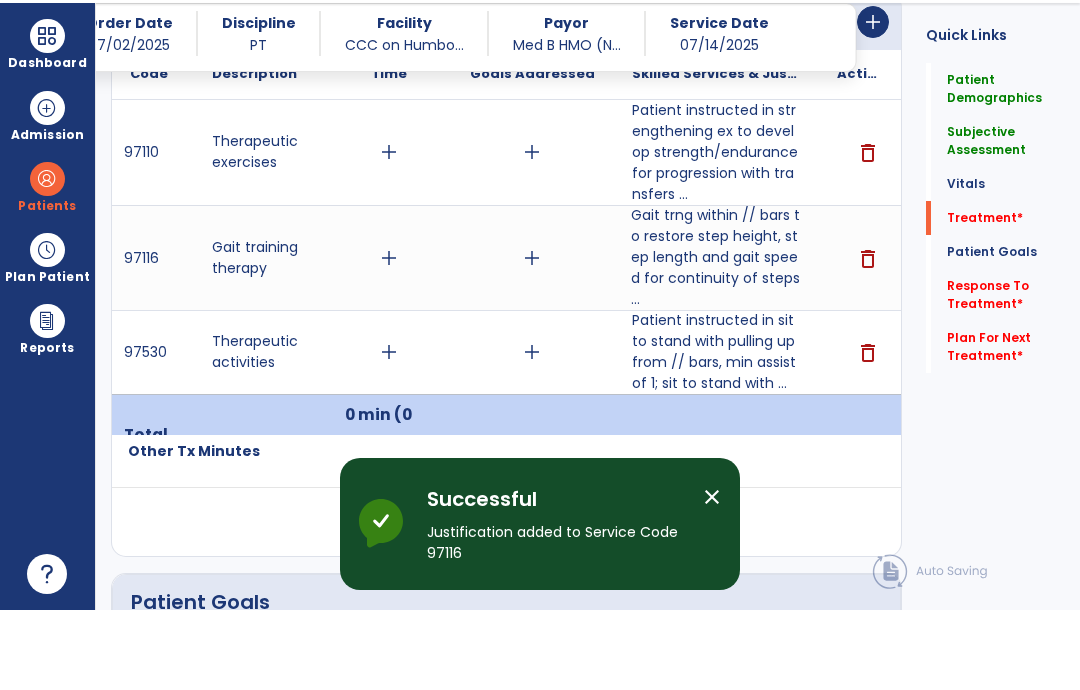 scroll, scrollTop: 80, scrollLeft: 0, axis: vertical 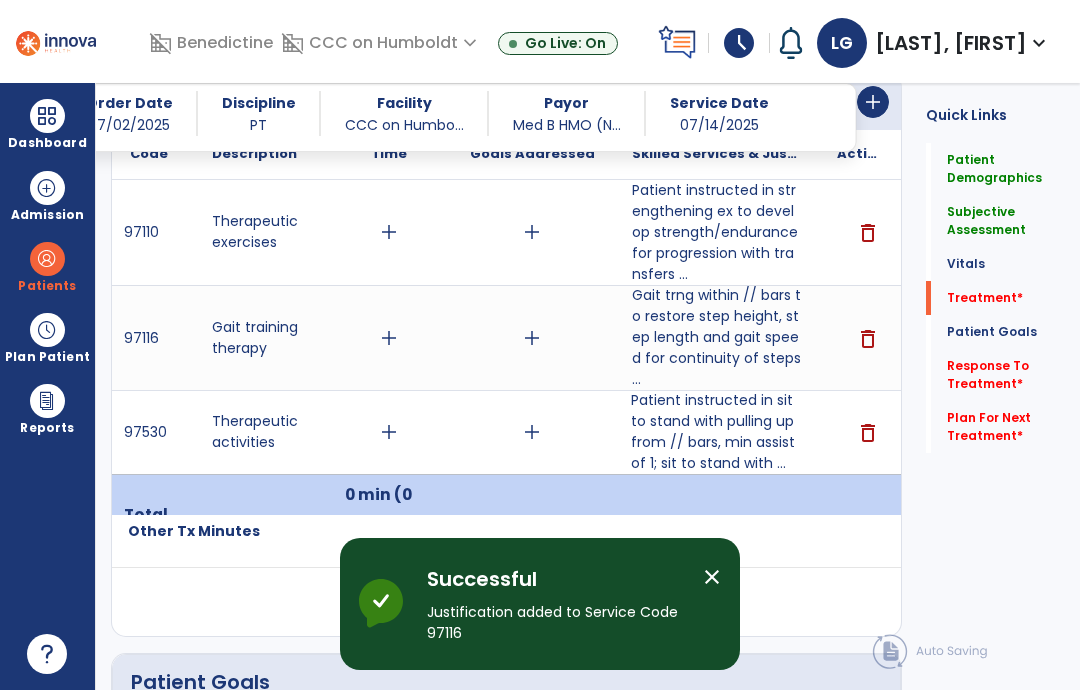 click on "Patient instructed in sit to stand with pulling up from // bars, min assist of 1; sit to stand with ..." at bounding box center (716, 432) 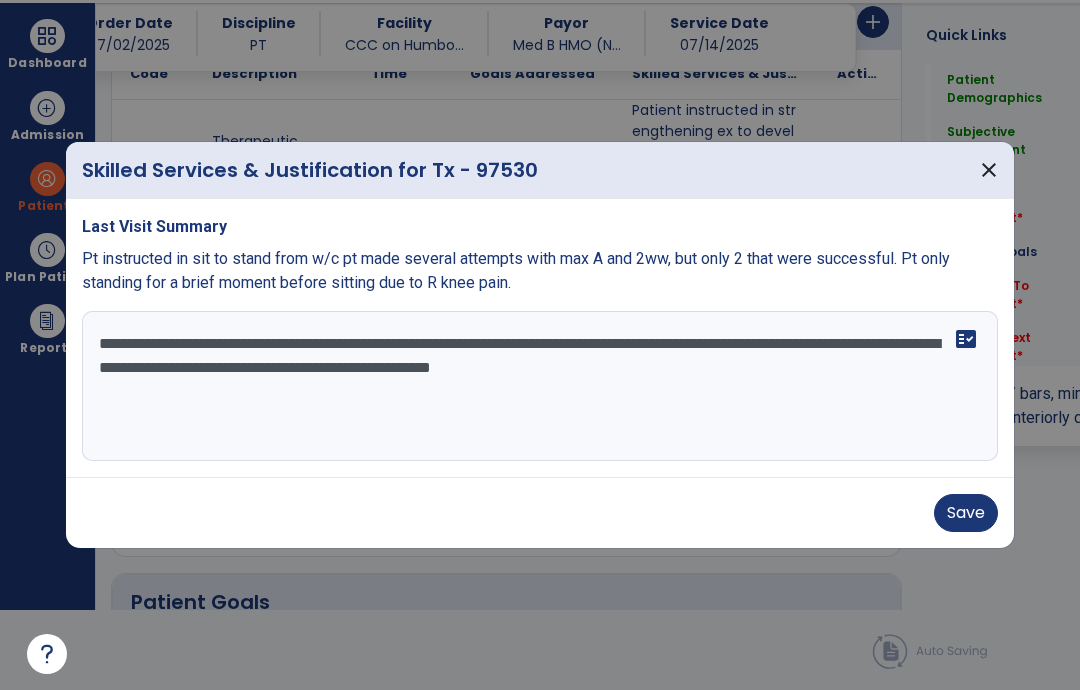 scroll, scrollTop: 0, scrollLeft: 0, axis: both 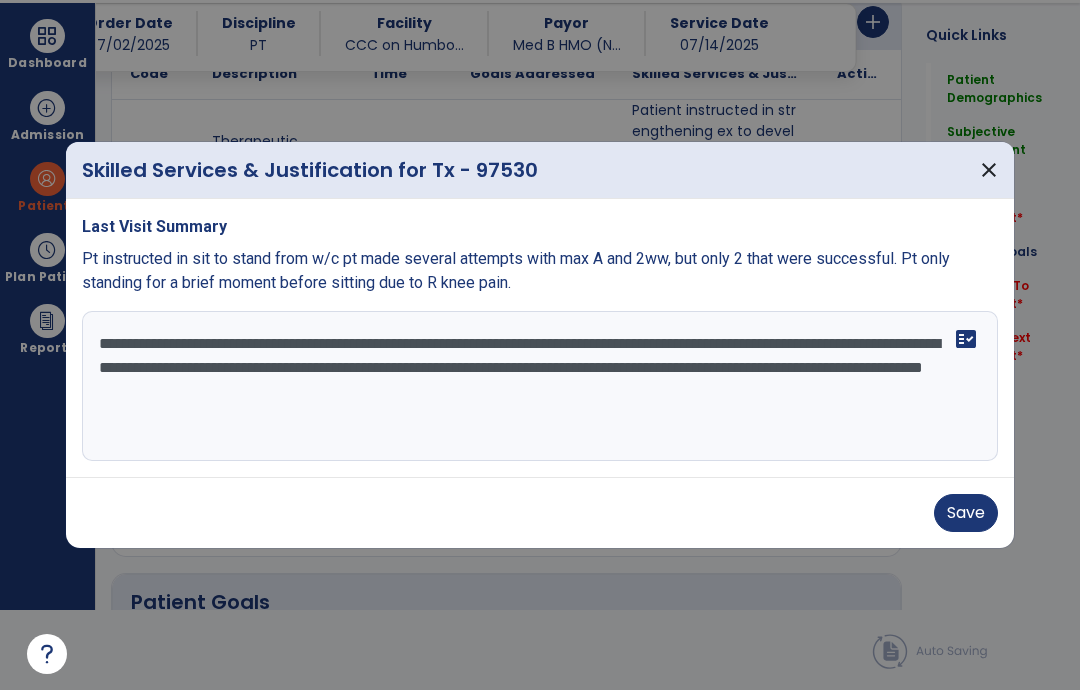type on "**********" 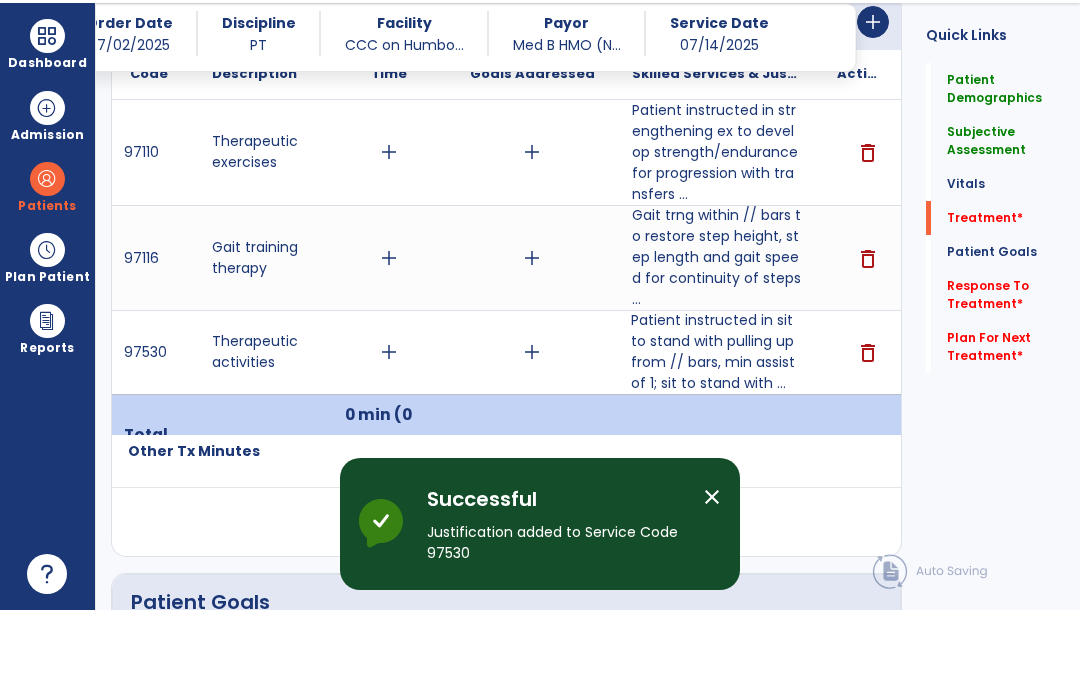 scroll, scrollTop: 80, scrollLeft: 0, axis: vertical 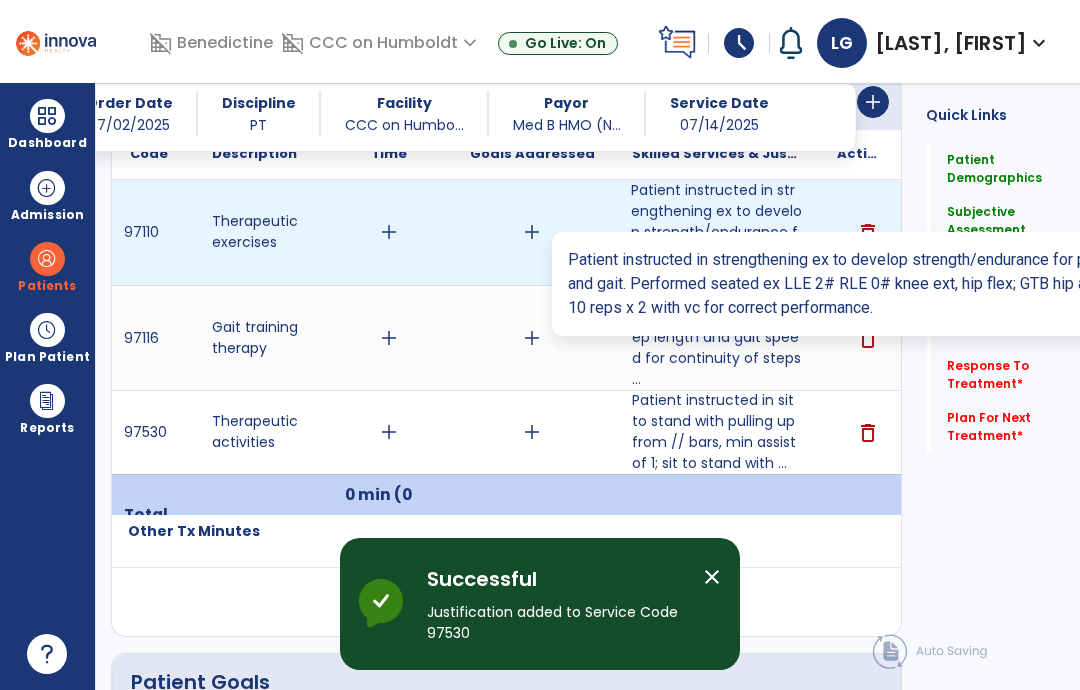 click on "Patient instructed in strengthening ex to develop strength/endurance for progression with transfers ..." at bounding box center [716, 232] 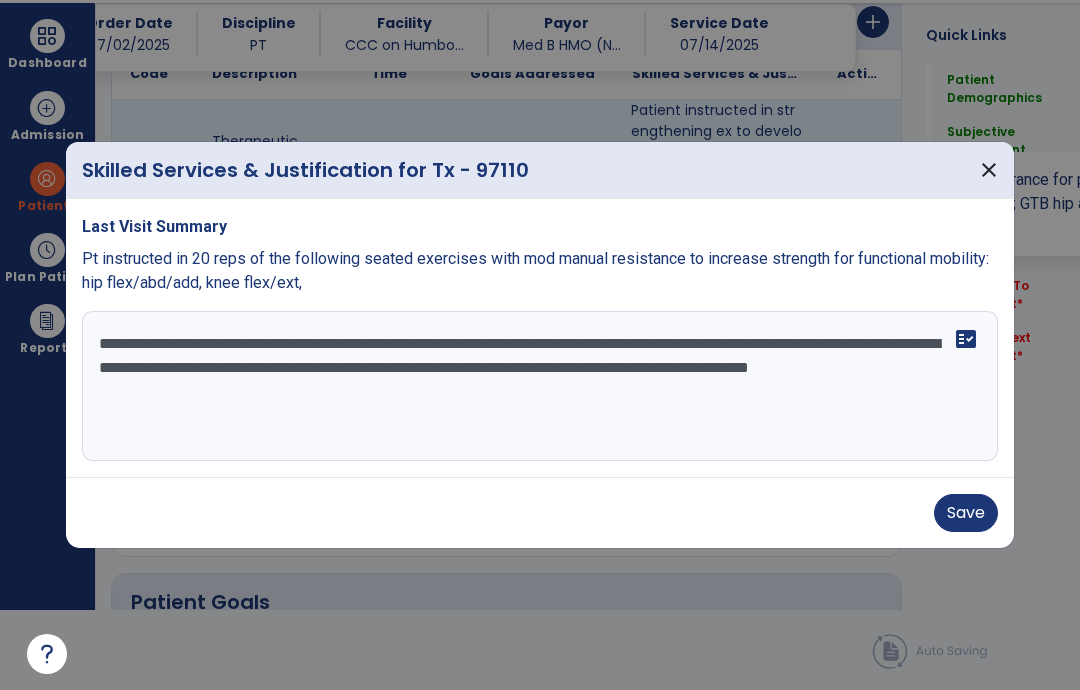 click on "**********" at bounding box center (540, 386) 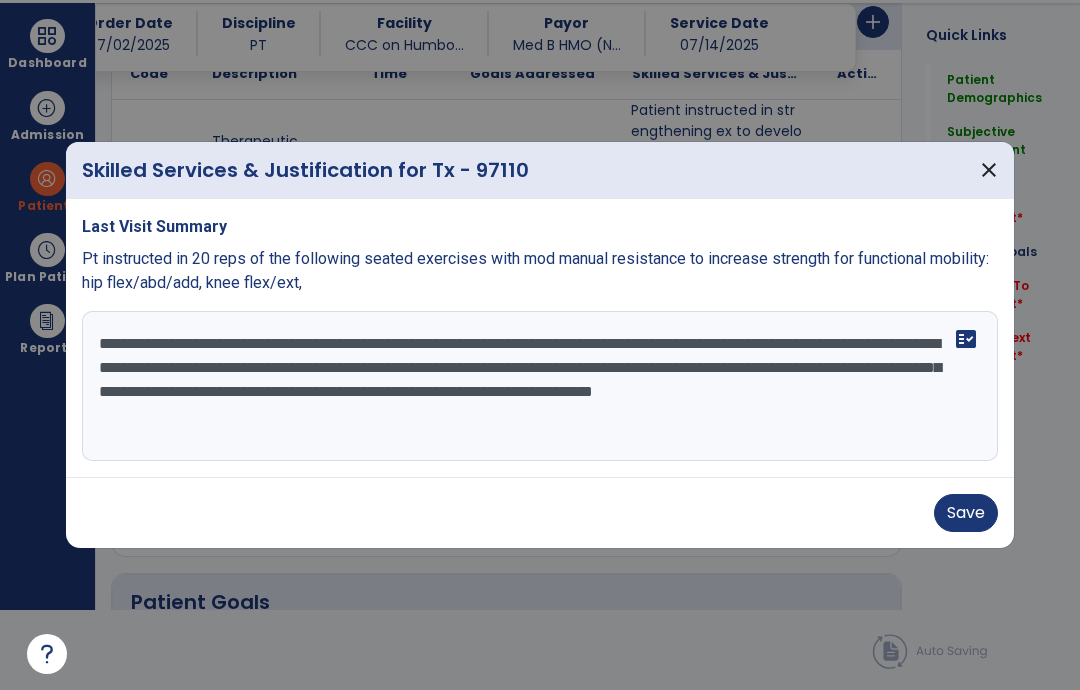 click on "**********" at bounding box center [540, 386] 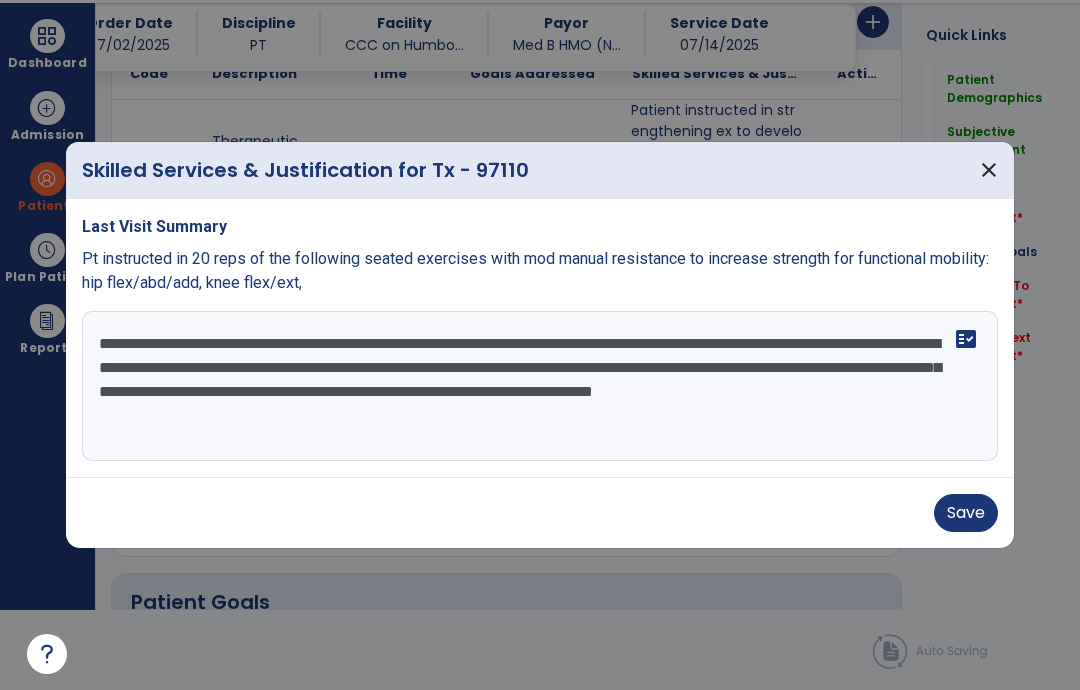 click on "**********" at bounding box center (540, 386) 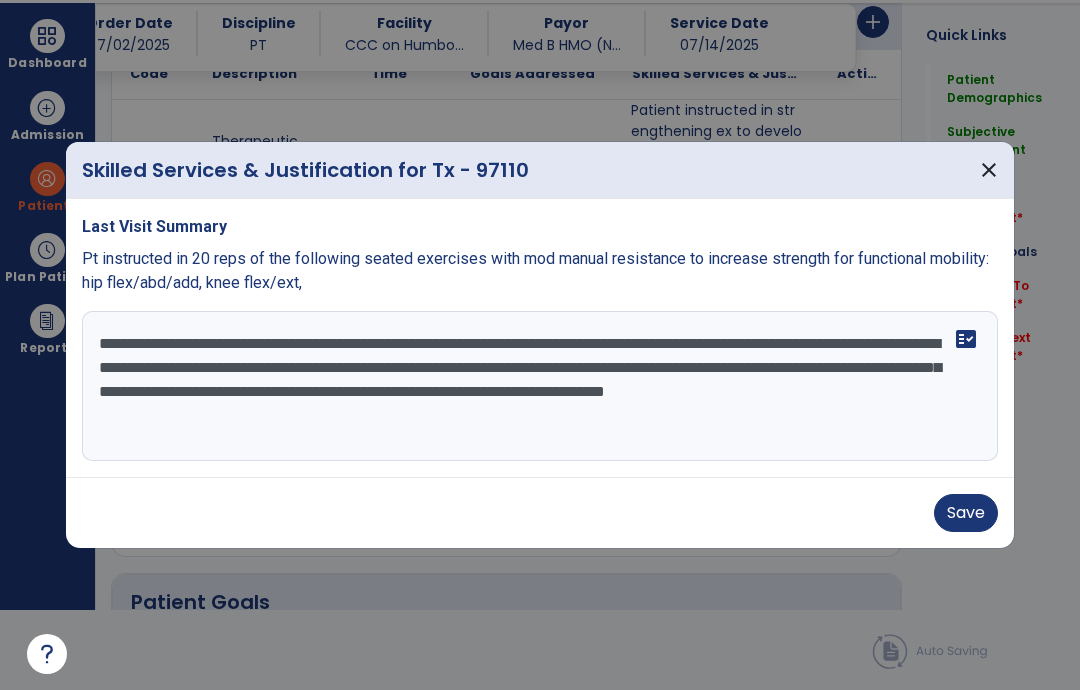 type on "**********" 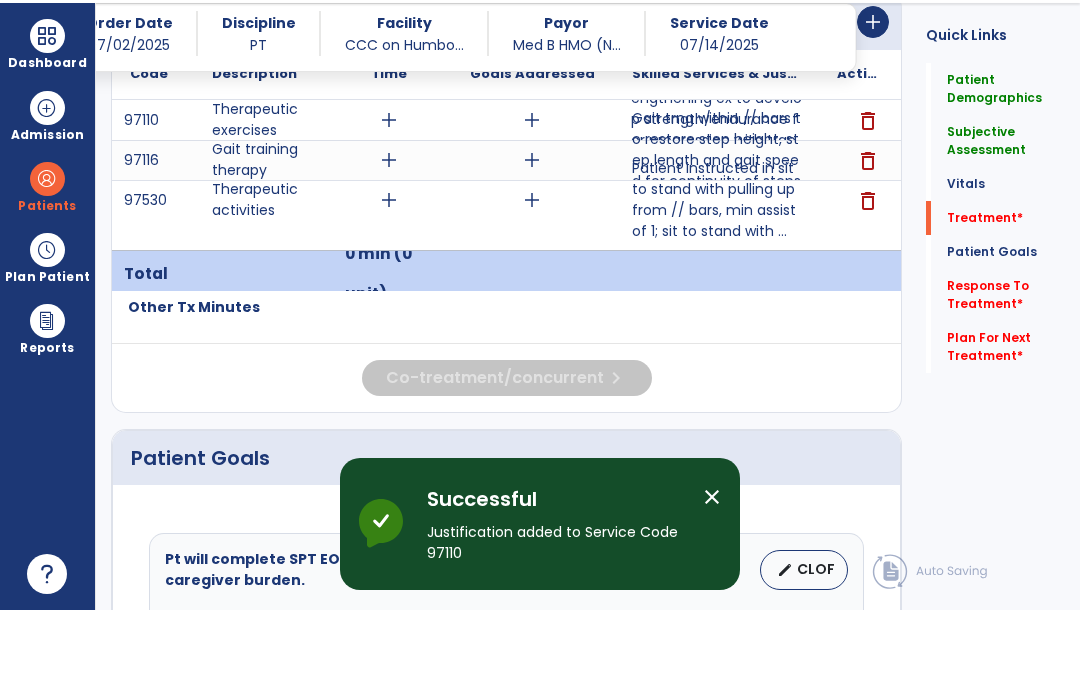 scroll, scrollTop: 80, scrollLeft: 0, axis: vertical 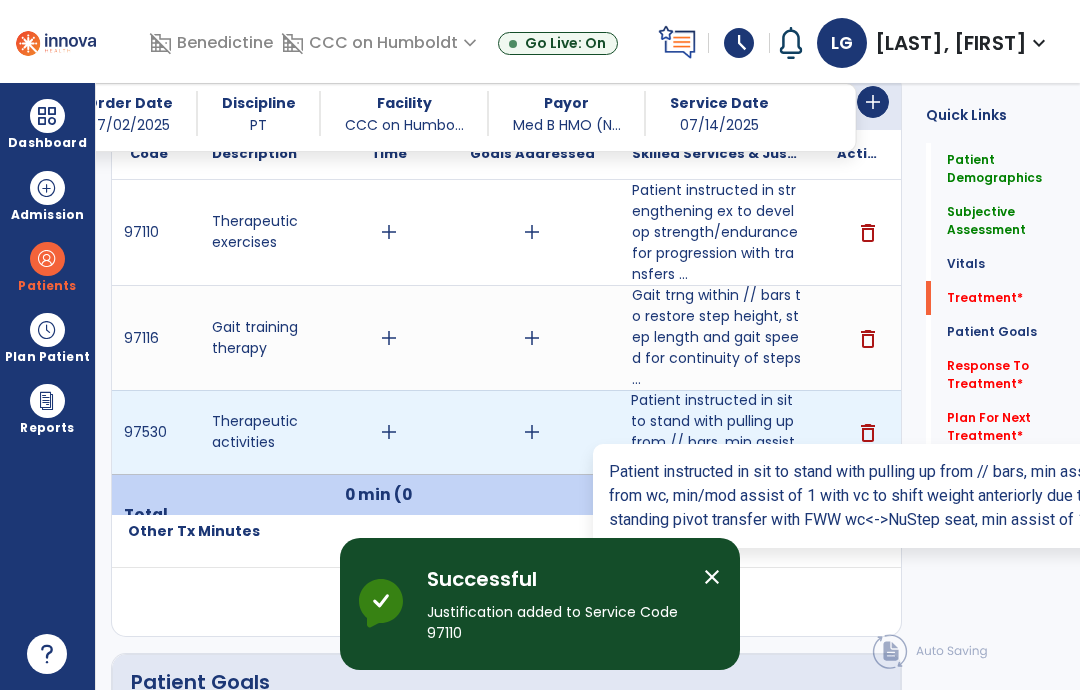 click on "Patient instructed in sit to stand with pulling up from // bars, min assist of 1; sit to stand with ..." at bounding box center (716, 432) 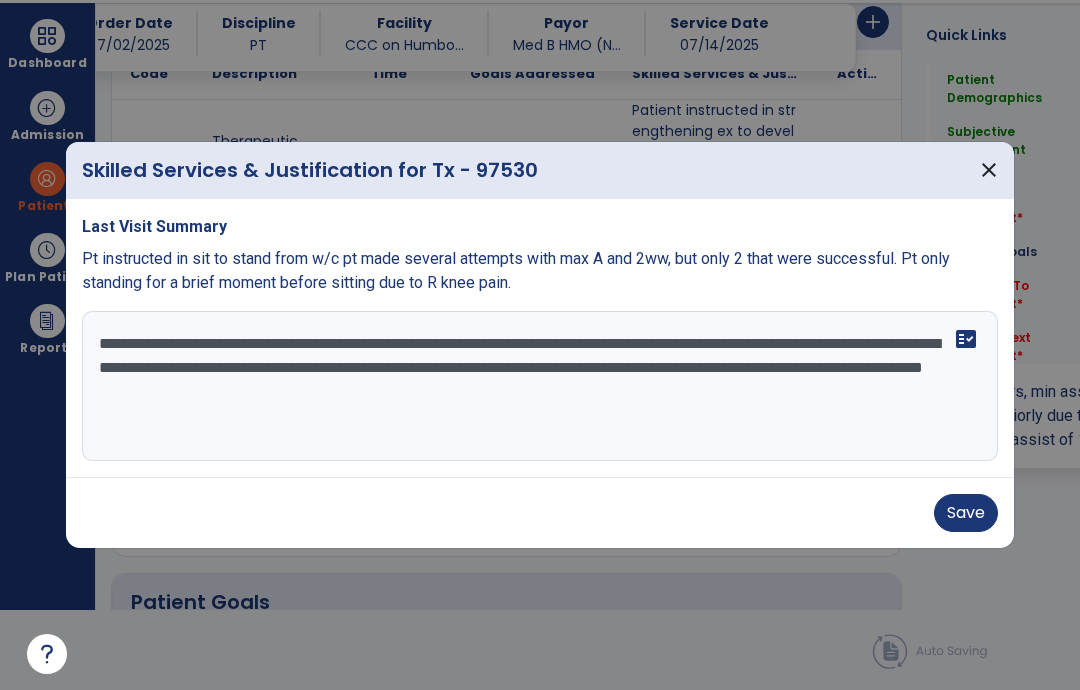 click on "Save" at bounding box center [966, 513] 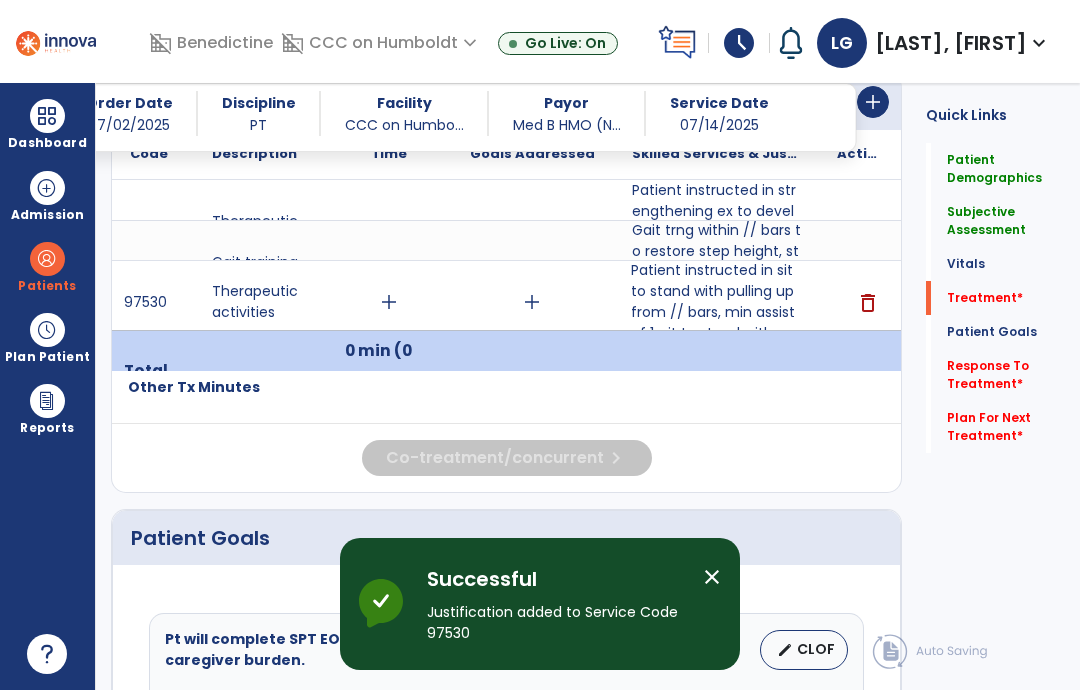 scroll, scrollTop: 80, scrollLeft: 0, axis: vertical 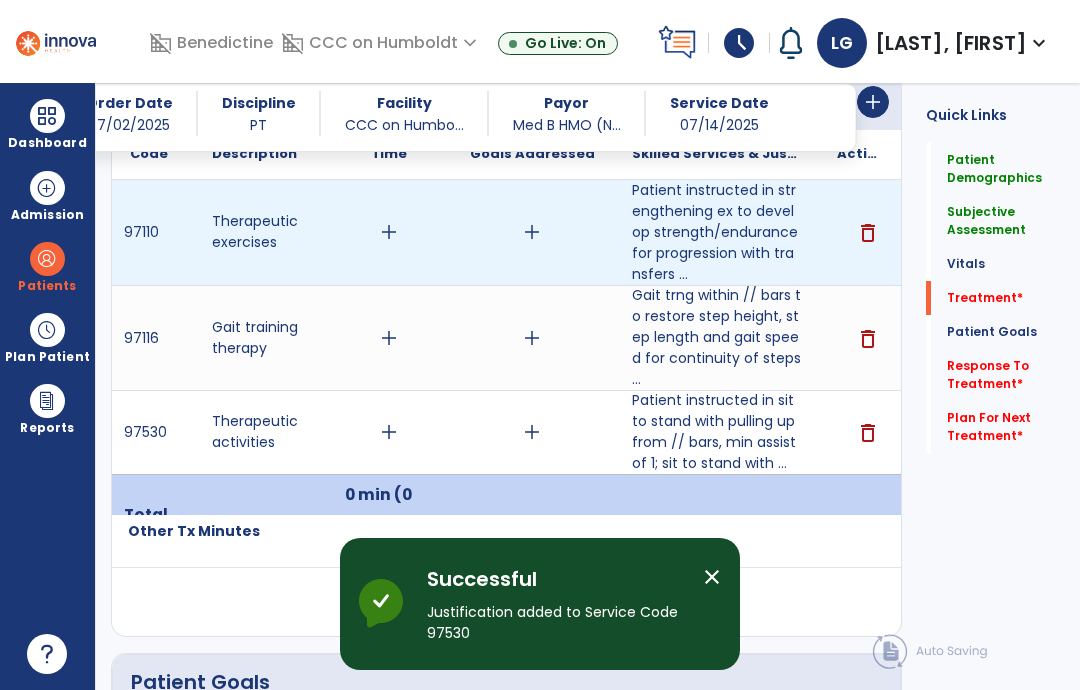 click on "add" at bounding box center (389, 232) 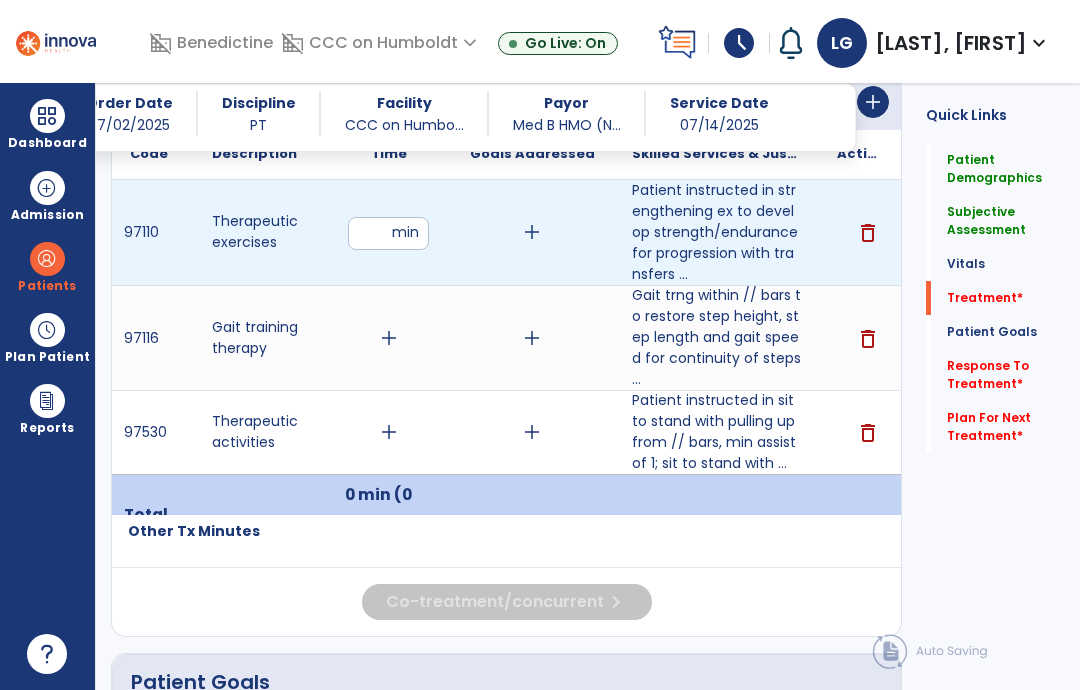 type on "**" 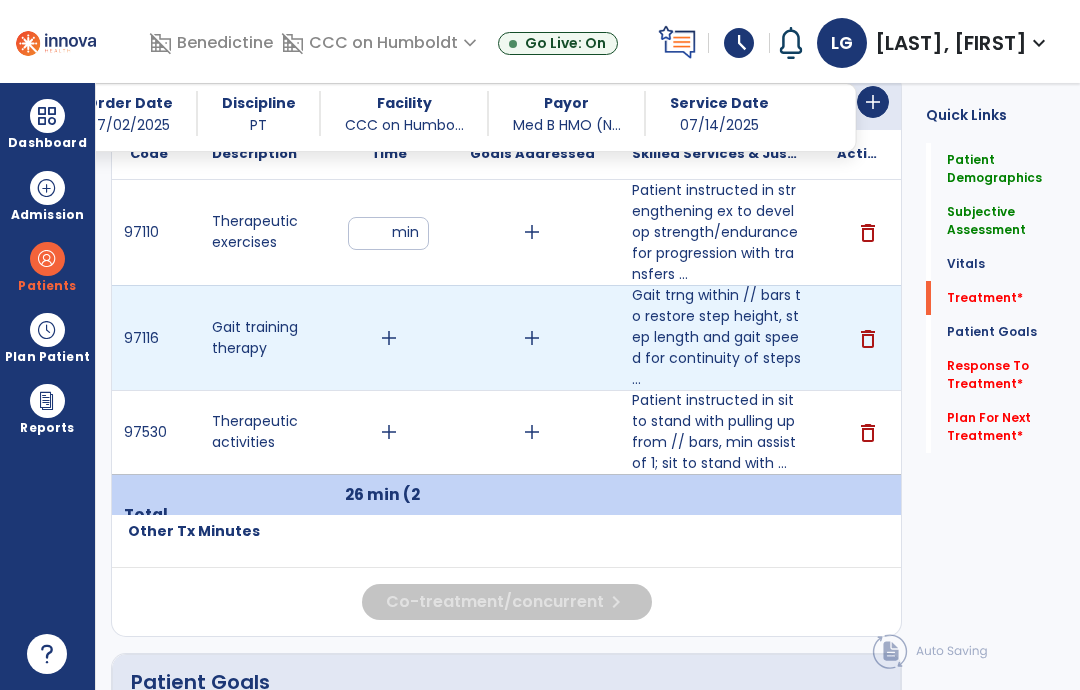 click on "add" at bounding box center [389, 338] 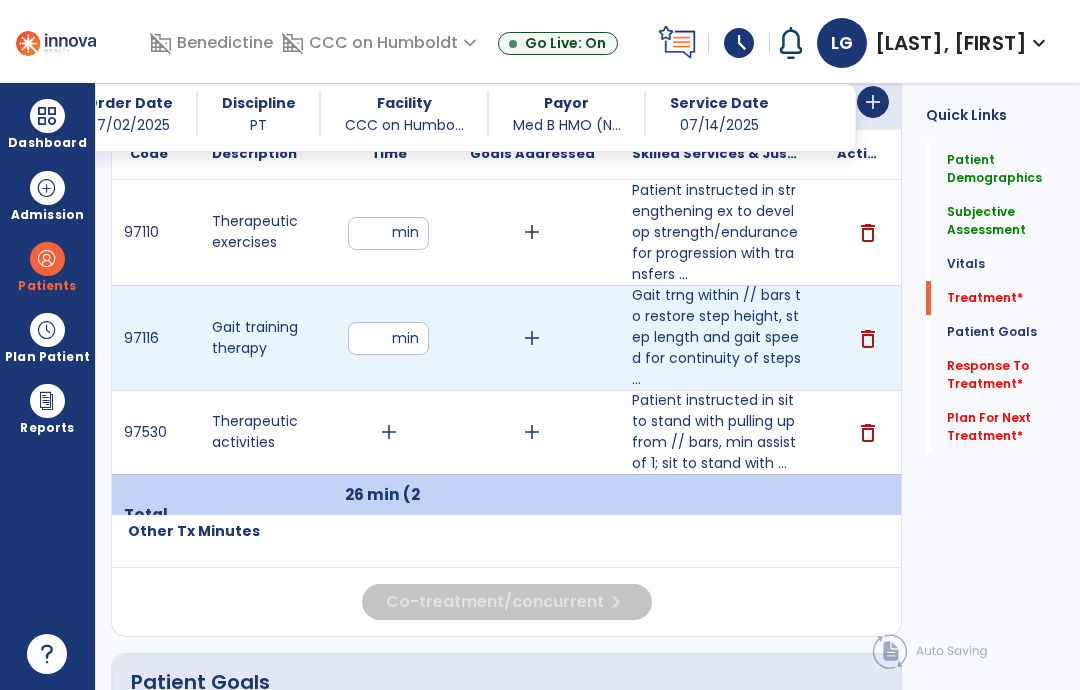 type on "**" 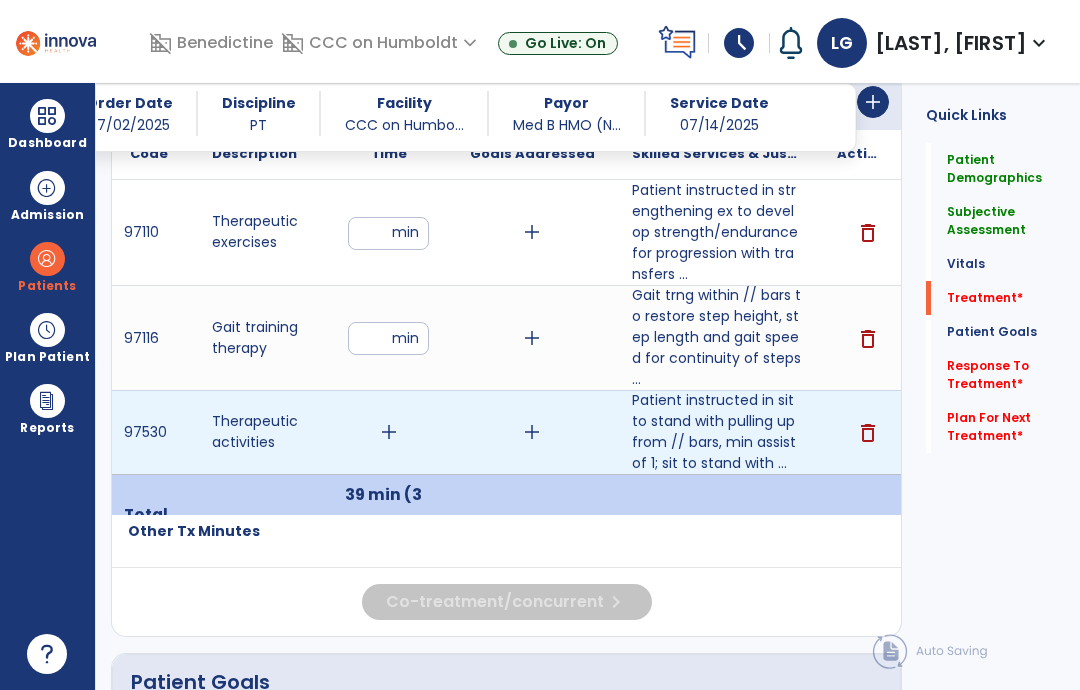click on "add" at bounding box center (389, 432) 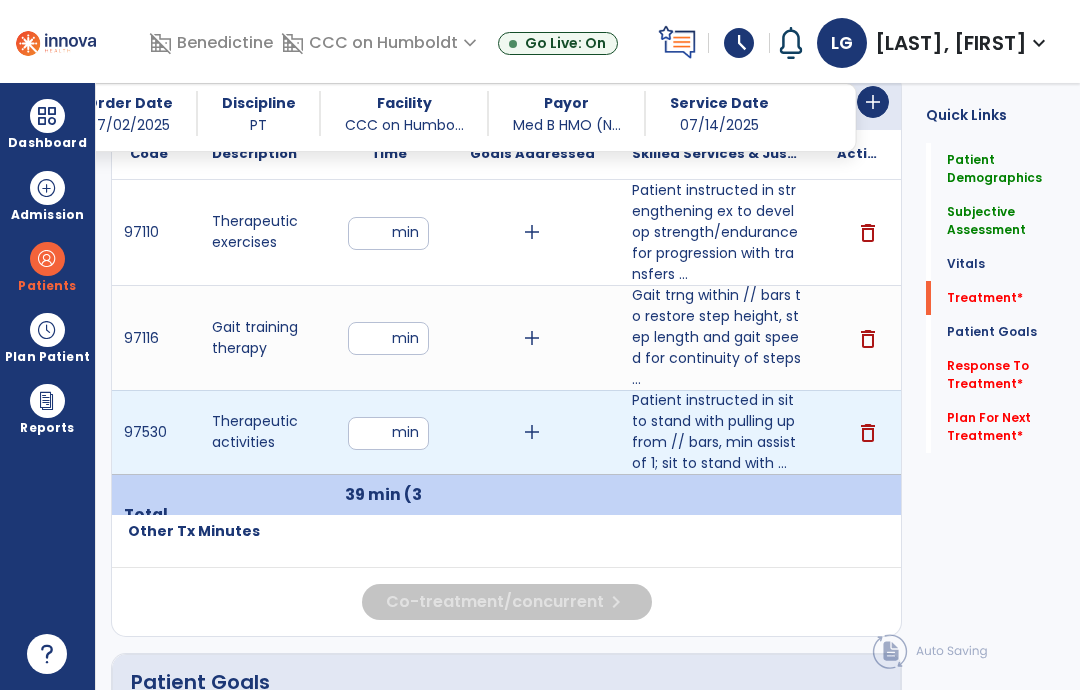 type on "*" 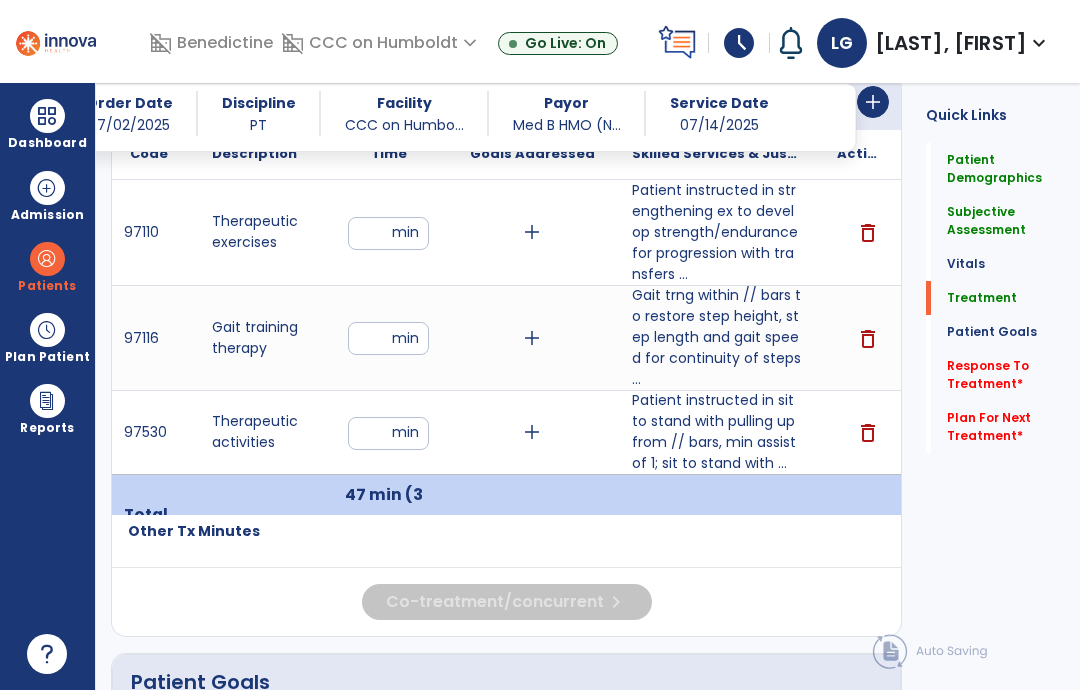 click on "**" at bounding box center (388, 338) 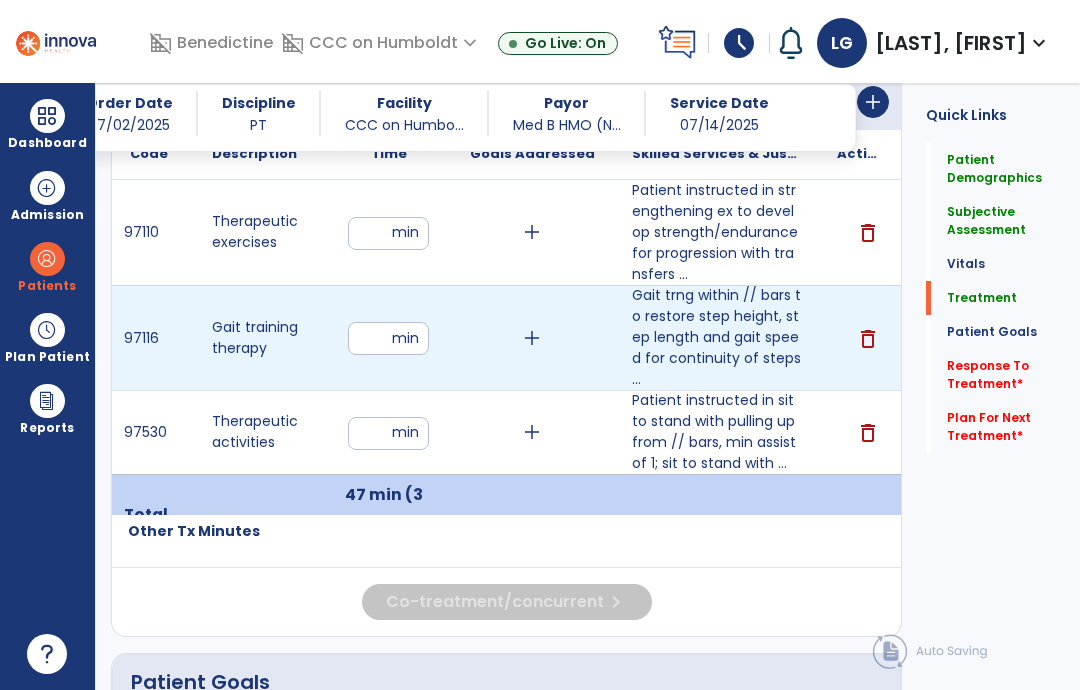type on "**" 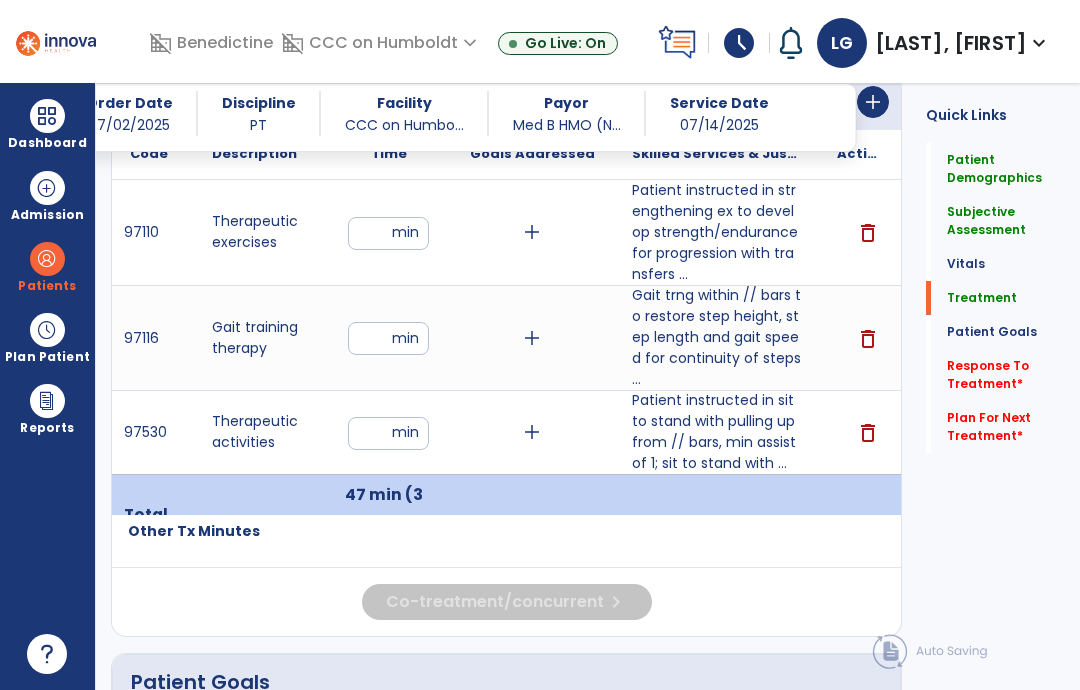 click on "Patient Demographics  Medical Diagnosis   Treatment Diagnosis   Precautions   Contraindications       add
No.
Description
Actions
1" 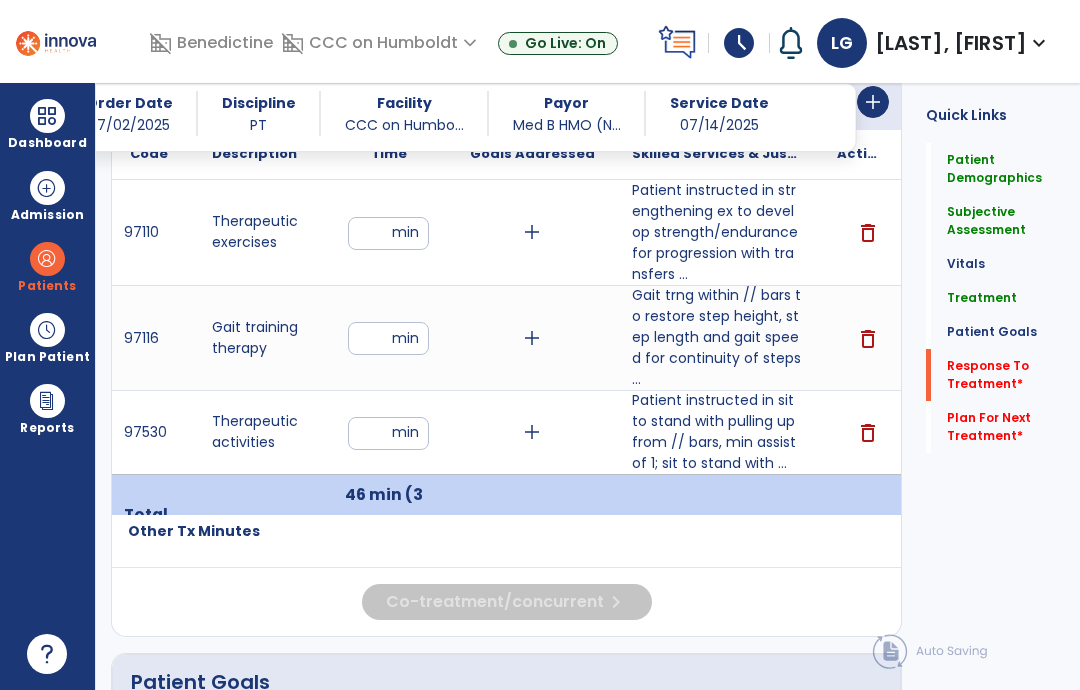 click on "Response To Treatment   *" 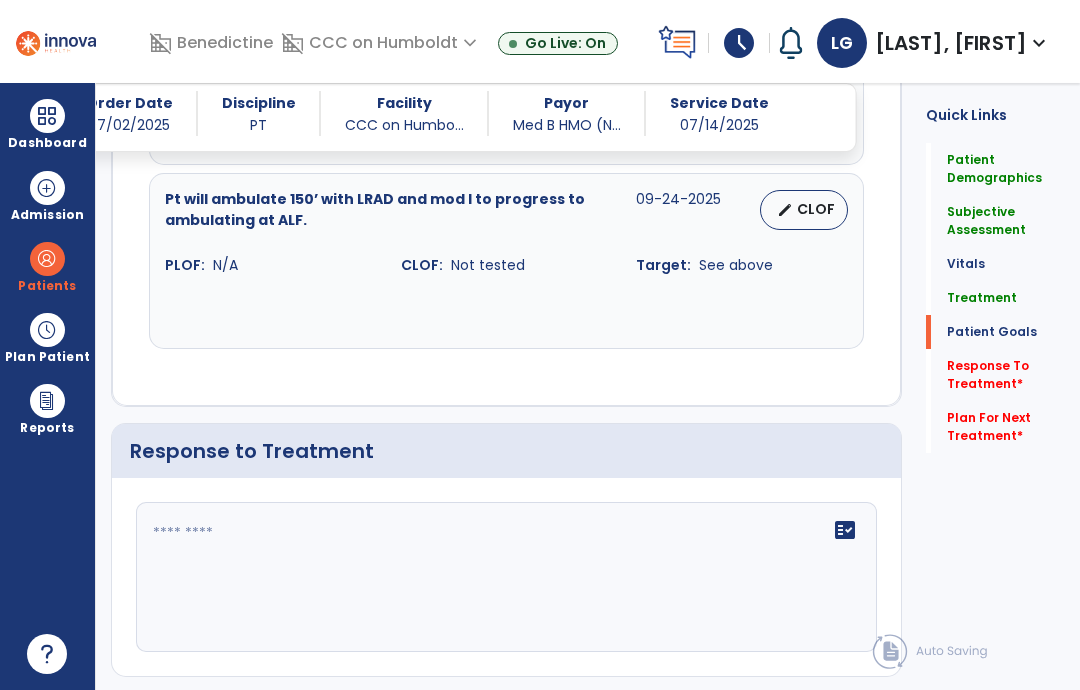 scroll, scrollTop: 2251, scrollLeft: 0, axis: vertical 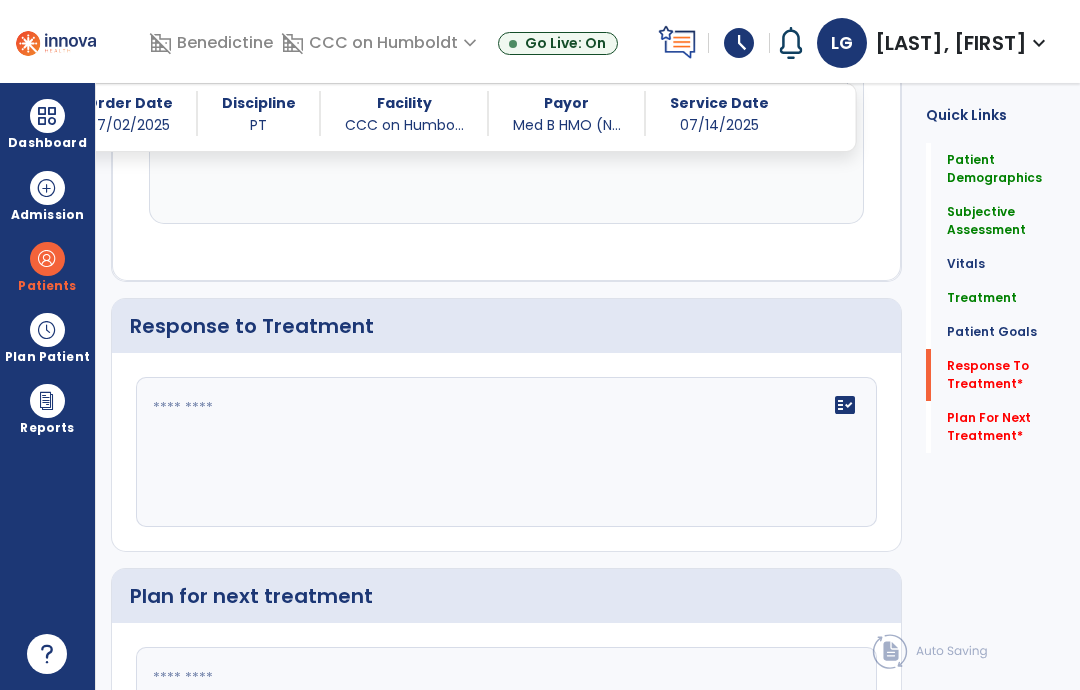 click 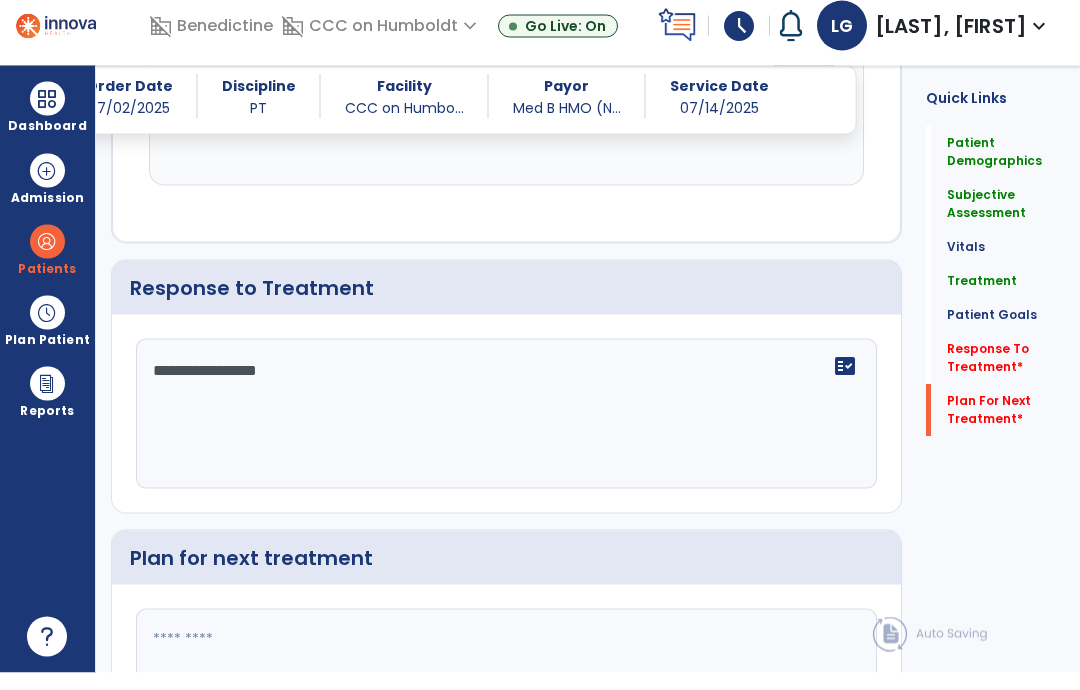 type on "**********" 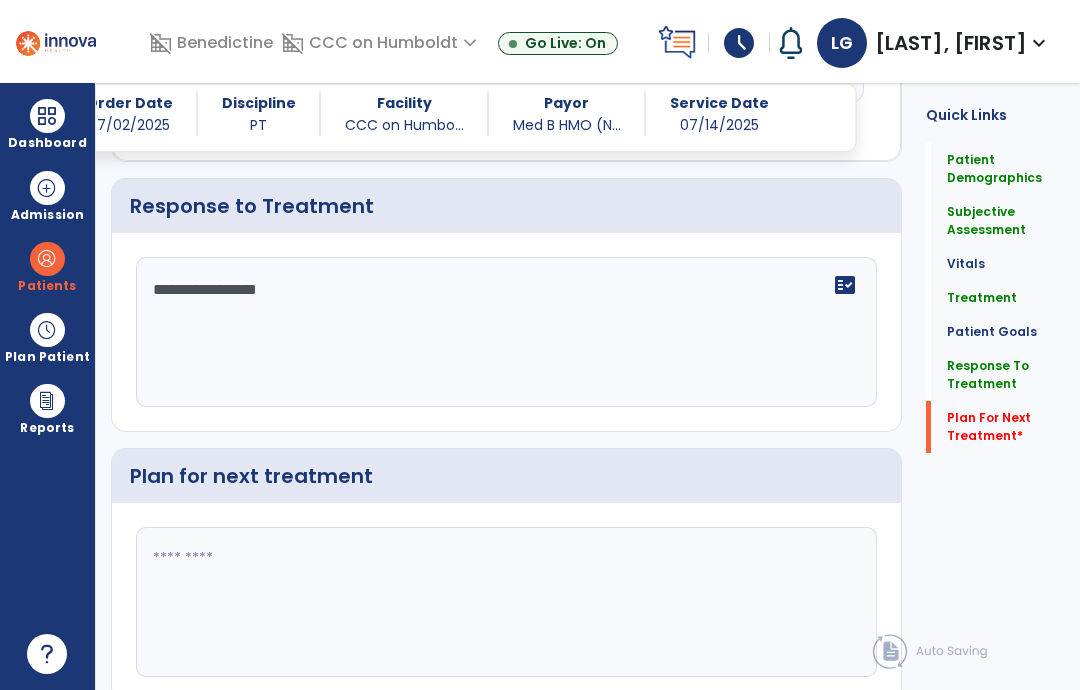 scroll, scrollTop: 2370, scrollLeft: 0, axis: vertical 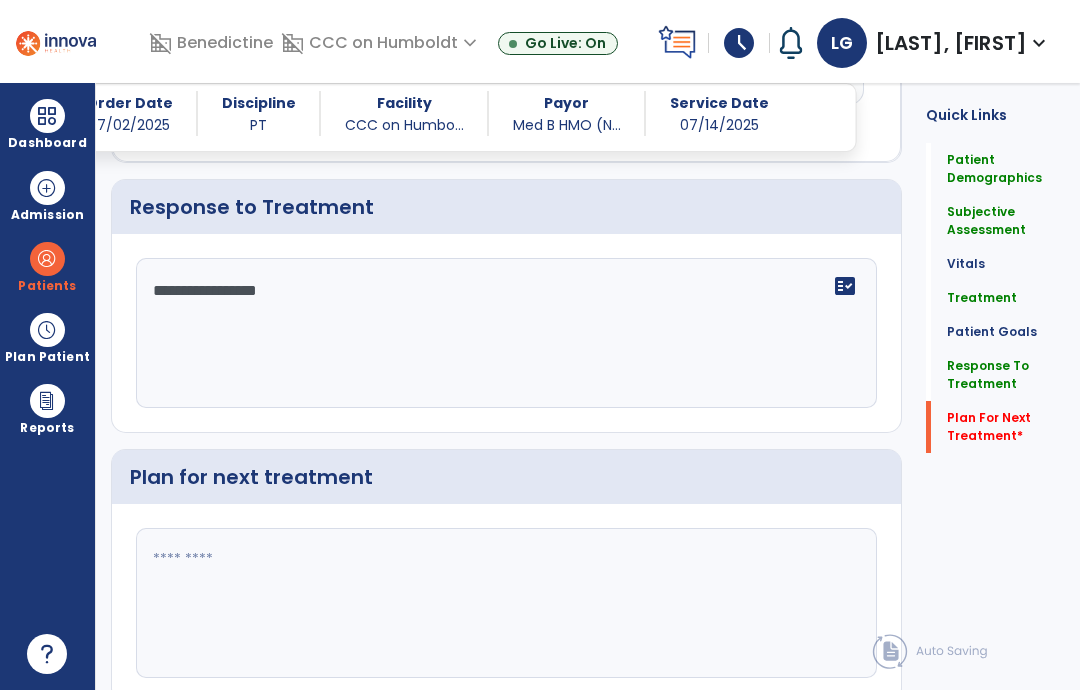 click 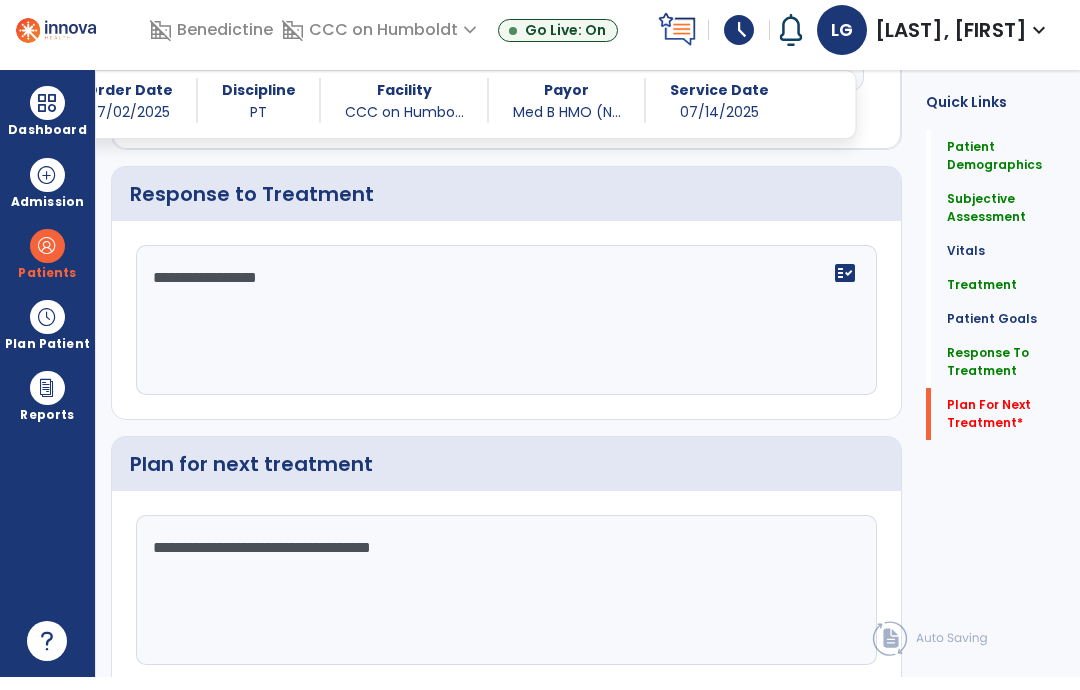type on "**********" 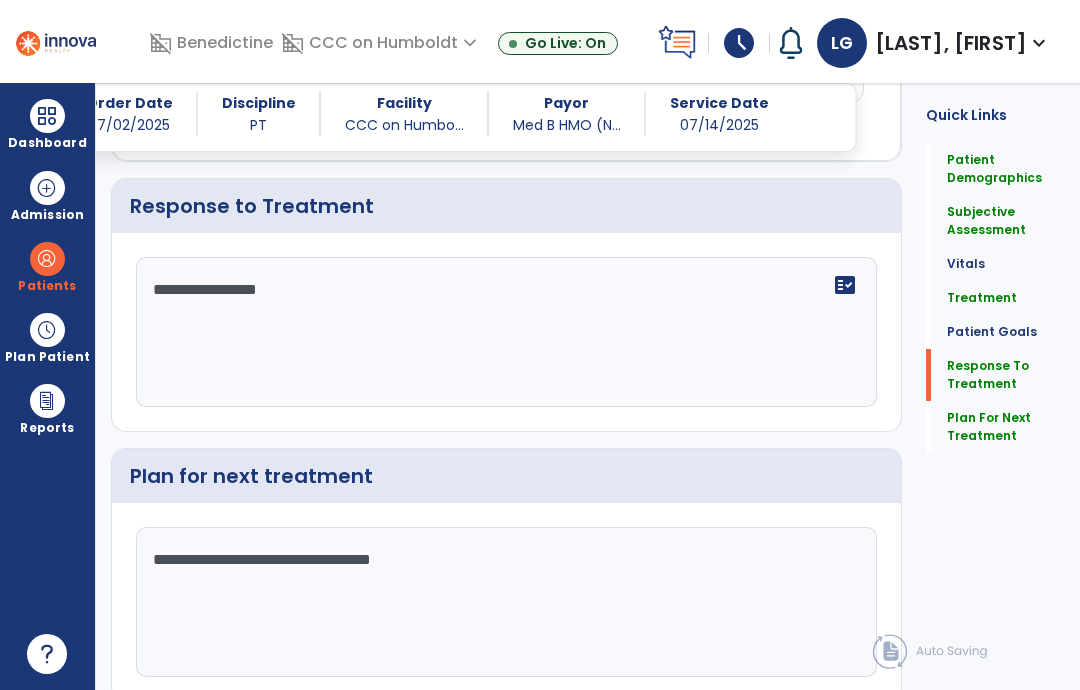 scroll, scrollTop: 2370, scrollLeft: 0, axis: vertical 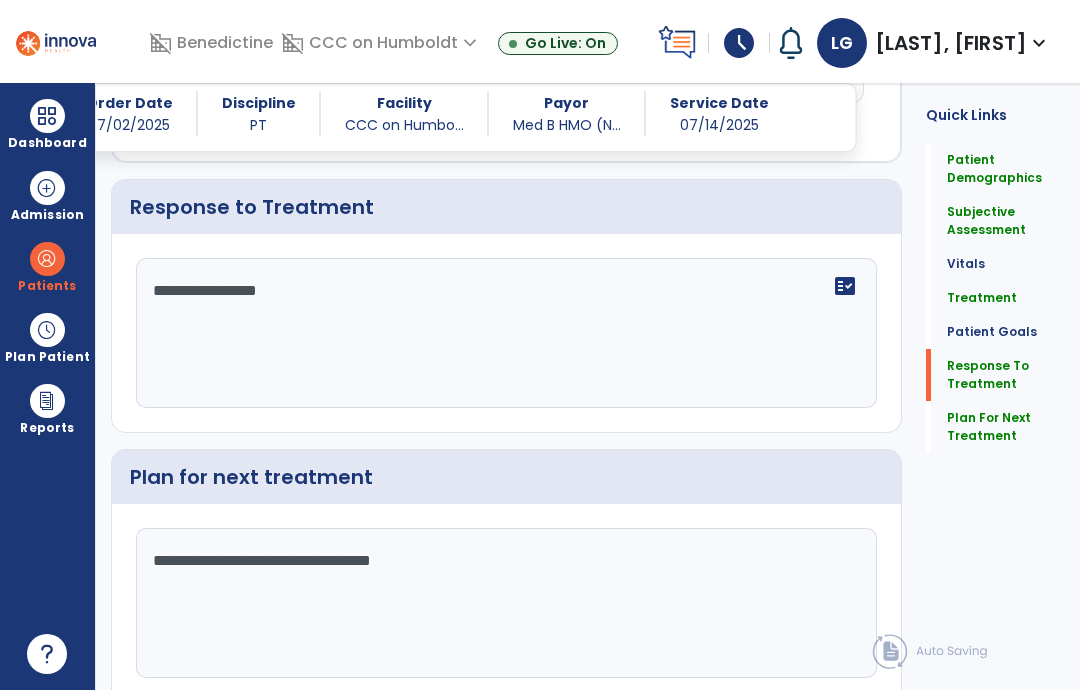 click on "Sign Doc" 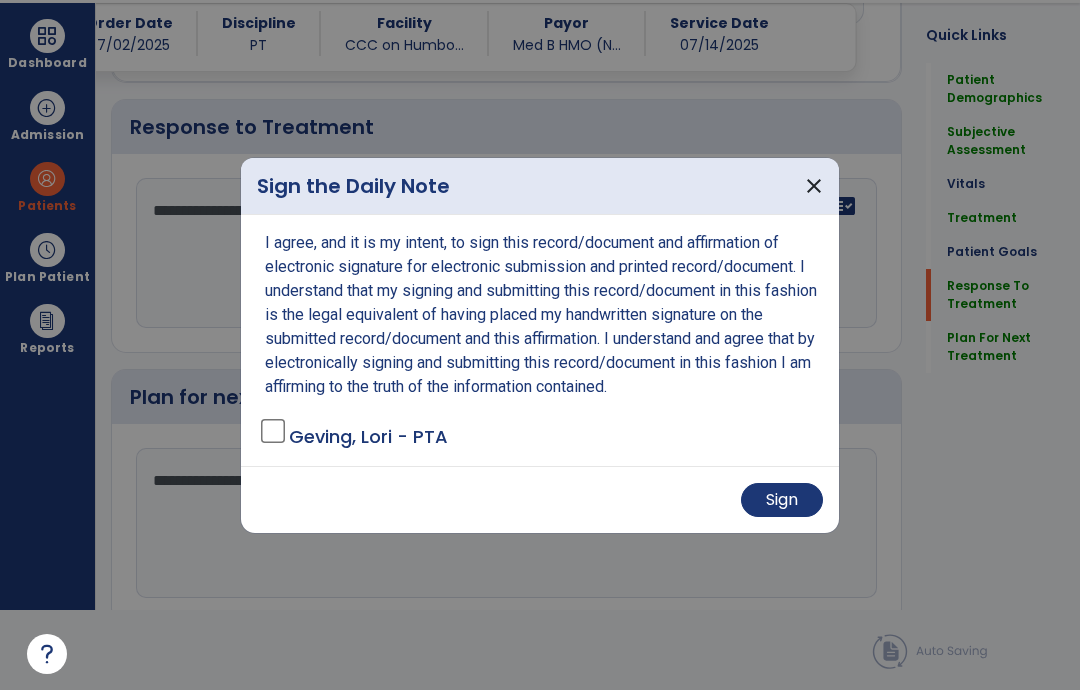 click on "Sign" at bounding box center (782, 500) 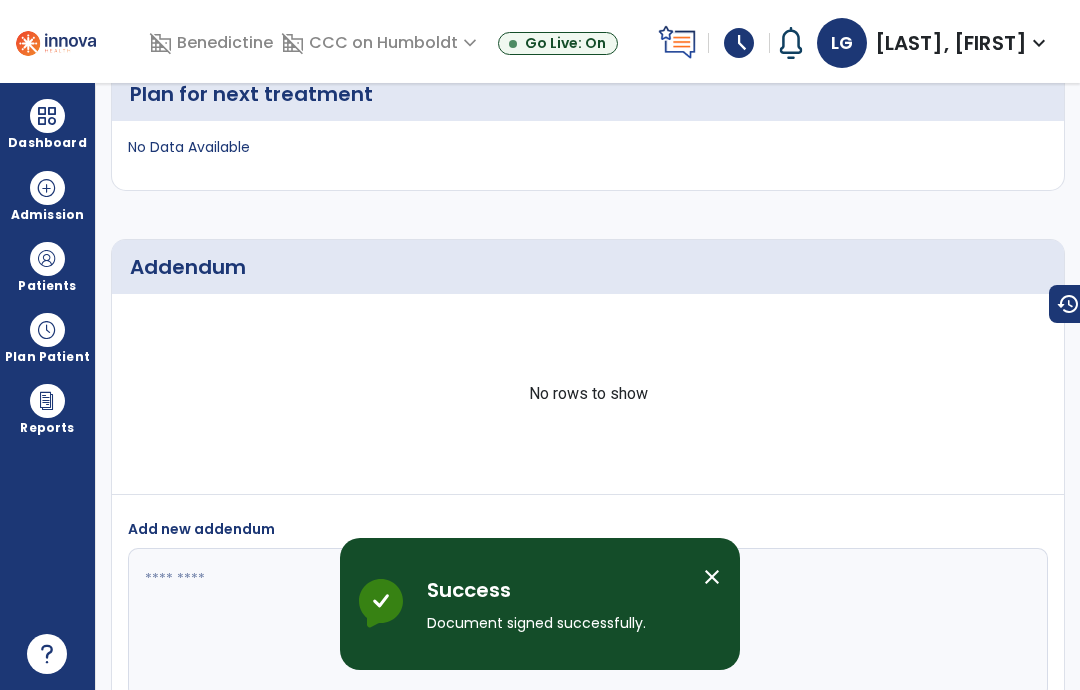 scroll, scrollTop: 80, scrollLeft: 0, axis: vertical 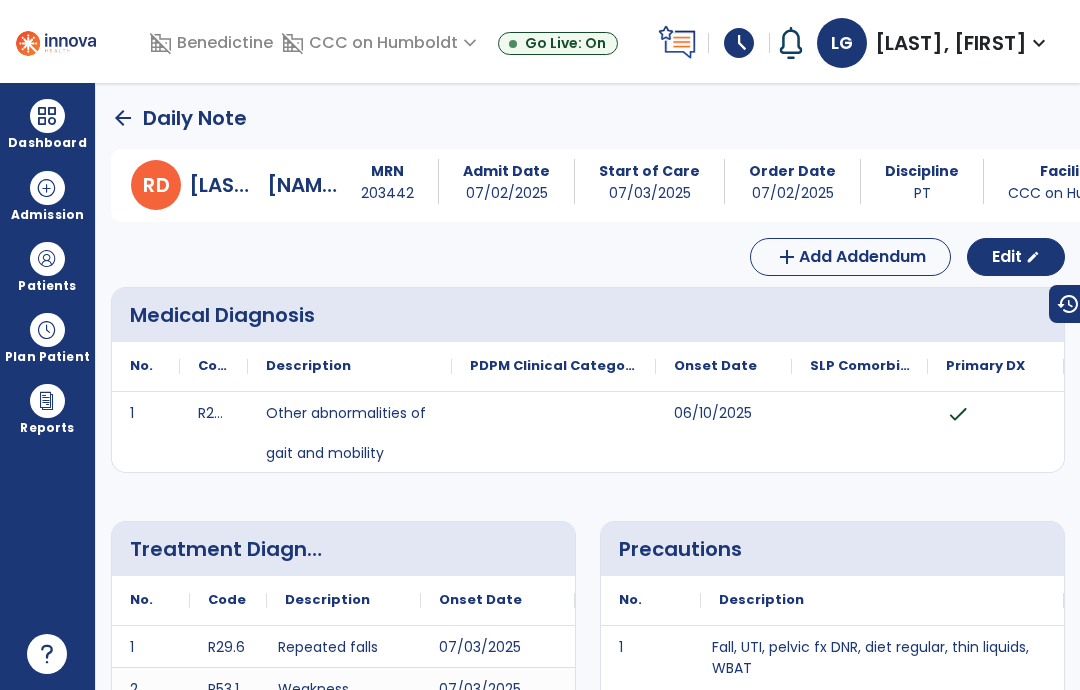 click at bounding box center (47, 116) 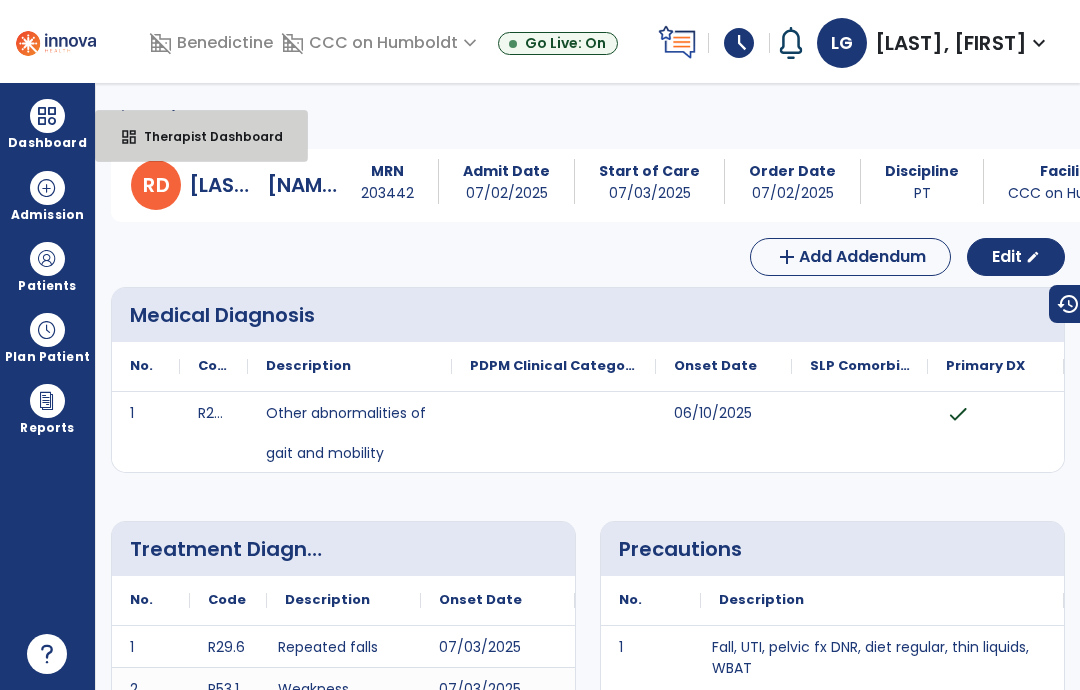 click on "Therapist Dashboard" at bounding box center [205, 136] 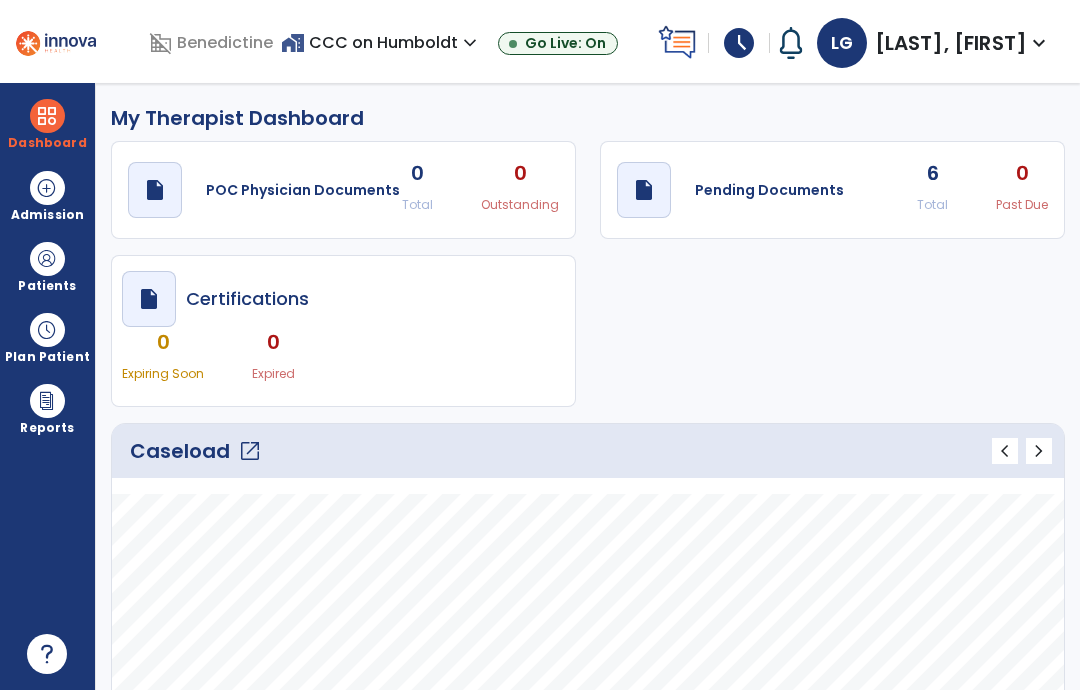 click on "open_in_new" 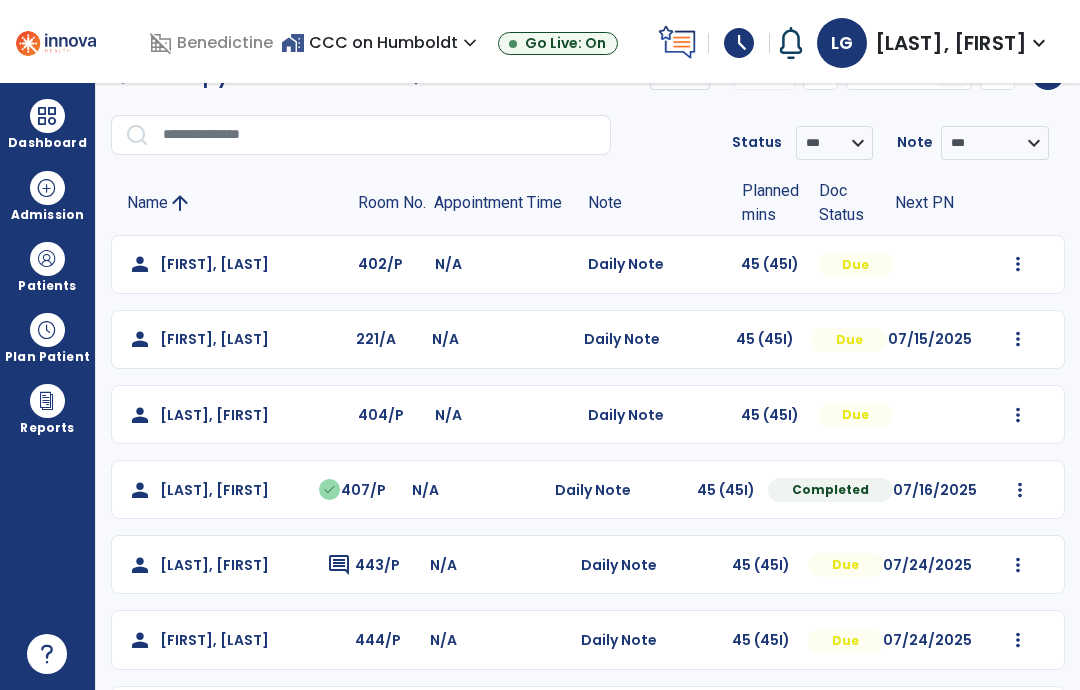 scroll, scrollTop: 47, scrollLeft: 0, axis: vertical 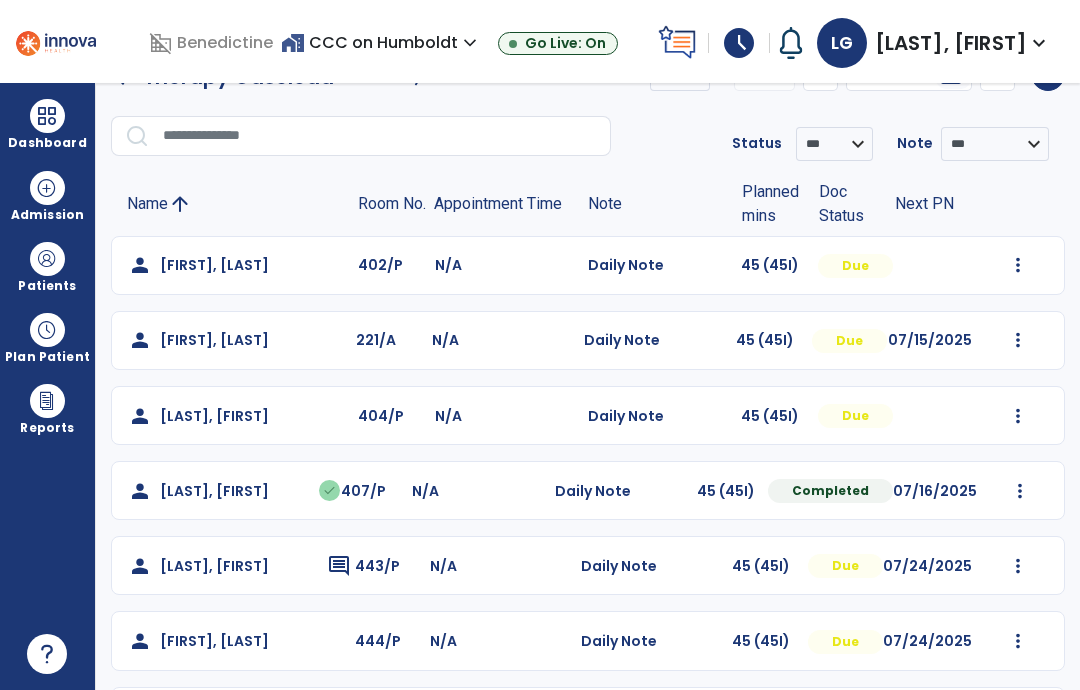 click on "Mark Visit As Complete   Reset Note   Open Document   G + C Mins" 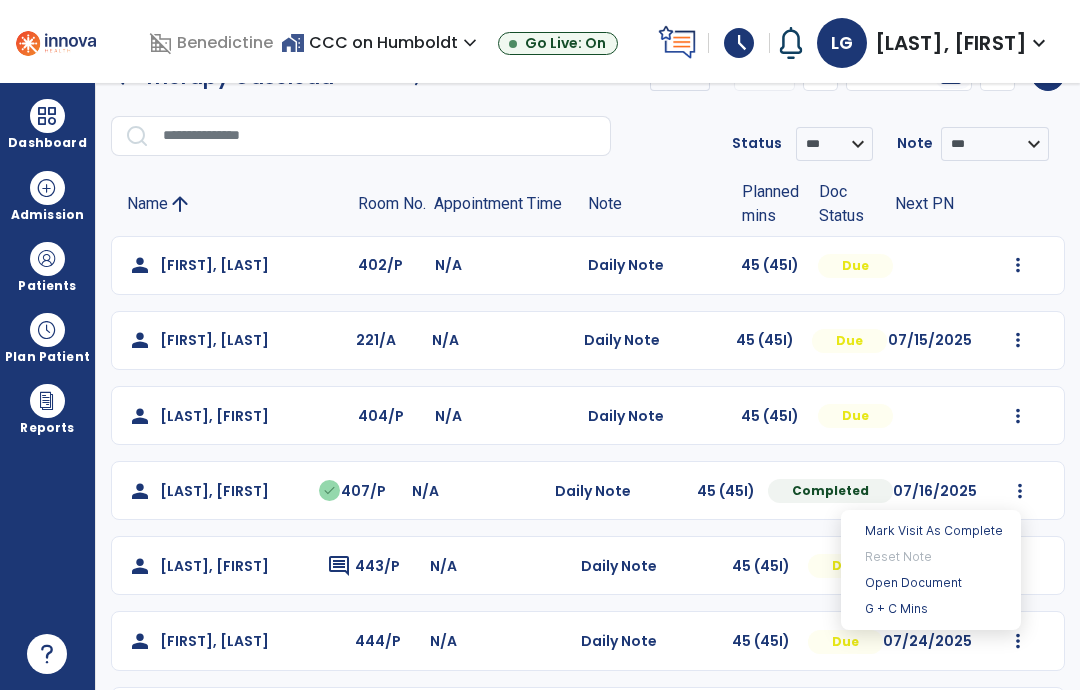 click on "Open Document" at bounding box center (931, 583) 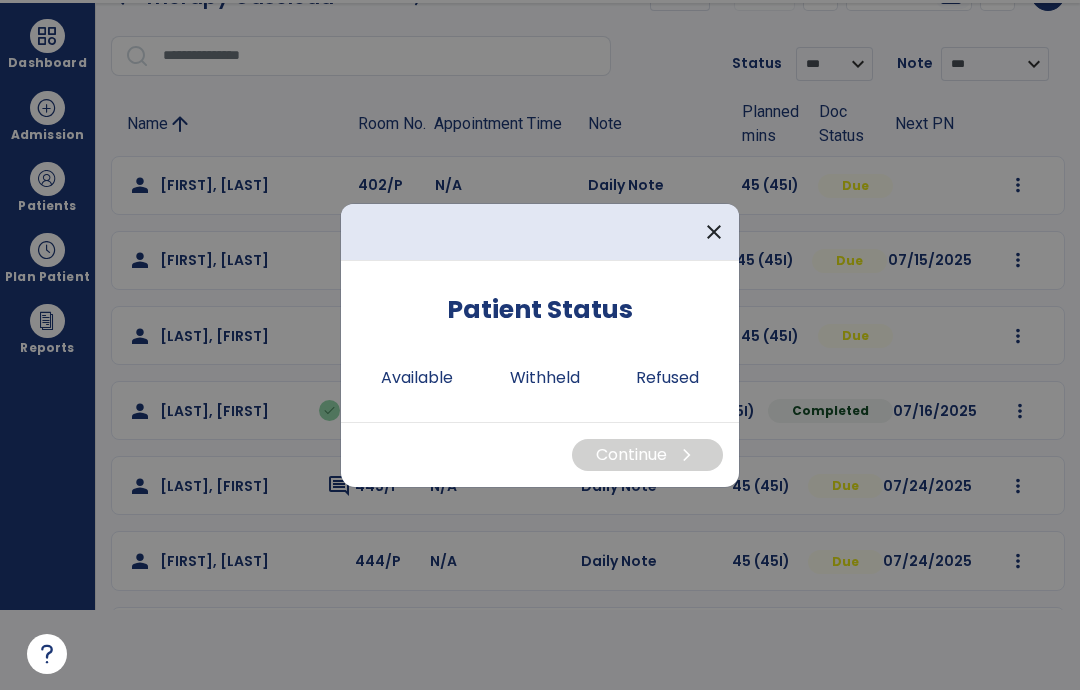 scroll, scrollTop: 0, scrollLeft: 0, axis: both 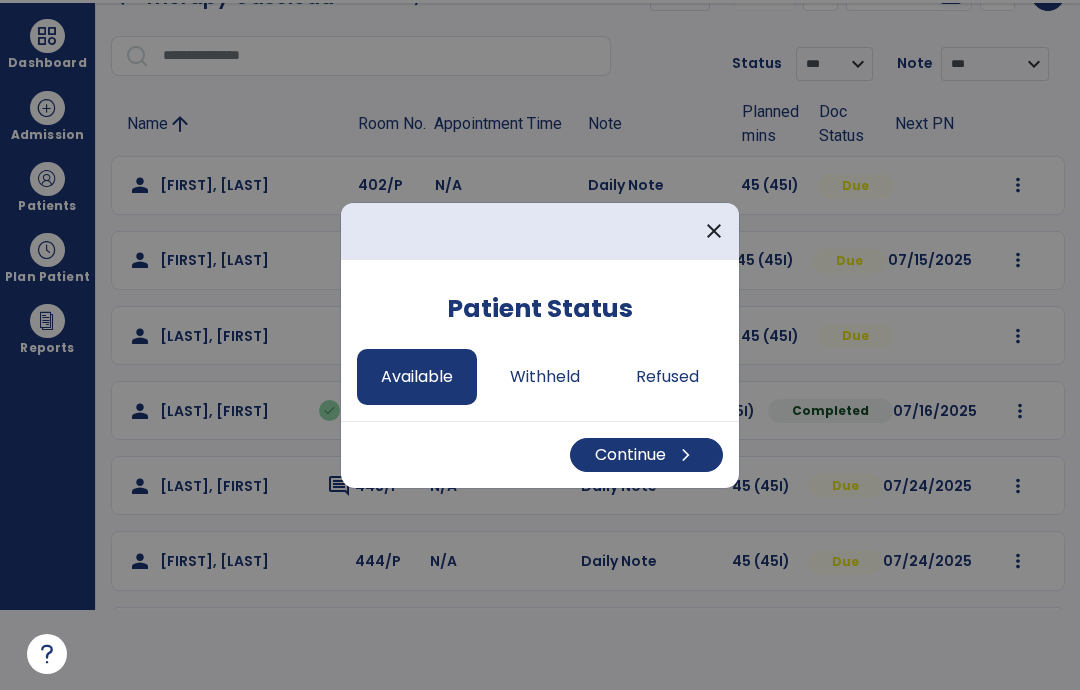 click on "Continue   chevron_right" at bounding box center [646, 455] 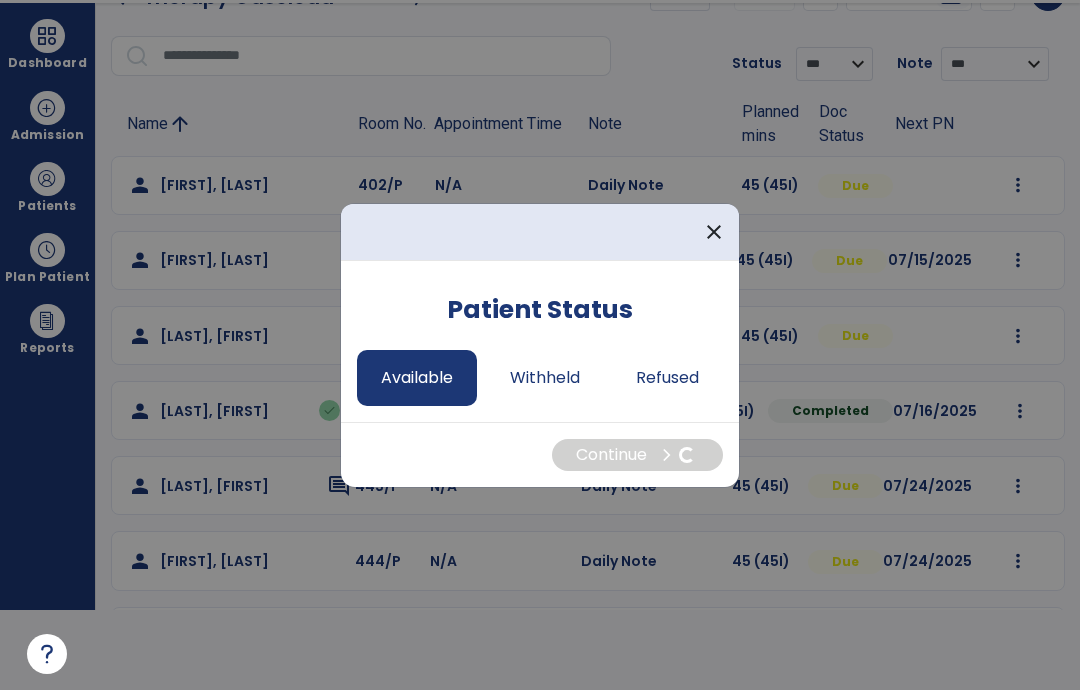 select on "*" 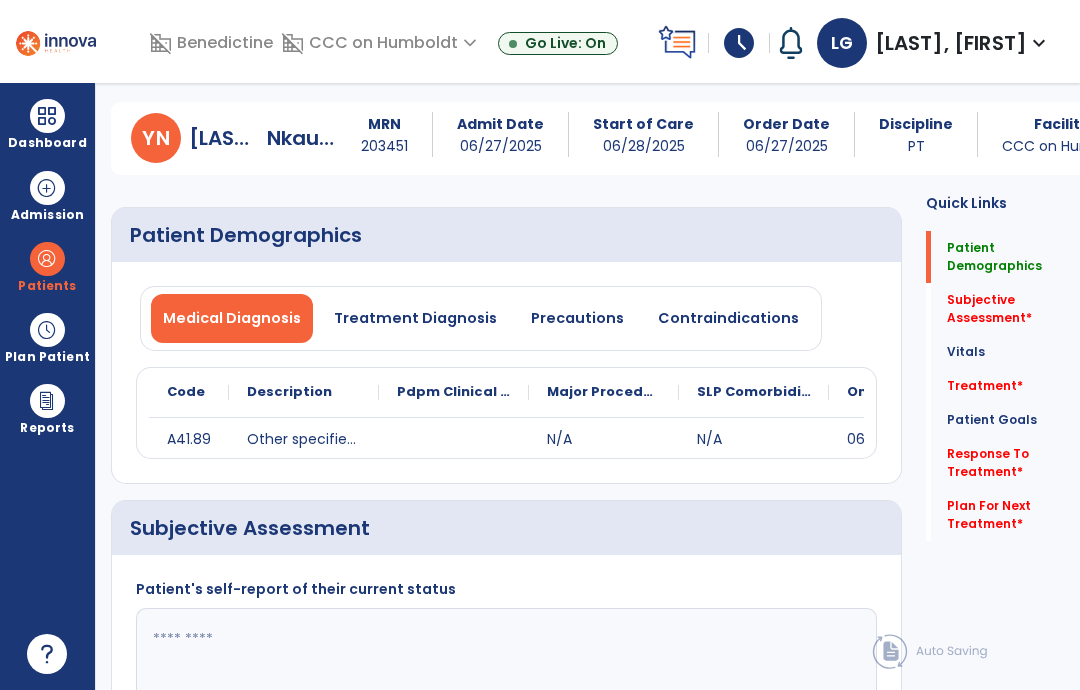scroll, scrollTop: 80, scrollLeft: 0, axis: vertical 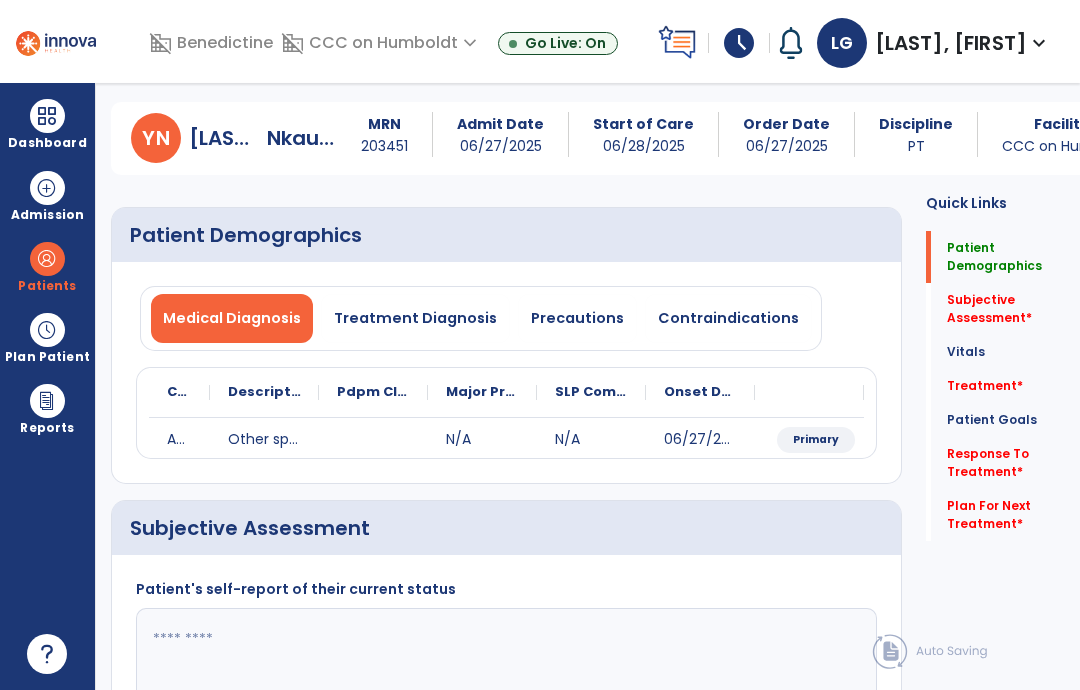 click on "Precautions" at bounding box center (577, 318) 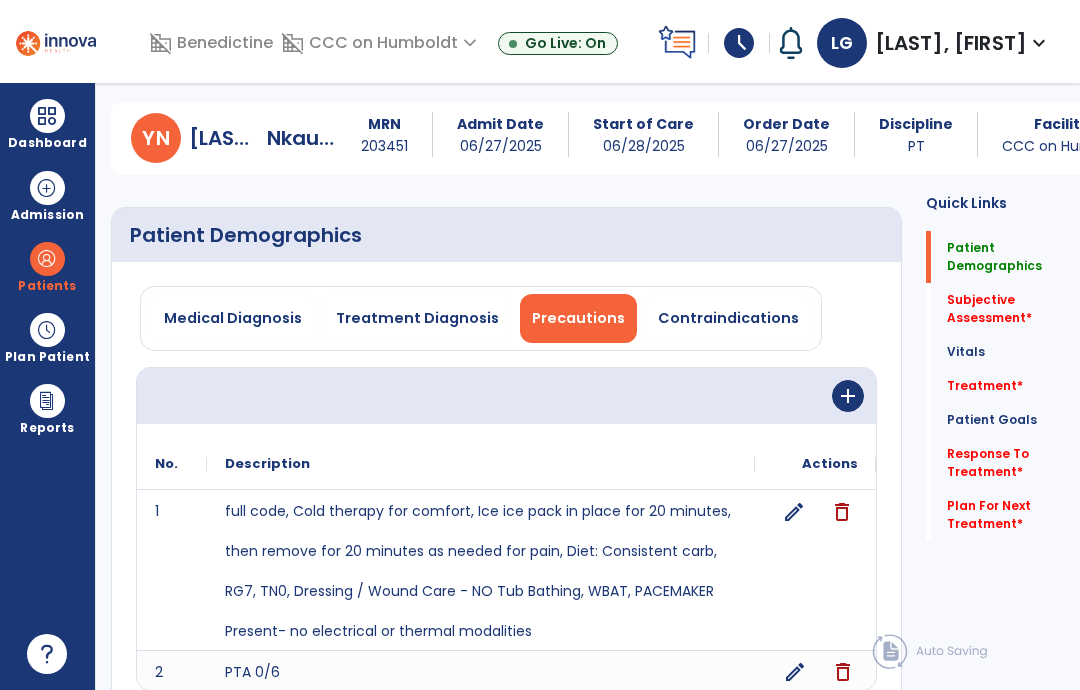 click on "edit" 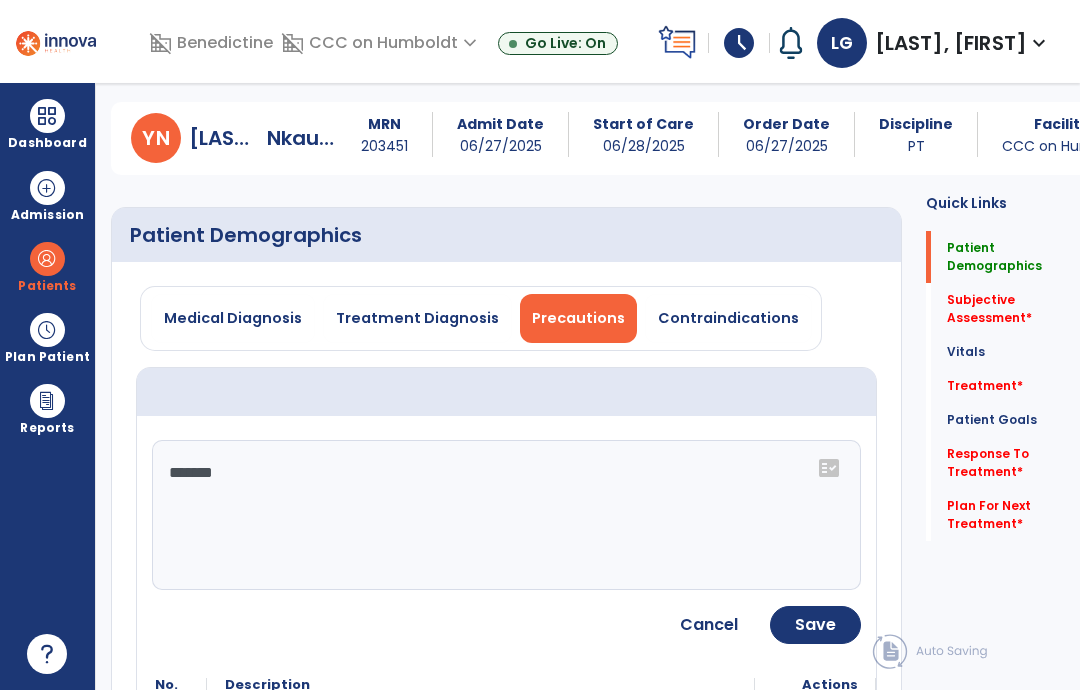 click on "*******" 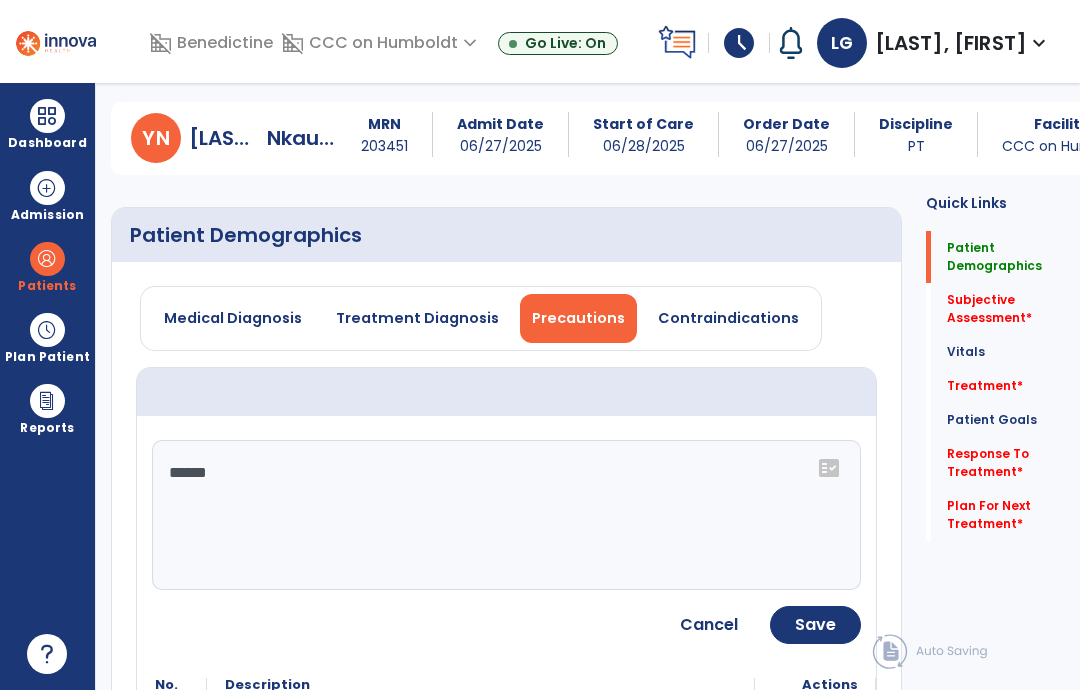 type on "*******" 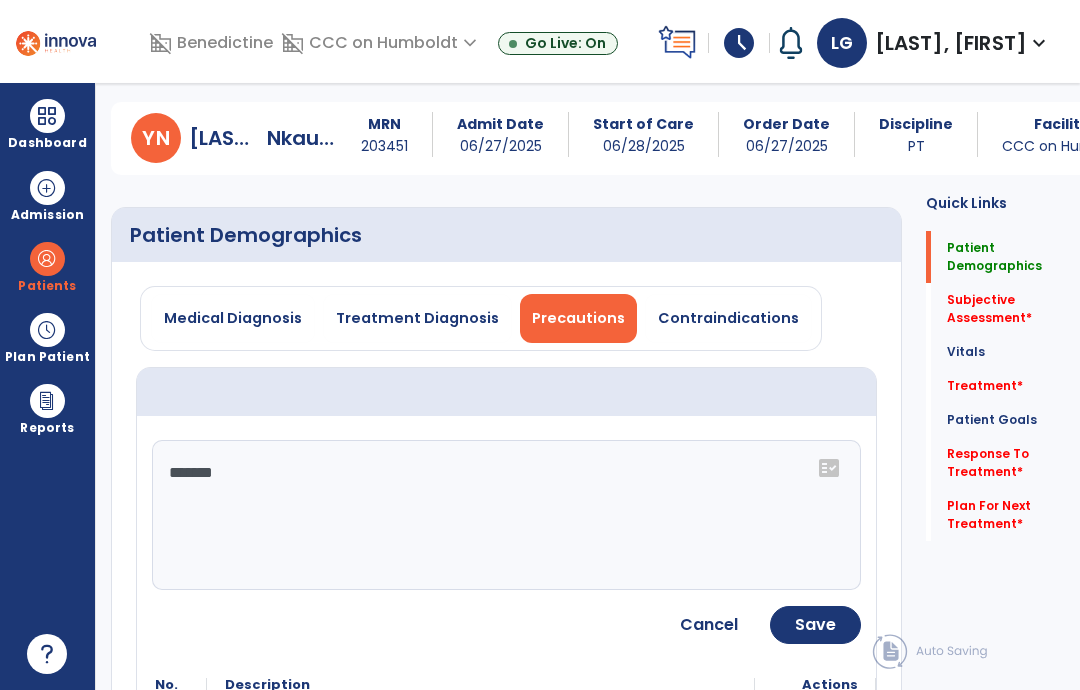 click on "Save" 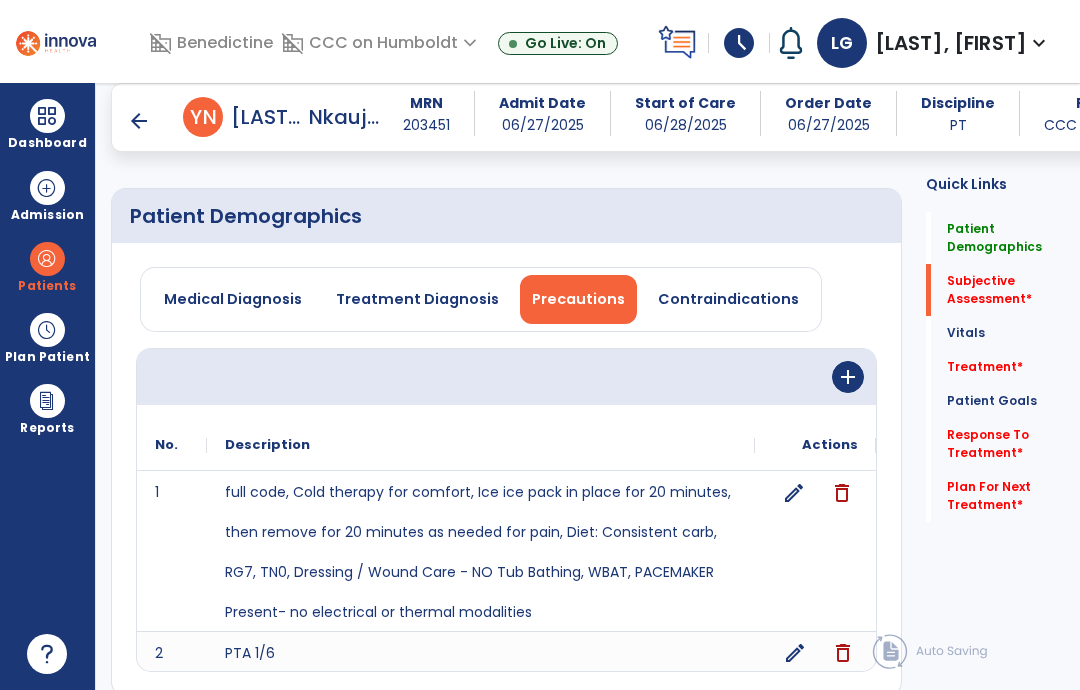 click on "Treatment   *" 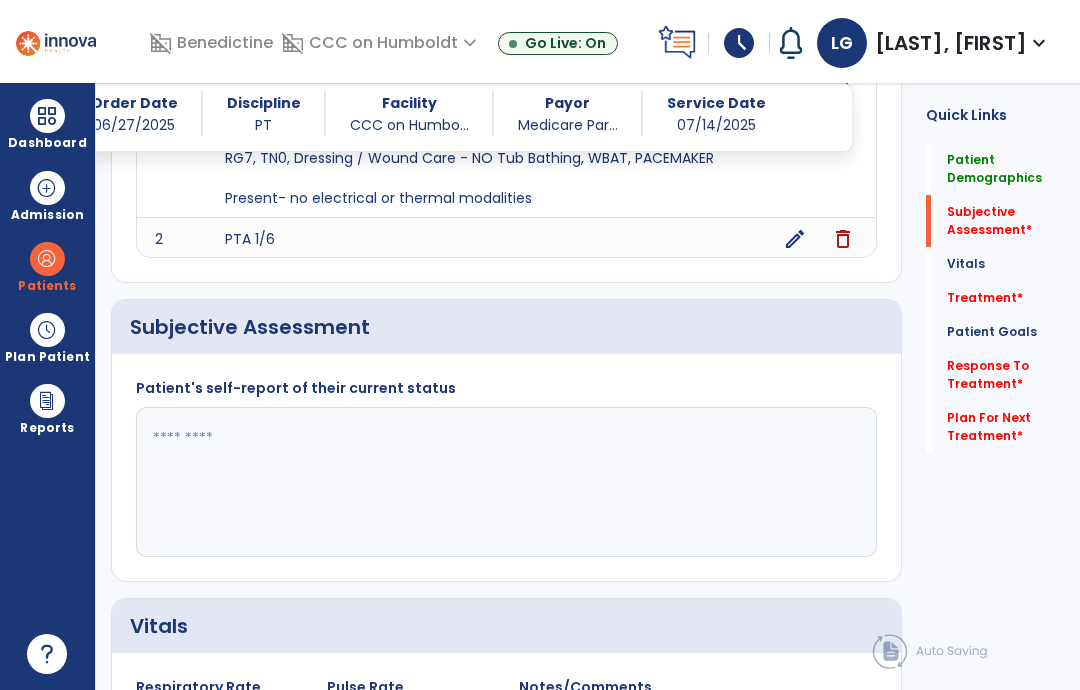 scroll, scrollTop: 494, scrollLeft: 0, axis: vertical 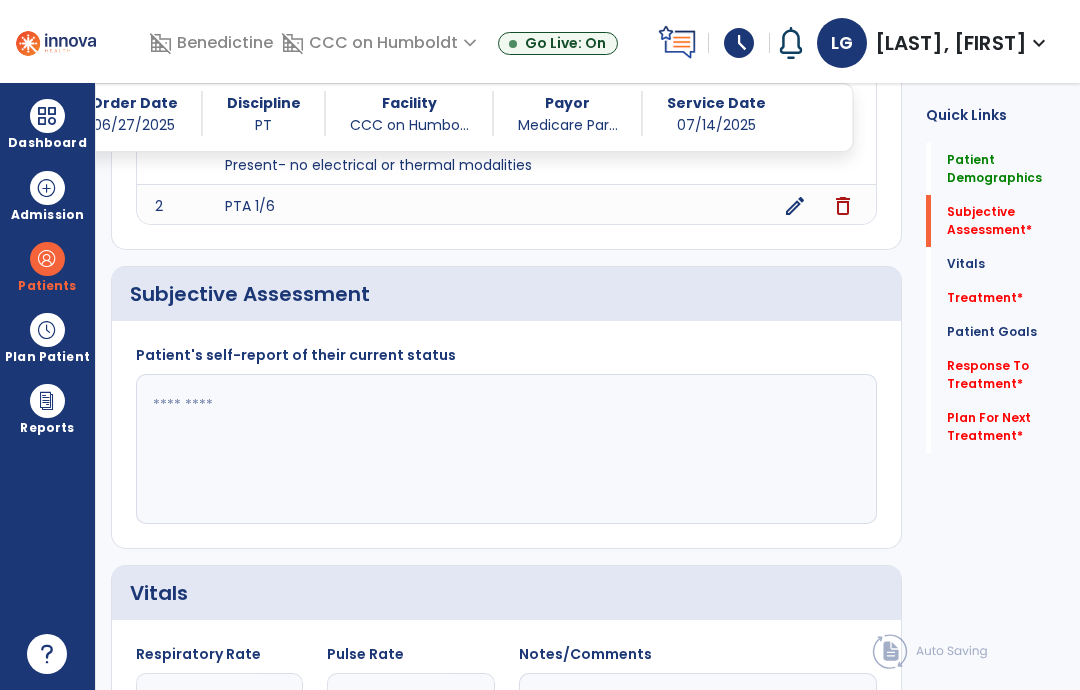 click 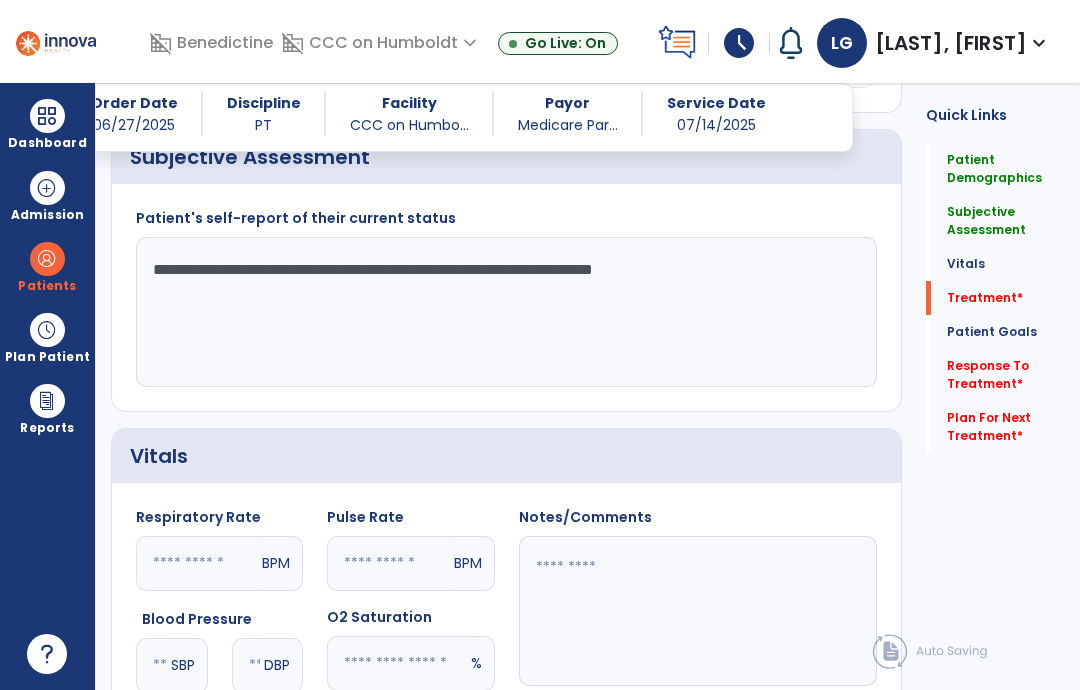 type on "**********" 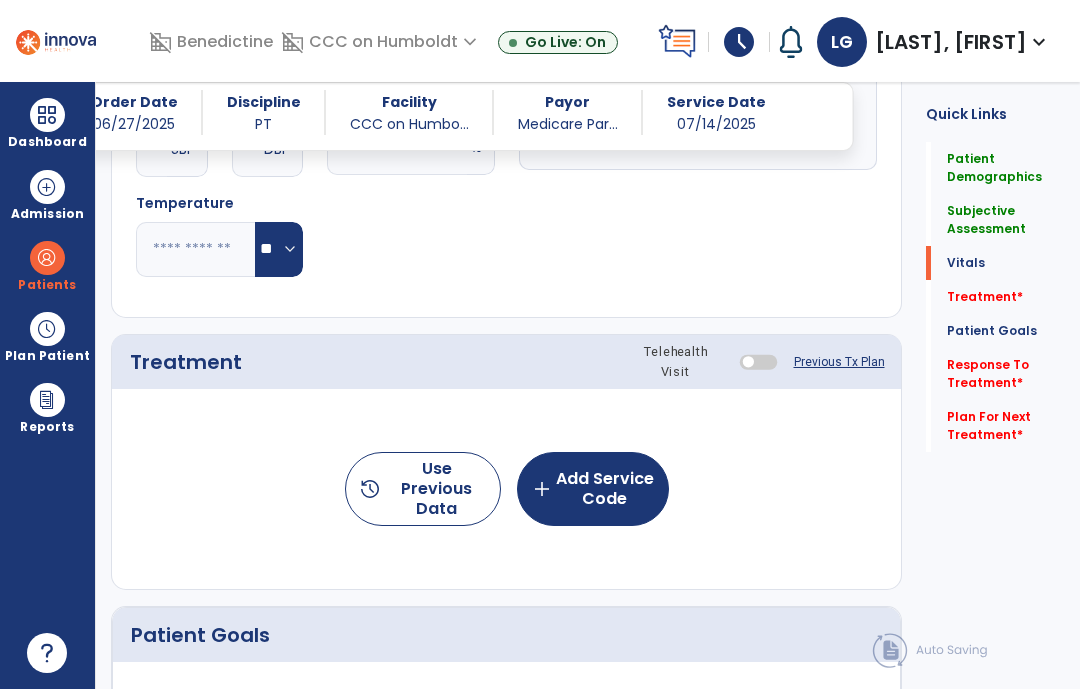scroll, scrollTop: 1184, scrollLeft: 0, axis: vertical 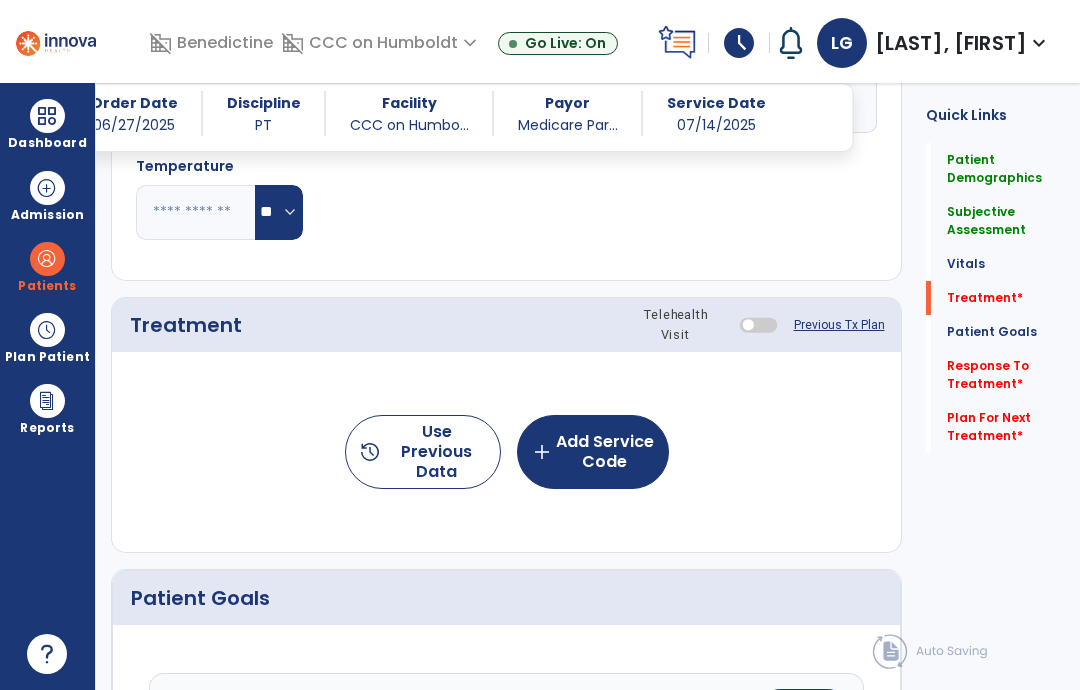 click on "add  Add Service Code" 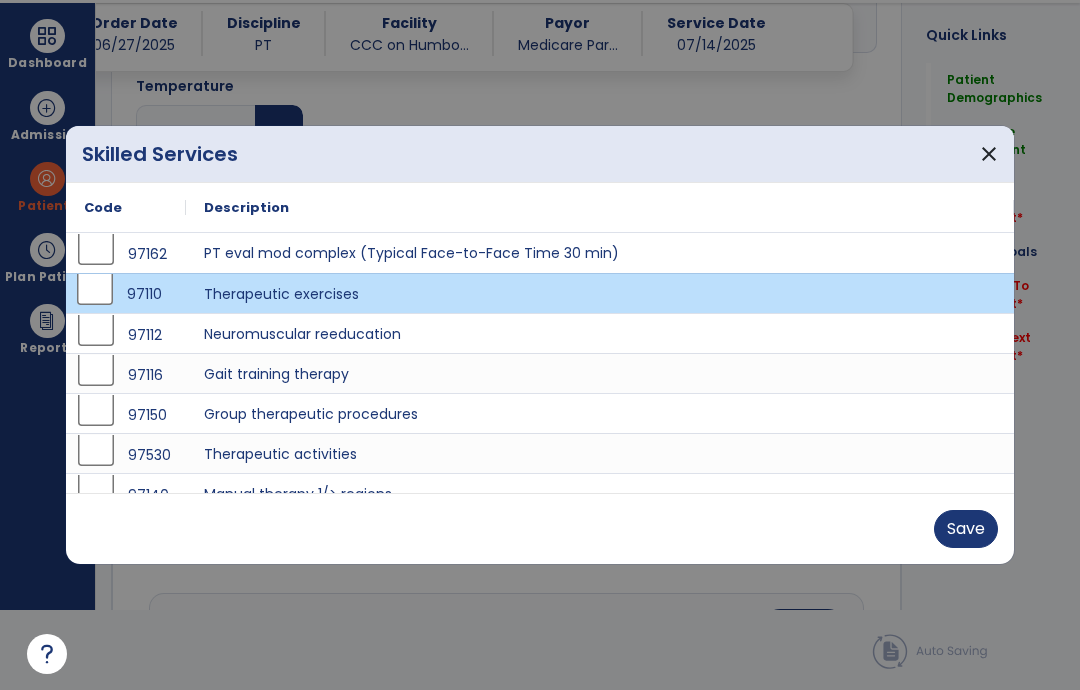 click on "Save" at bounding box center [966, 529] 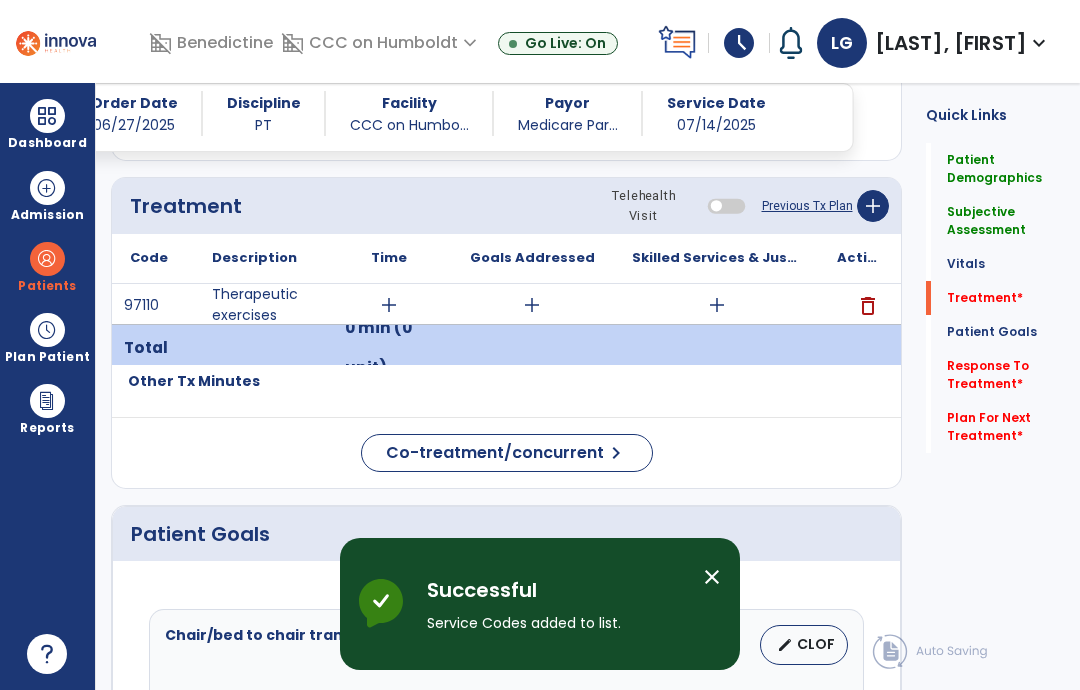 scroll, scrollTop: 80, scrollLeft: 0, axis: vertical 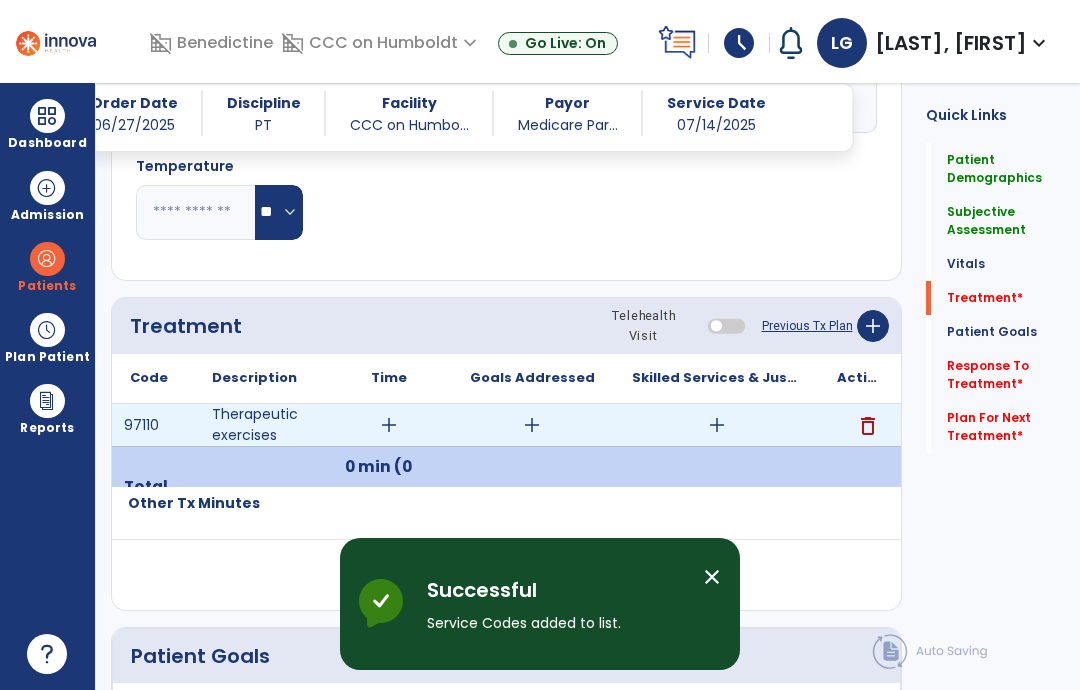 click on "add" at bounding box center (717, 425) 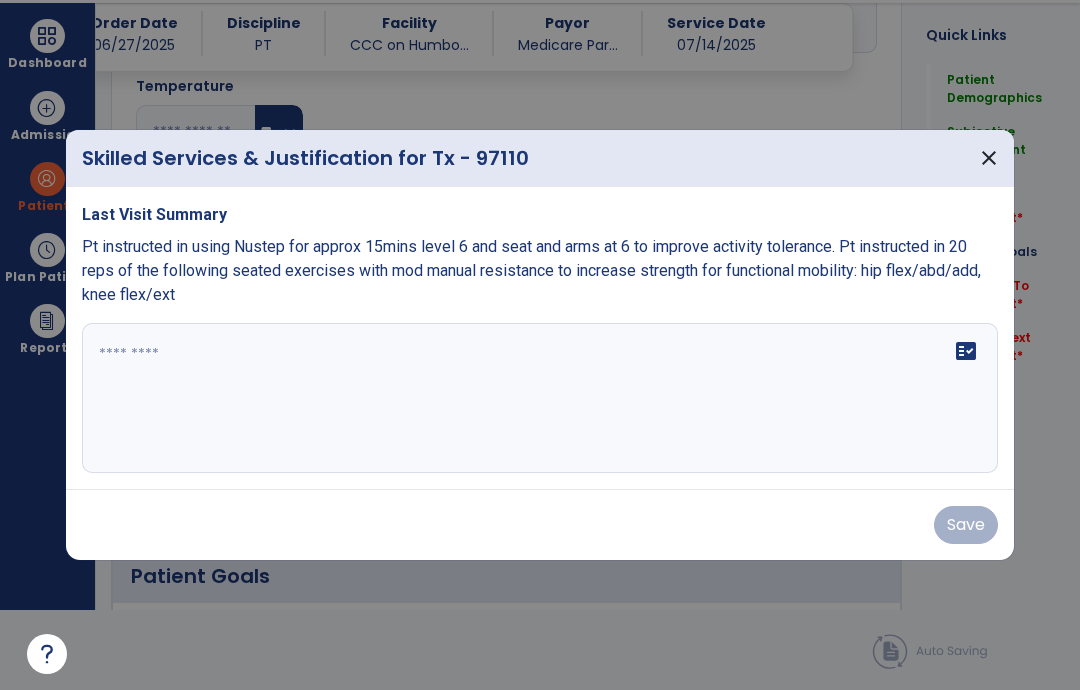 click at bounding box center [540, 398] 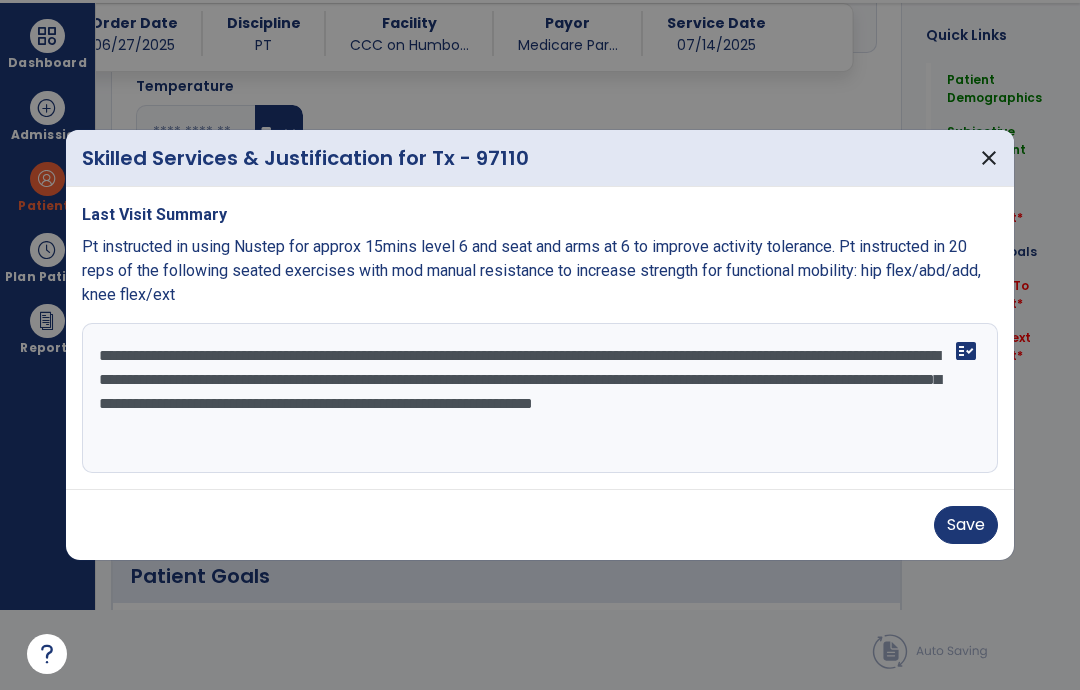 click on "**********" at bounding box center (540, 398) 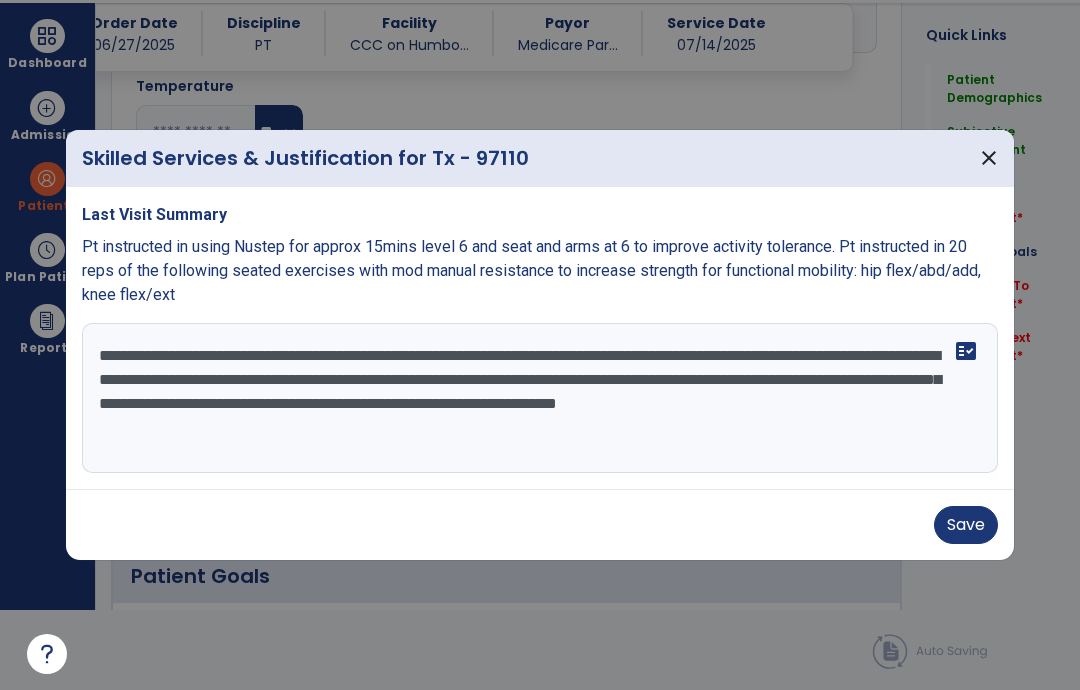 type on "**********" 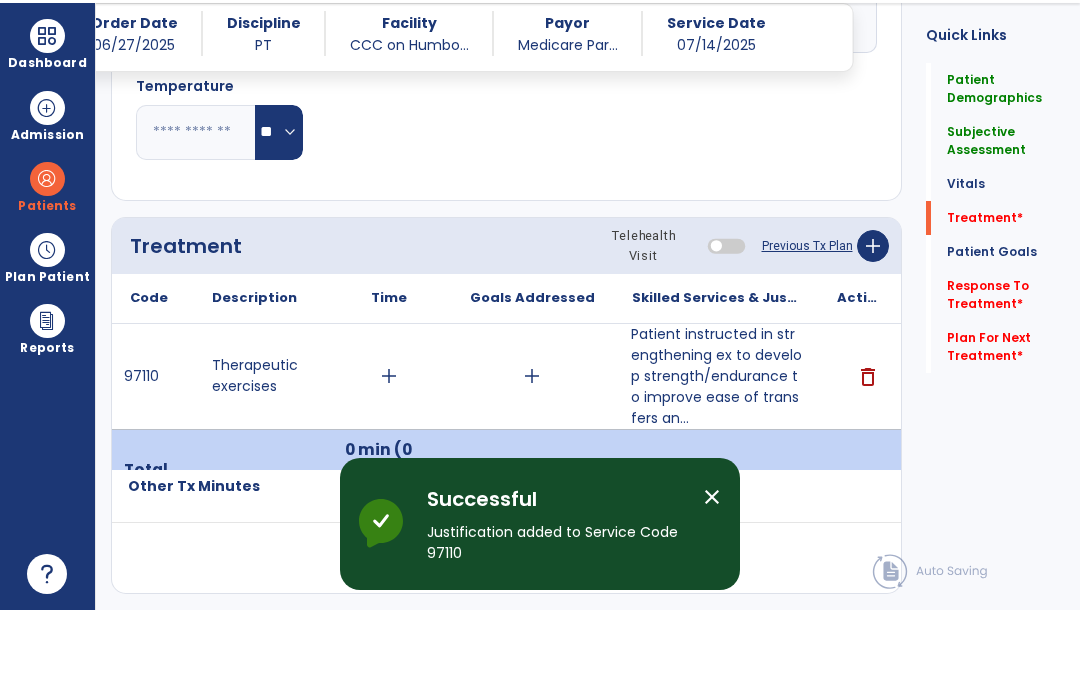 scroll, scrollTop: 80, scrollLeft: 0, axis: vertical 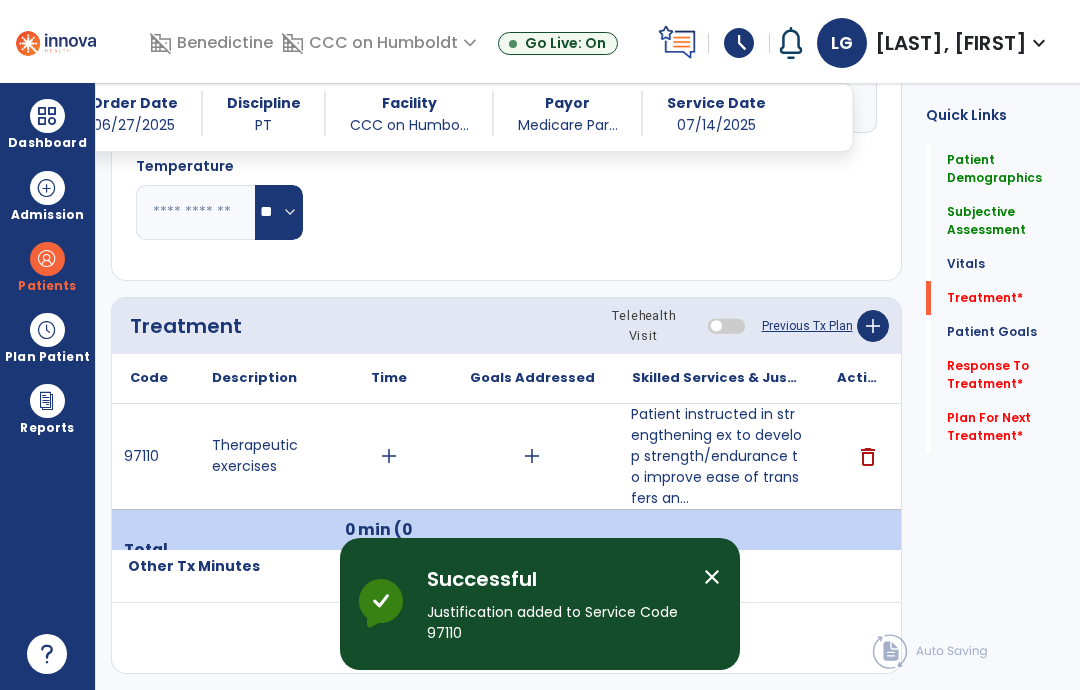 click on "add" 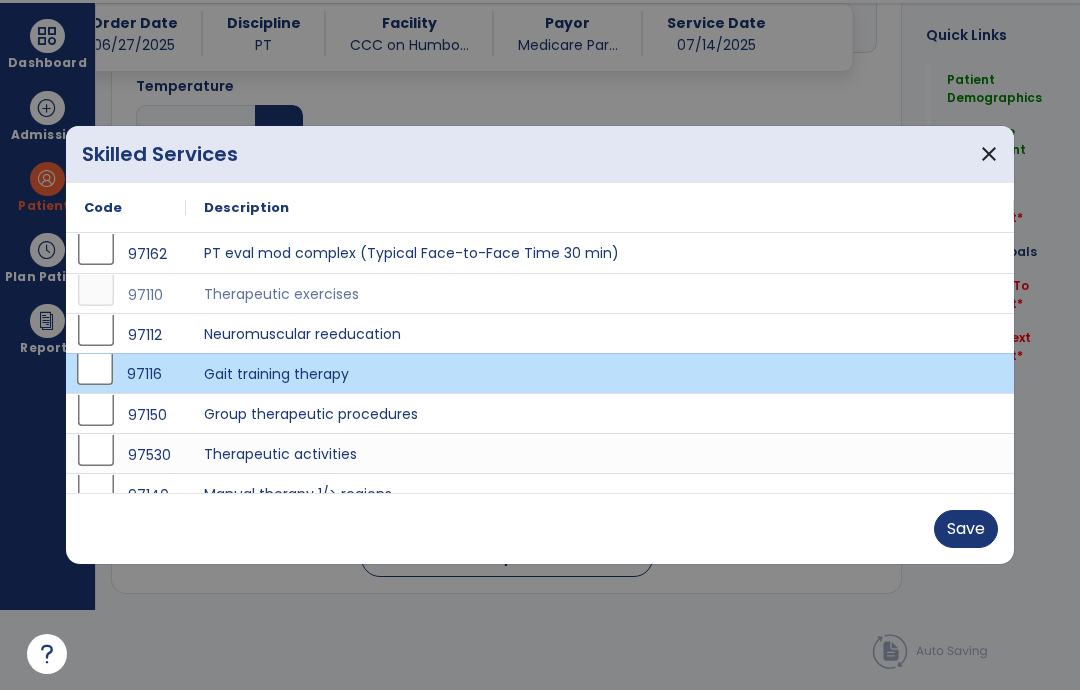 click on "Save" at bounding box center (966, 529) 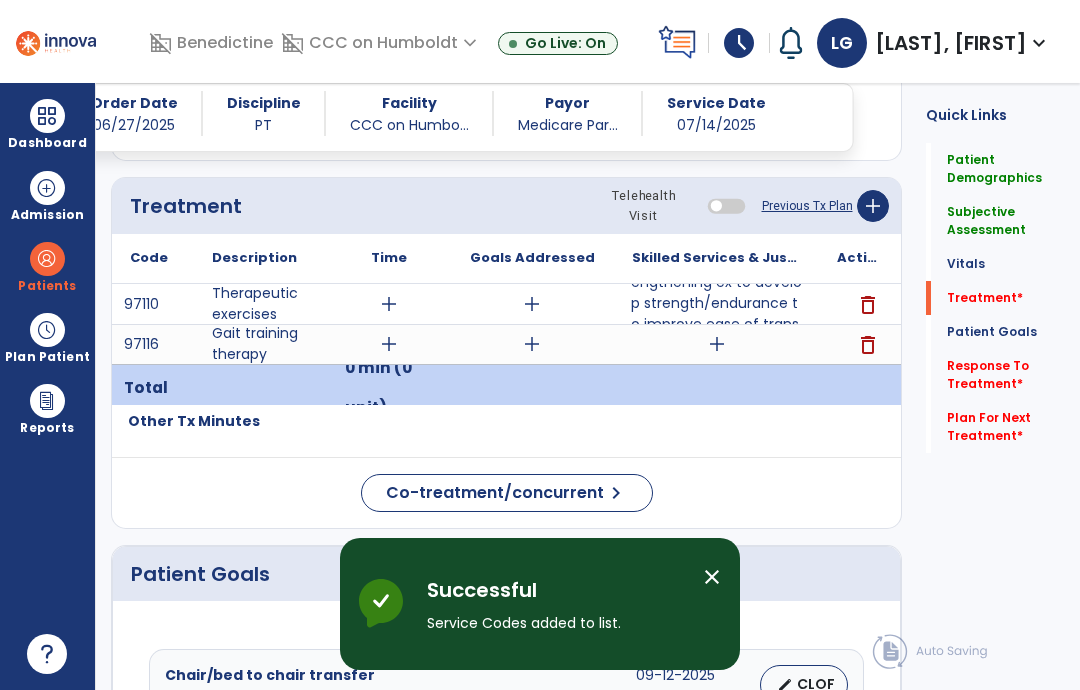 scroll, scrollTop: 80, scrollLeft: 0, axis: vertical 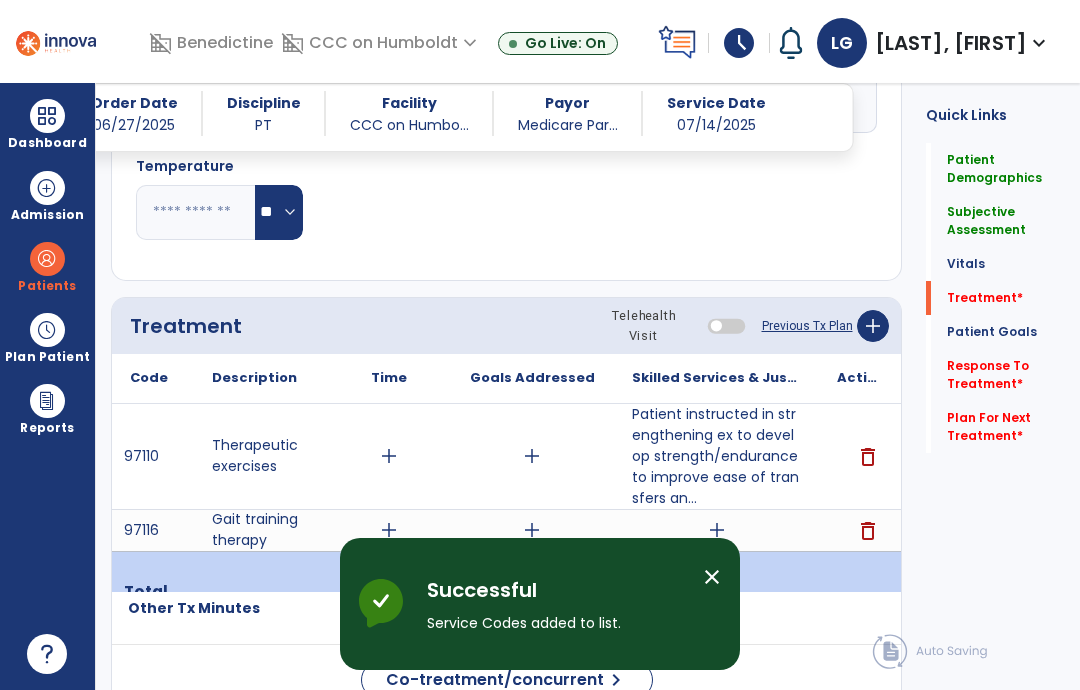 click on "add" at bounding box center (717, 530) 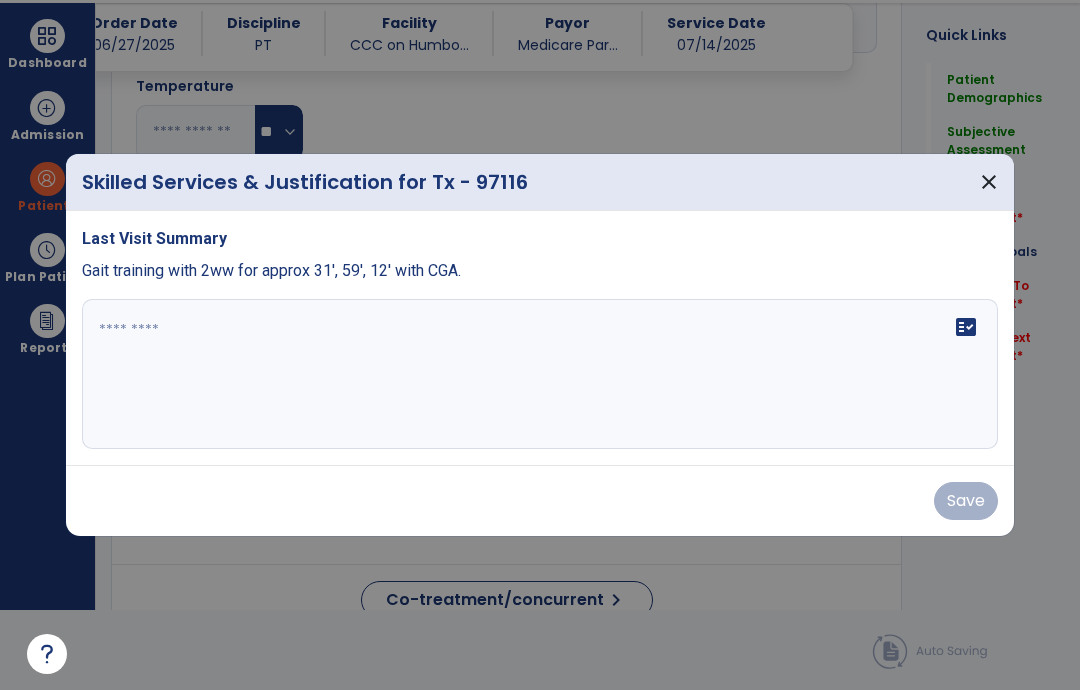 scroll, scrollTop: 0, scrollLeft: 0, axis: both 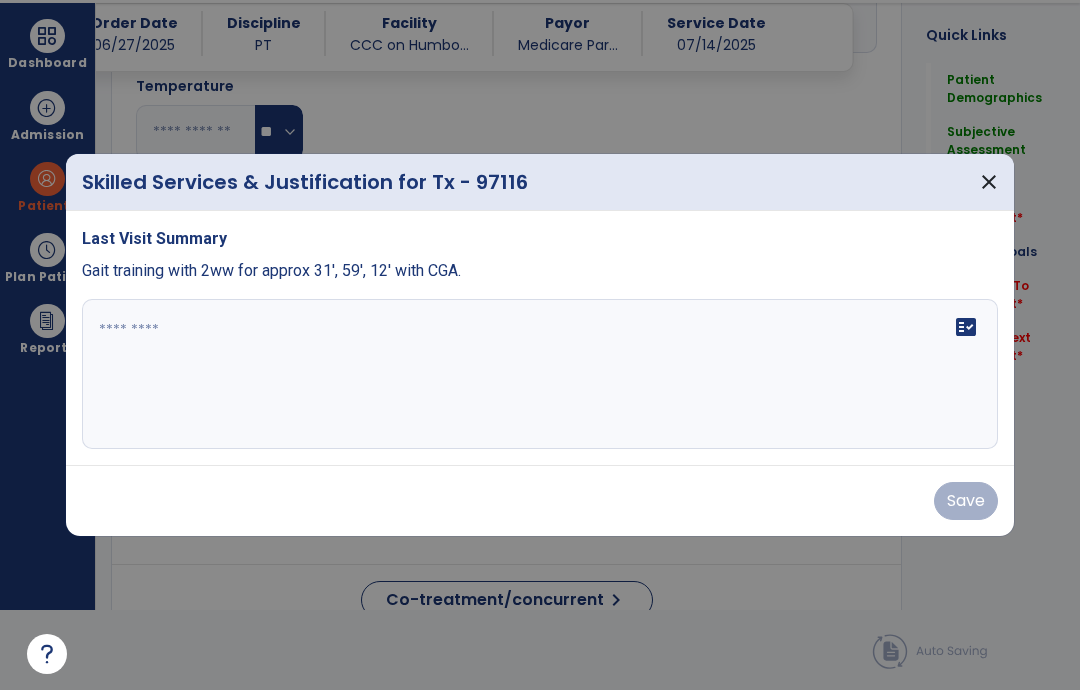 click at bounding box center [540, 374] 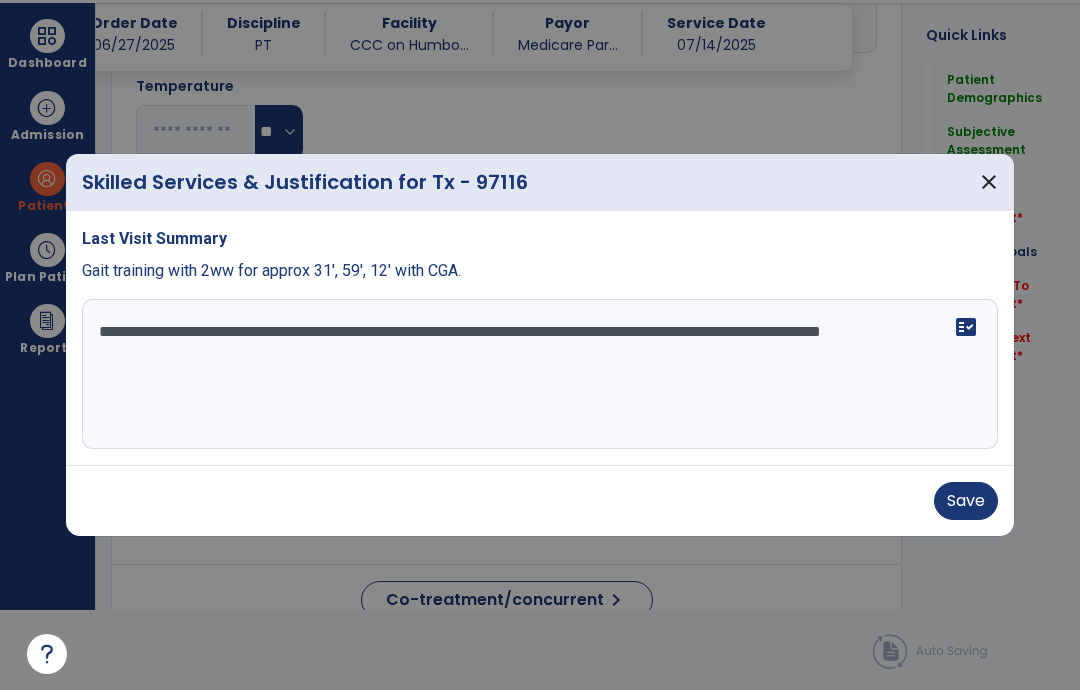 type on "**********" 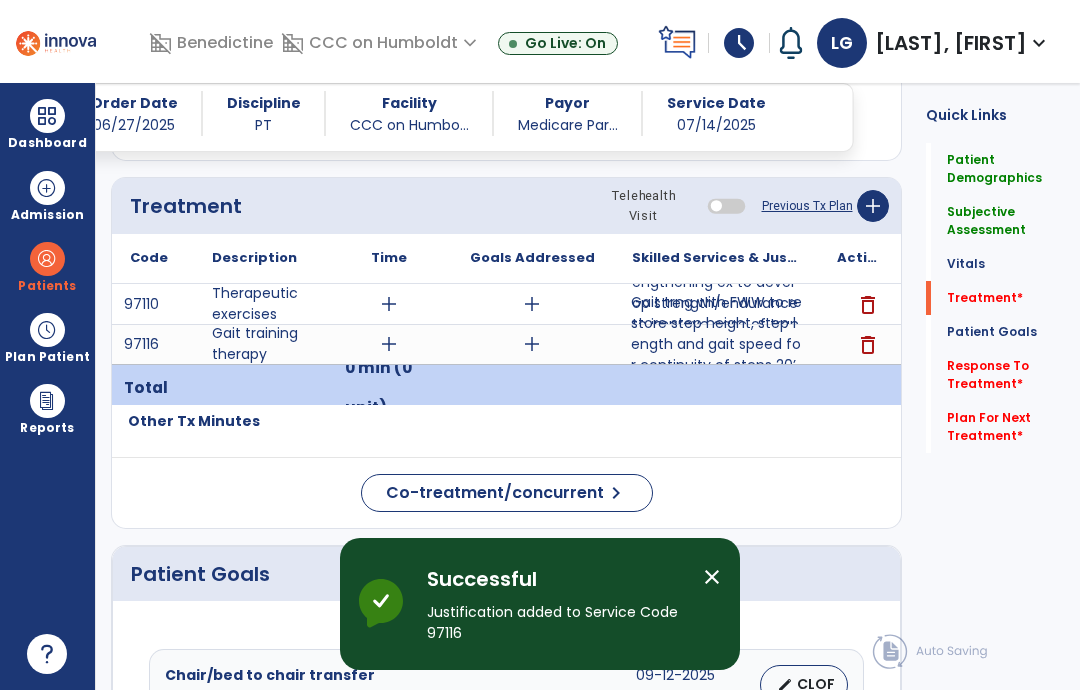 scroll, scrollTop: 80, scrollLeft: 0, axis: vertical 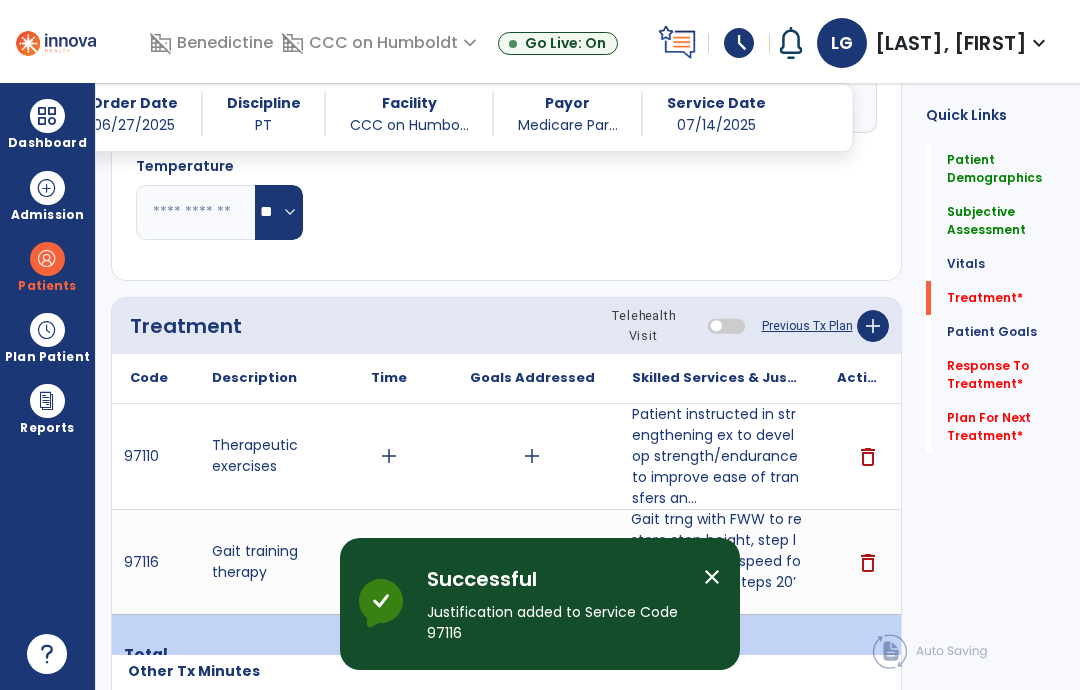 click on "add" 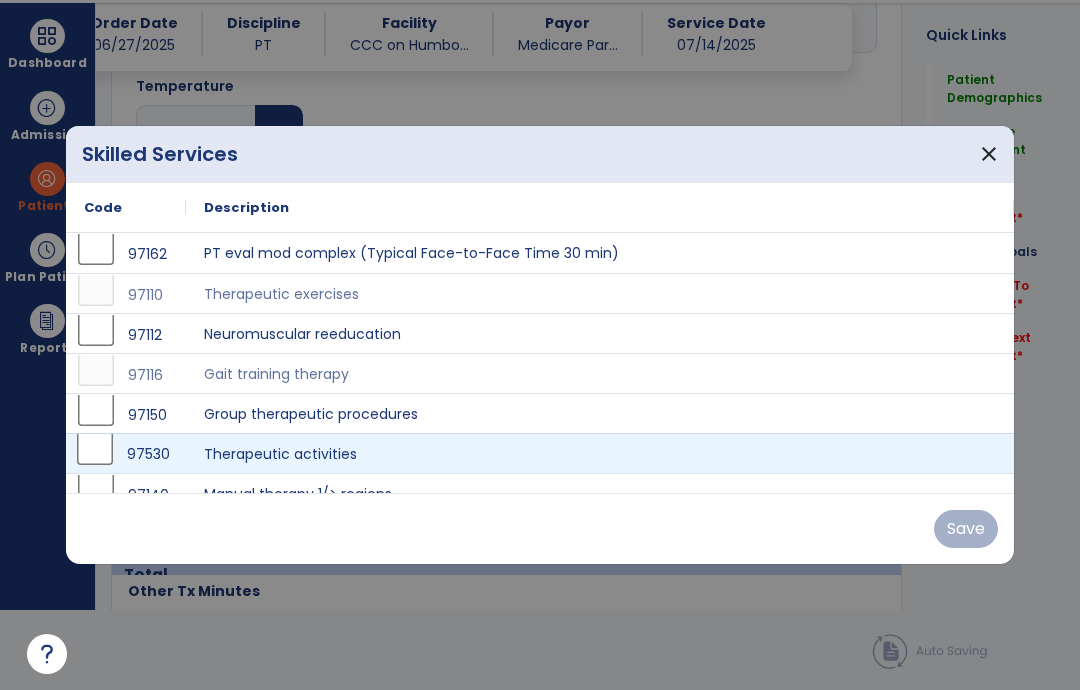 click on "97530" at bounding box center (126, 454) 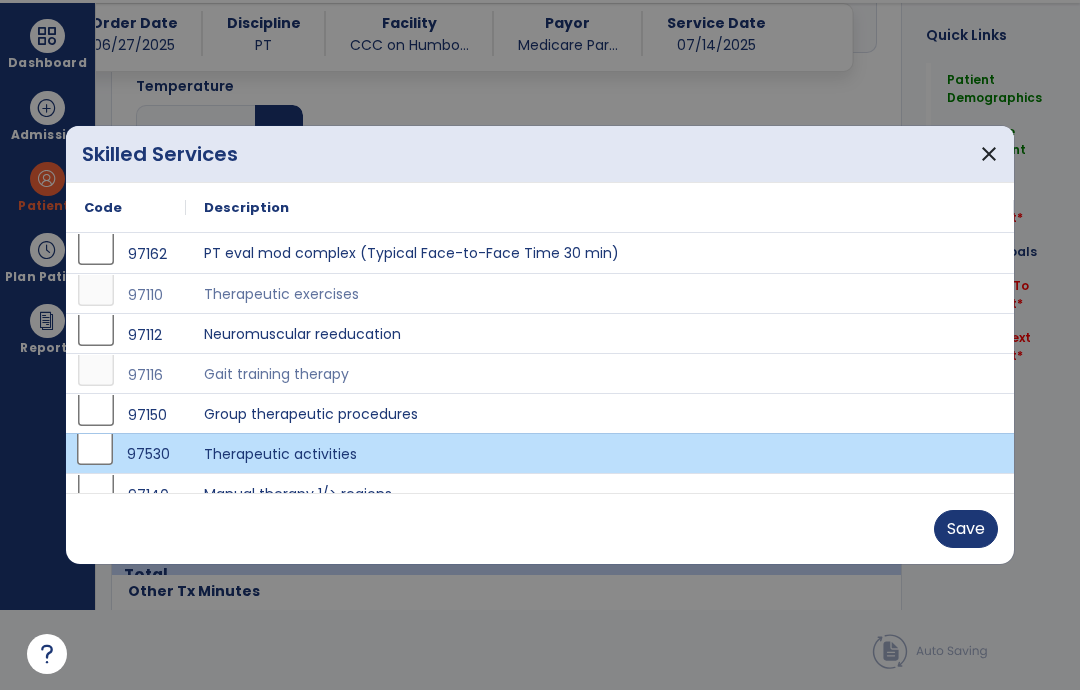 click on "Save" at bounding box center [966, 529] 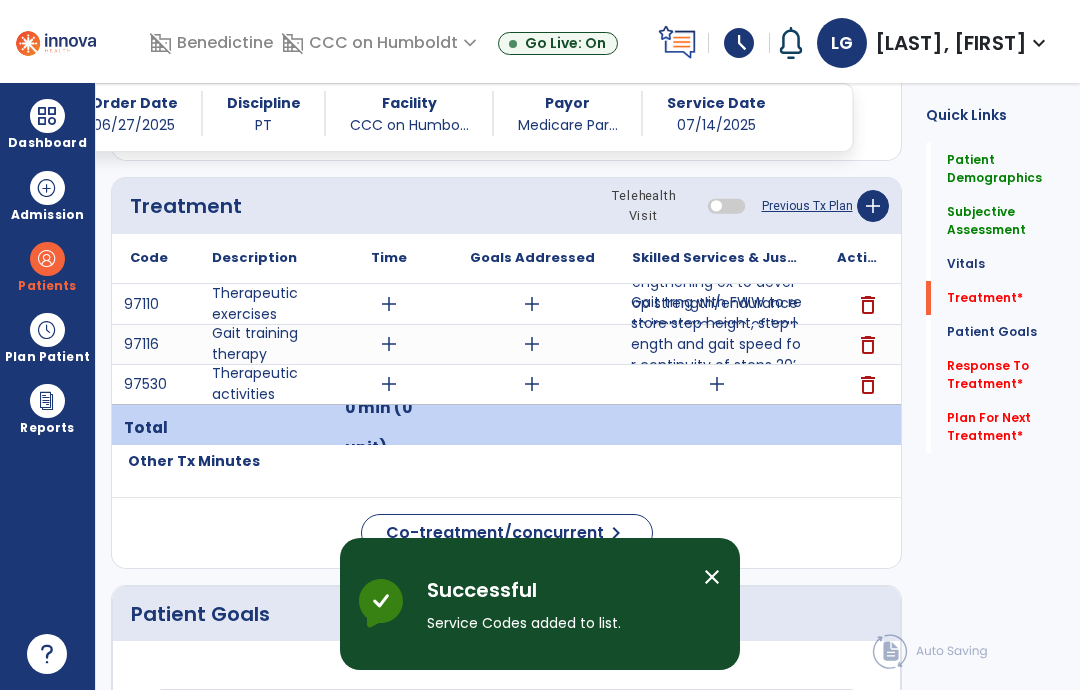 scroll, scrollTop: 80, scrollLeft: 0, axis: vertical 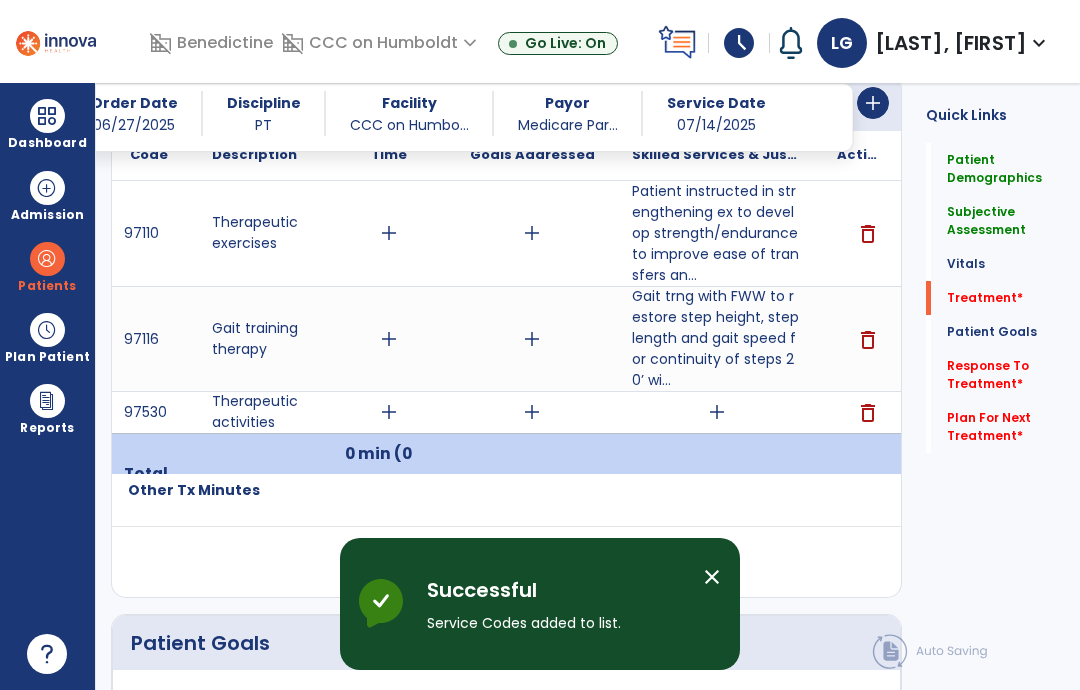 click on "add" at bounding box center [717, 412] 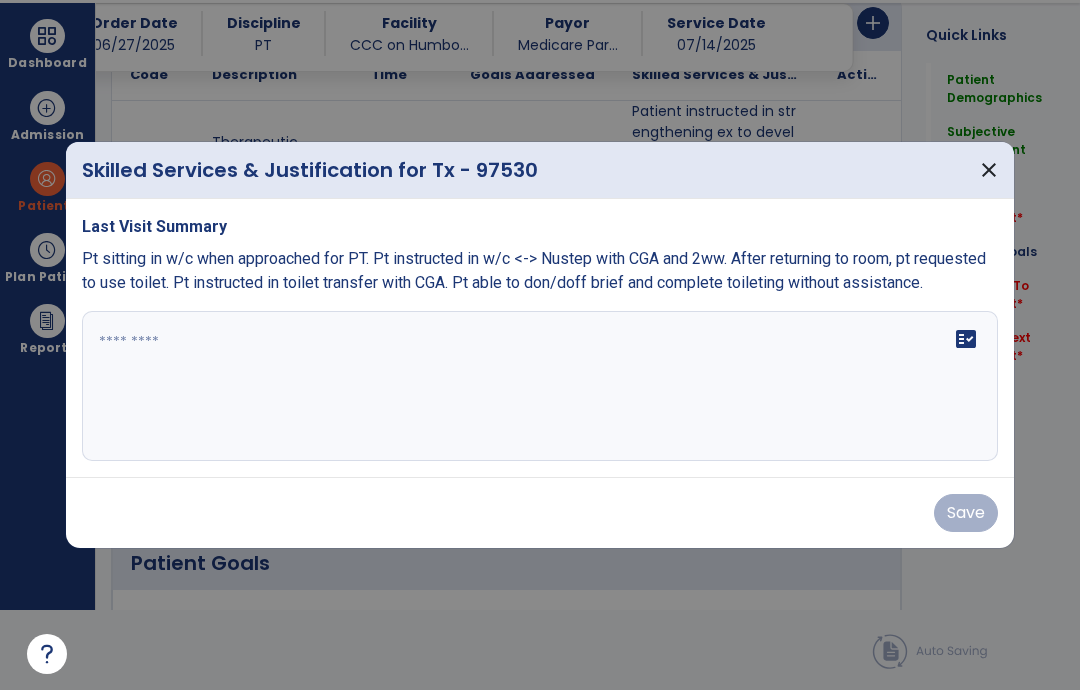 scroll, scrollTop: 0, scrollLeft: 0, axis: both 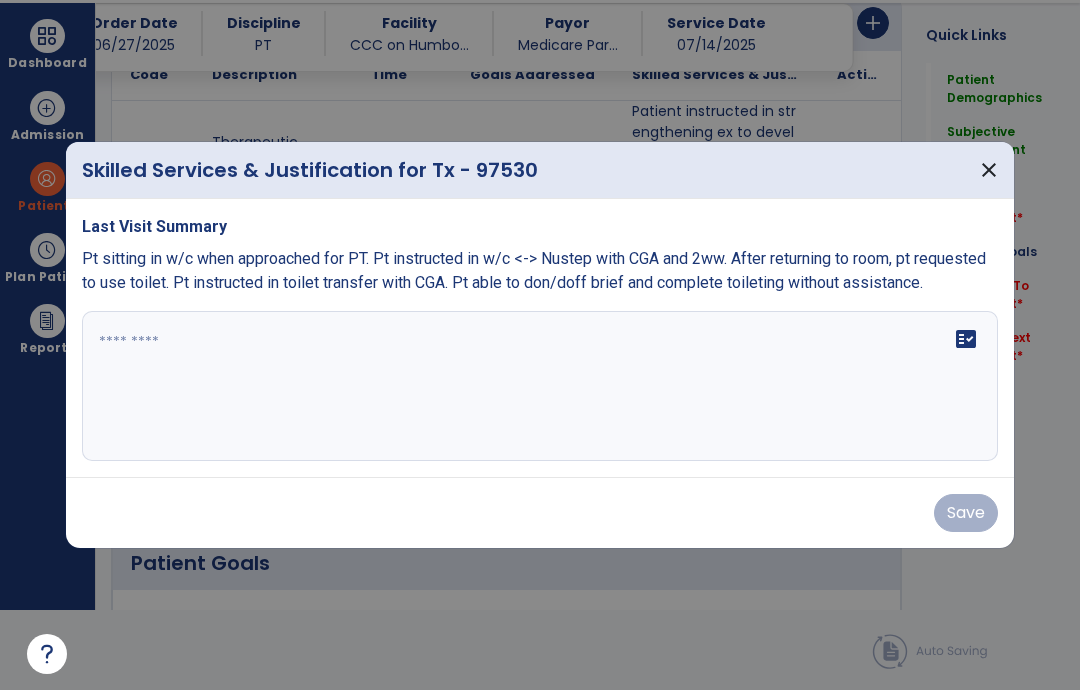 click at bounding box center [540, 386] 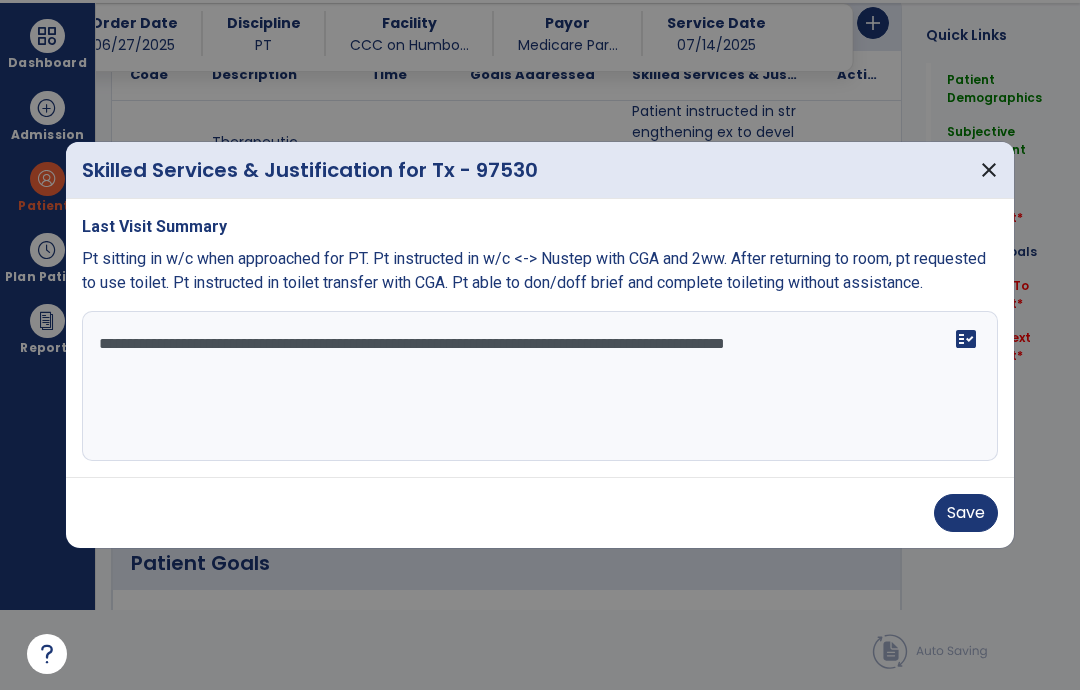 type on "**********" 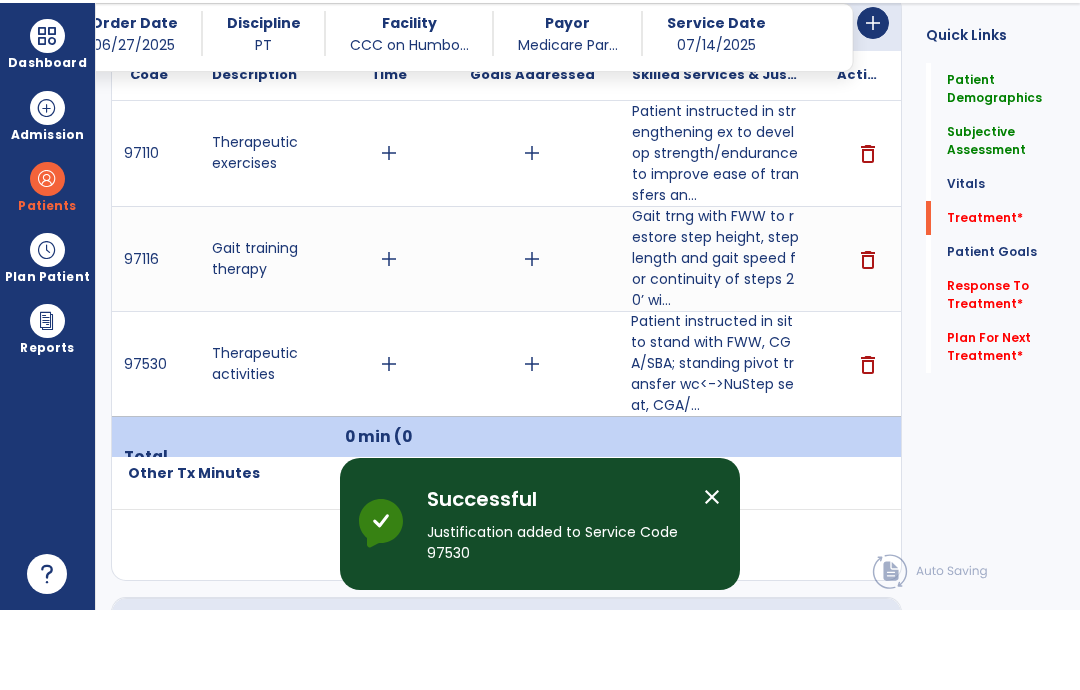 scroll, scrollTop: 80, scrollLeft: 0, axis: vertical 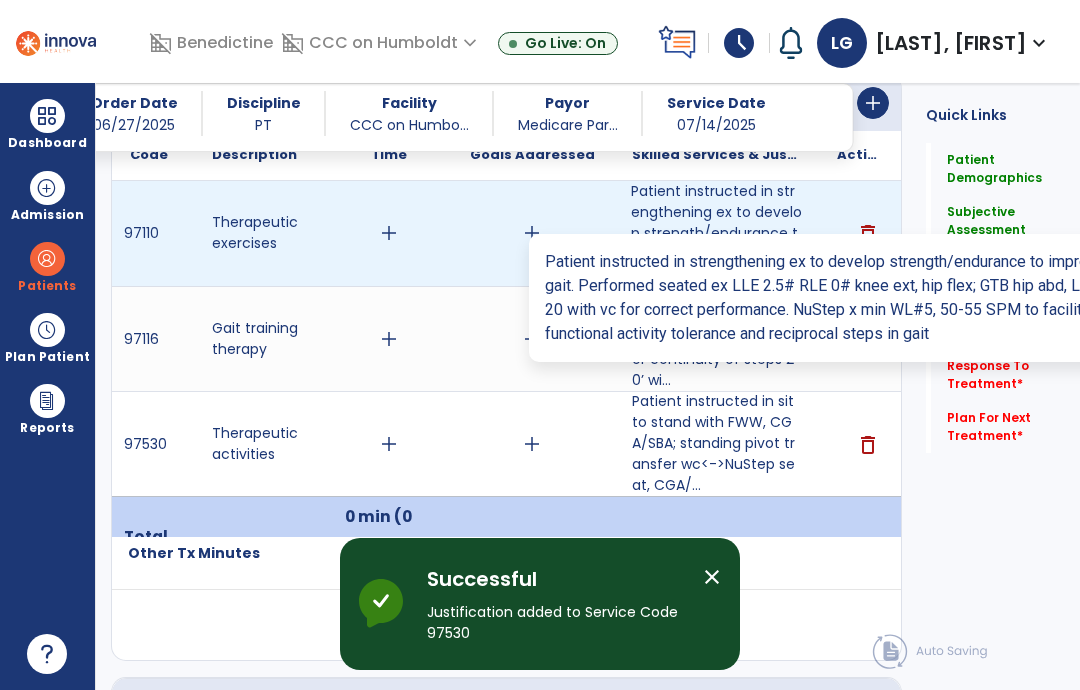 click on "Patient instructed in strengthening ex to develop strength/endurance to improve ease of transfers an..." at bounding box center [716, 233] 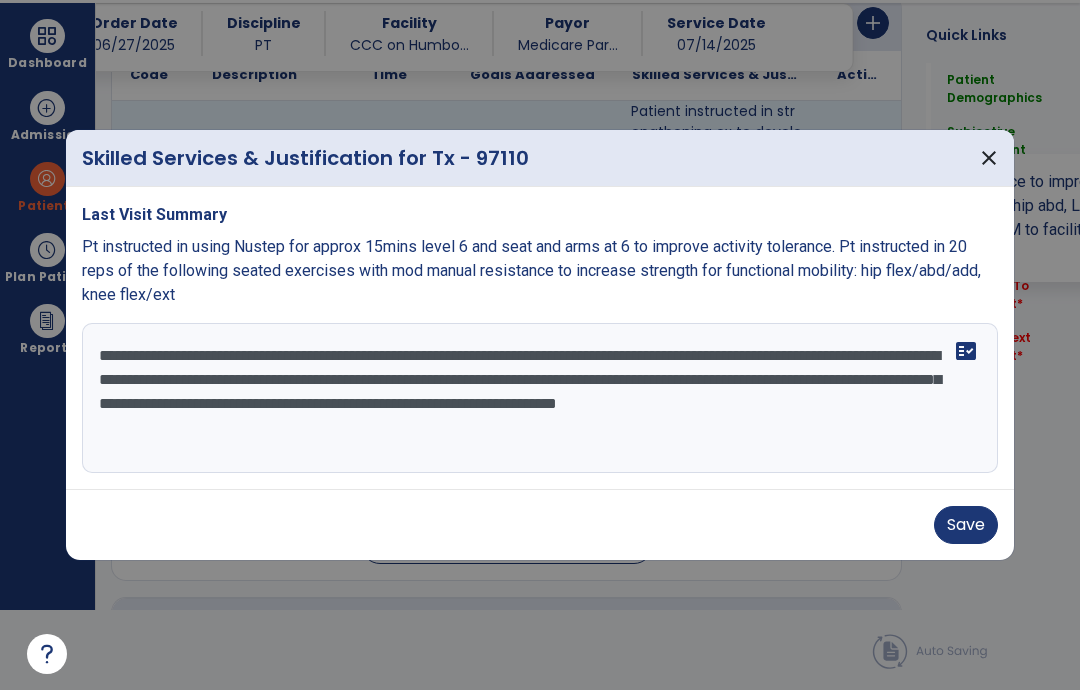 scroll, scrollTop: 0, scrollLeft: 0, axis: both 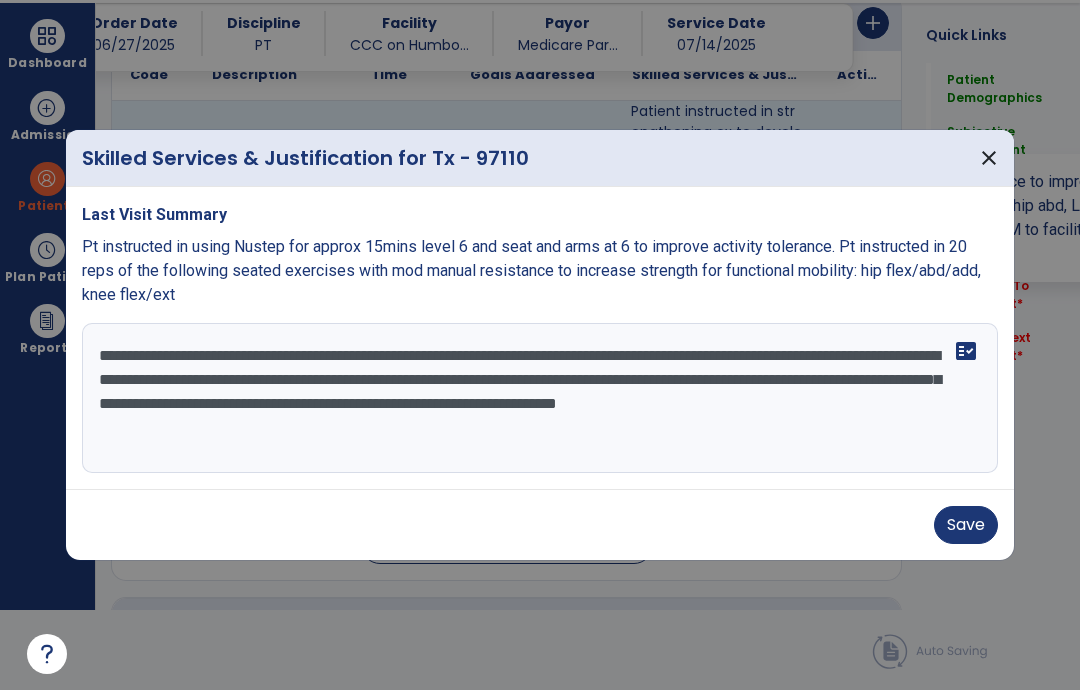 click on "**********" at bounding box center [540, 398] 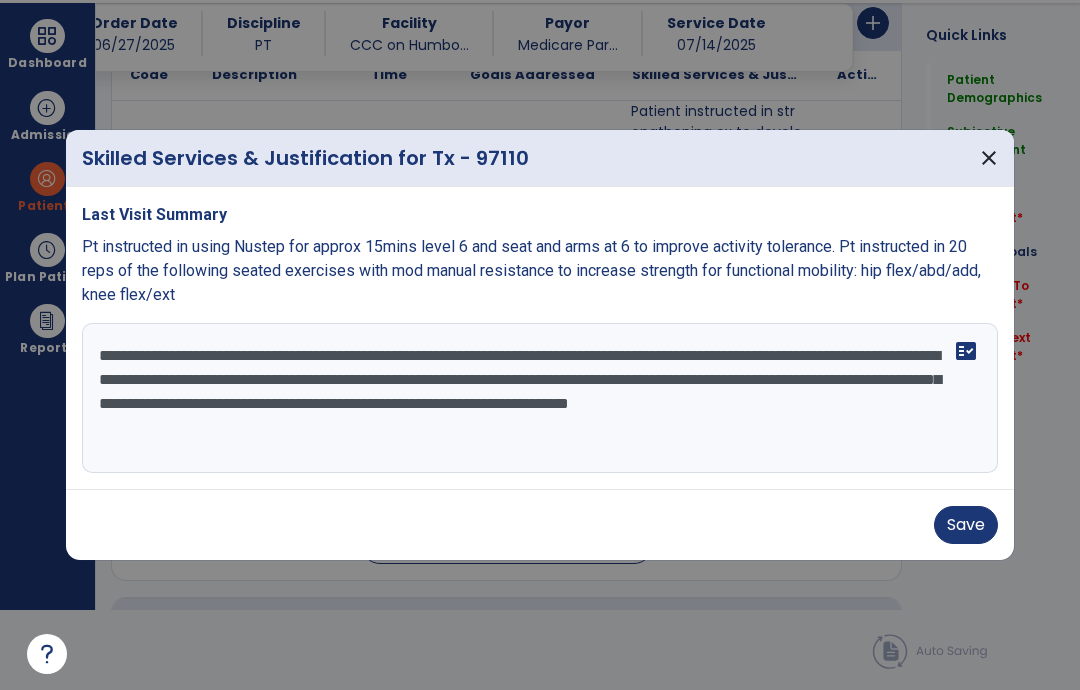 type on "**********" 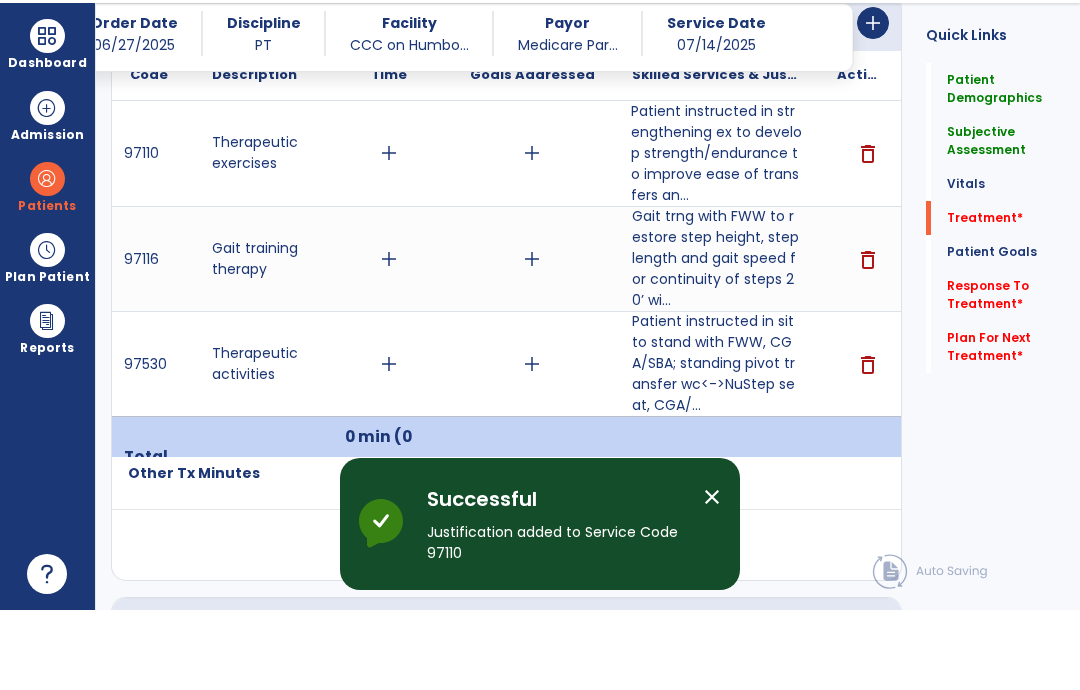 scroll, scrollTop: 80, scrollLeft: 0, axis: vertical 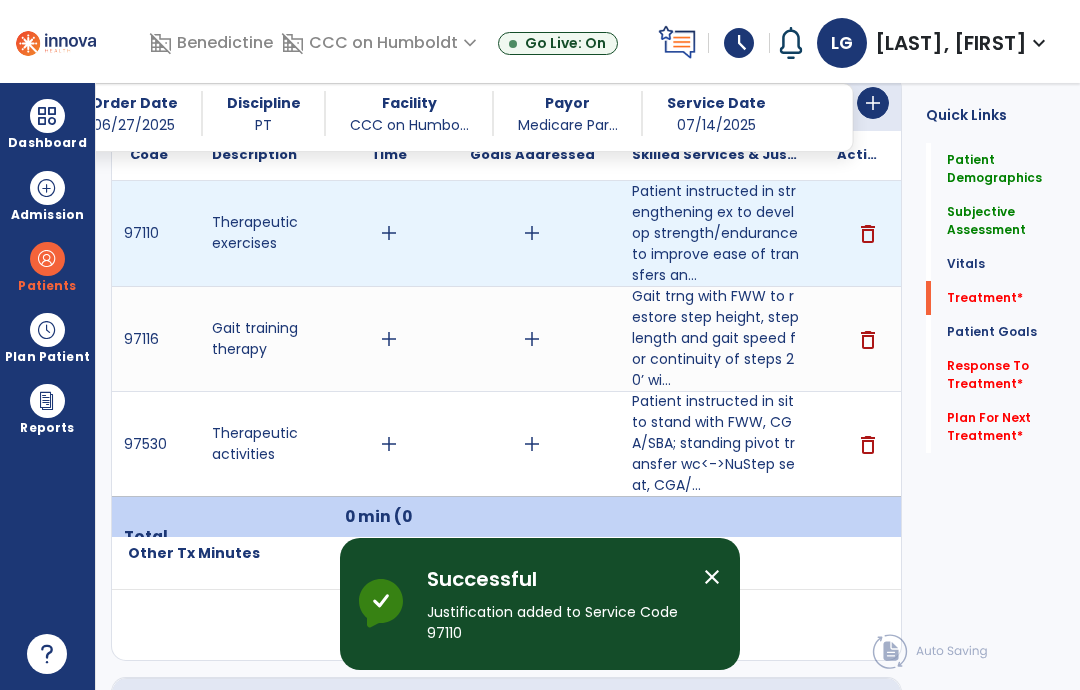 click on "add" at bounding box center (389, 233) 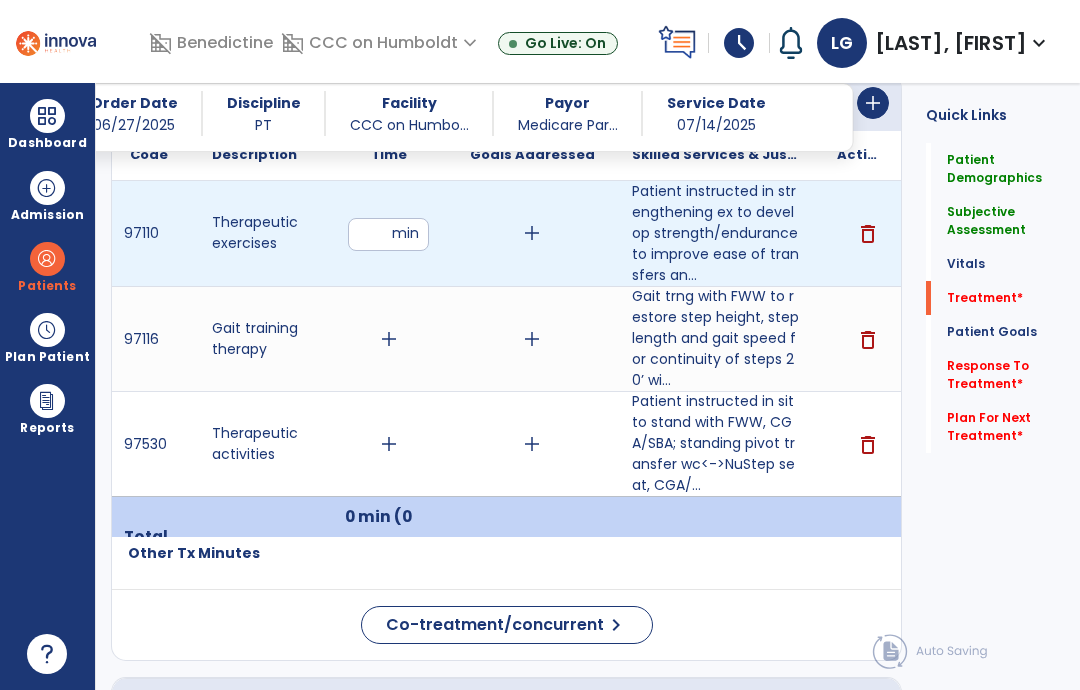type on "**" 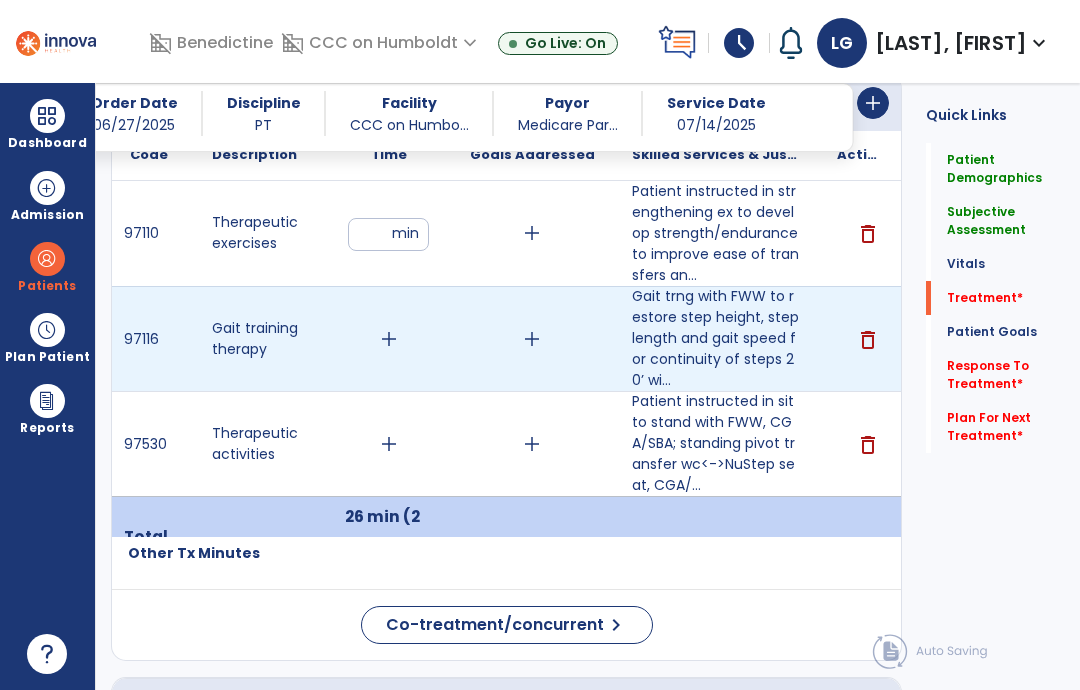 click on "add" at bounding box center [389, 339] 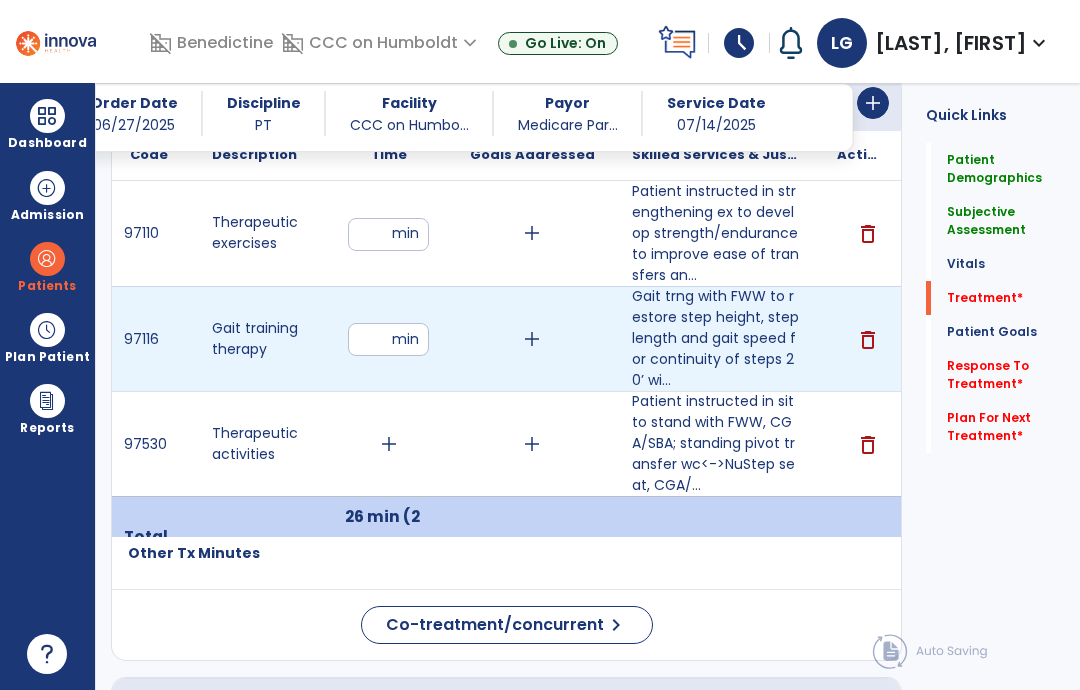 type on "**" 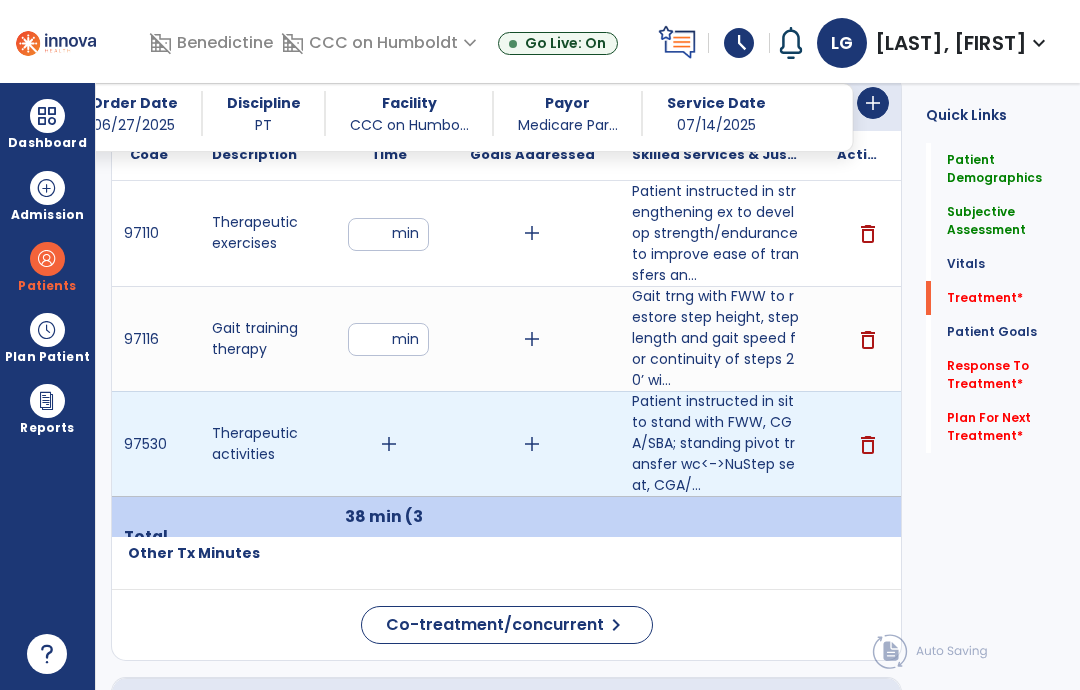click on "add" at bounding box center (389, 444) 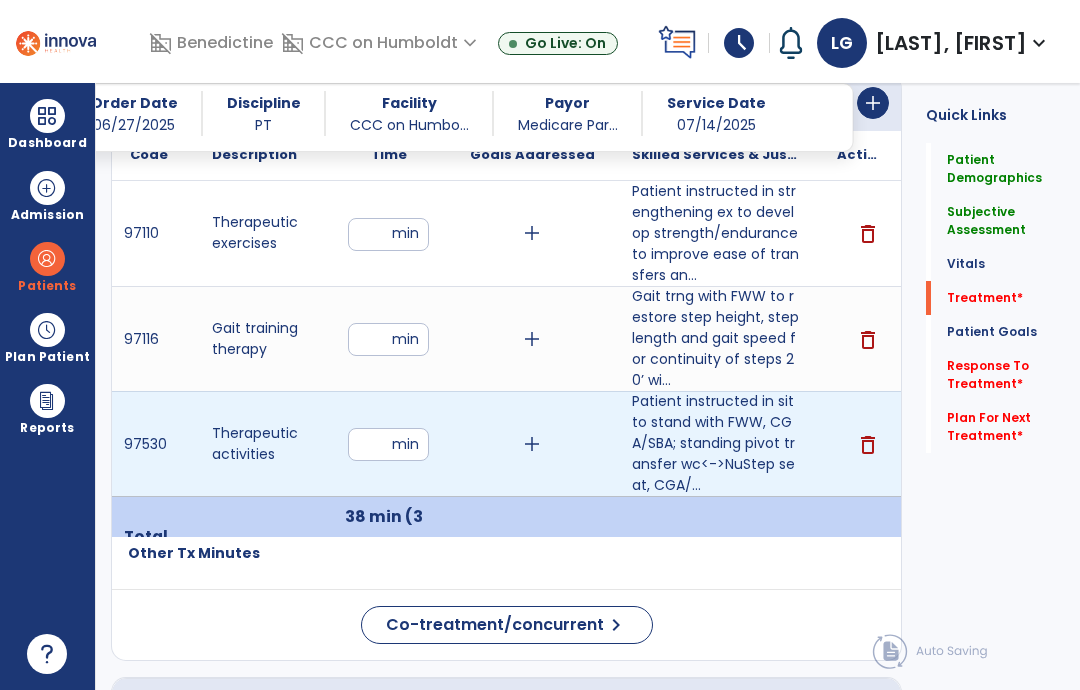 type on "*" 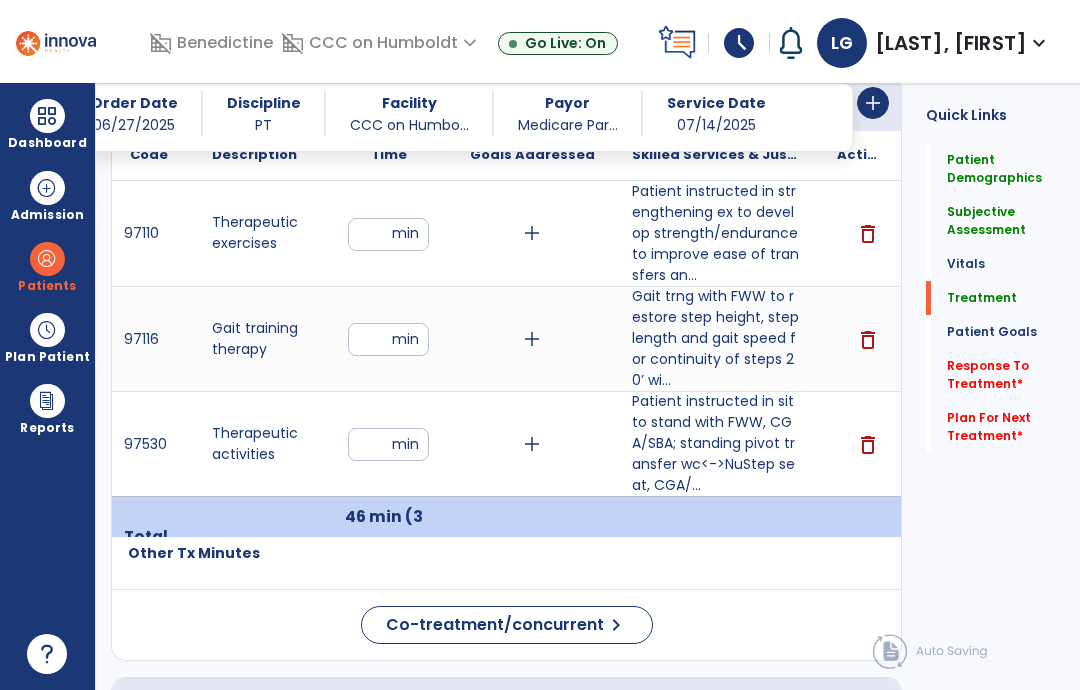 click on "**" at bounding box center (388, 234) 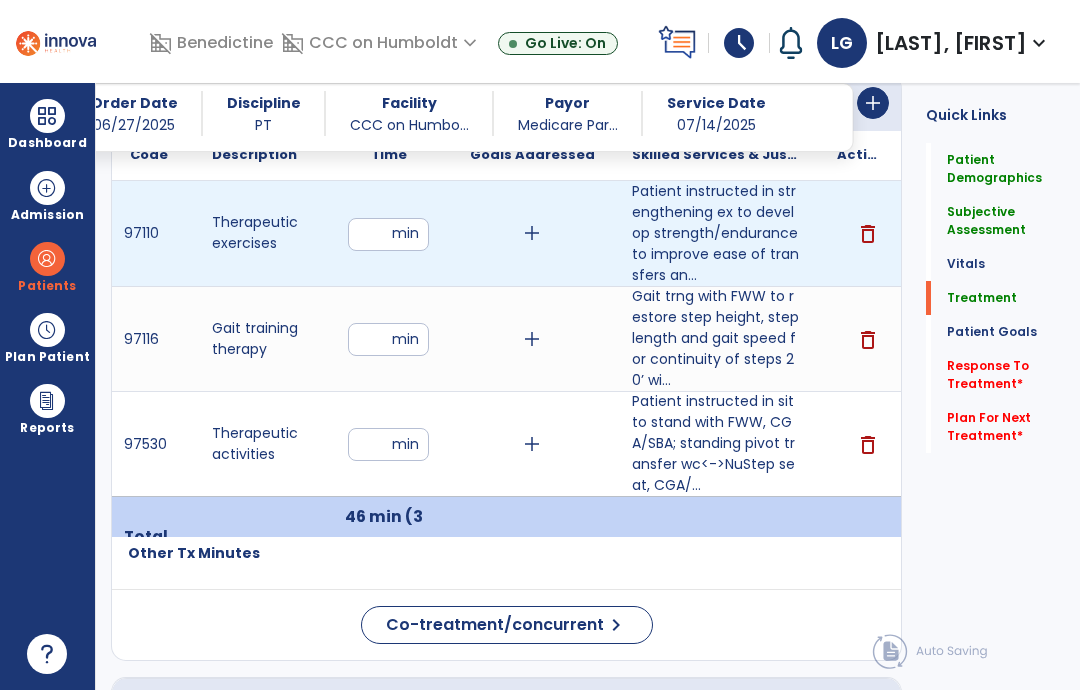 type on "**" 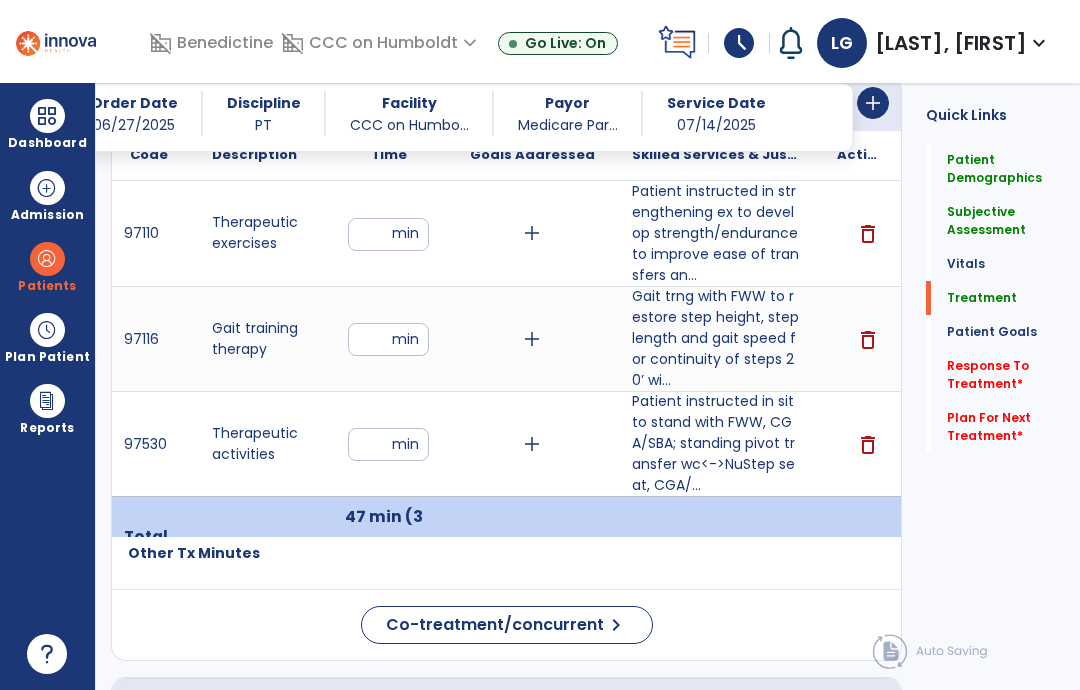 click on "**" at bounding box center (388, 339) 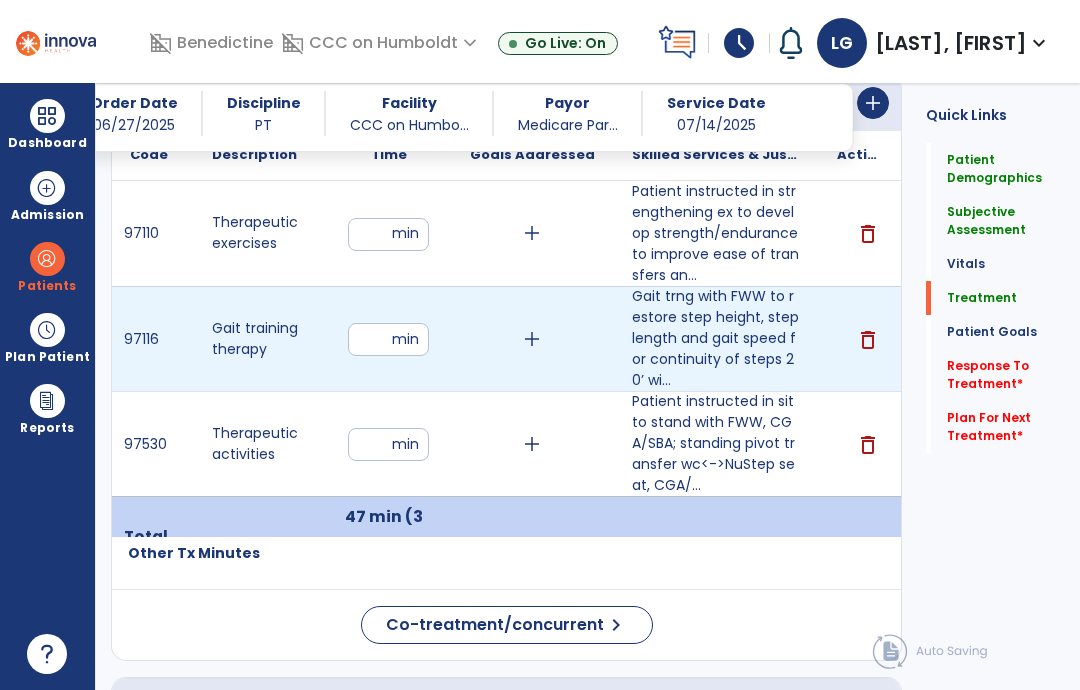 type on "**" 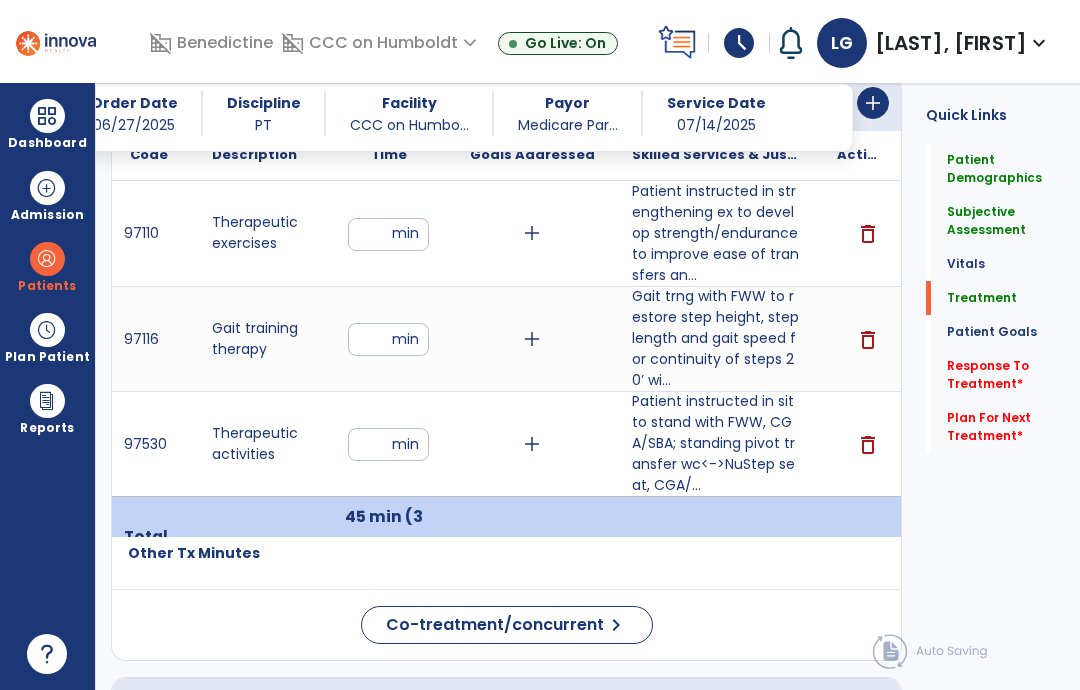 click on "Response To Treatment   *" 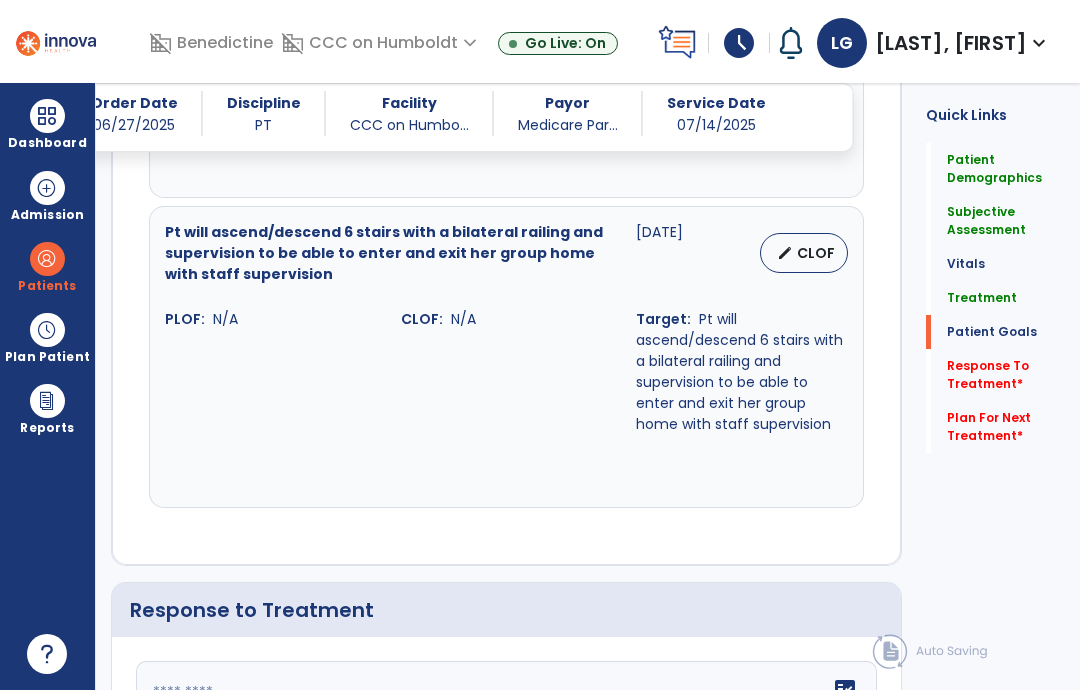 scroll, scrollTop: 2875, scrollLeft: 0, axis: vertical 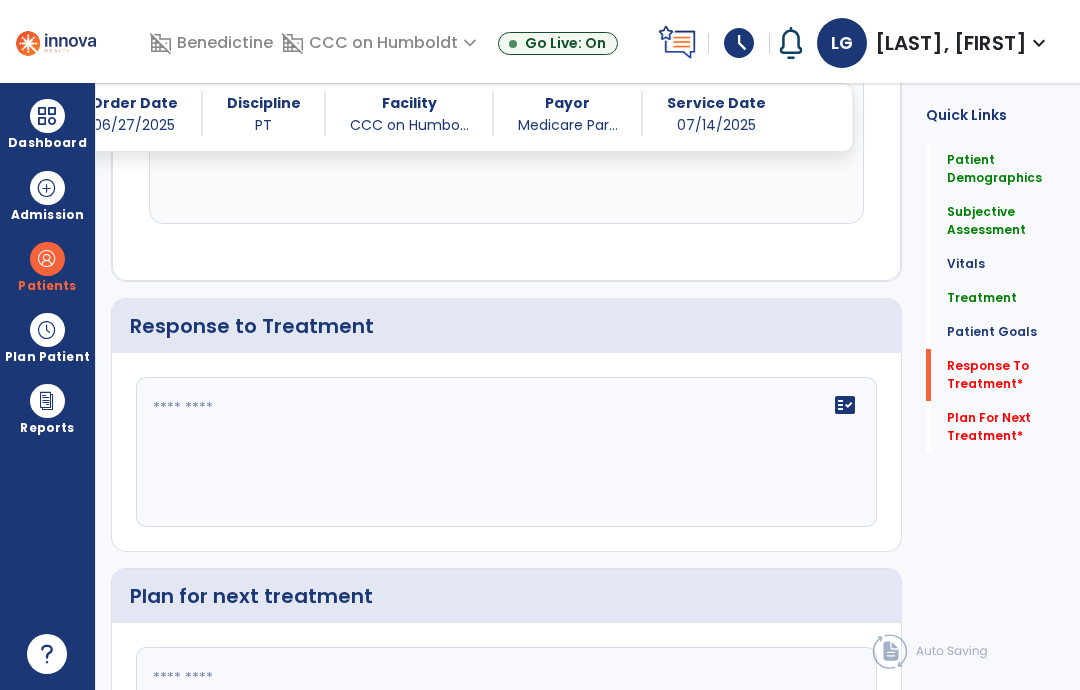 click 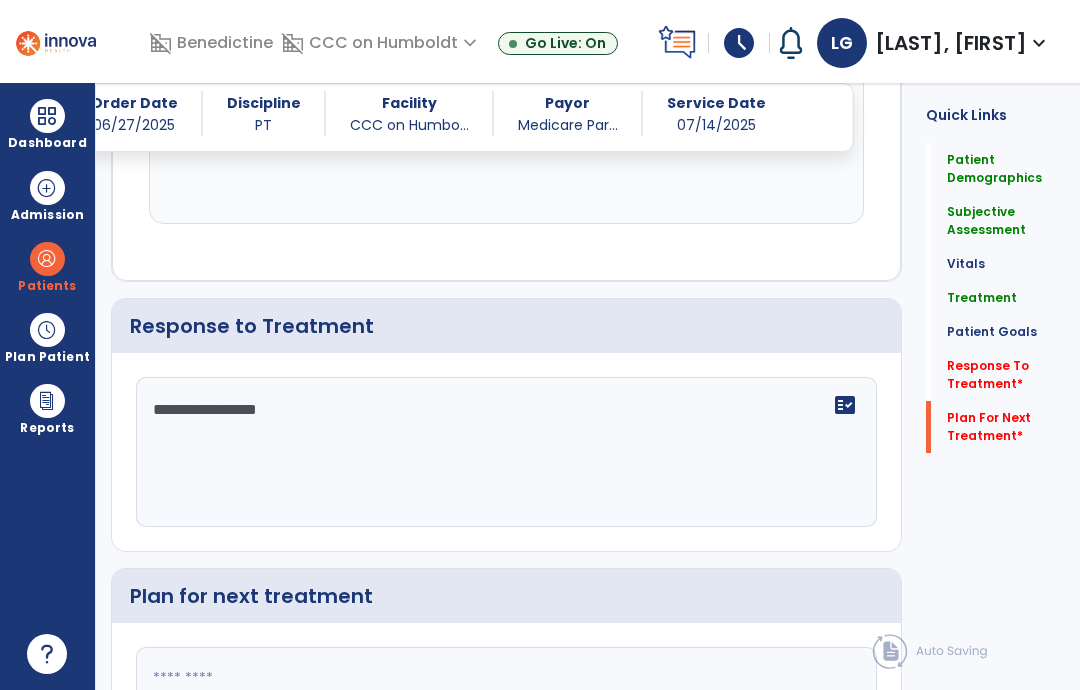 type on "**********" 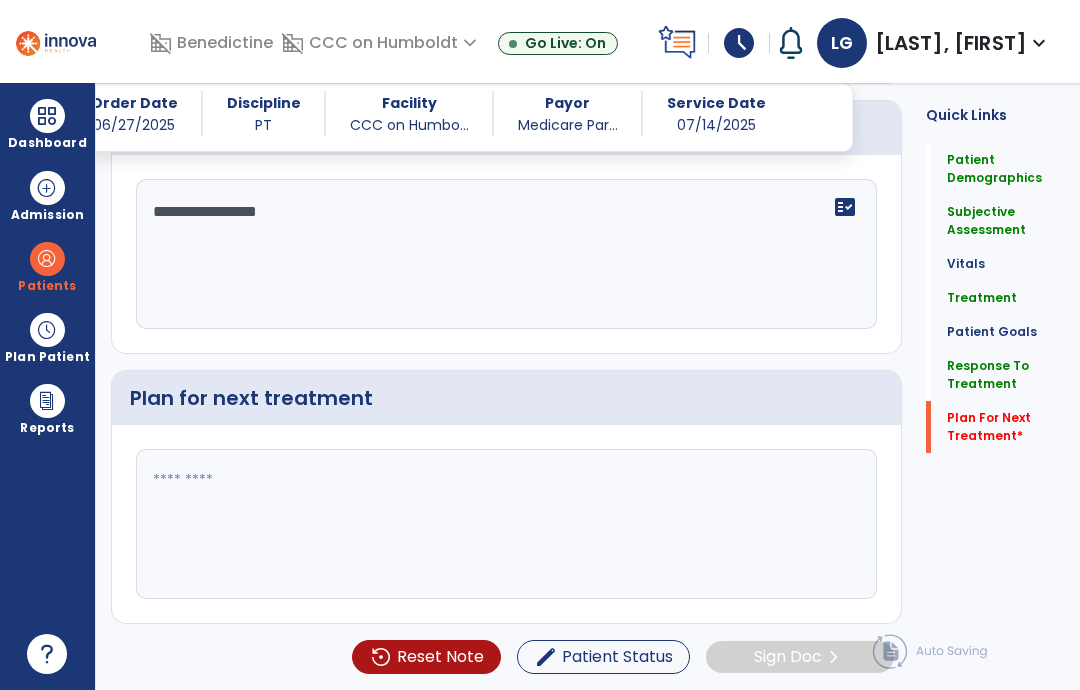 scroll, scrollTop: 2679, scrollLeft: 0, axis: vertical 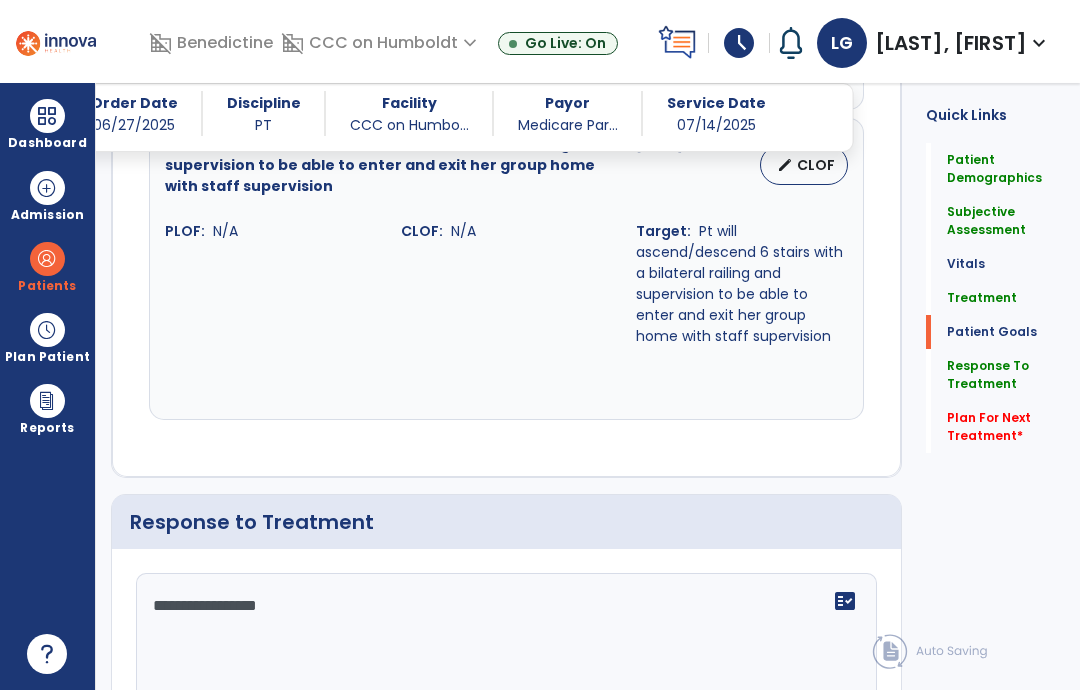 click on "**********" 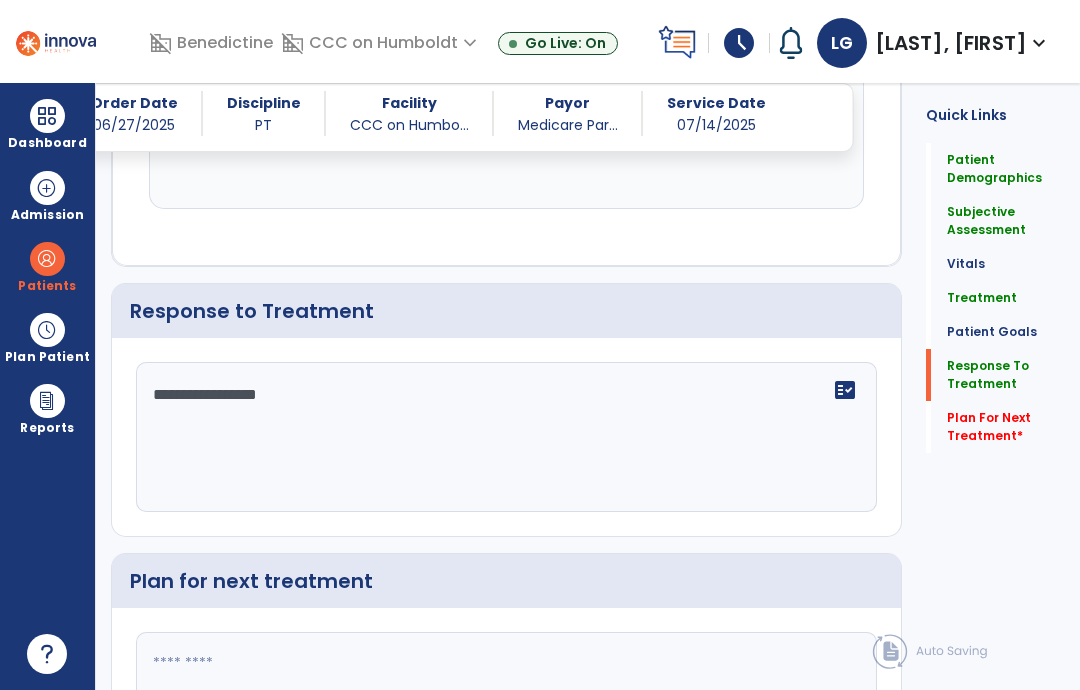 scroll, scrollTop: 2890, scrollLeft: 0, axis: vertical 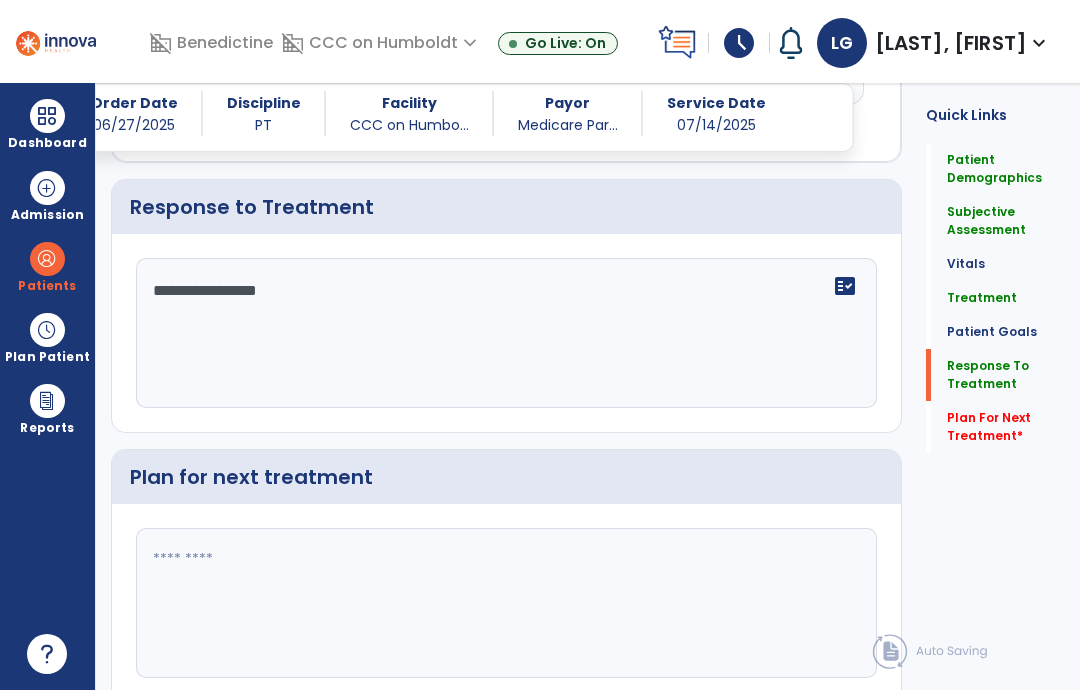 click 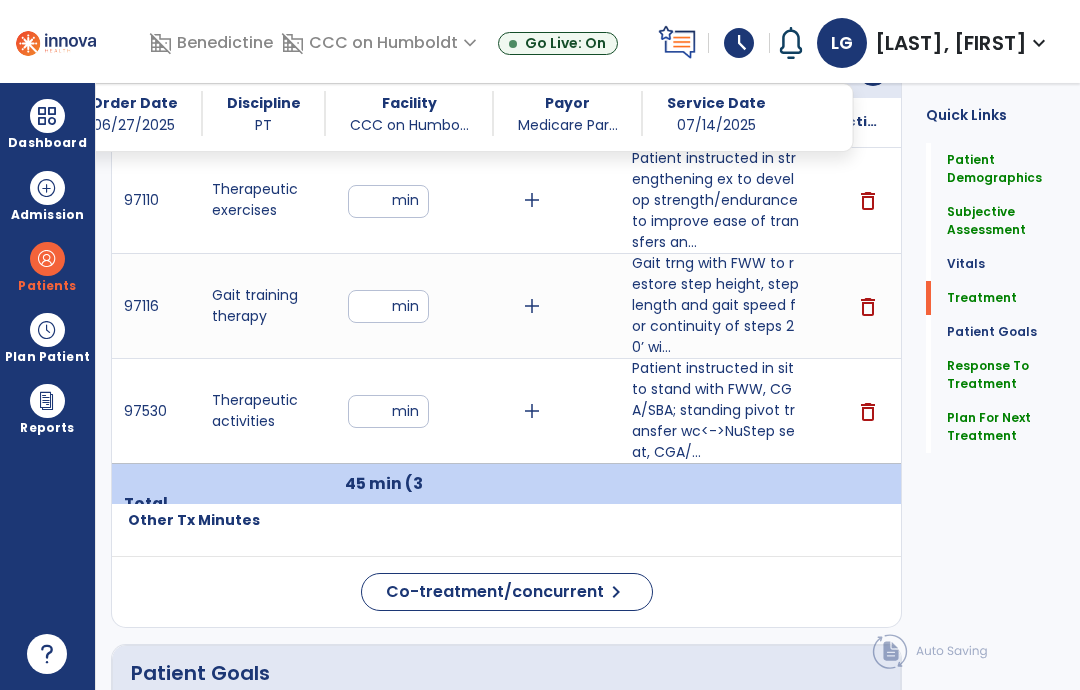 scroll, scrollTop: 1437, scrollLeft: 0, axis: vertical 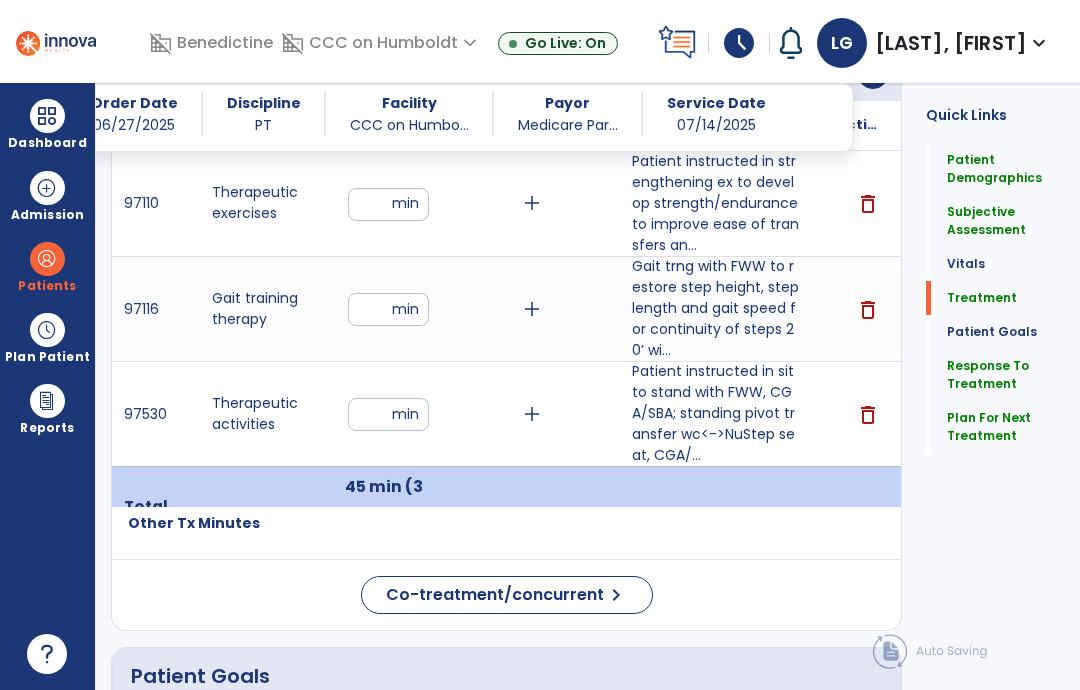 type on "**********" 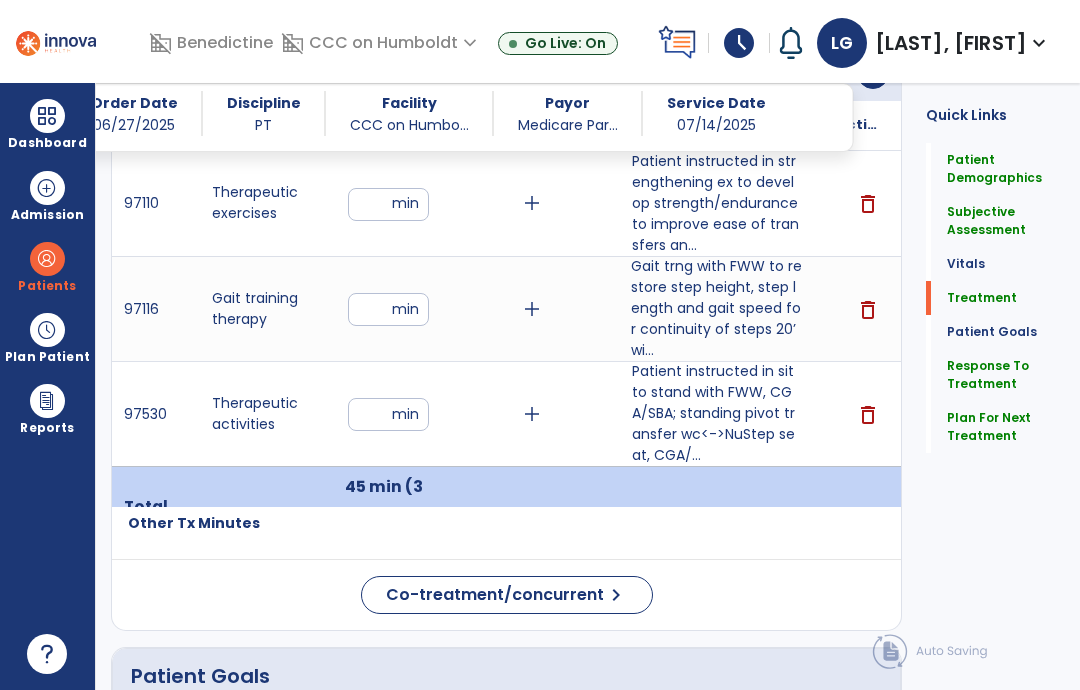 click on "Gait trng with FWW to restore step height, step length and gait speed for continuity of steps 20’ wi..." at bounding box center [716, 308] 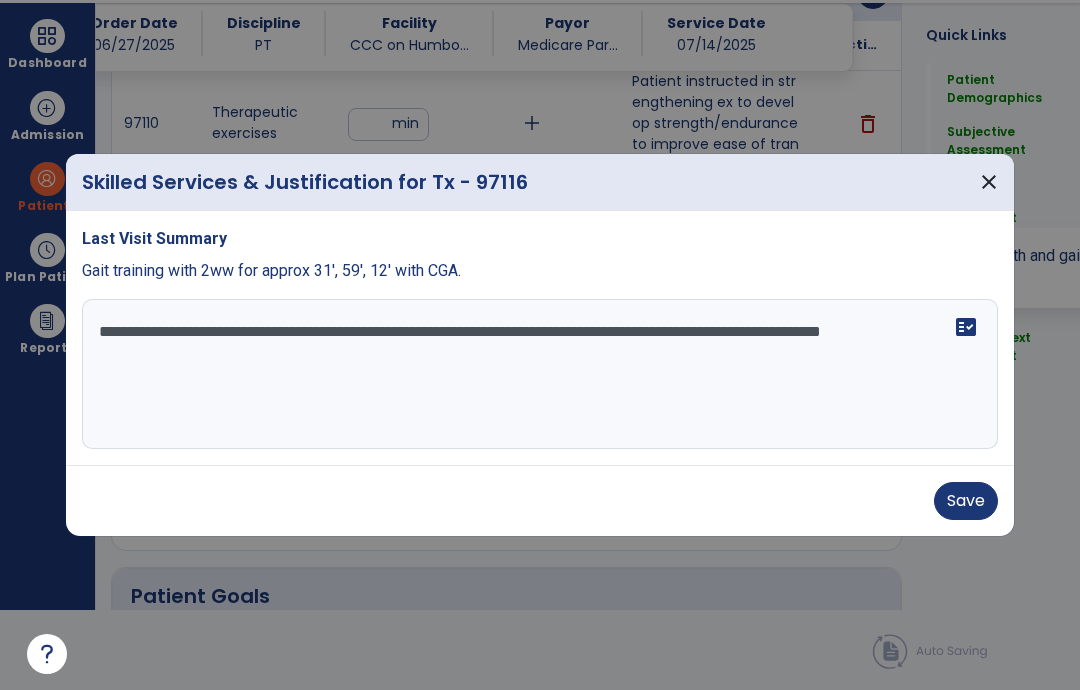 scroll, scrollTop: 0, scrollLeft: 0, axis: both 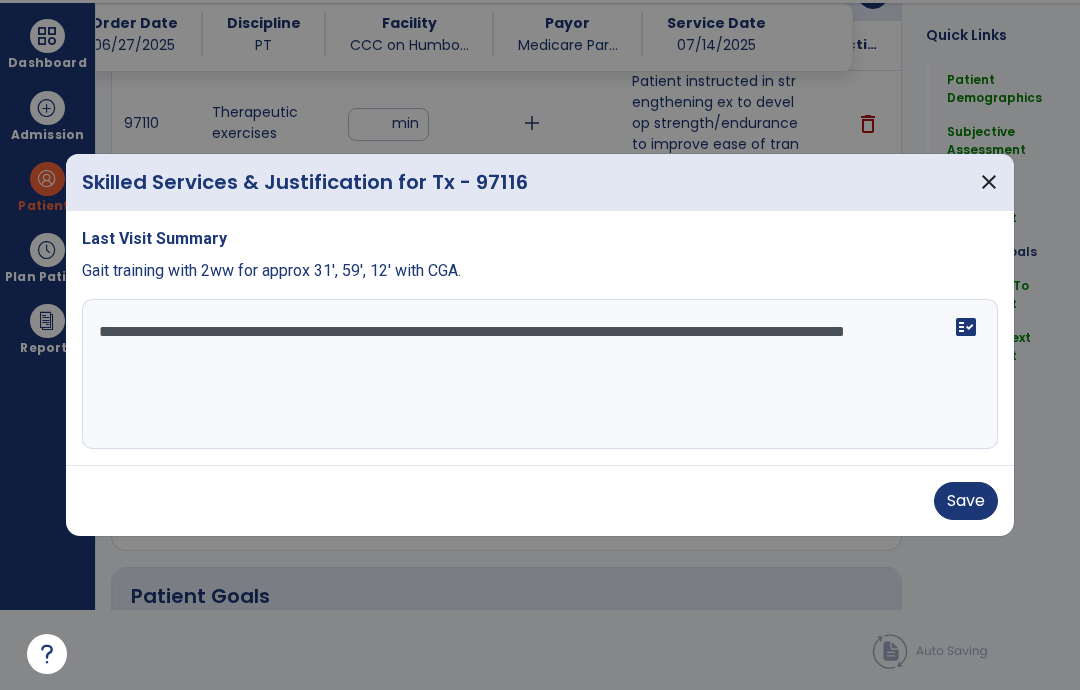 click on "**********" at bounding box center [540, 374] 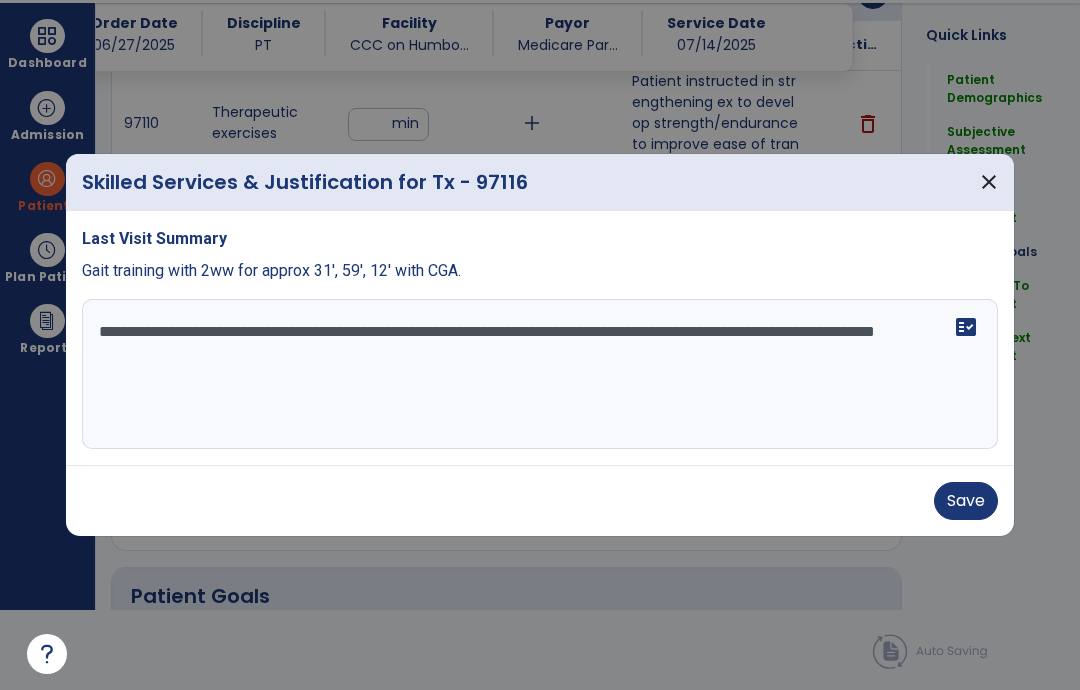 click on "**********" at bounding box center (540, 374) 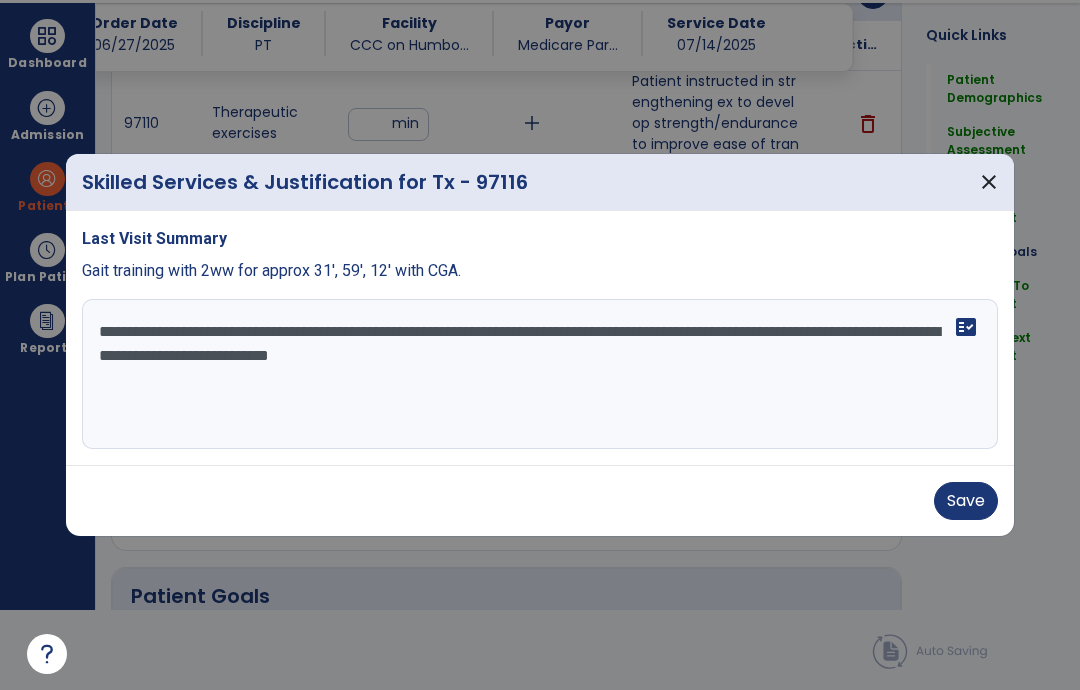 type on "**********" 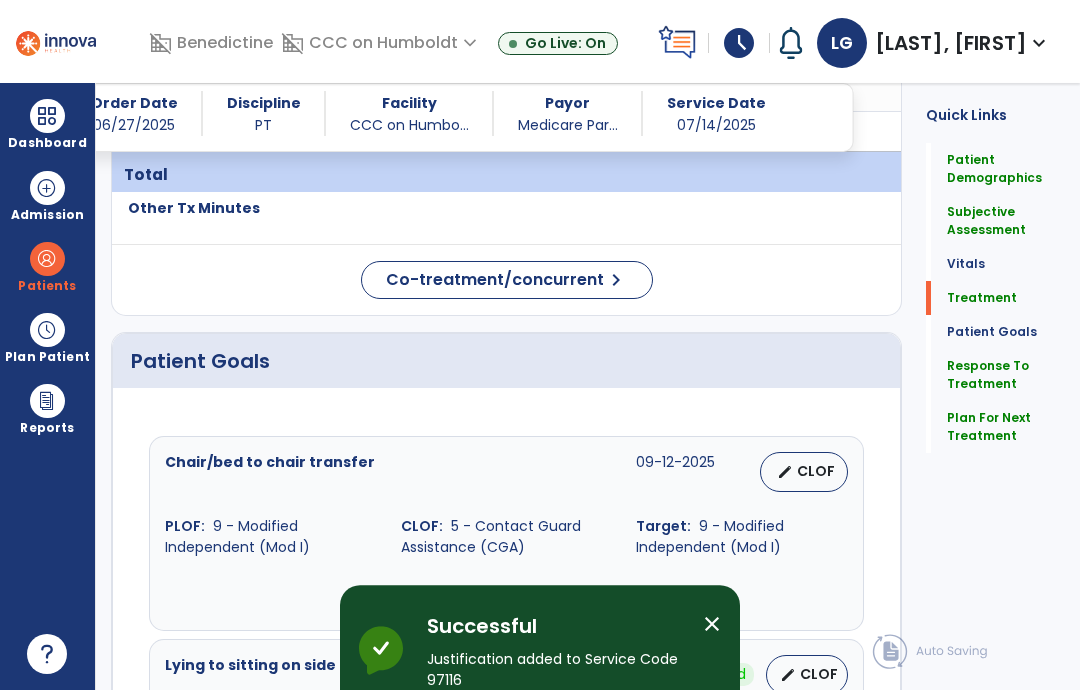 scroll, scrollTop: 80, scrollLeft: 0, axis: vertical 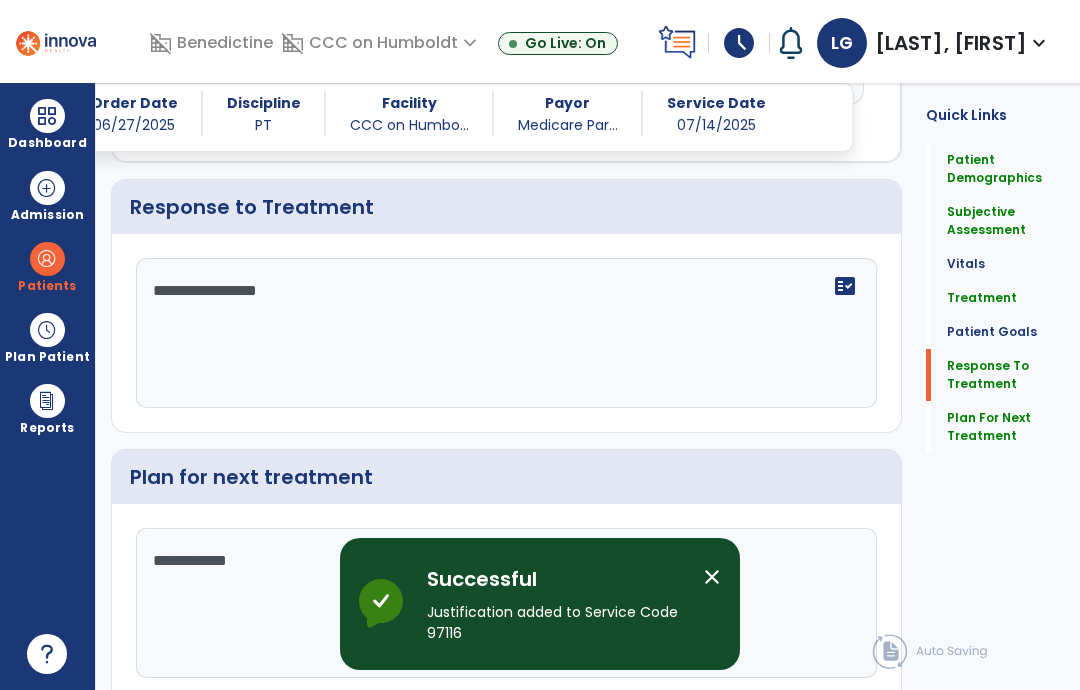click on "chevron_right" 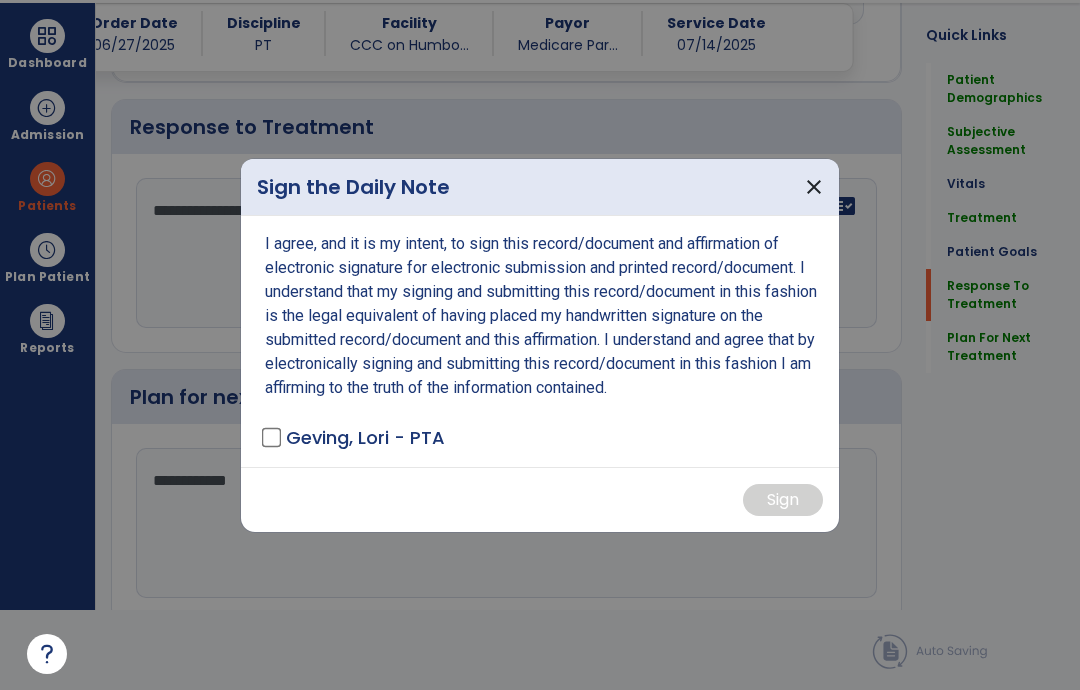 scroll, scrollTop: 0, scrollLeft: 0, axis: both 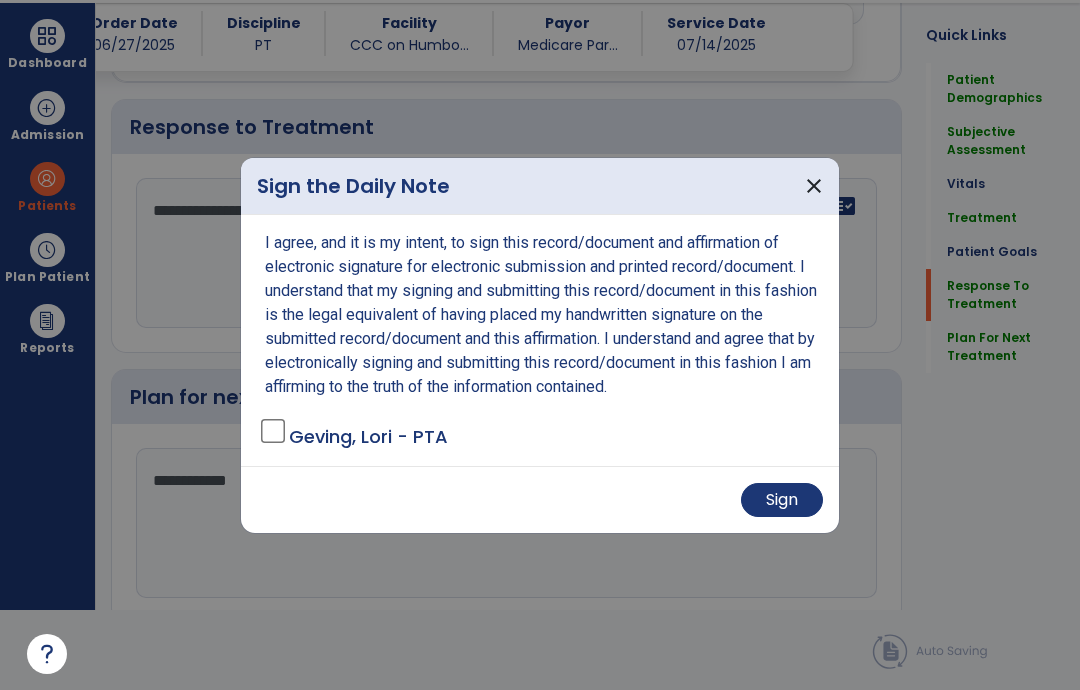 click on "Sign" at bounding box center [782, 500] 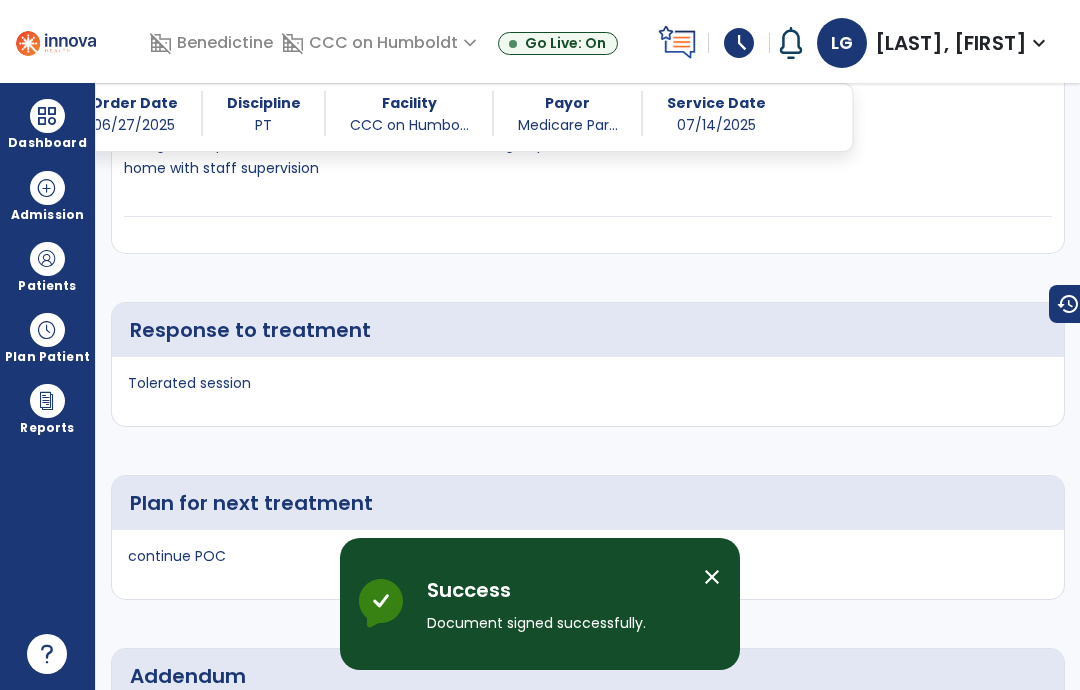 scroll, scrollTop: 80, scrollLeft: 0, axis: vertical 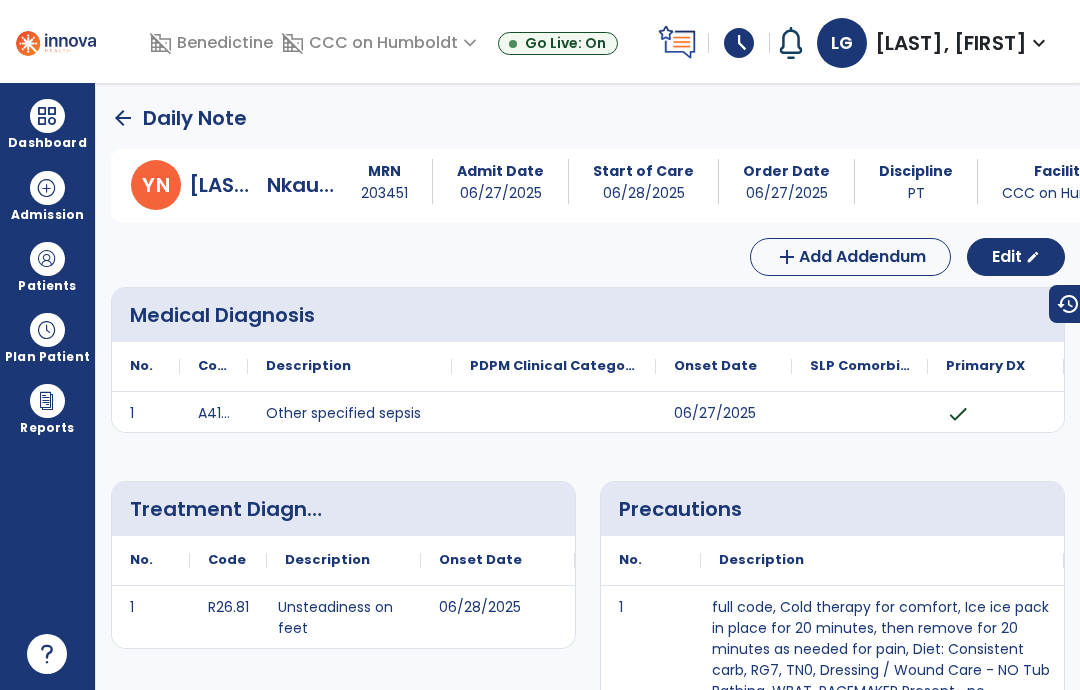 click at bounding box center [47, 116] 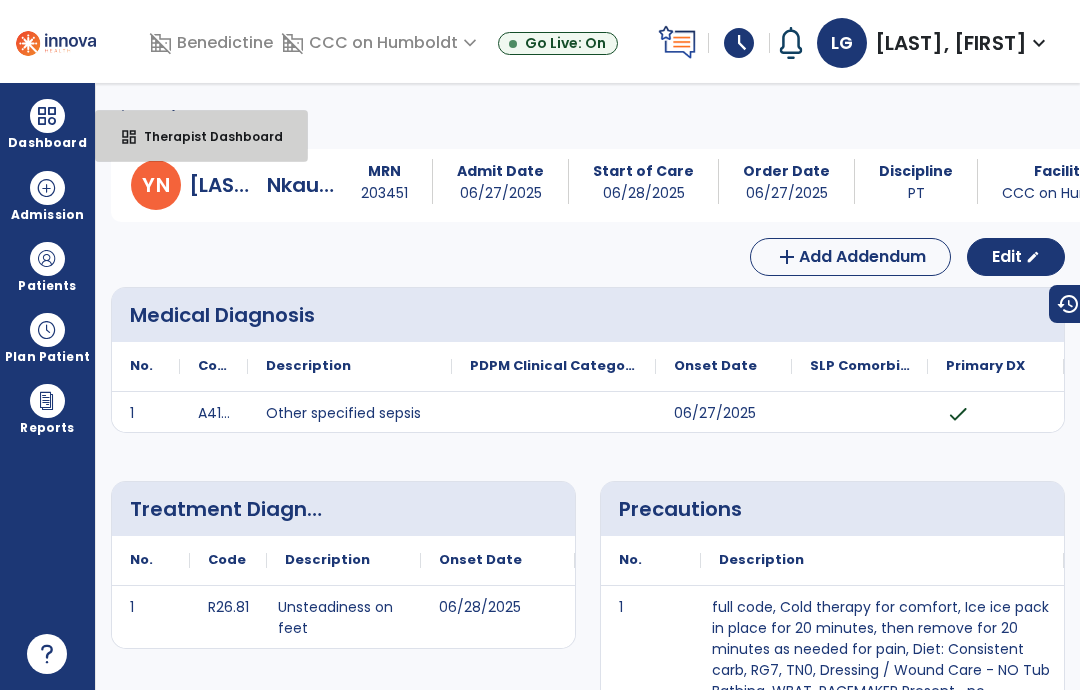 click on "dashboard  Therapist Dashboard" at bounding box center [201, 136] 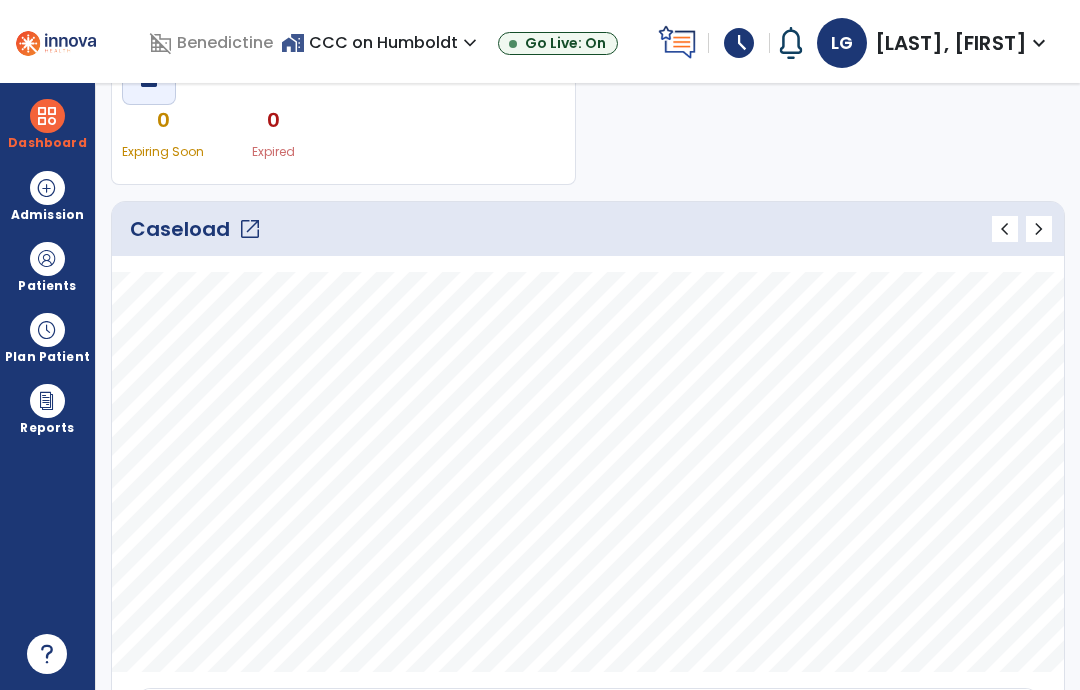 scroll, scrollTop: 224, scrollLeft: 0, axis: vertical 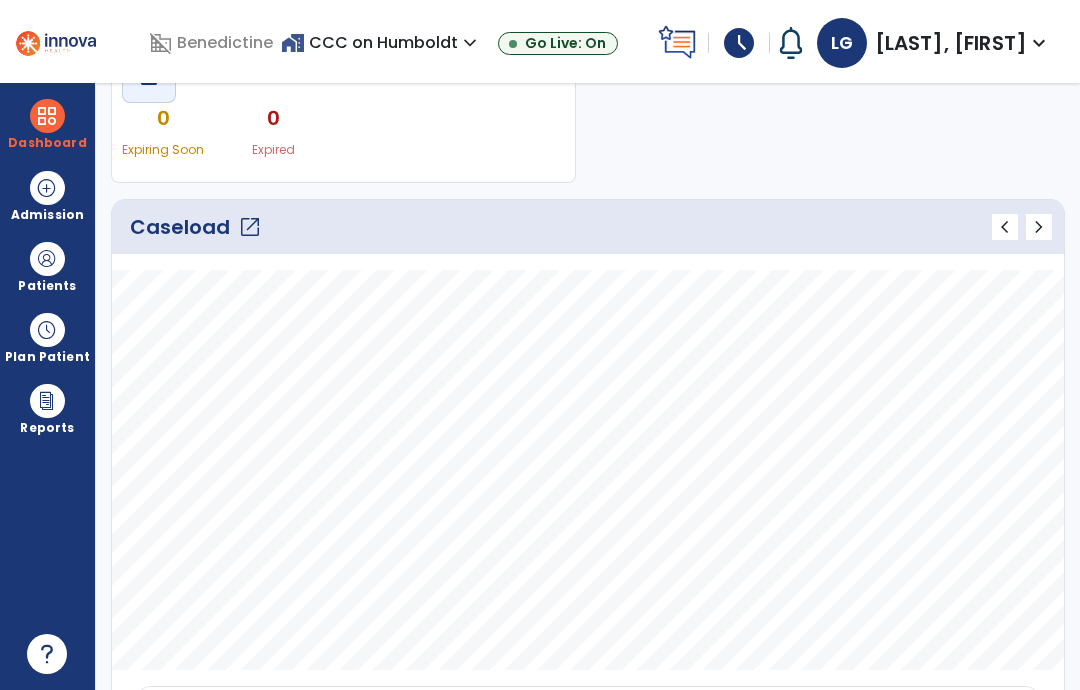click on "open_in_new" 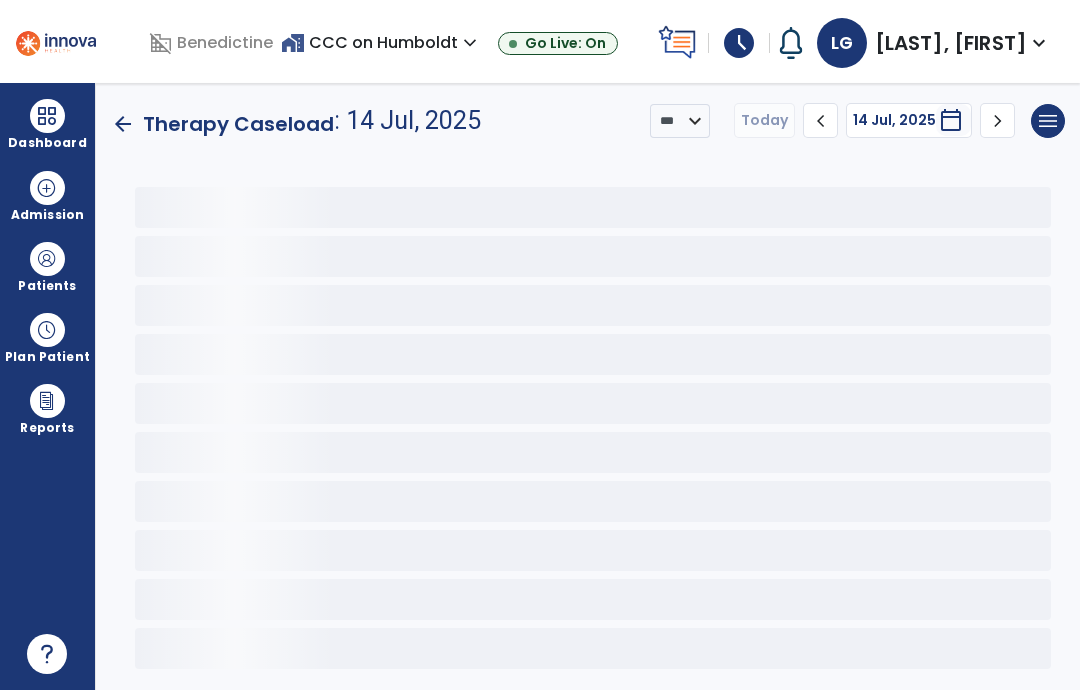 scroll, scrollTop: 0, scrollLeft: 0, axis: both 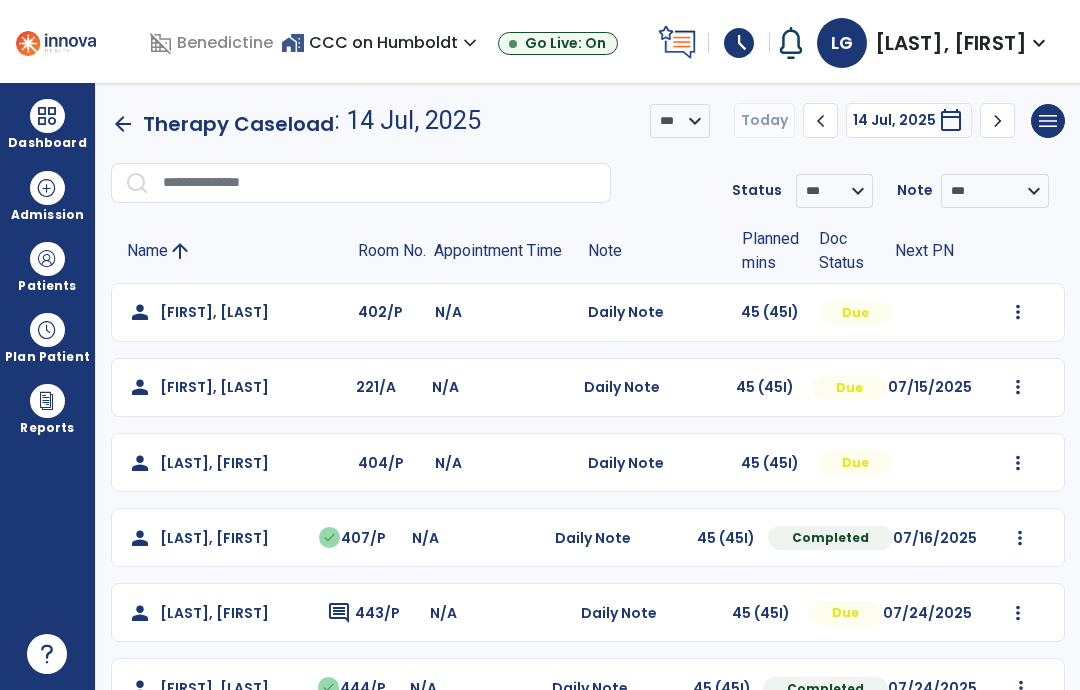 click at bounding box center [1018, 312] 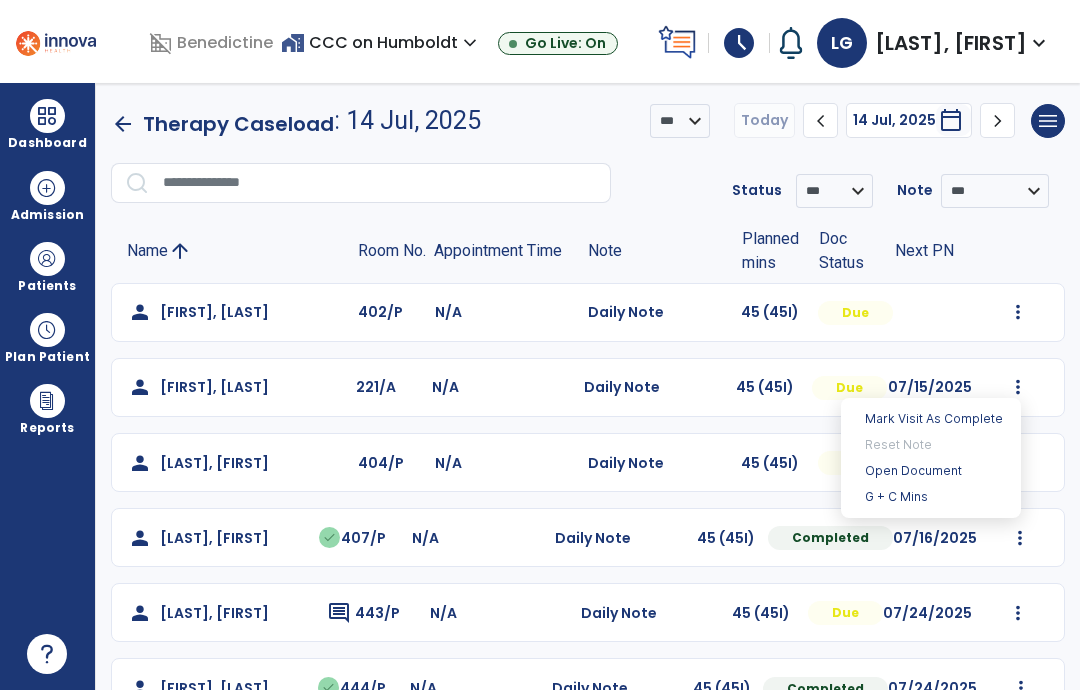 click on "Open Document" at bounding box center [931, 471] 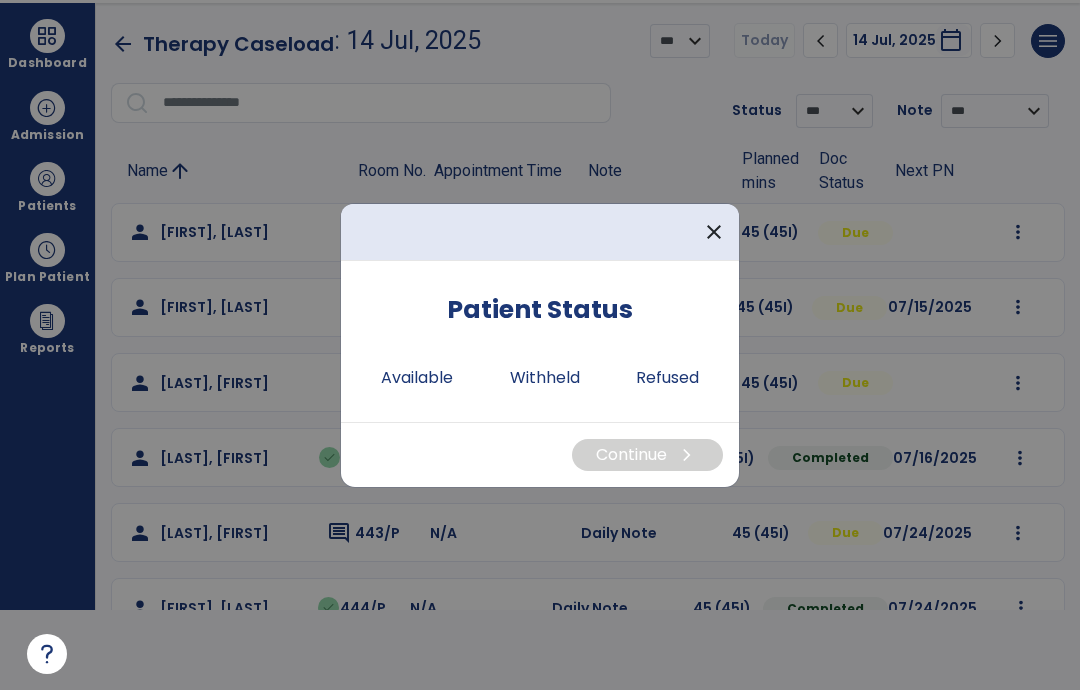 scroll, scrollTop: 0, scrollLeft: 0, axis: both 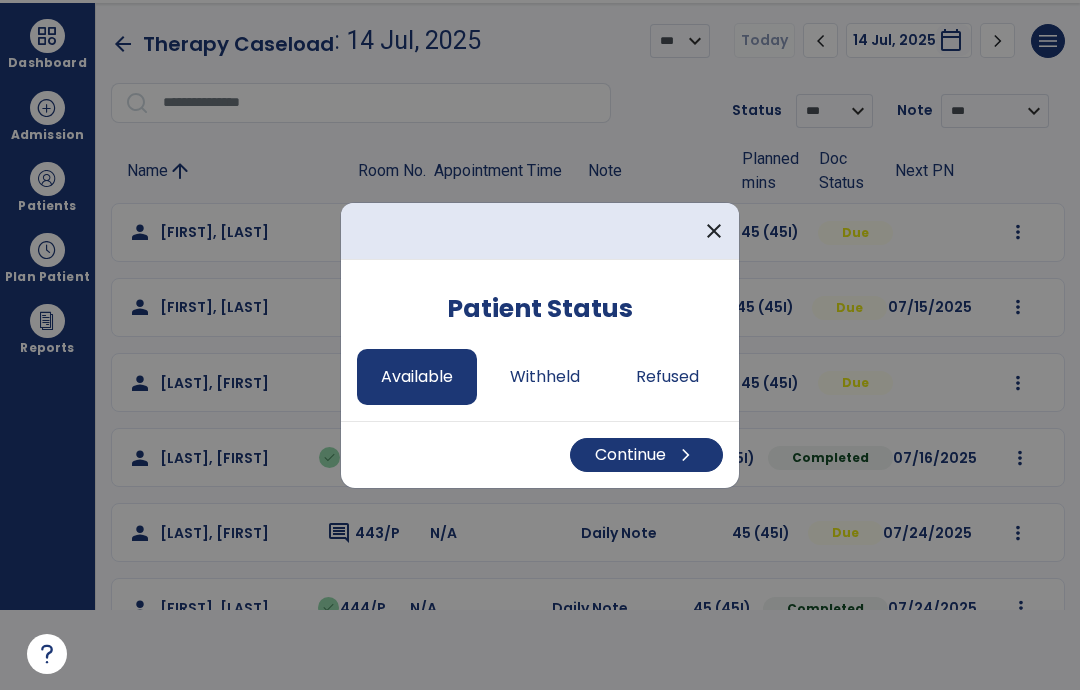 click on "Continue   chevron_right" at bounding box center (646, 455) 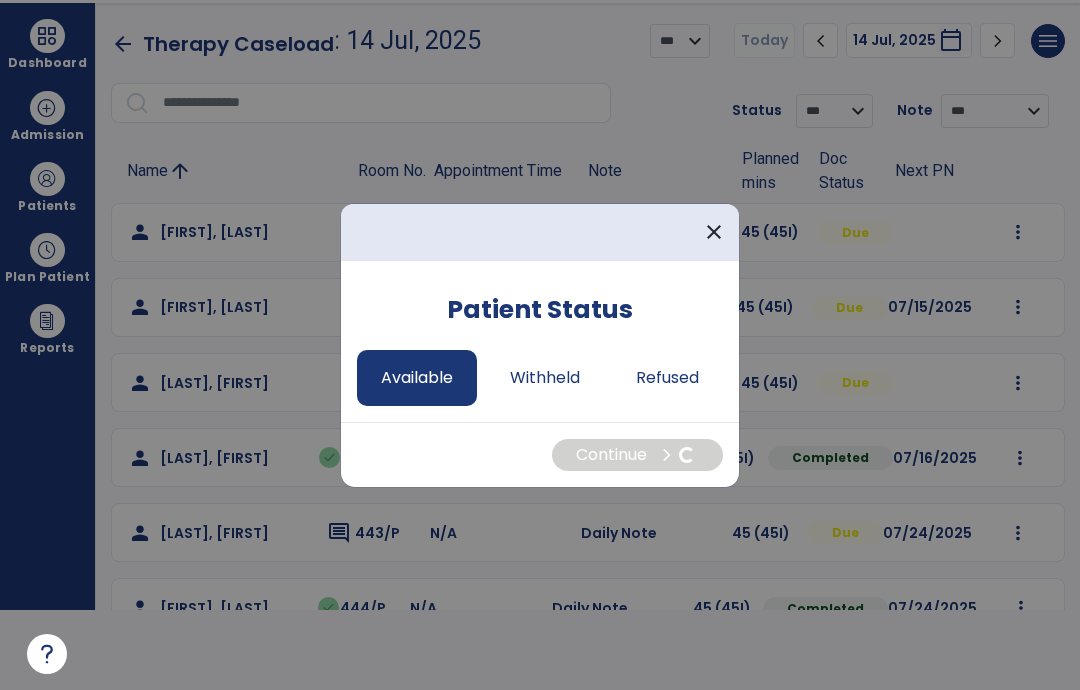 select on "*" 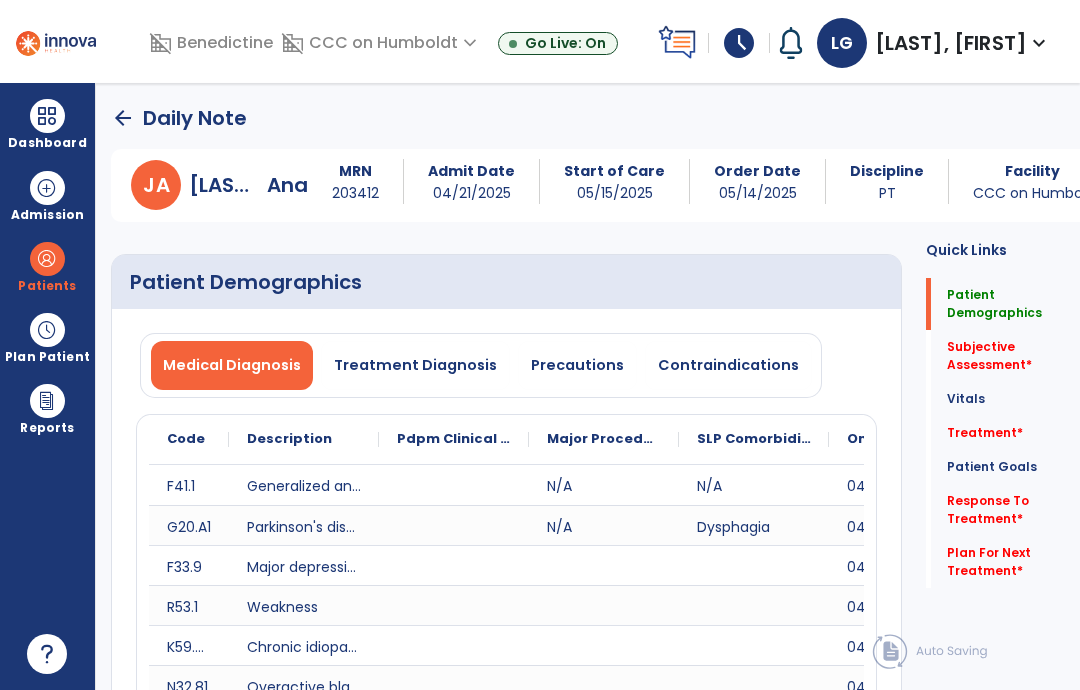 scroll, scrollTop: 80, scrollLeft: 0, axis: vertical 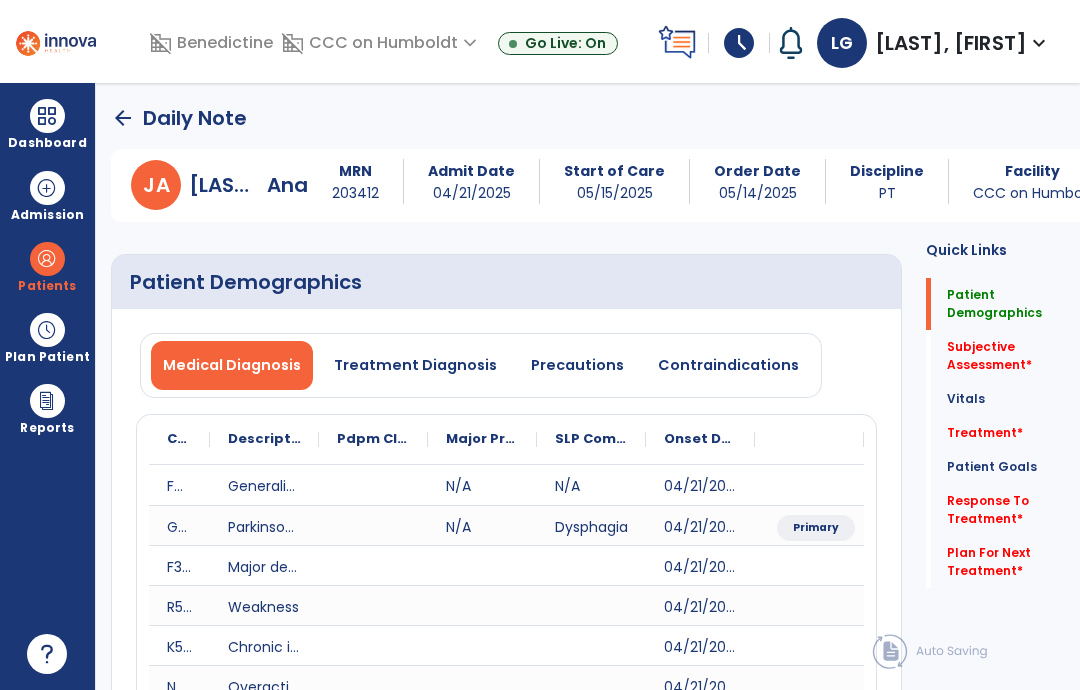 click on "Precautions" at bounding box center (577, 365) 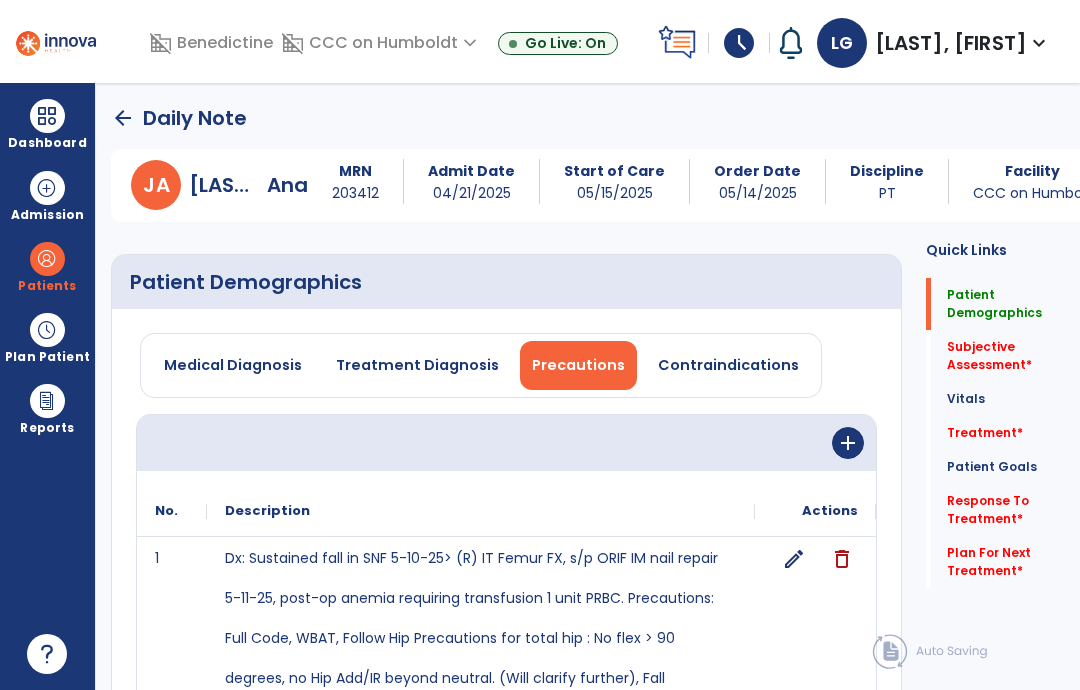 click on "edit" 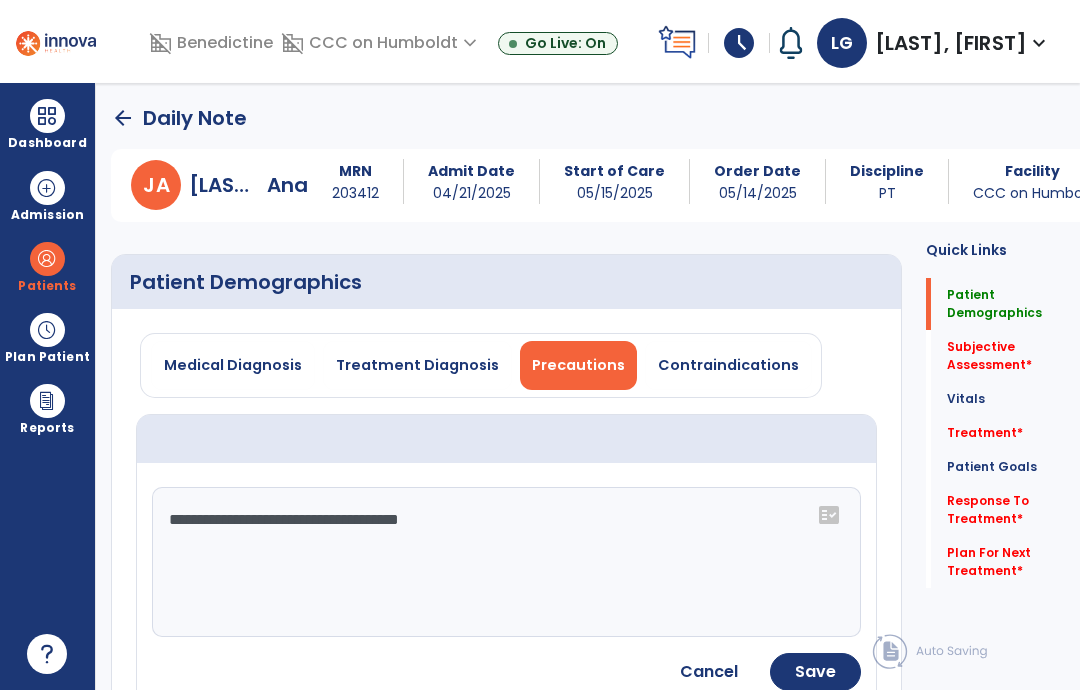 click on "**********" 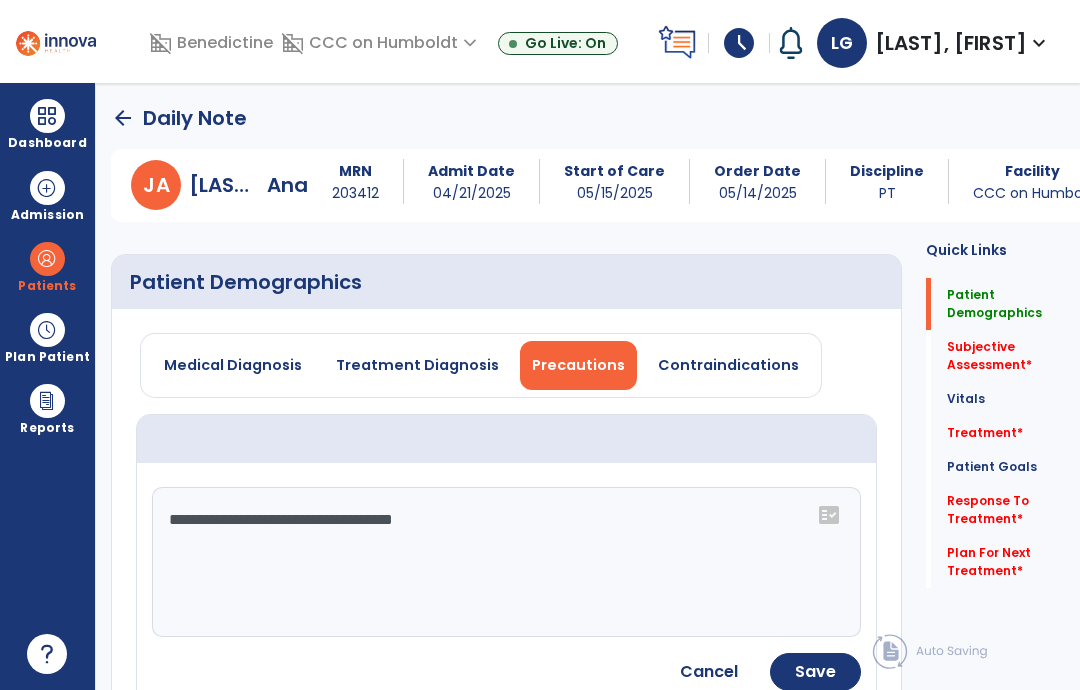 type on "**********" 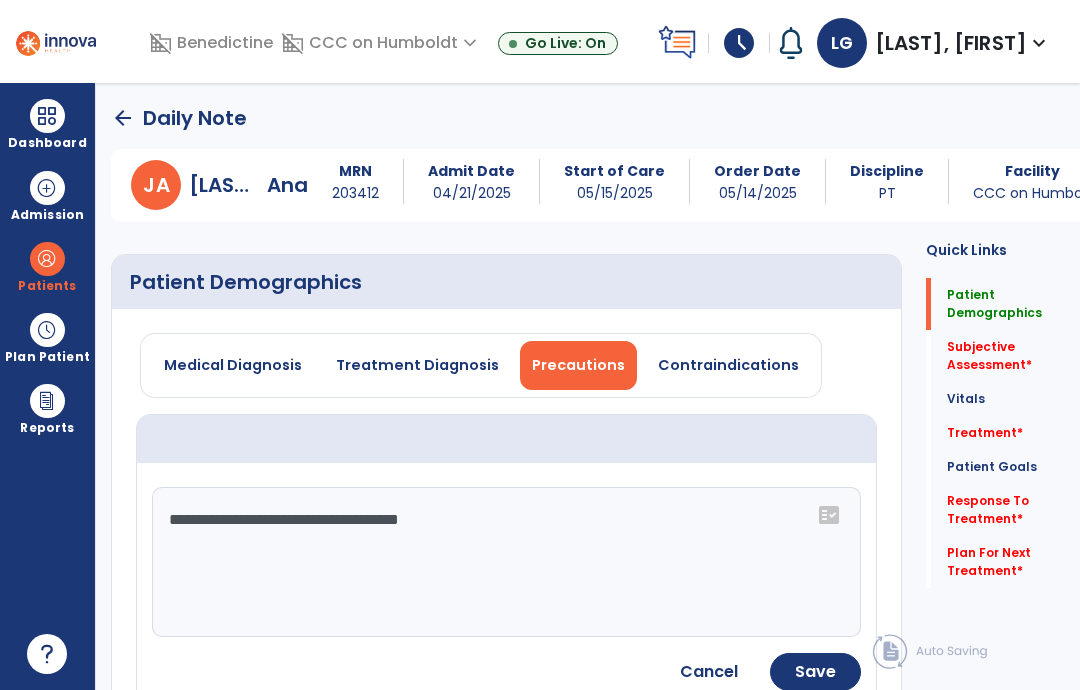 scroll, scrollTop: 120, scrollLeft: 0, axis: vertical 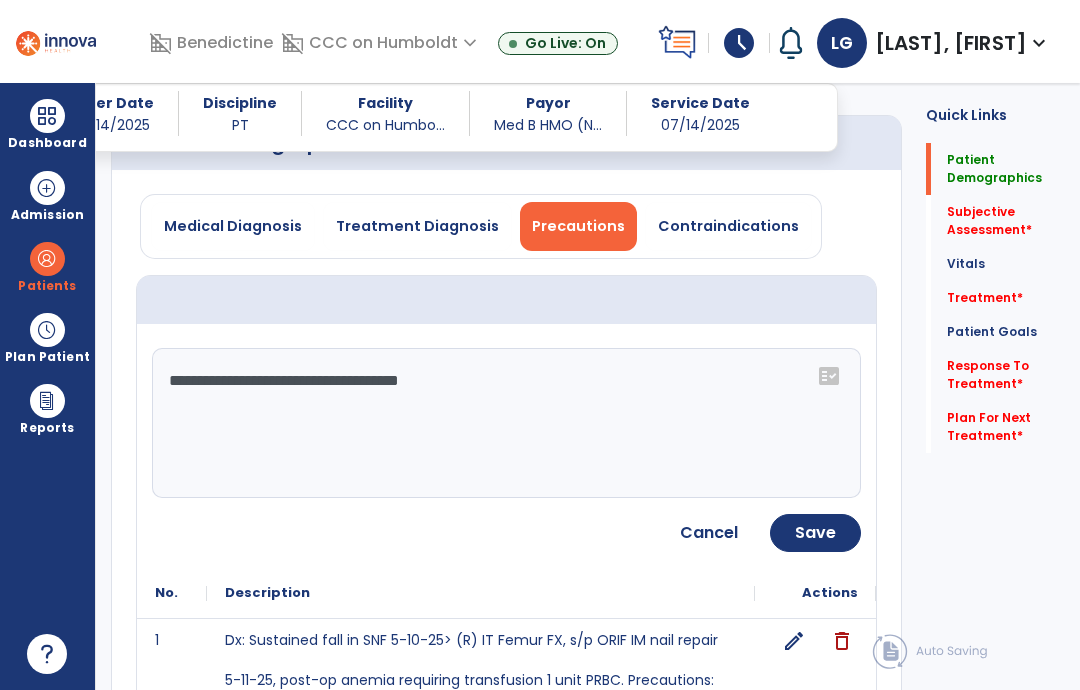 click on "Save" 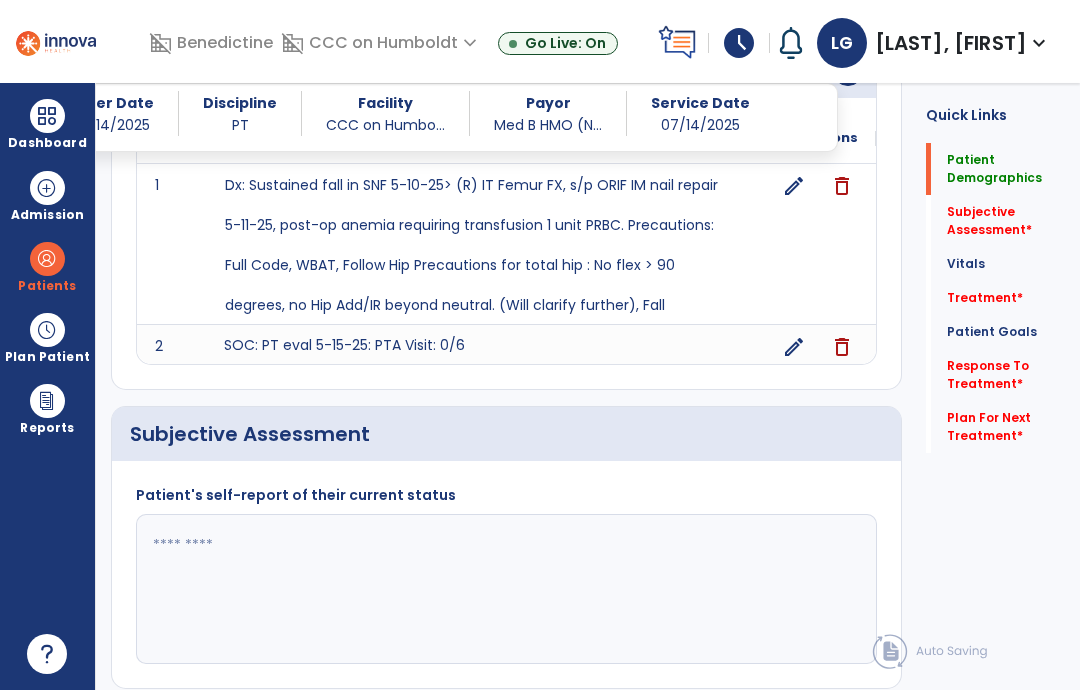 scroll, scrollTop: 355, scrollLeft: 0, axis: vertical 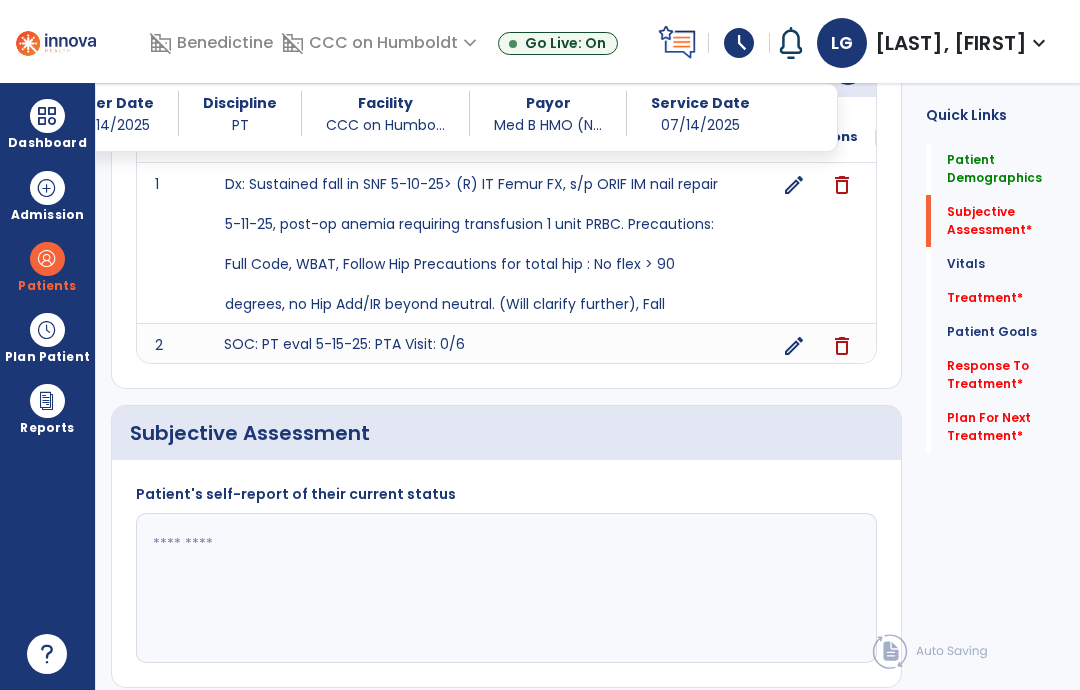 click 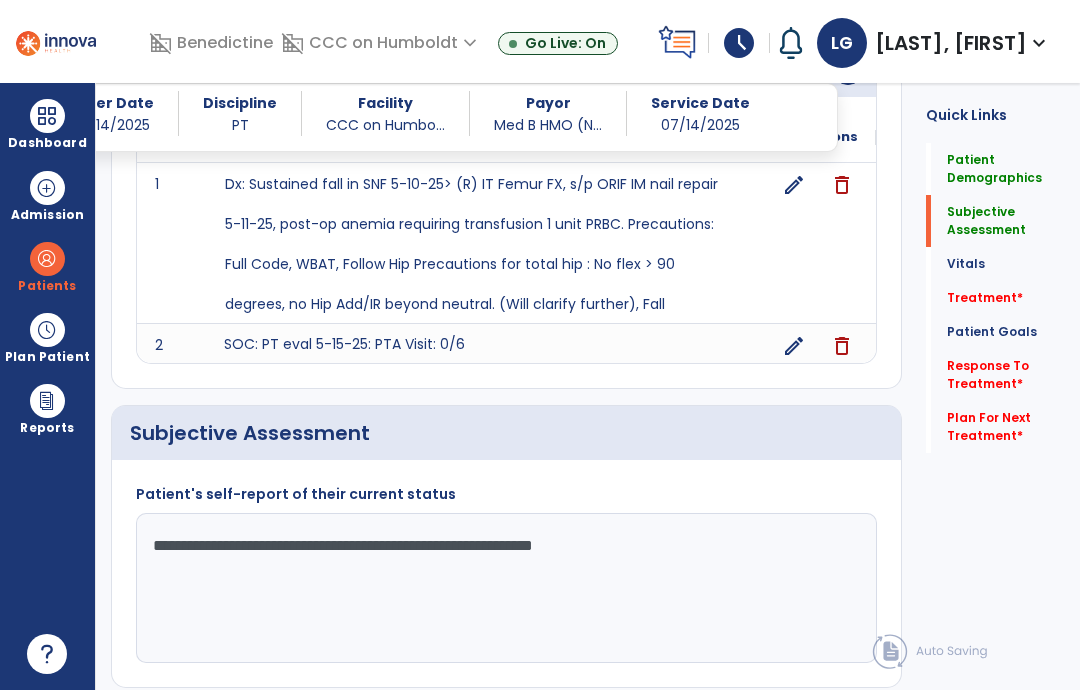 click on "**********" 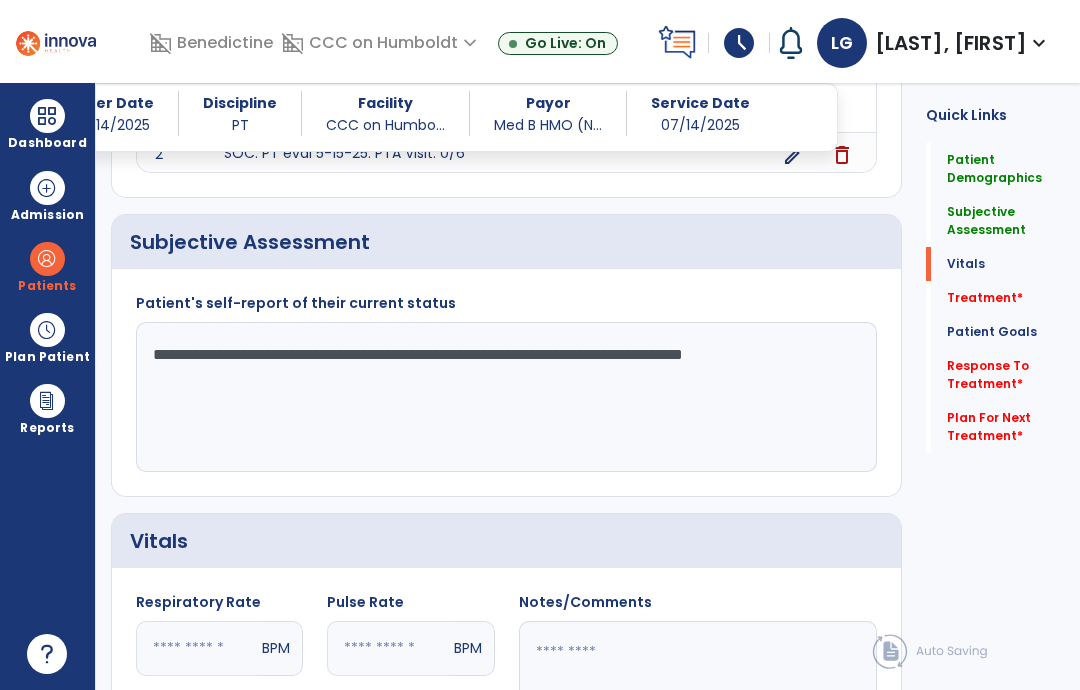 type on "**********" 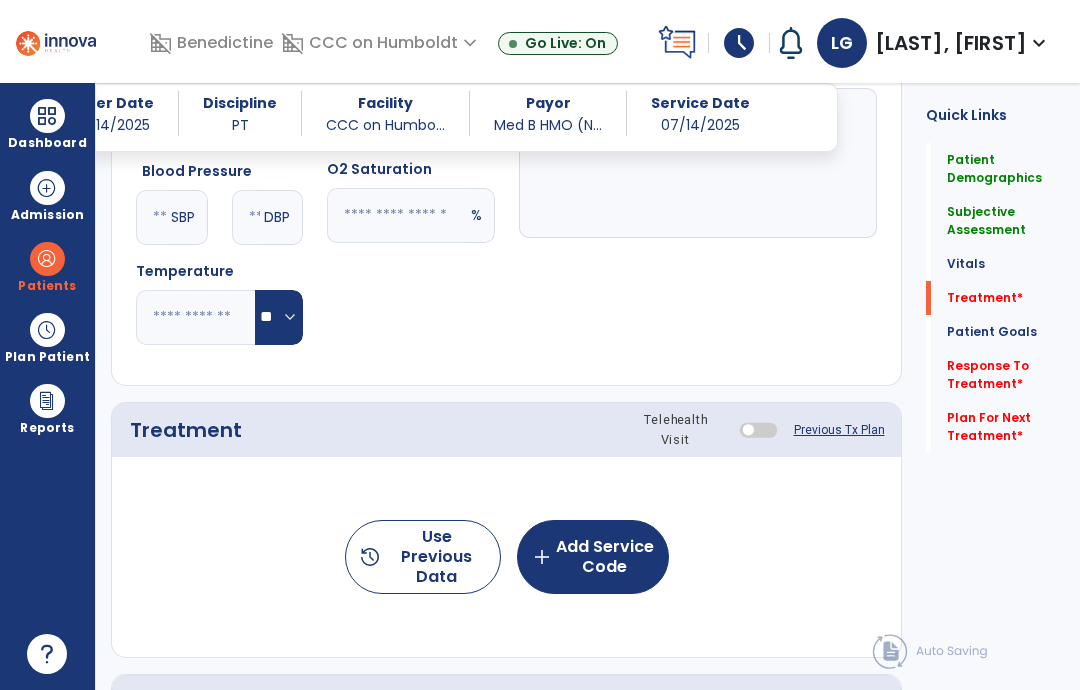 scroll, scrollTop: 1080, scrollLeft: 0, axis: vertical 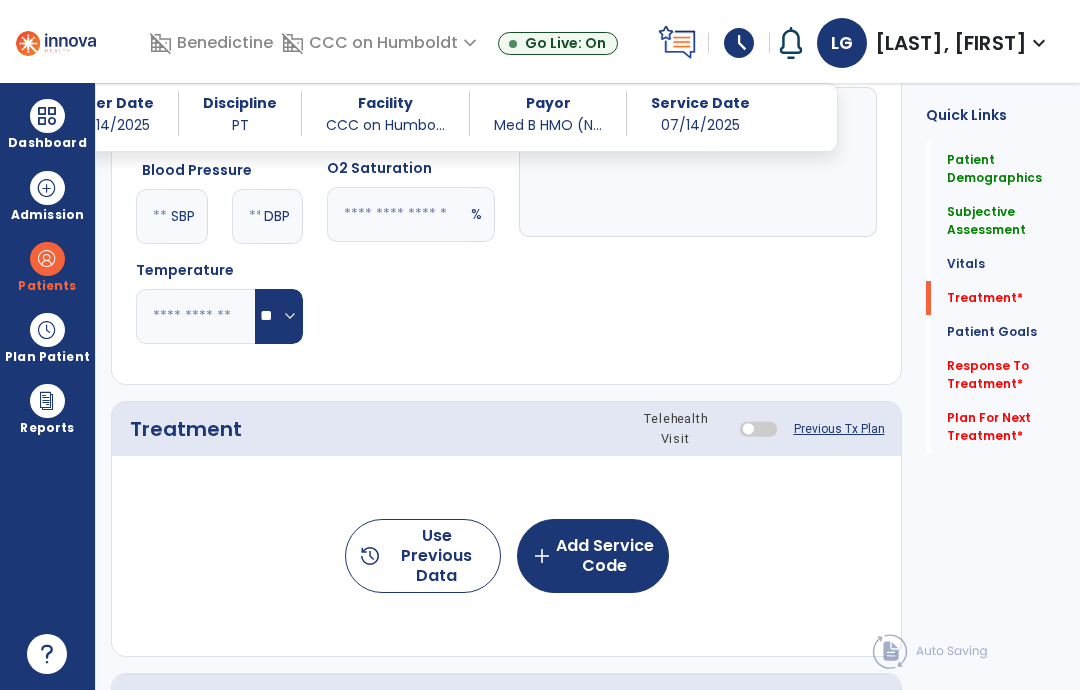 click on "add  Add Service Code" 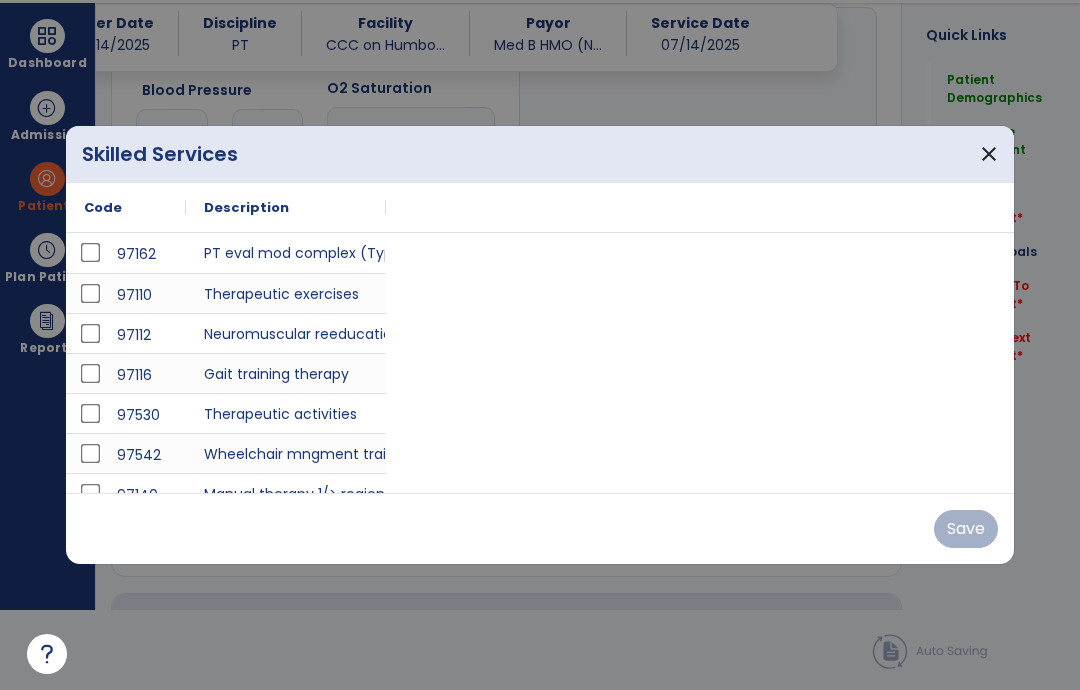 scroll, scrollTop: 0, scrollLeft: 0, axis: both 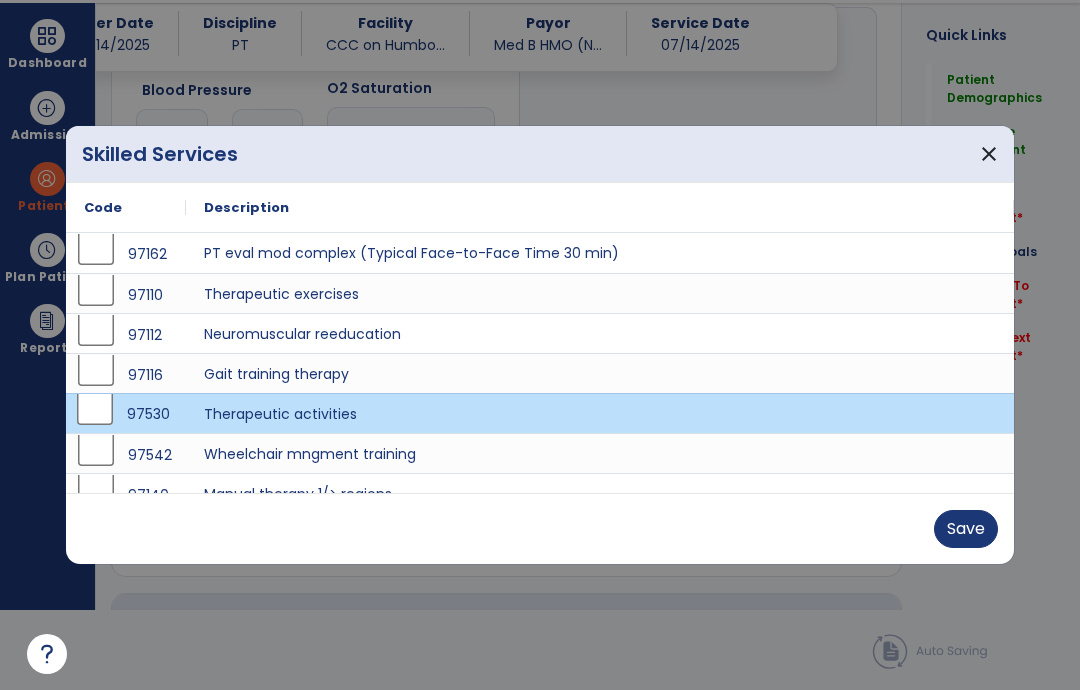 click on "Save" at bounding box center (966, 529) 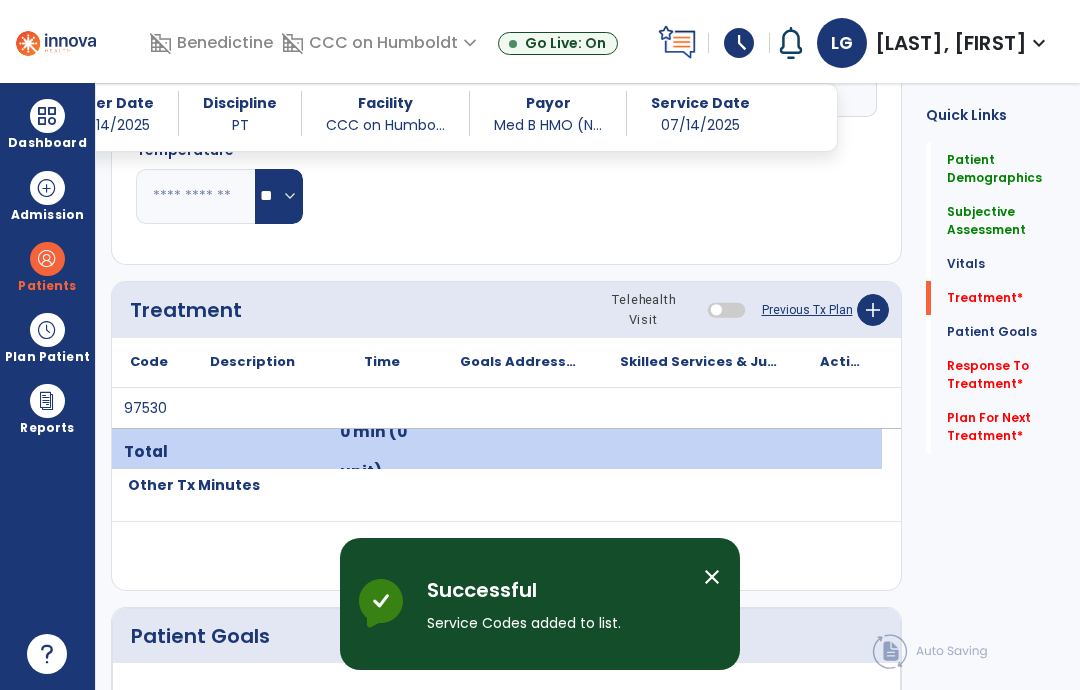 scroll, scrollTop: 80, scrollLeft: 0, axis: vertical 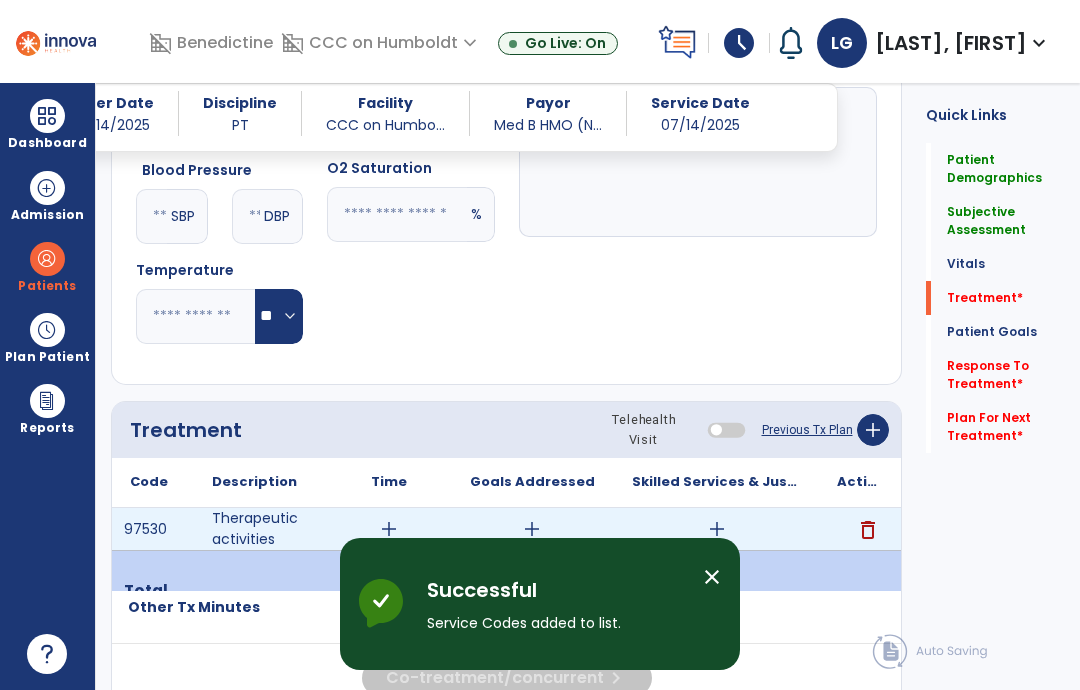click on "add" at bounding box center (717, 529) 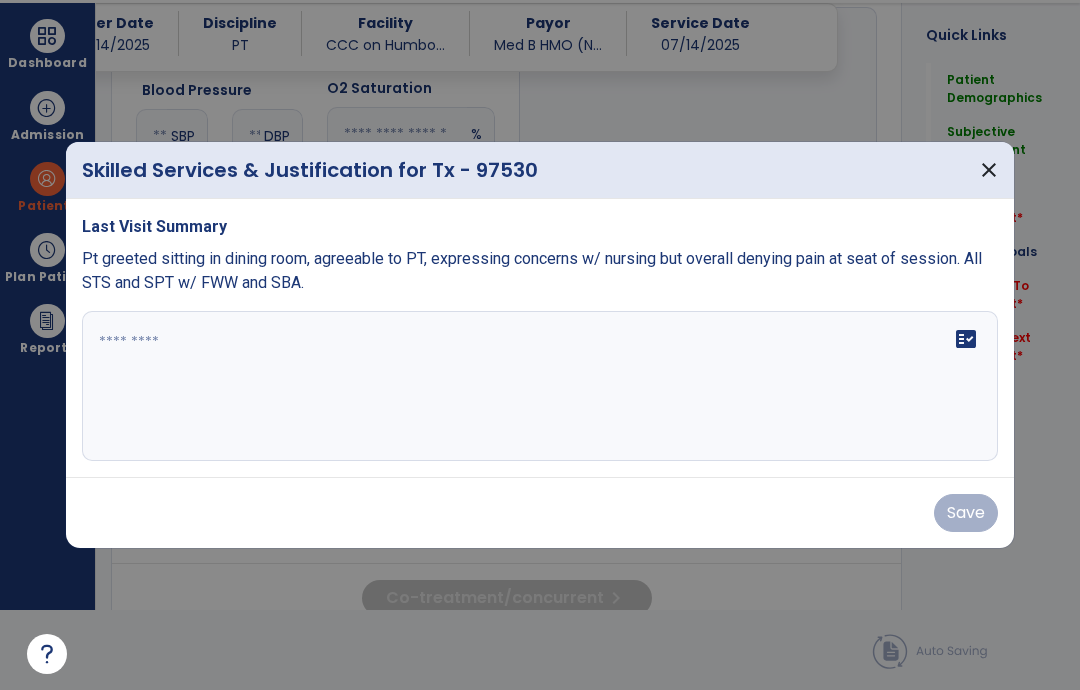 scroll, scrollTop: 0, scrollLeft: 0, axis: both 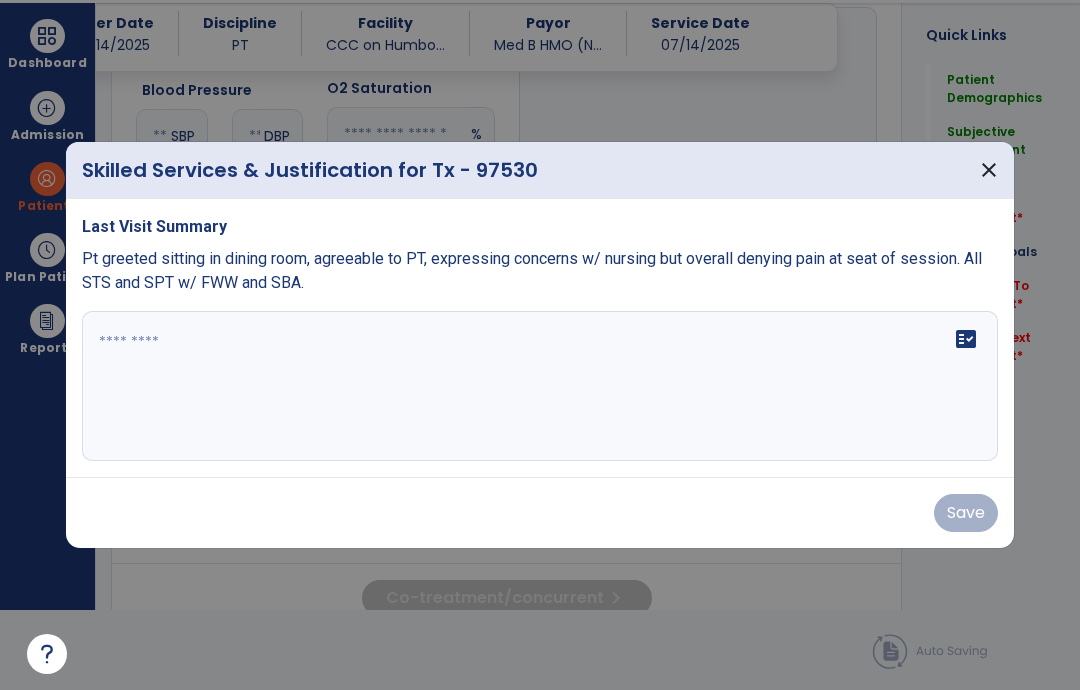 click at bounding box center (540, 386) 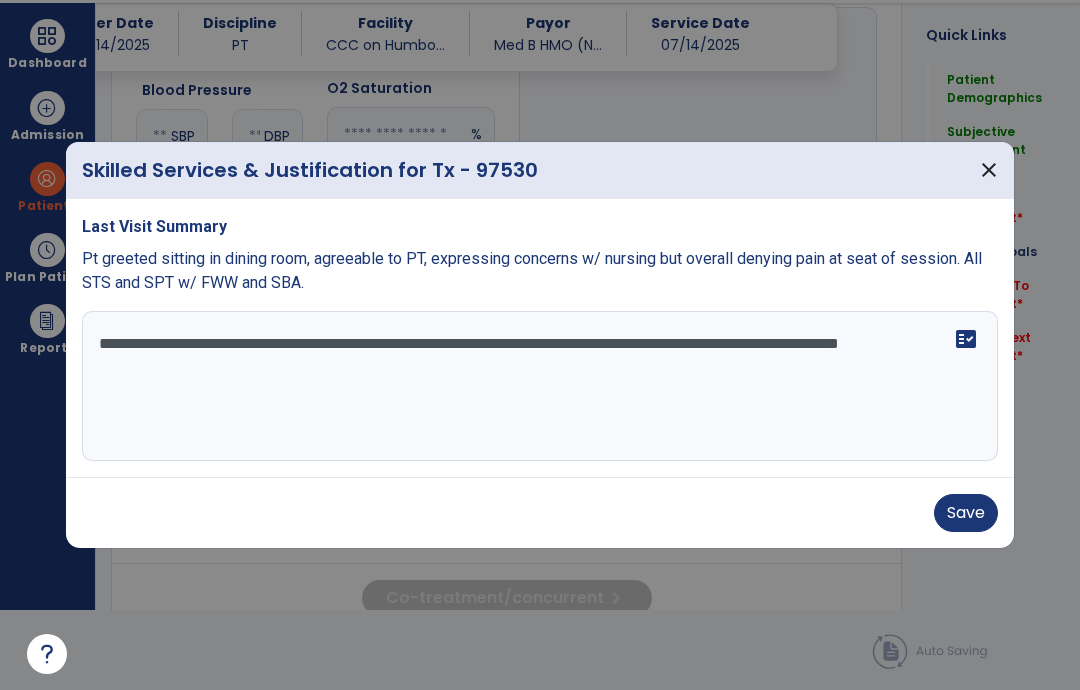 type on "**********" 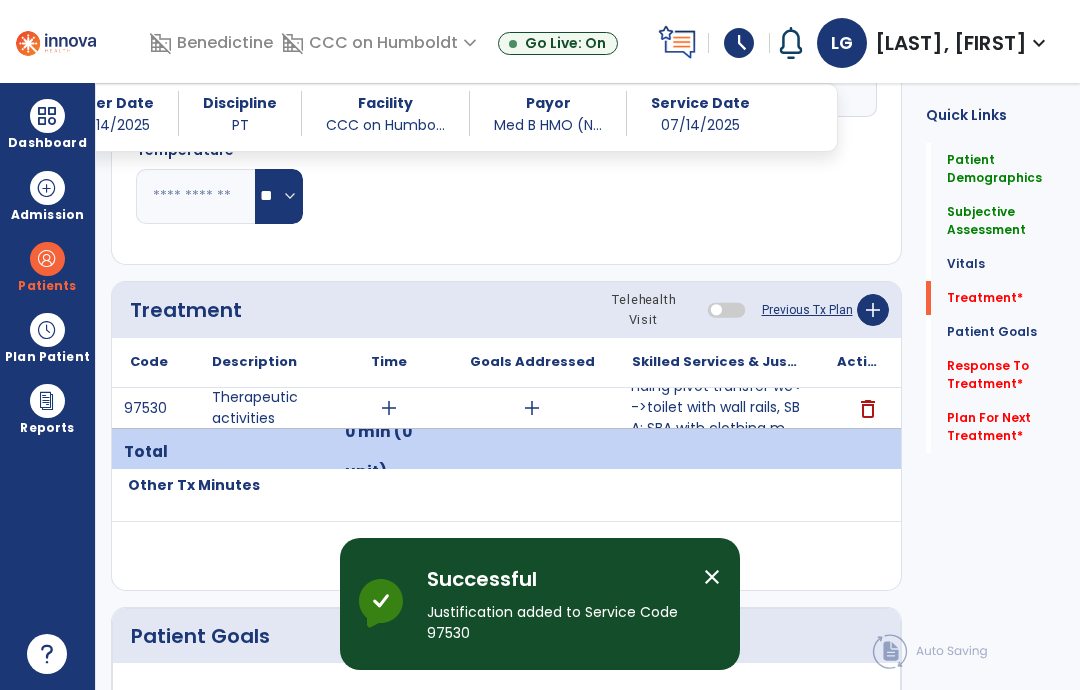 scroll, scrollTop: 80, scrollLeft: 0, axis: vertical 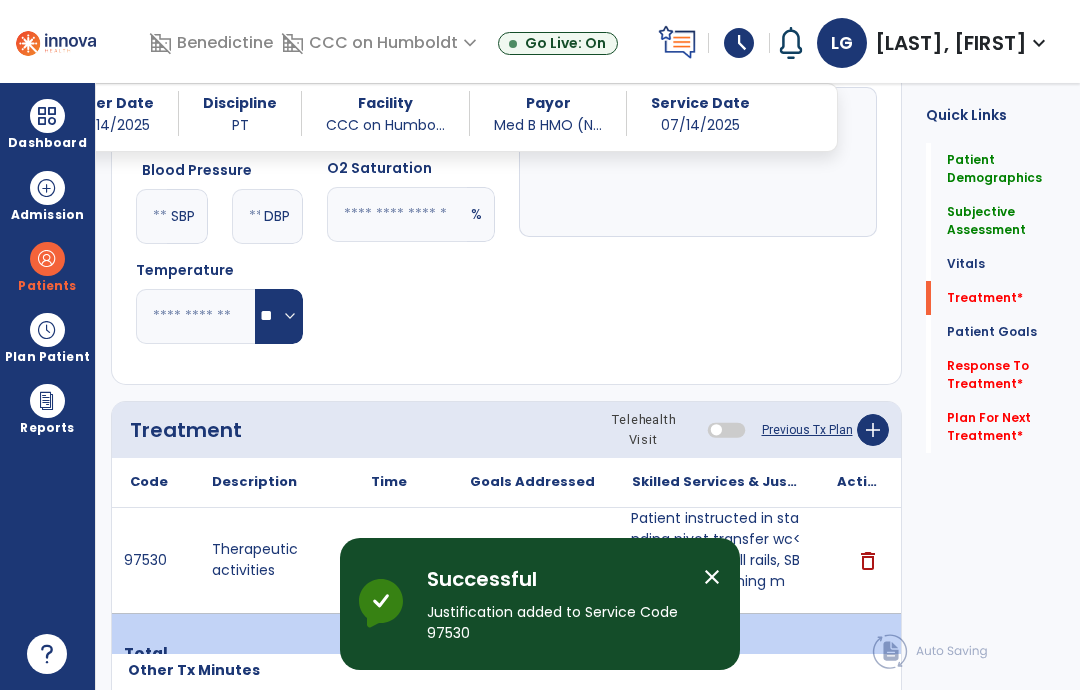 click on "add" 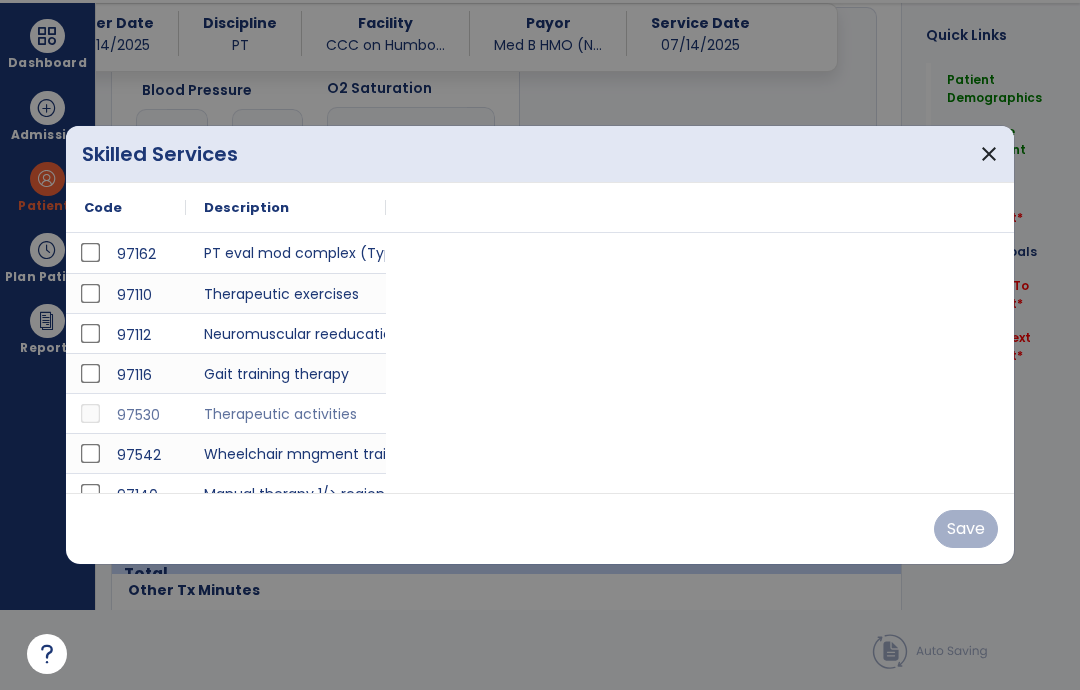 scroll, scrollTop: 0, scrollLeft: 0, axis: both 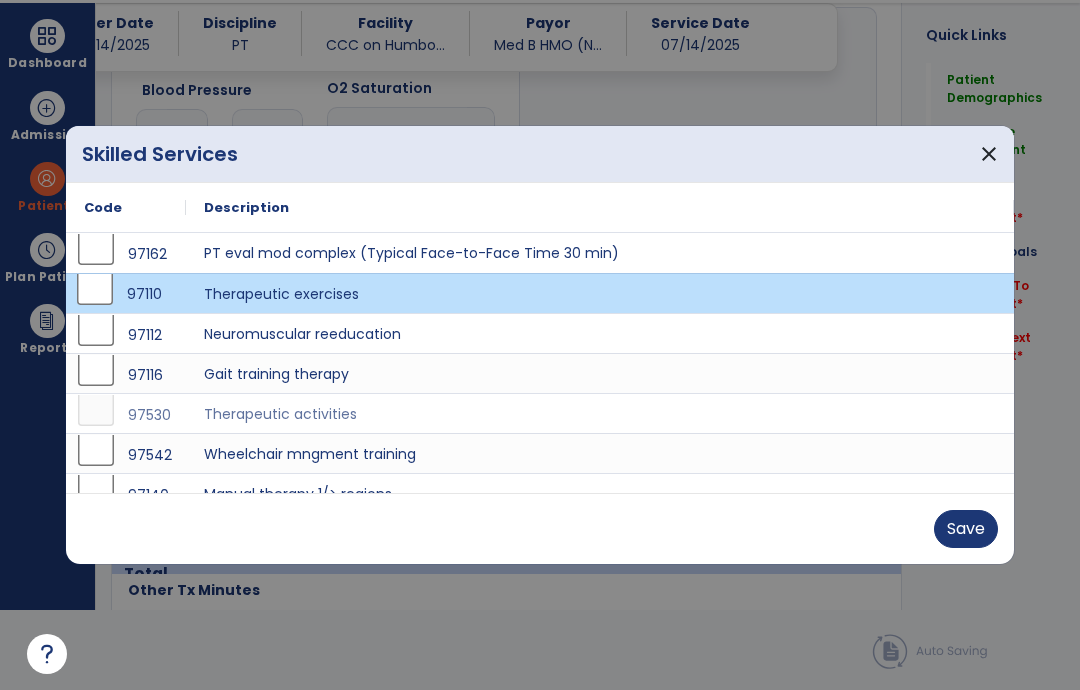 click on "Save" at bounding box center (966, 529) 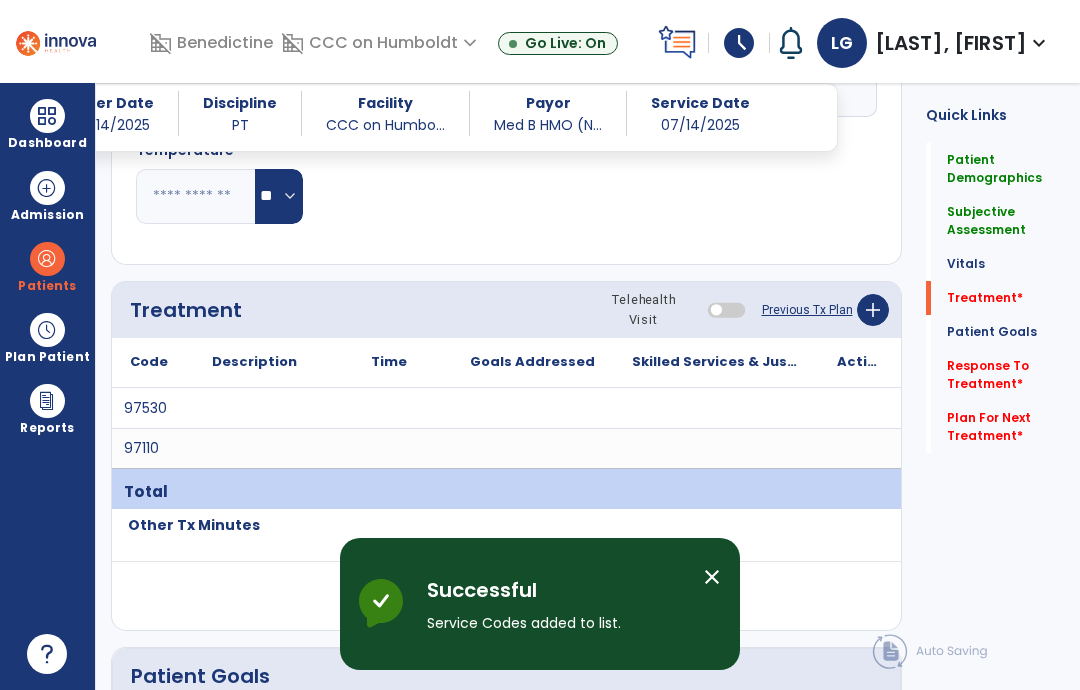 scroll, scrollTop: 80, scrollLeft: 0, axis: vertical 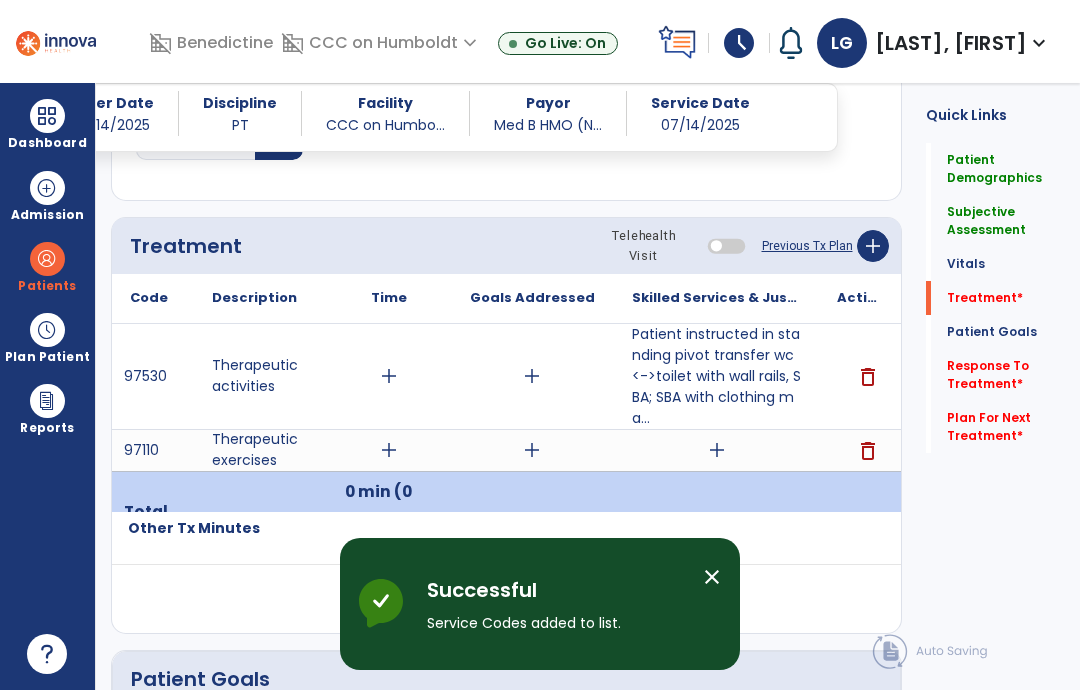 click on "add" at bounding box center [716, 450] 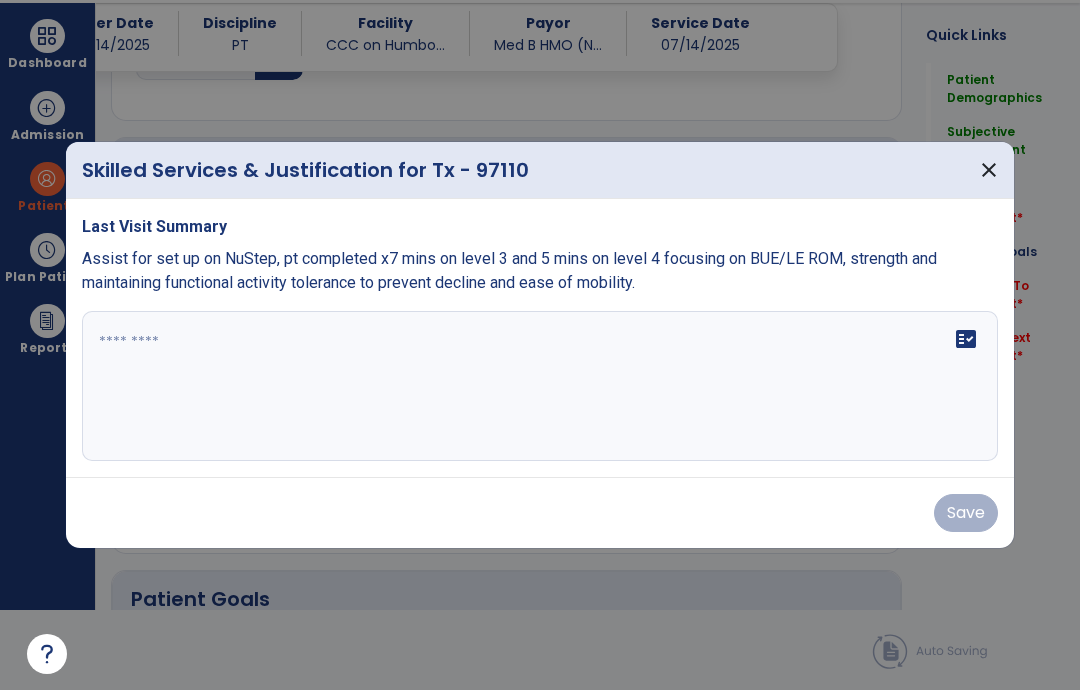 scroll, scrollTop: 0, scrollLeft: 0, axis: both 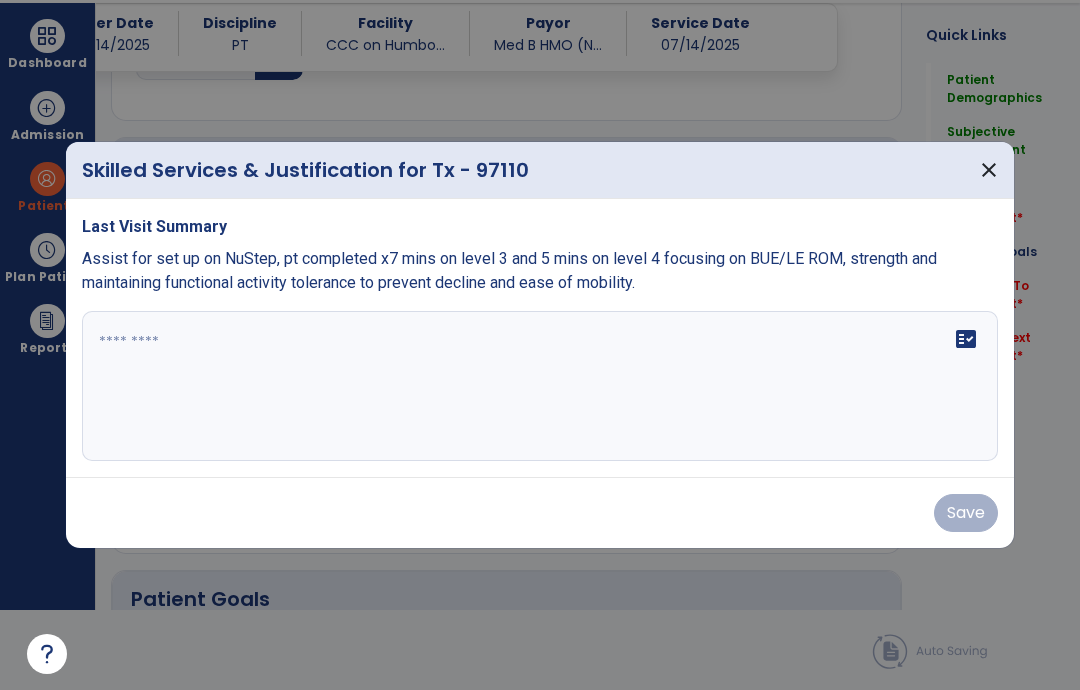 click at bounding box center (540, 386) 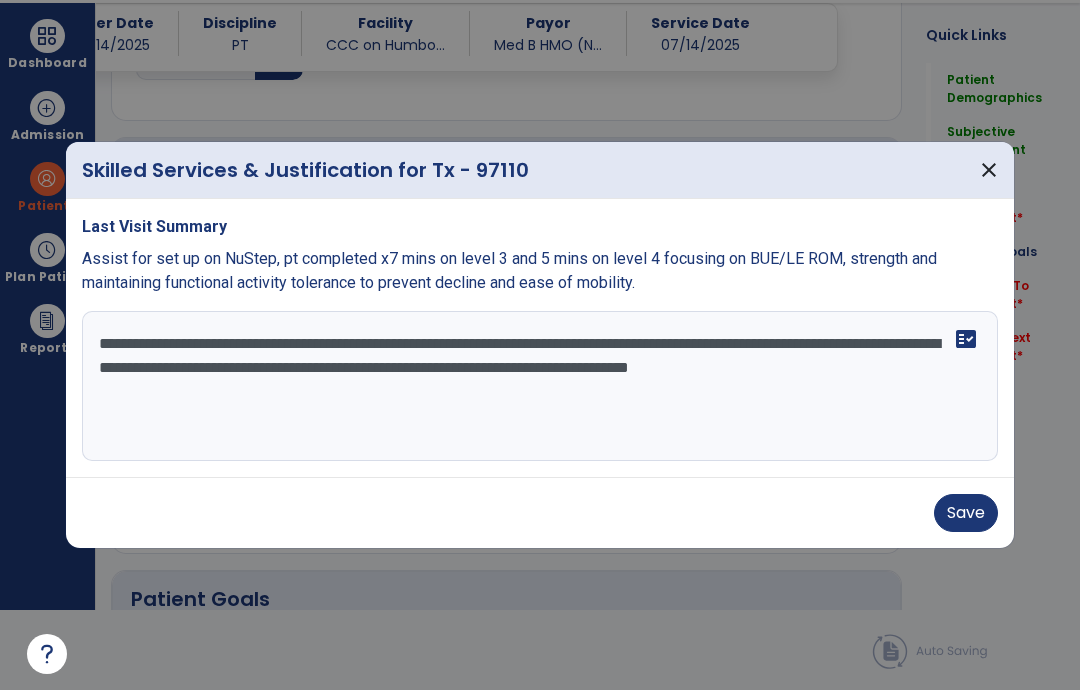 type on "**********" 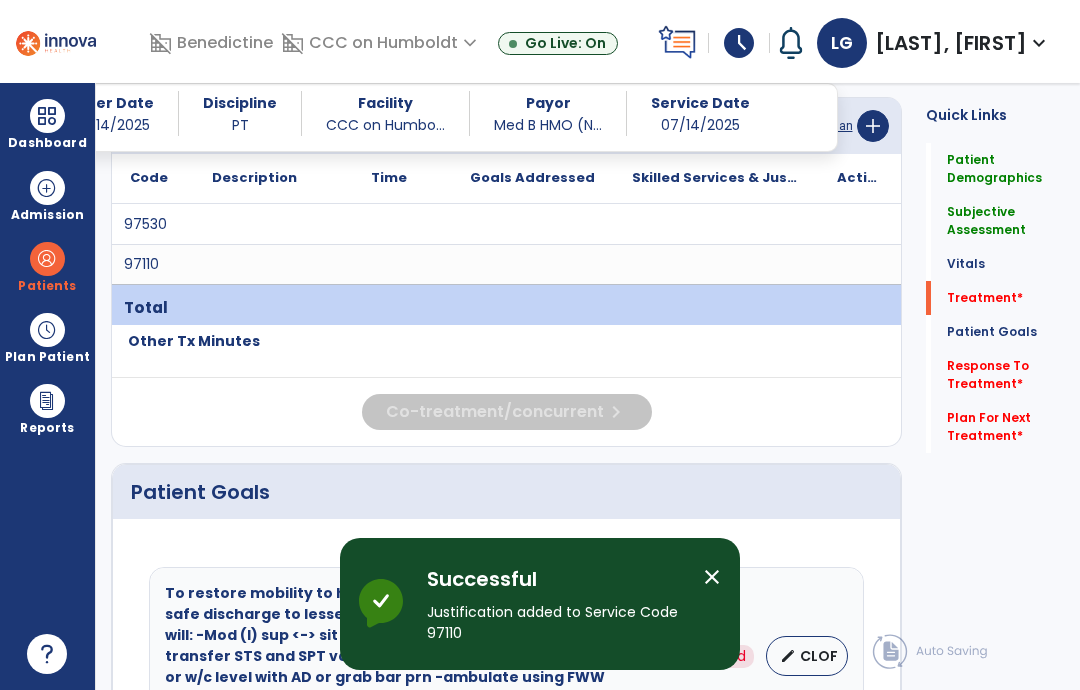 scroll, scrollTop: 80, scrollLeft: 0, axis: vertical 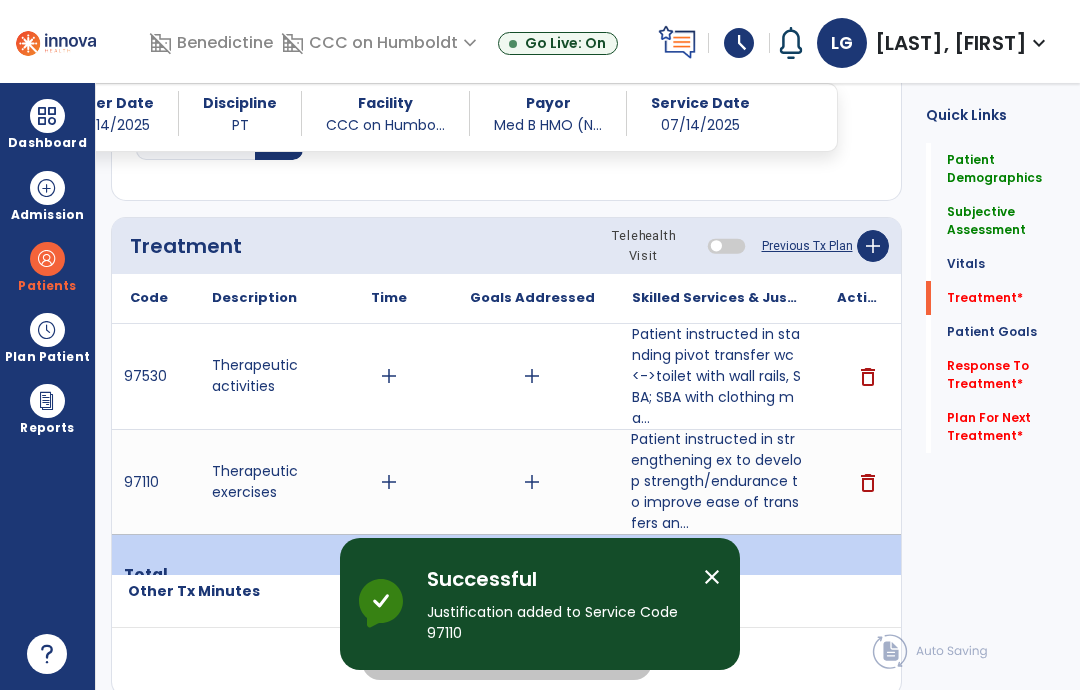 click on "add" 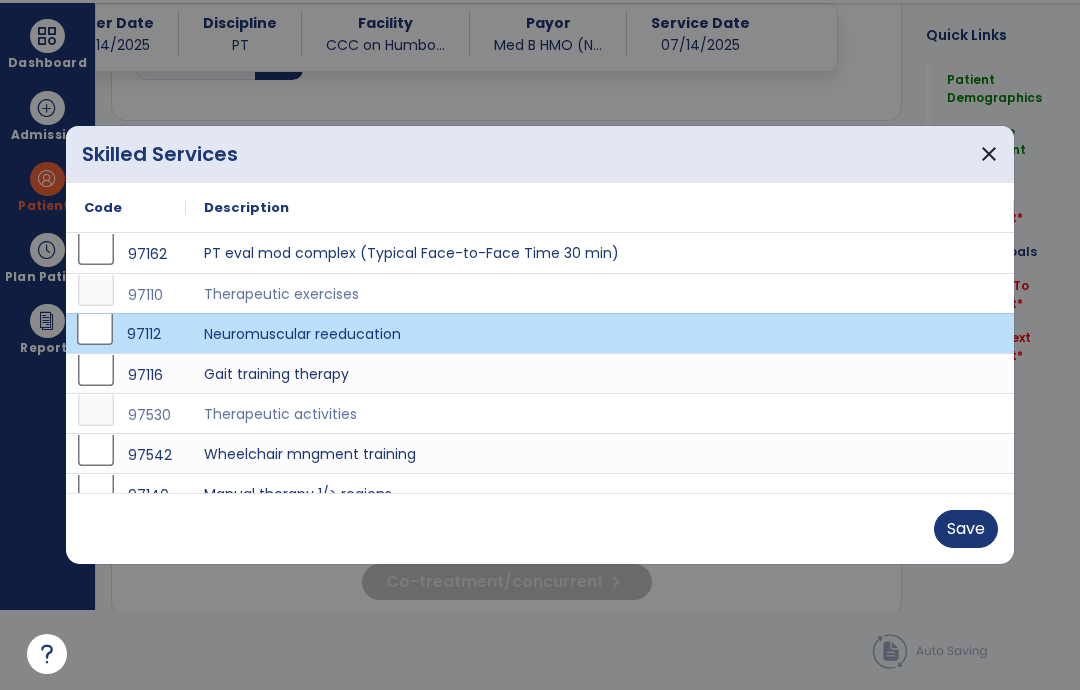 click on "Save" at bounding box center [966, 529] 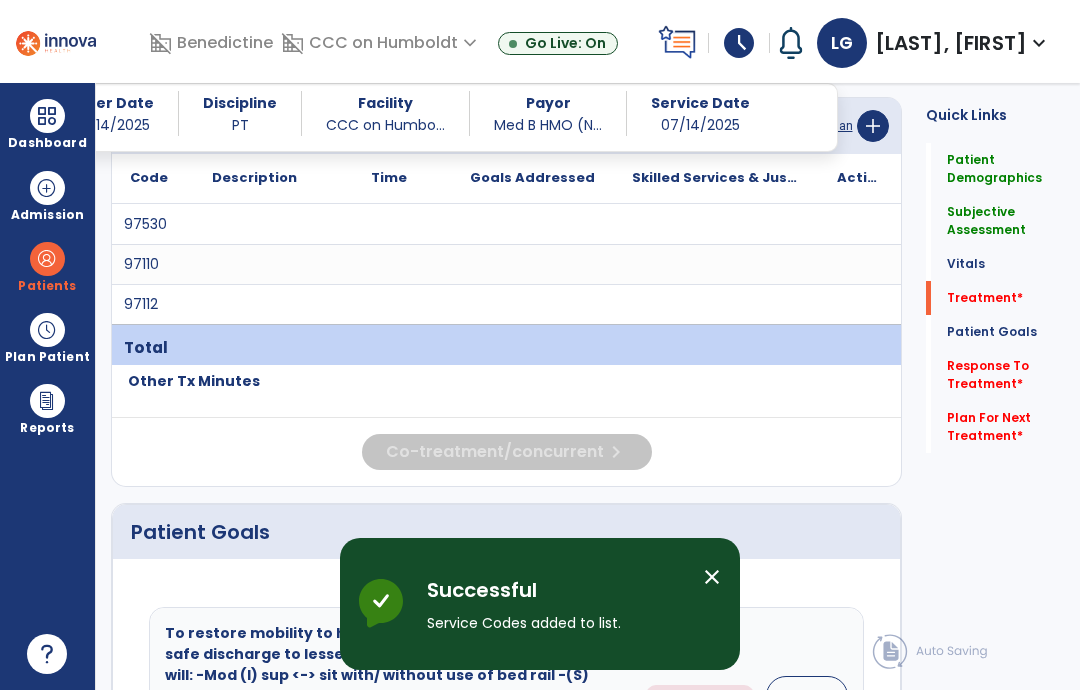 scroll, scrollTop: 80, scrollLeft: 0, axis: vertical 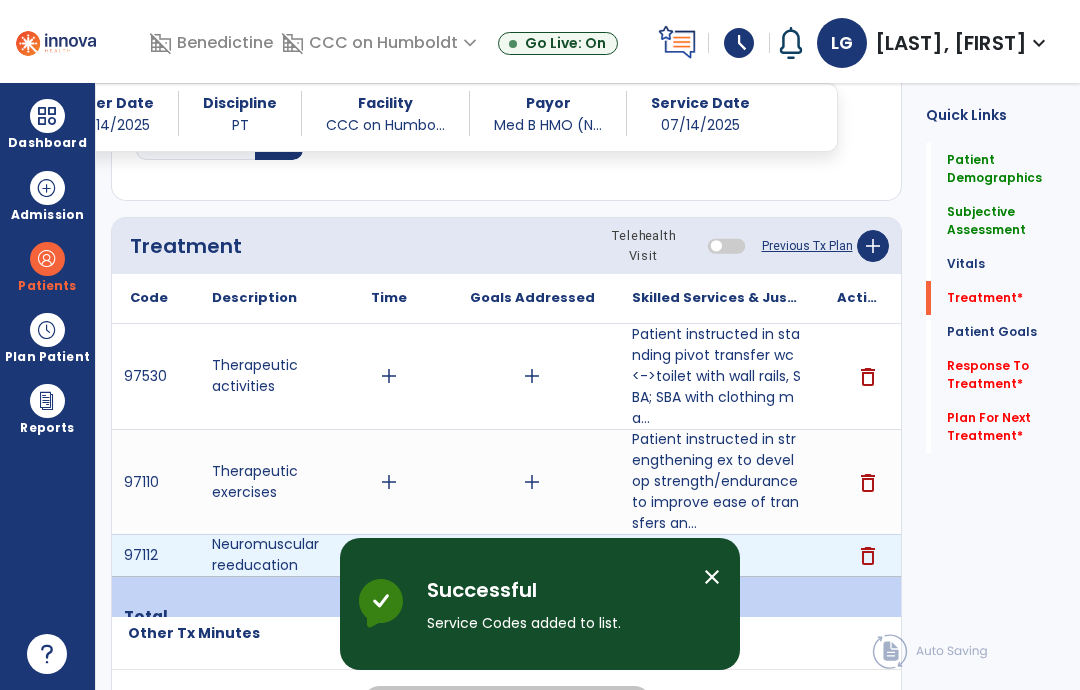 click on "add" at bounding box center [717, 555] 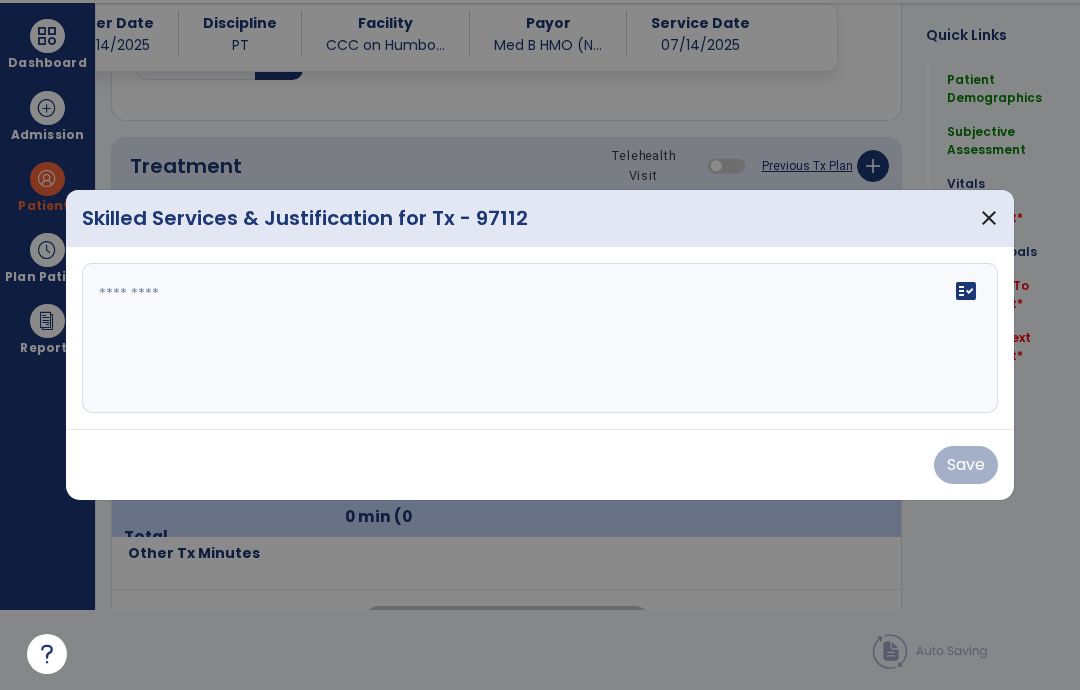 scroll, scrollTop: 0, scrollLeft: 0, axis: both 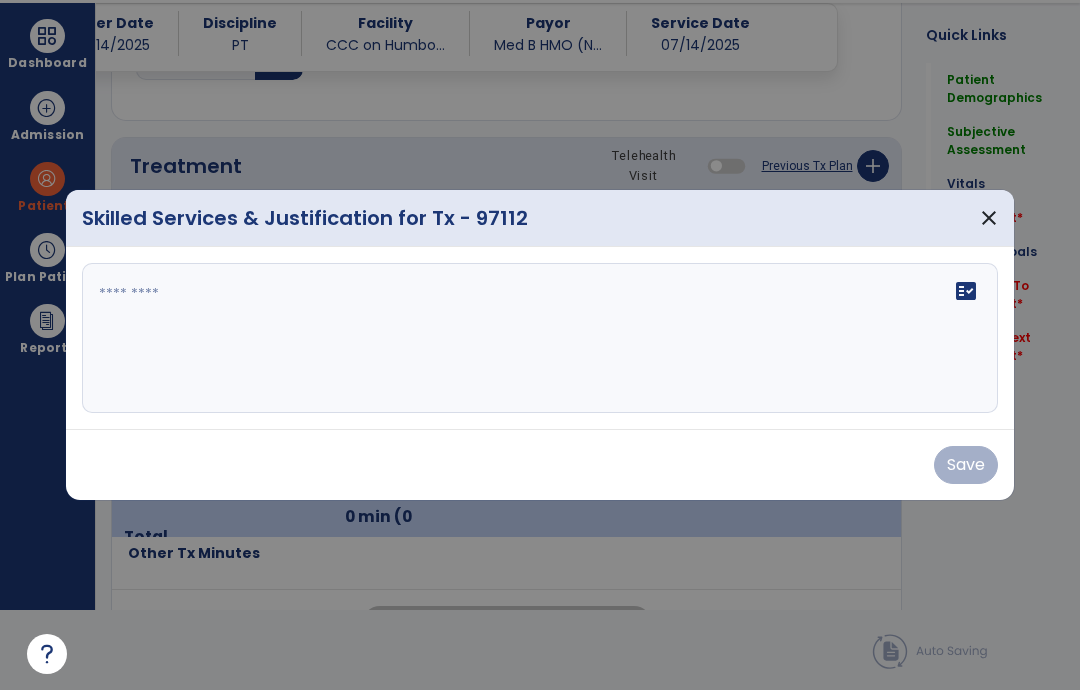 click at bounding box center (540, 338) 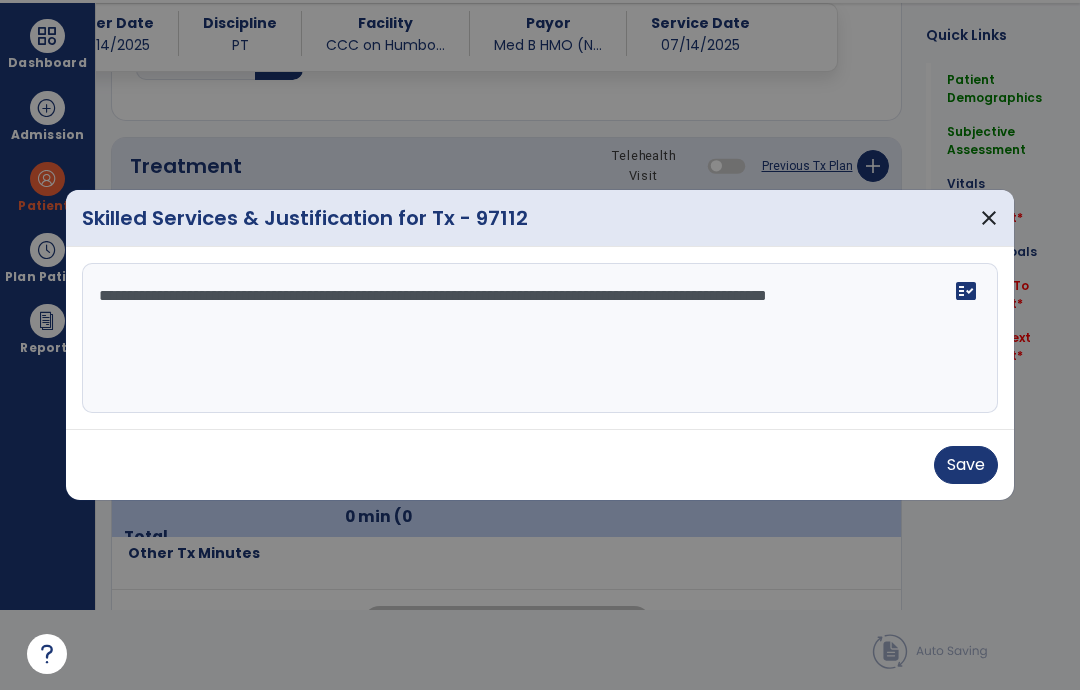 click on "**********" at bounding box center [540, 338] 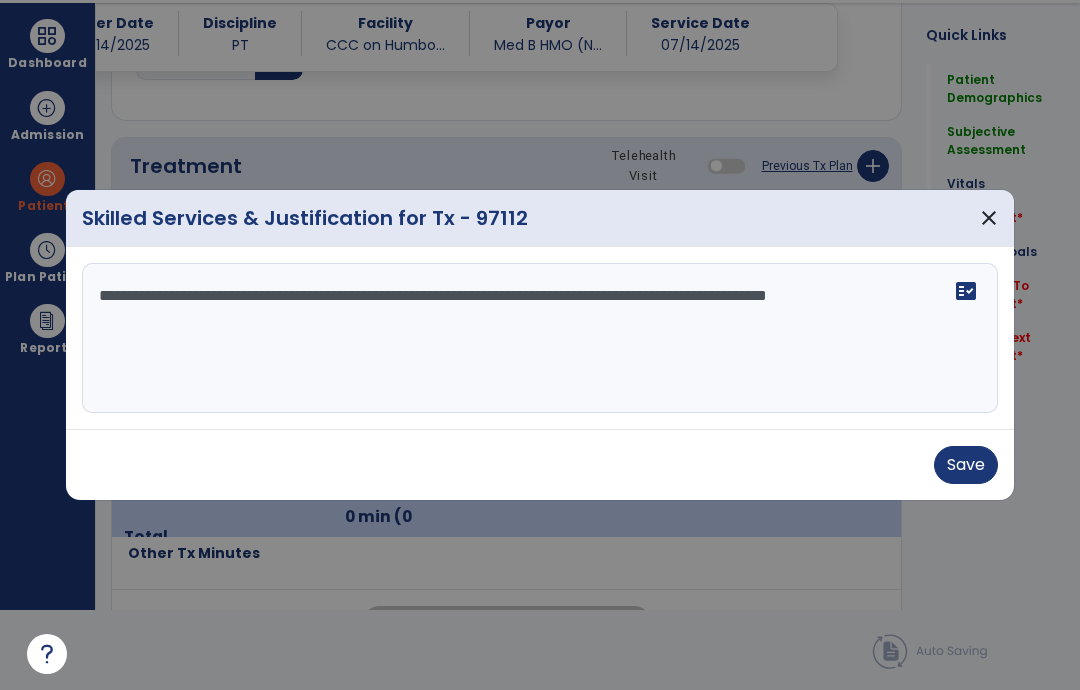 click on "**********" at bounding box center [540, 338] 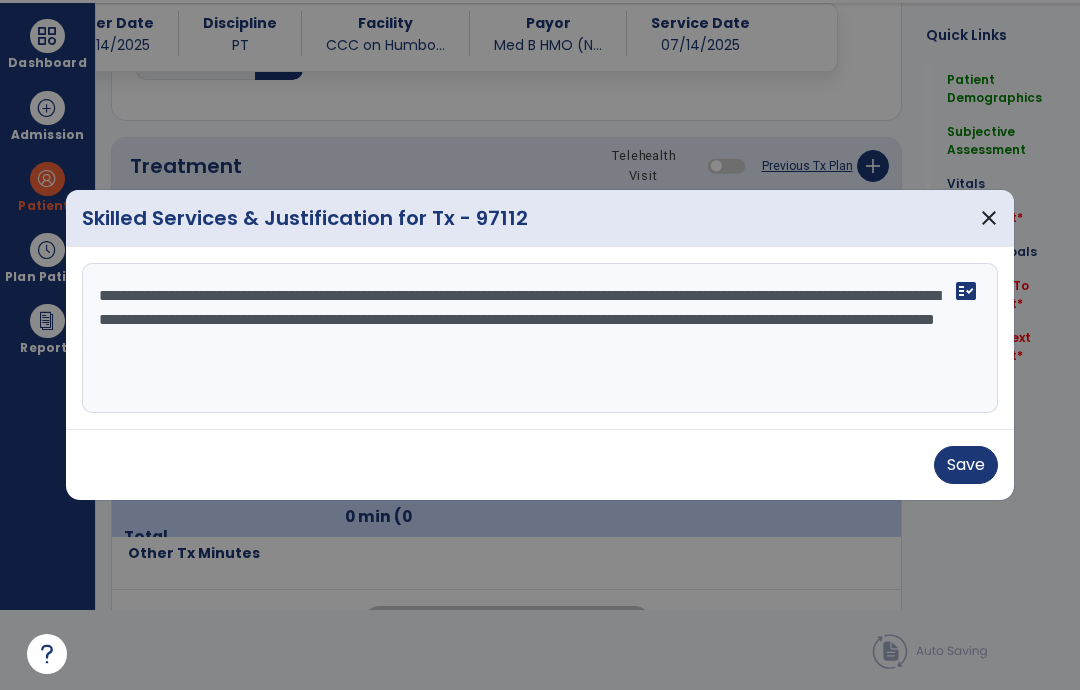 type on "**********" 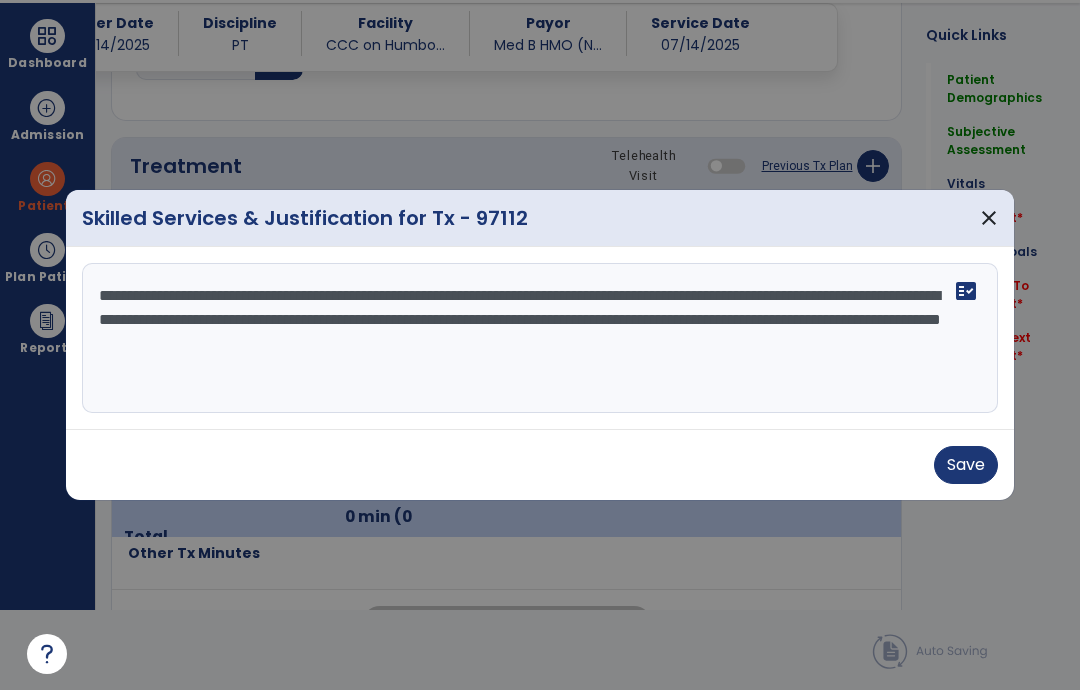 click on "Save" at bounding box center [966, 465] 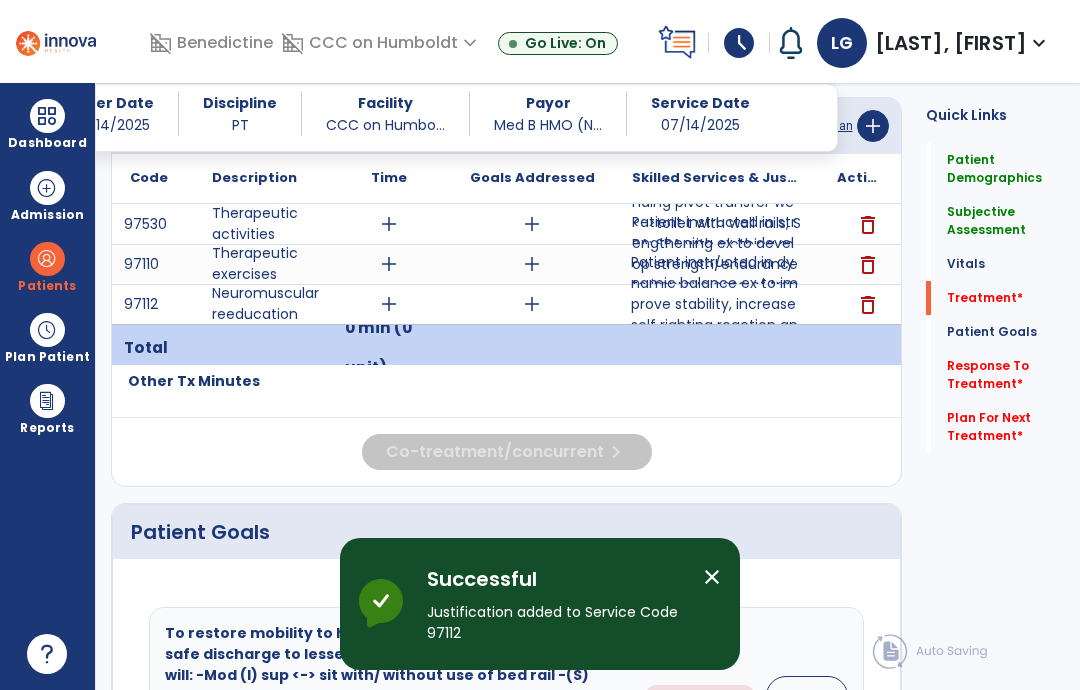 scroll, scrollTop: 80, scrollLeft: 0, axis: vertical 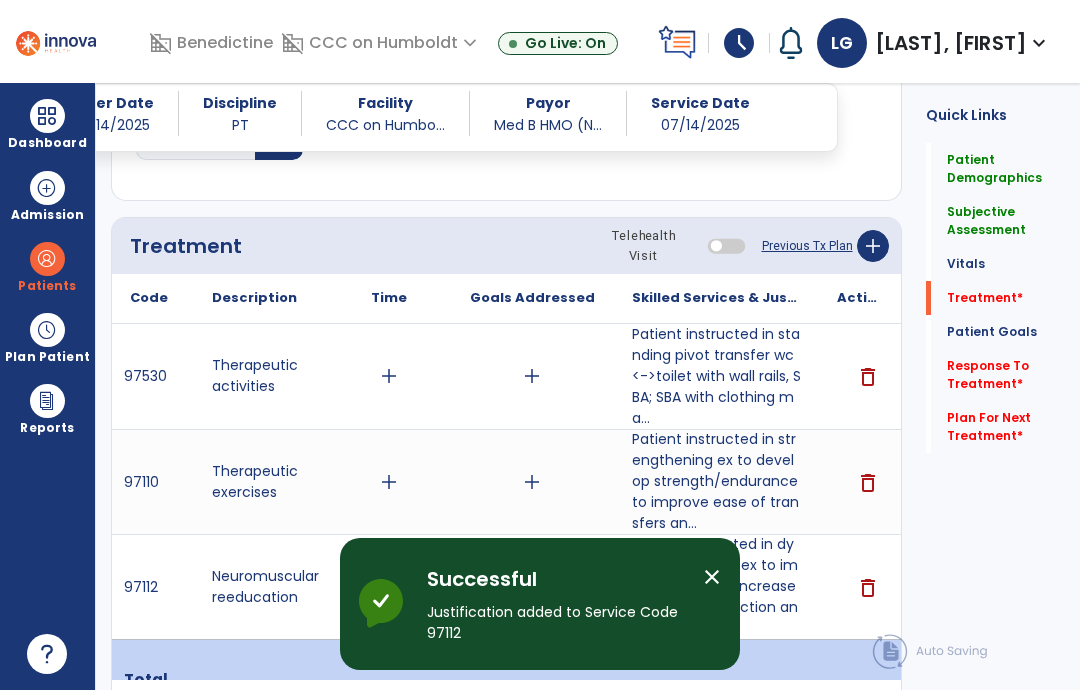 click on "add" 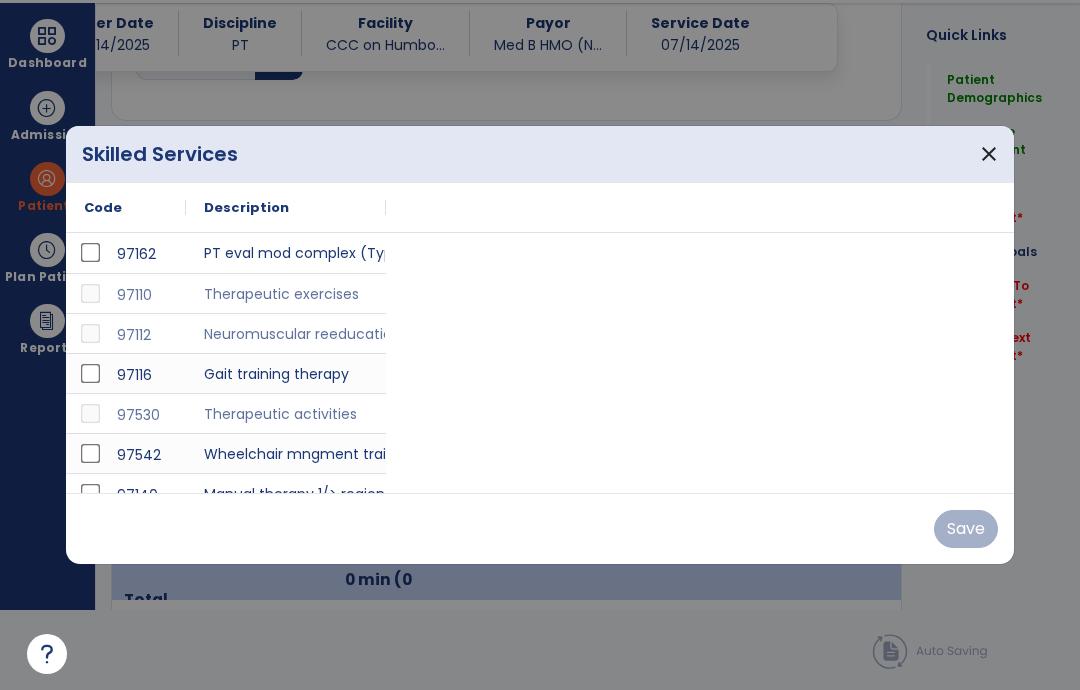 scroll, scrollTop: 0, scrollLeft: 0, axis: both 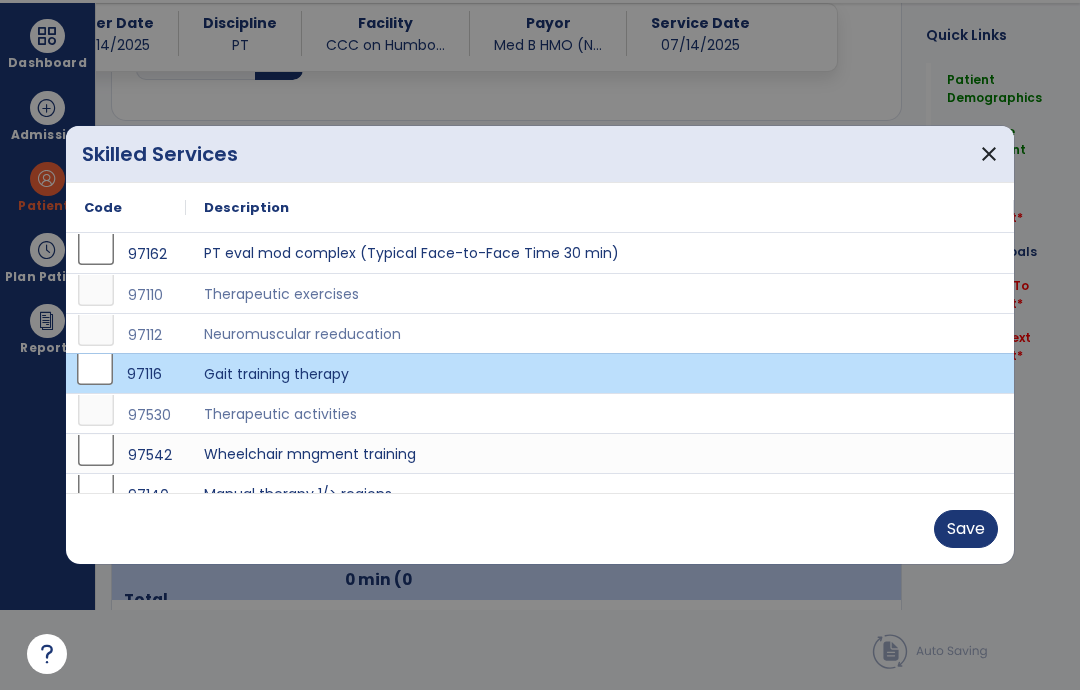 click on "Save" at bounding box center (966, 529) 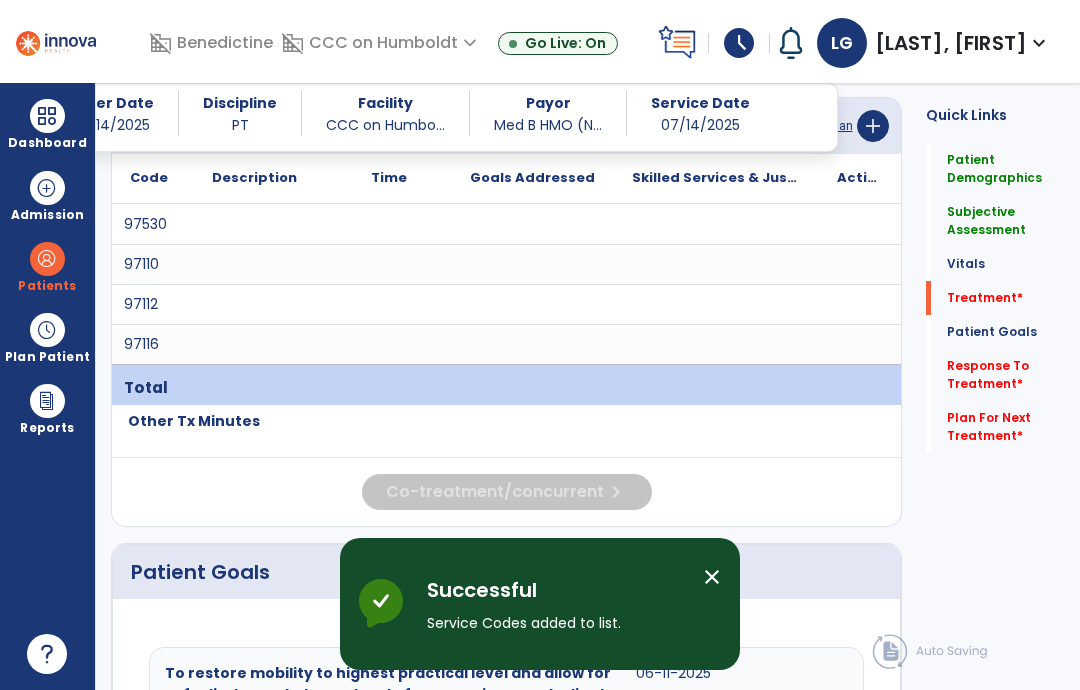 scroll, scrollTop: 80, scrollLeft: 0, axis: vertical 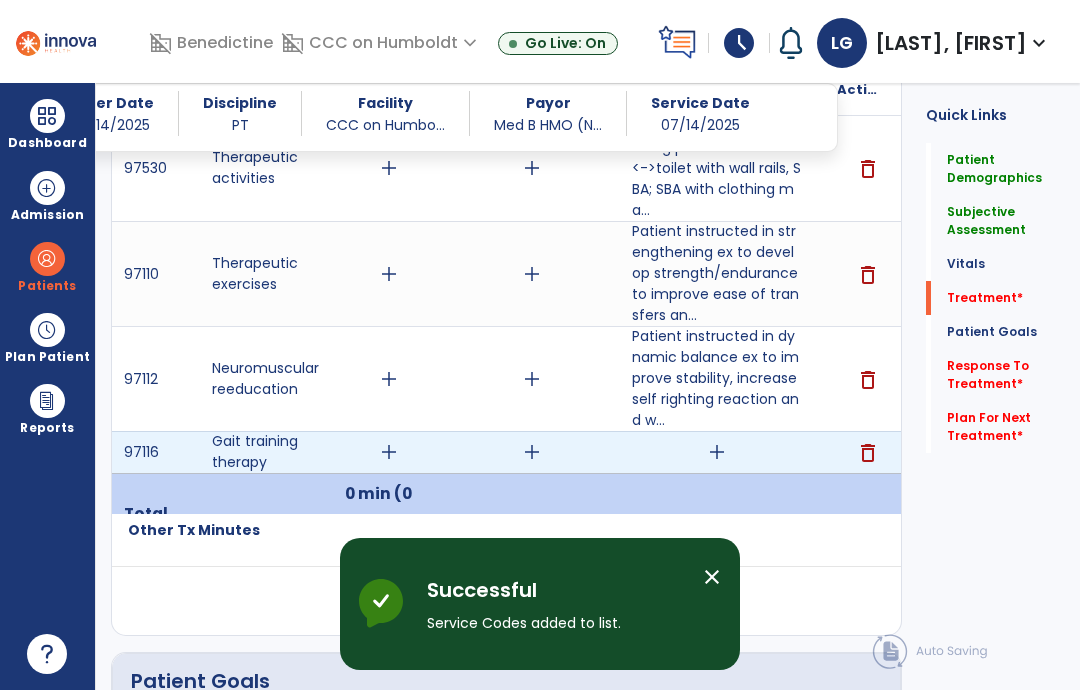 click on "add" at bounding box center (717, 452) 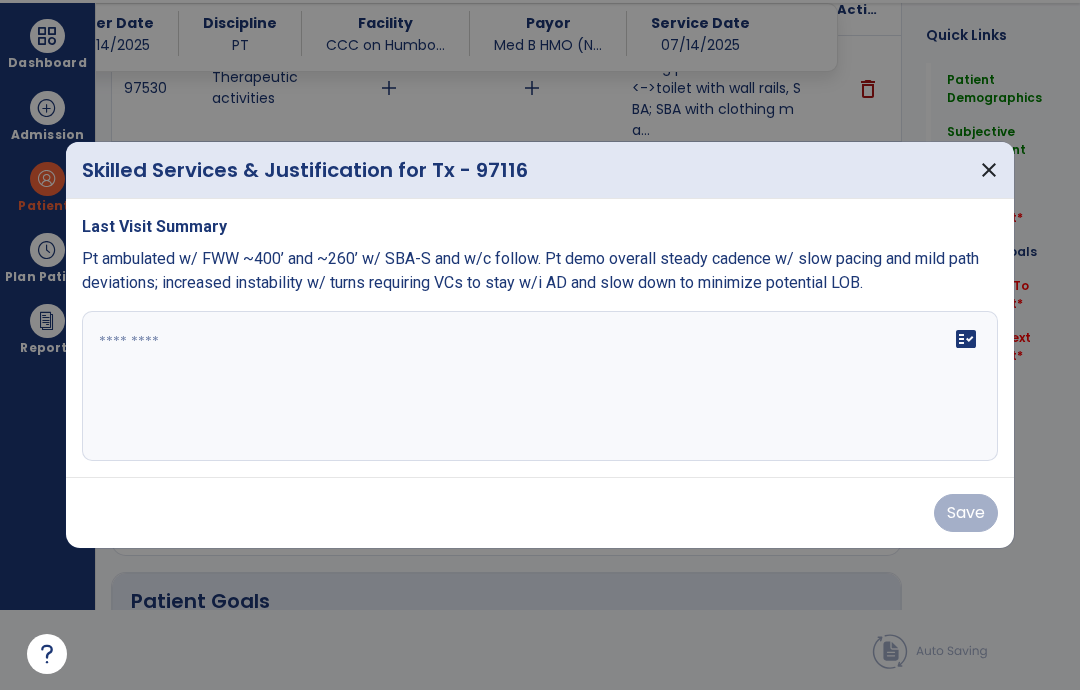 scroll, scrollTop: 0, scrollLeft: 0, axis: both 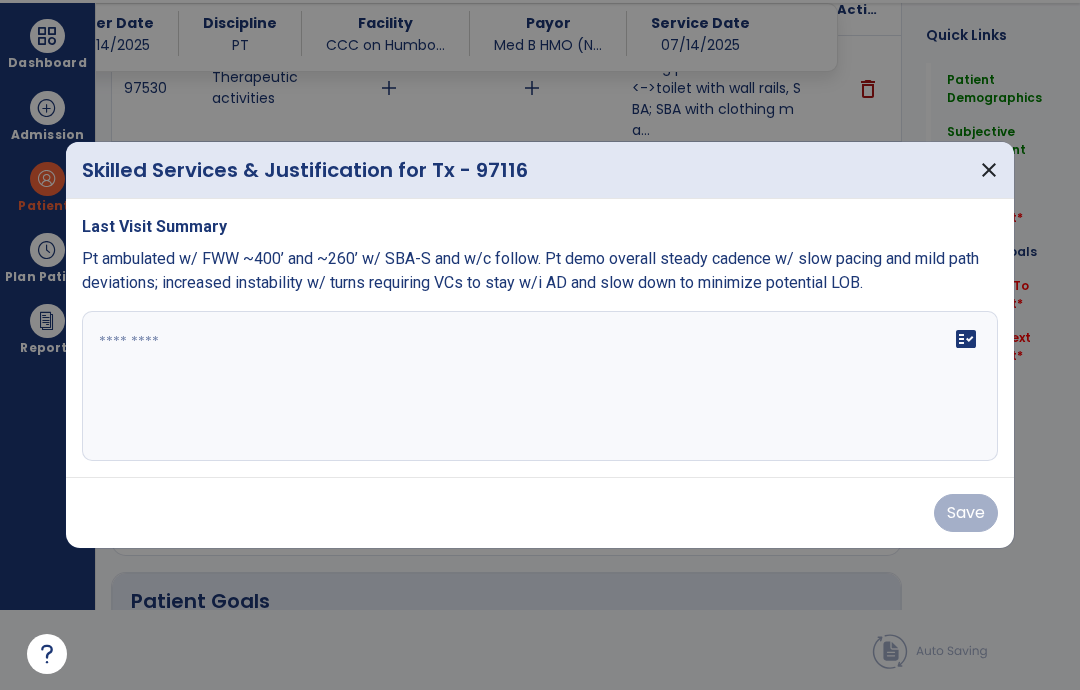 click at bounding box center (540, 386) 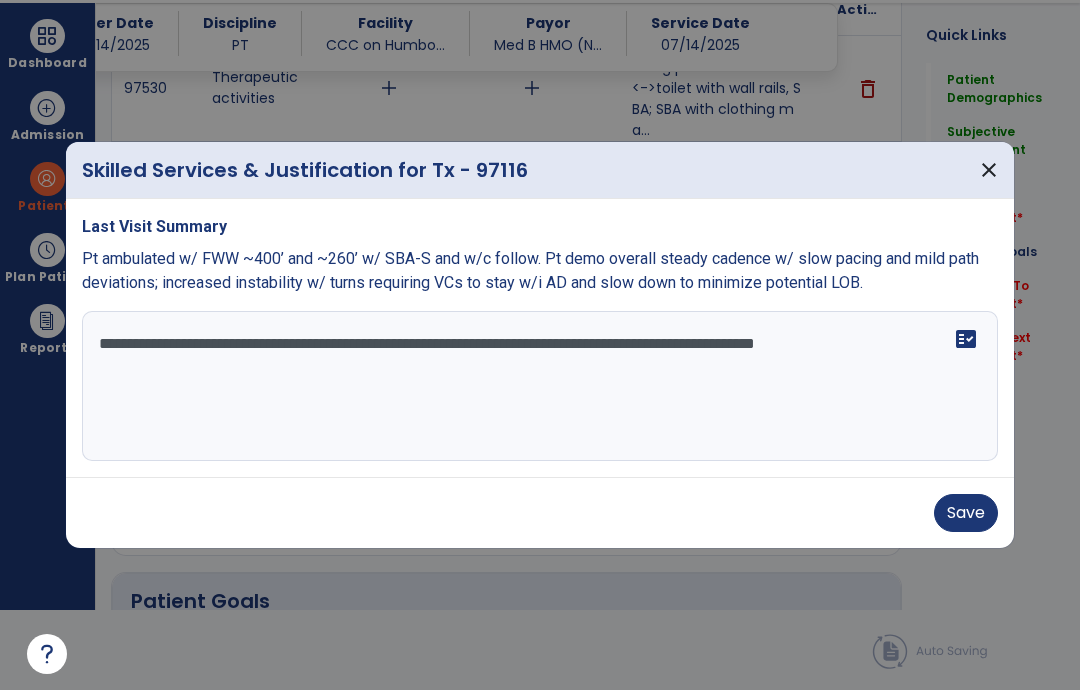 type on "**********" 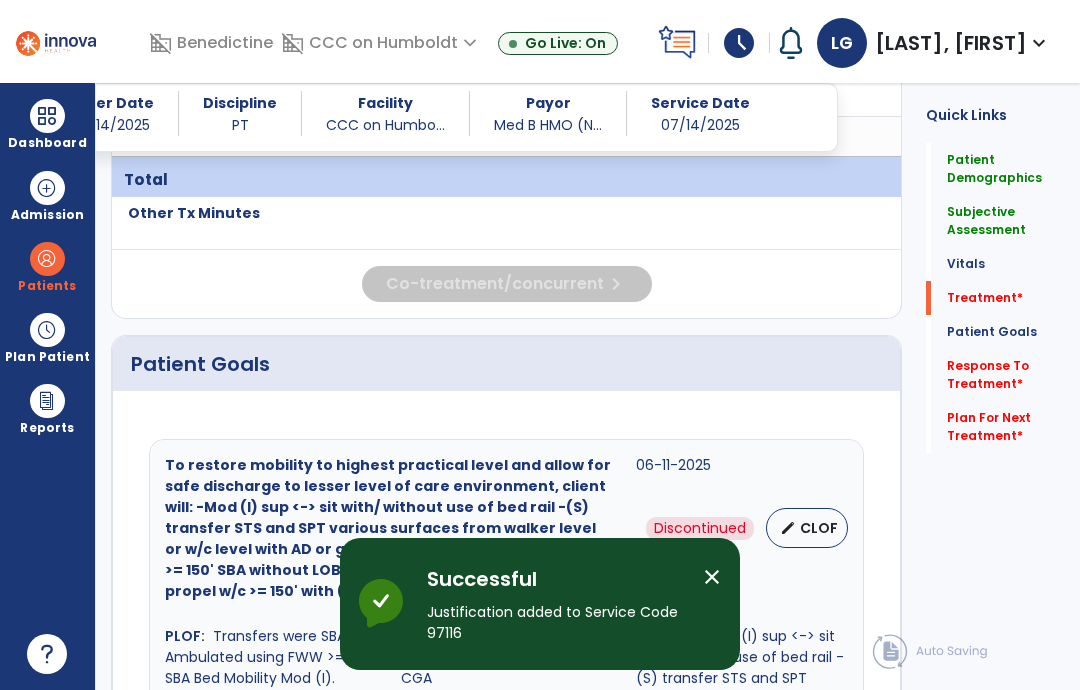 scroll, scrollTop: 80, scrollLeft: 0, axis: vertical 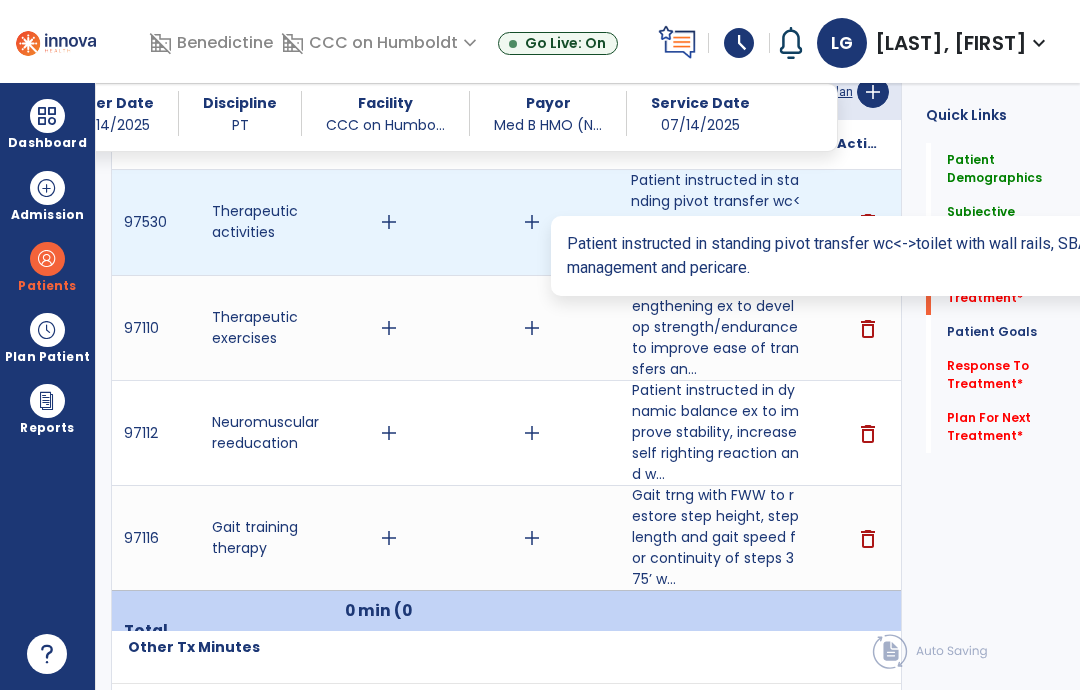 click on "Patient instructed in standing pivot transfer wc<->toilet with wall rails, SBA; SBA with clothing ma..." at bounding box center [716, 222] 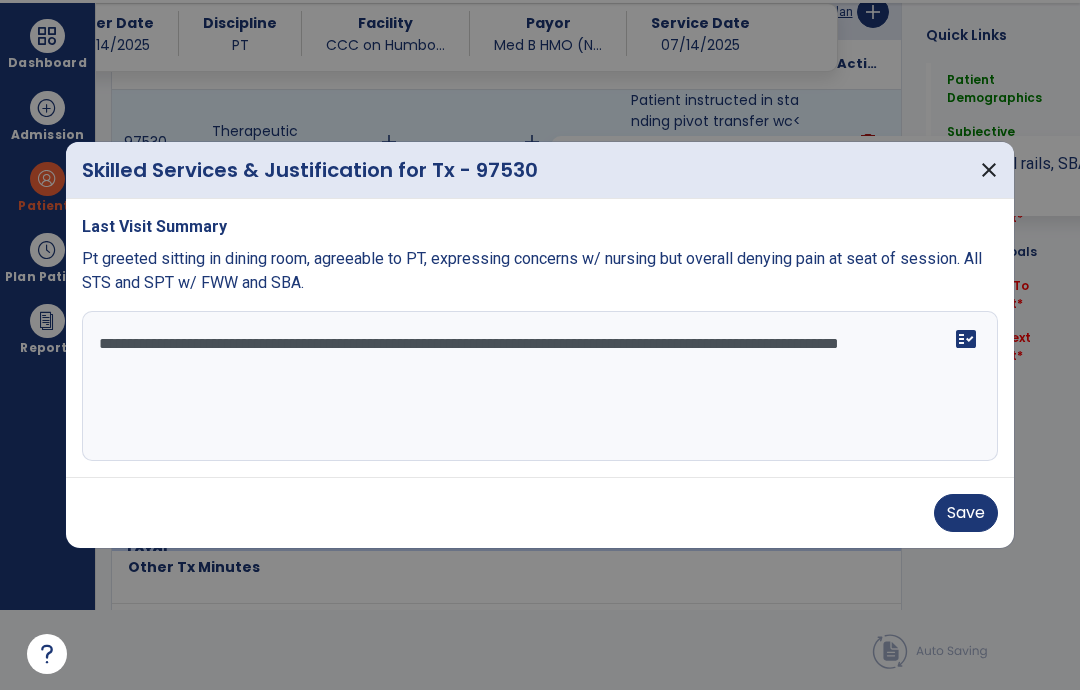 scroll, scrollTop: 0, scrollLeft: 0, axis: both 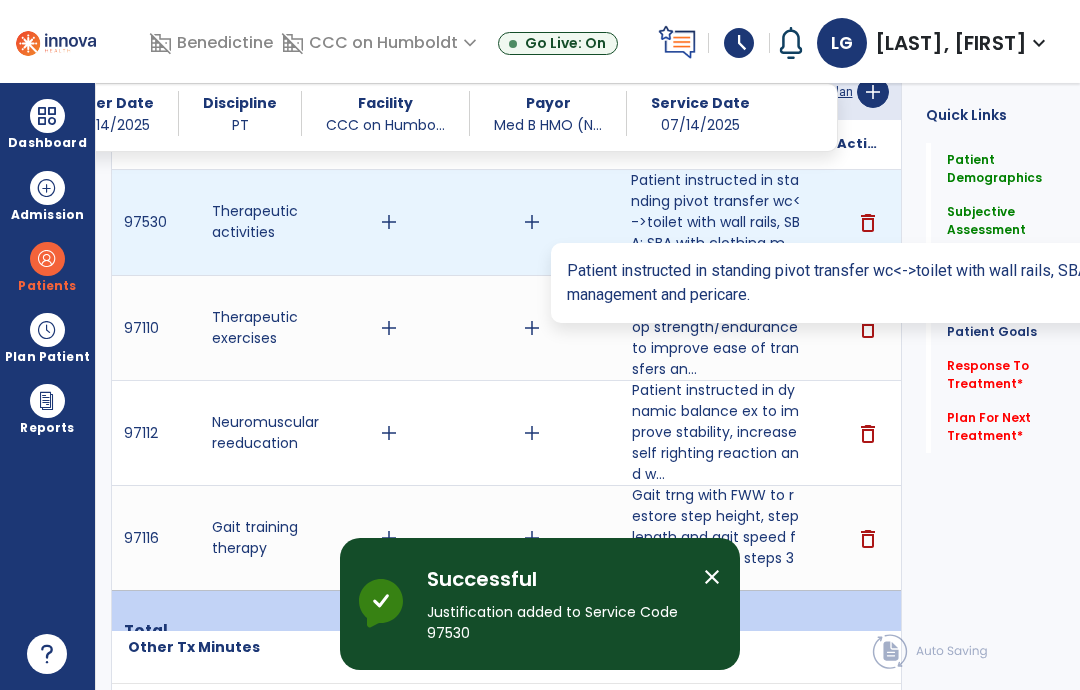 click on "Patient instructed in standing pivot transfer wc<->toilet with wall rails, SBA; SBA with clothing ma..." at bounding box center (716, 222) 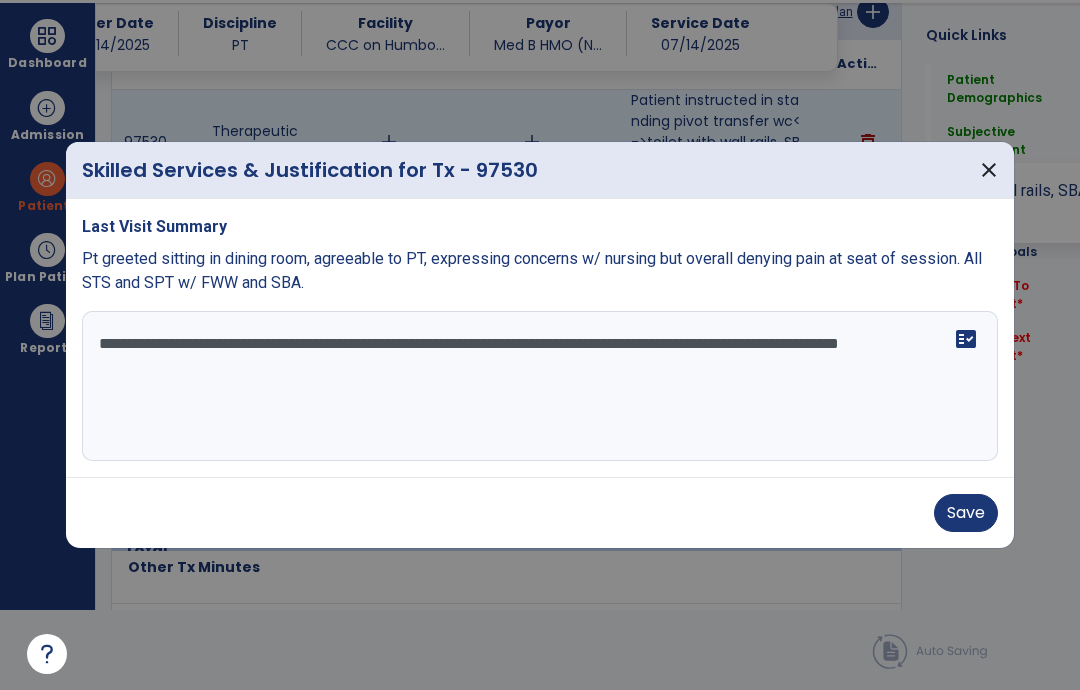 click on "**********" at bounding box center (540, 386) 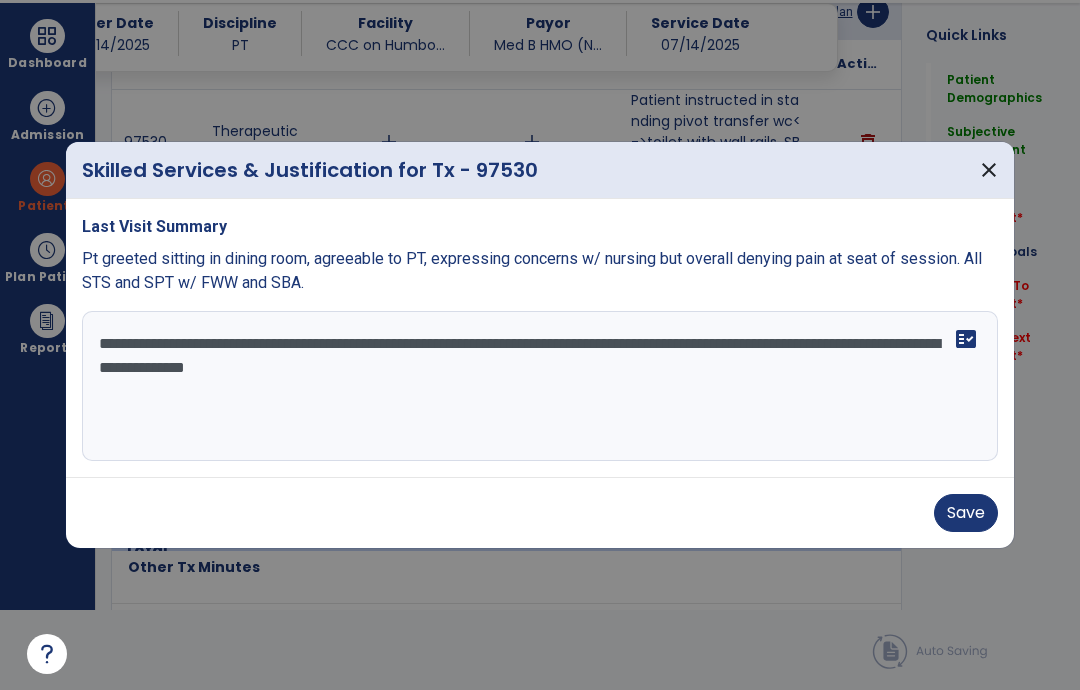 type on "**********" 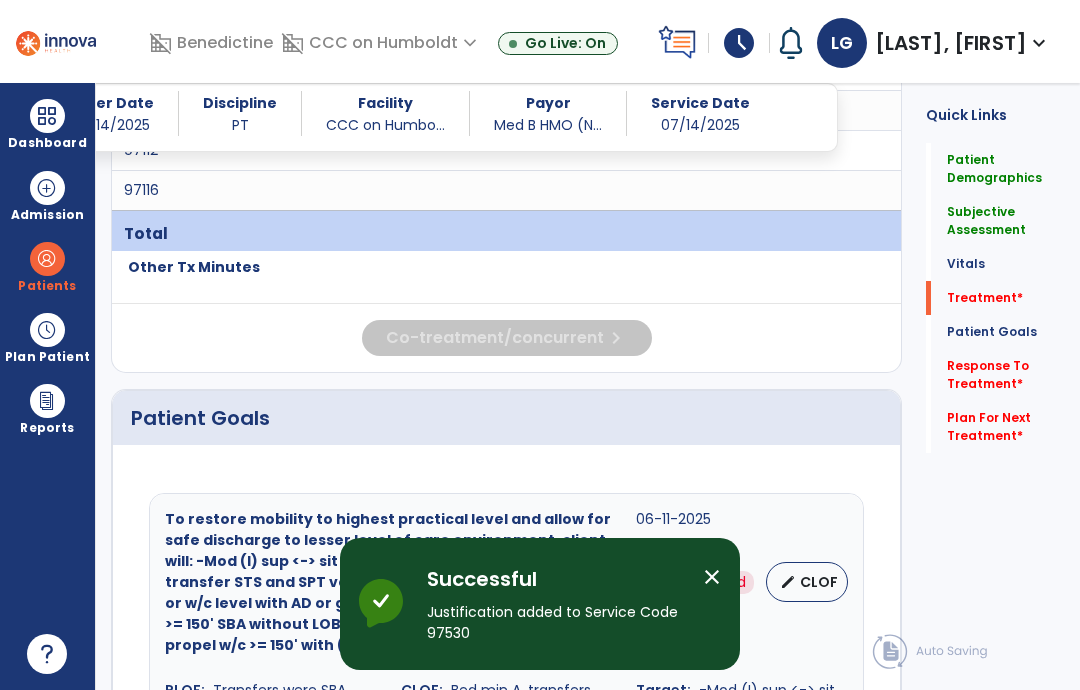 scroll, scrollTop: 80, scrollLeft: 0, axis: vertical 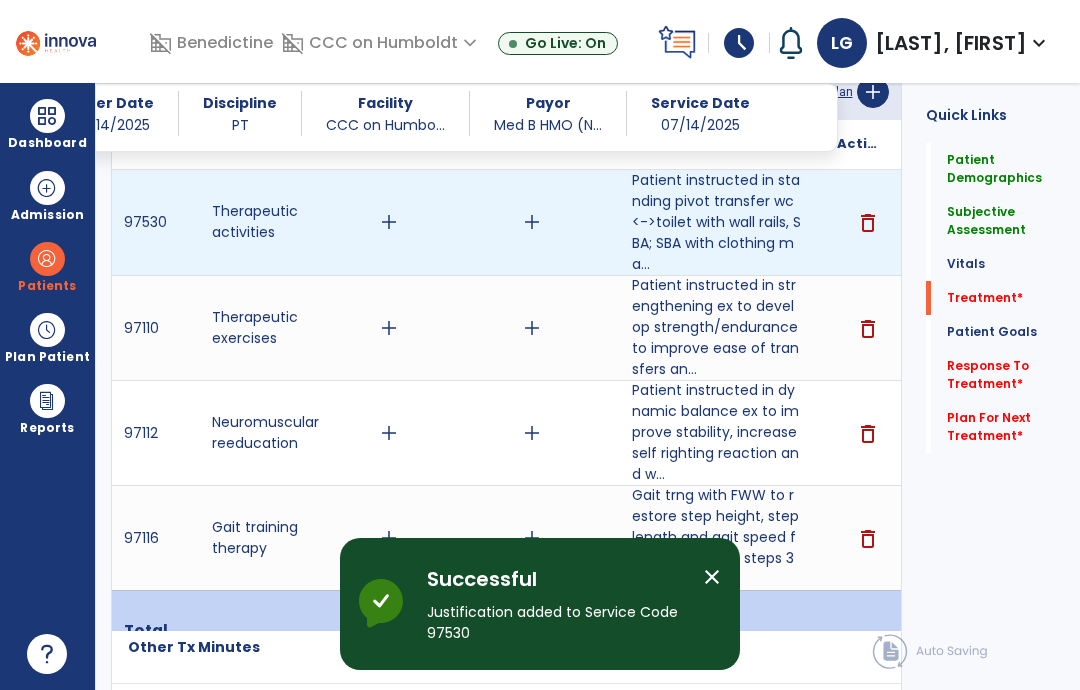 click on "add" at bounding box center [389, 222] 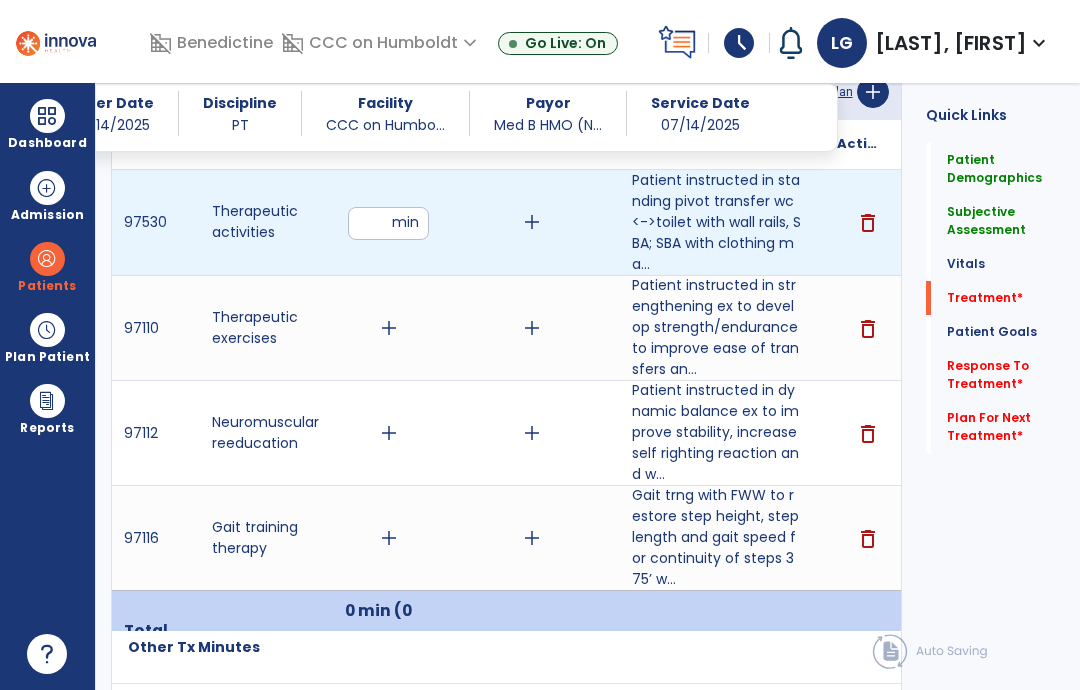 type on "*" 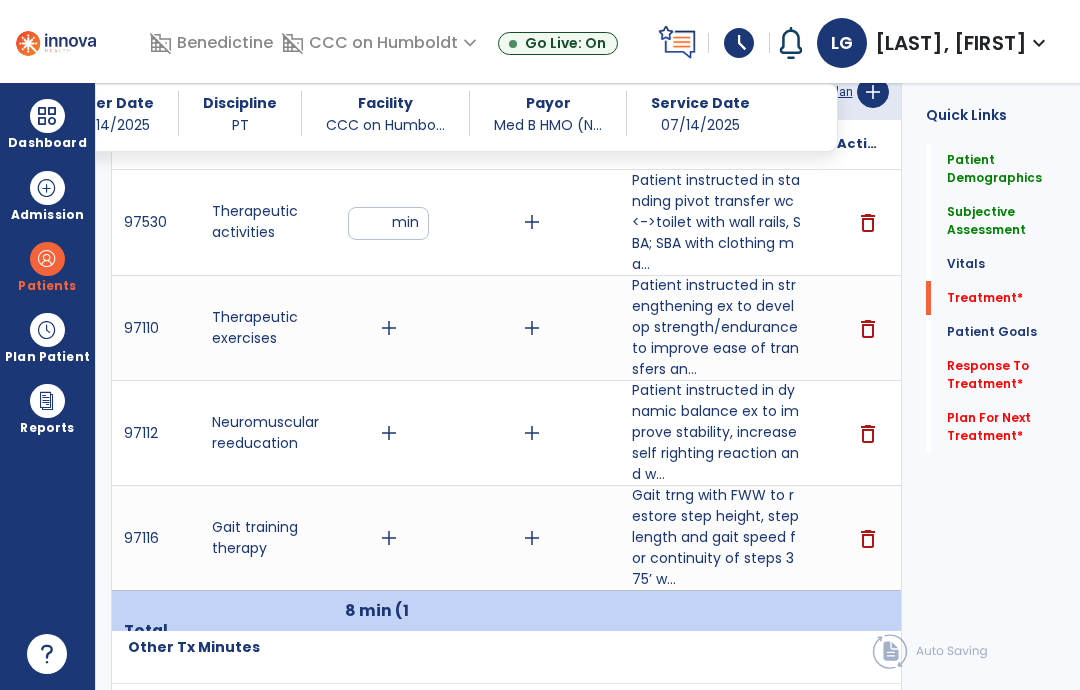 click on "add" at bounding box center [389, 328] 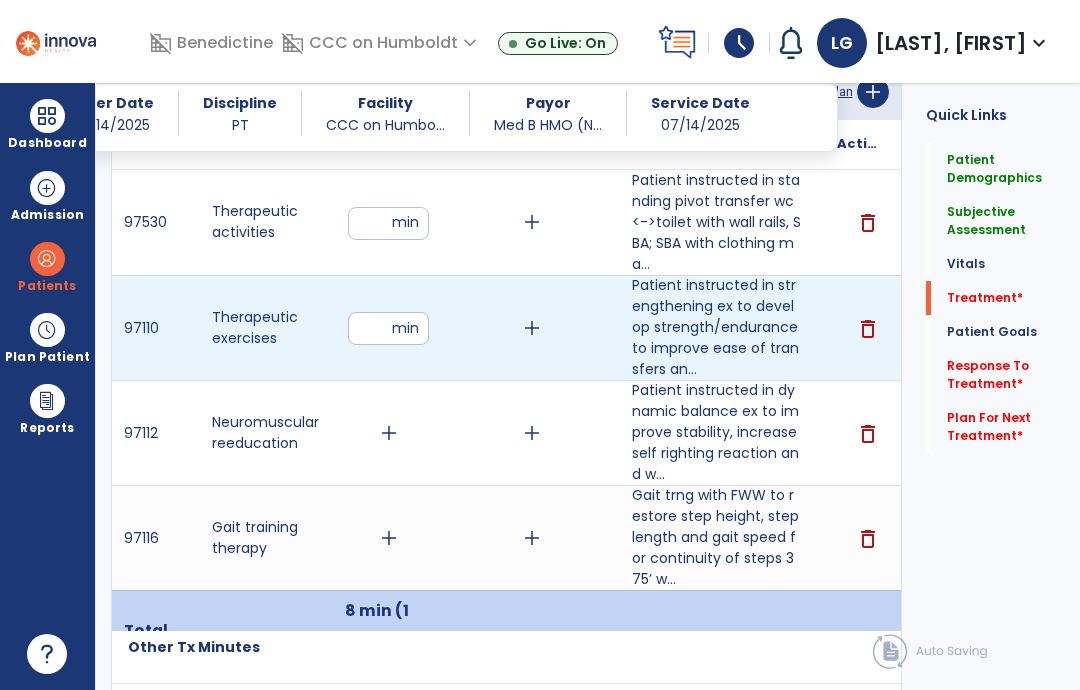 type on "**" 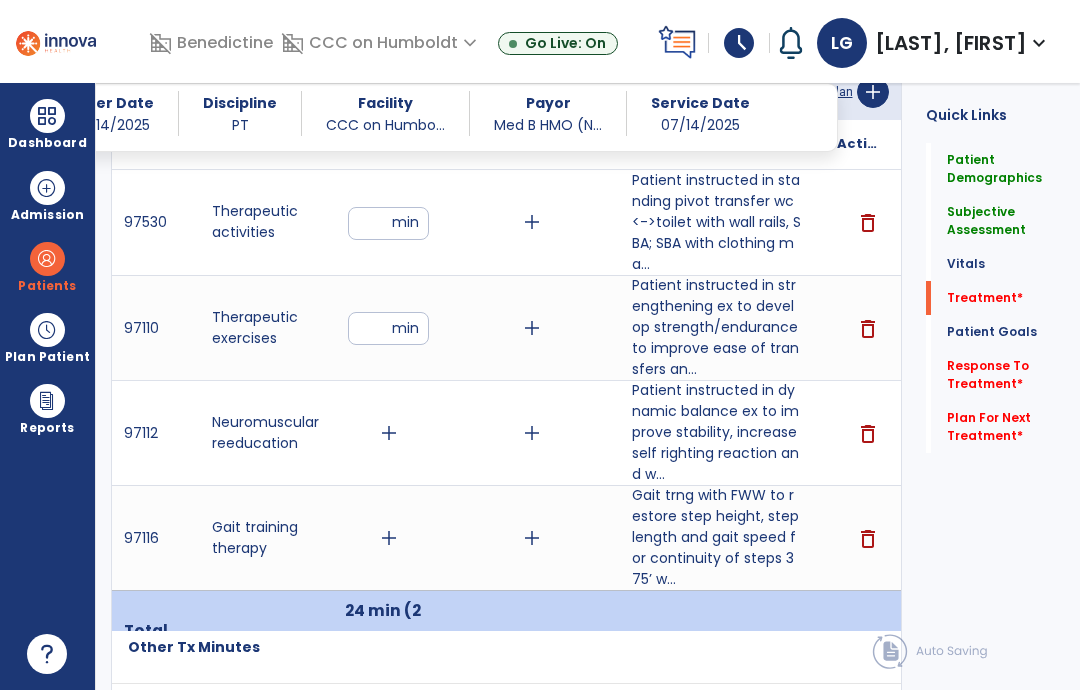 click on "add" at bounding box center [389, 433] 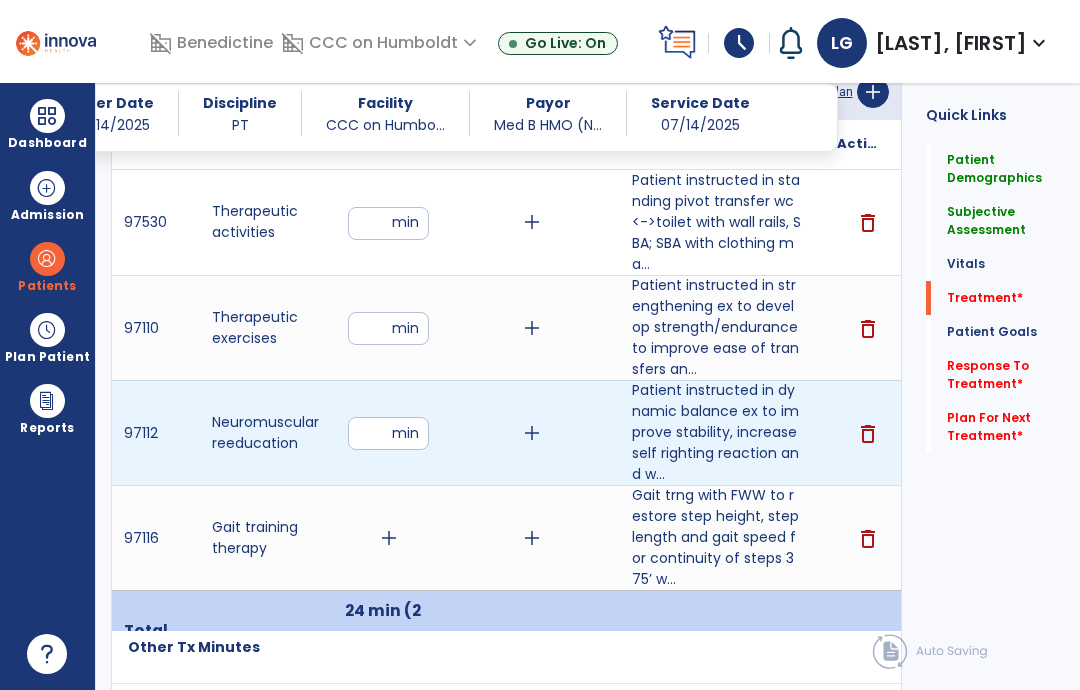 type on "**" 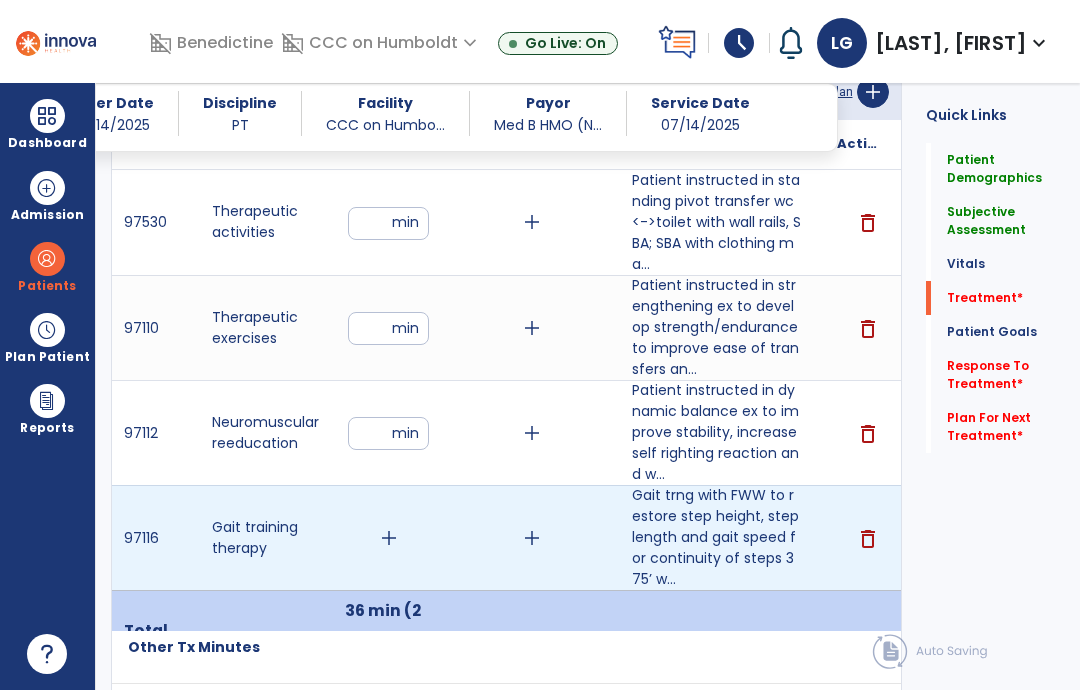 click on "add" at bounding box center [389, 538] 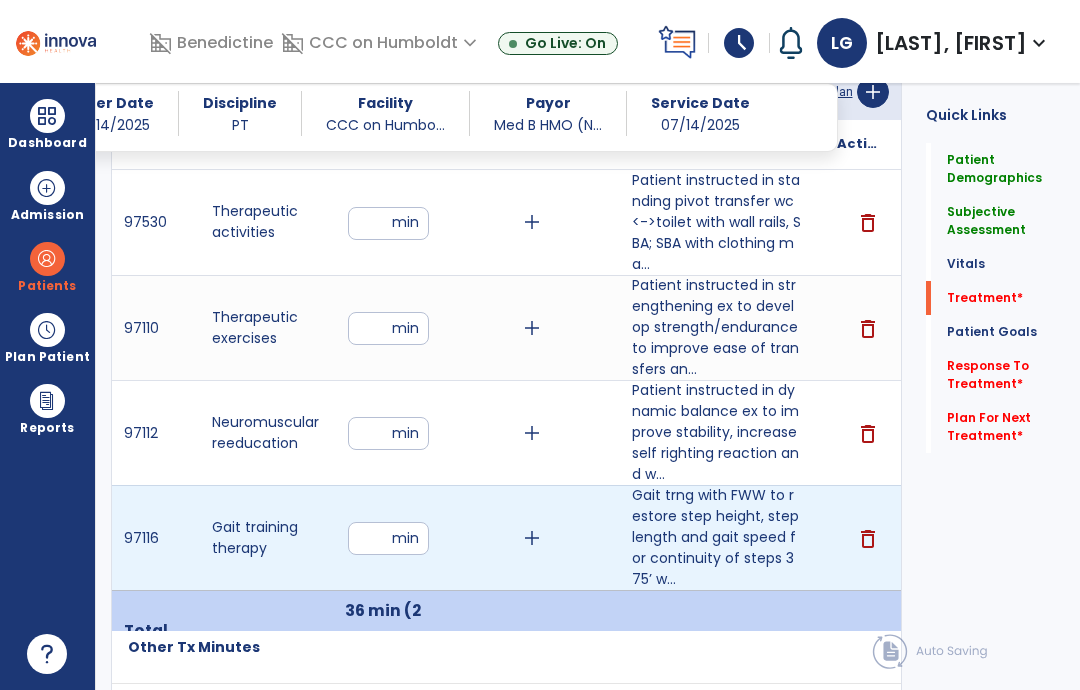 type on "*" 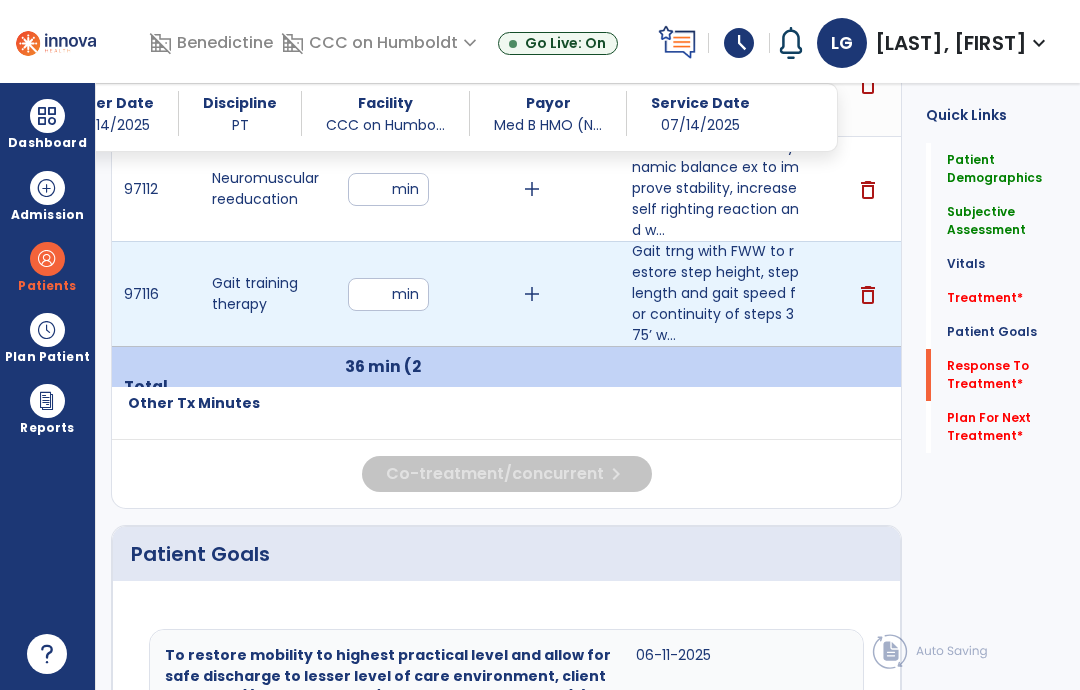 click on "Response To Treatment   *" 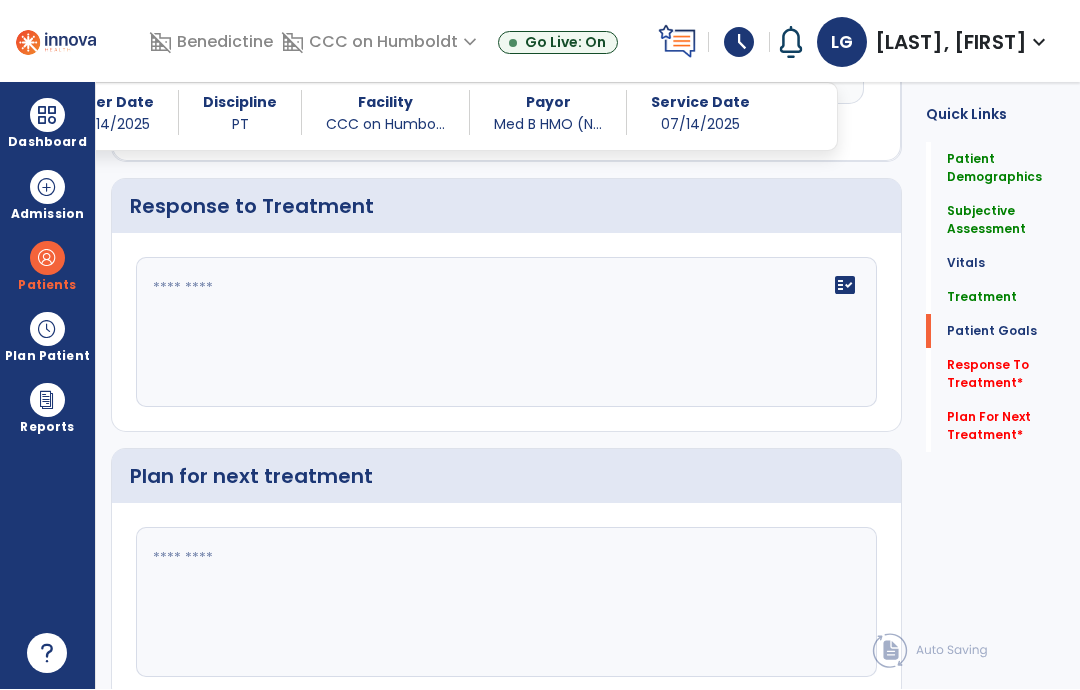 scroll, scrollTop: 4294, scrollLeft: 0, axis: vertical 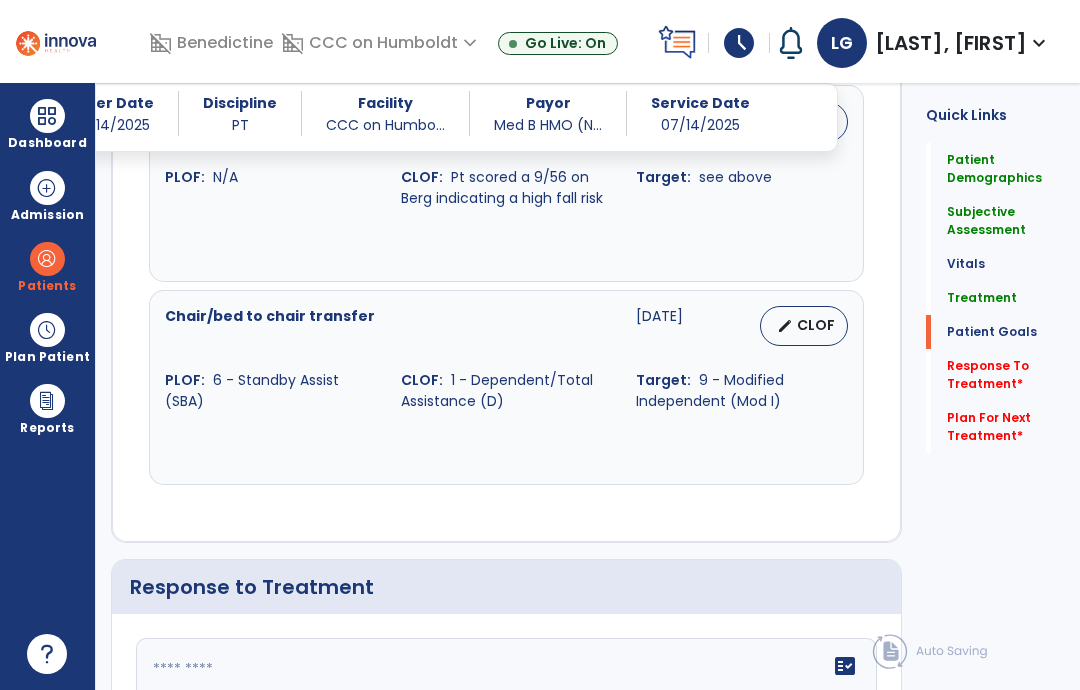 click 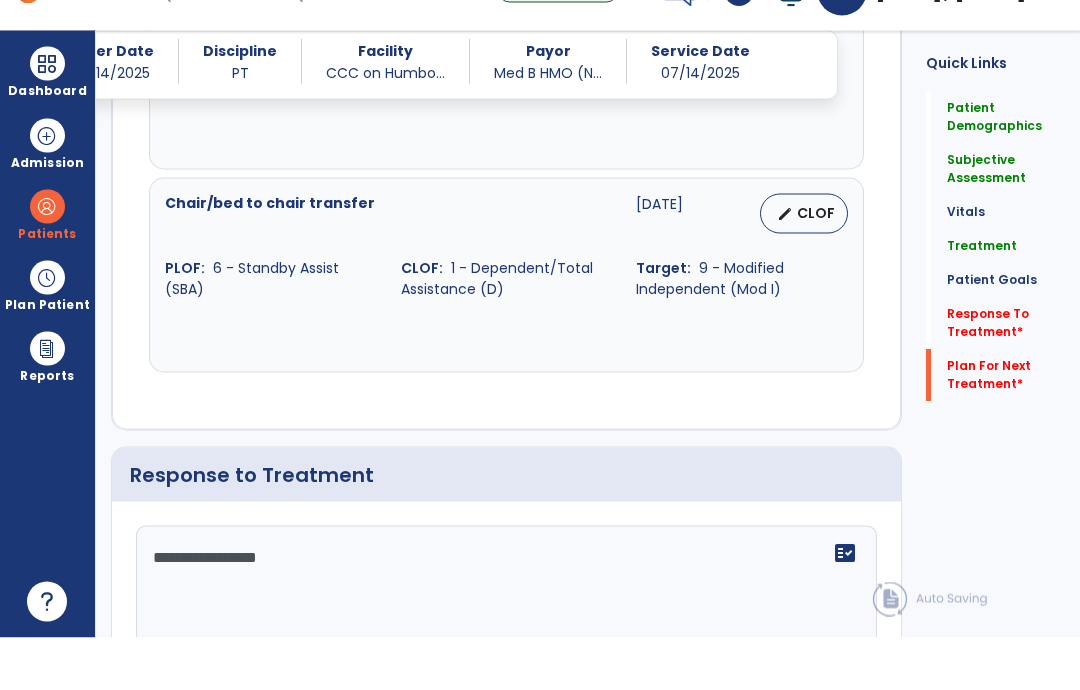 type on "**********" 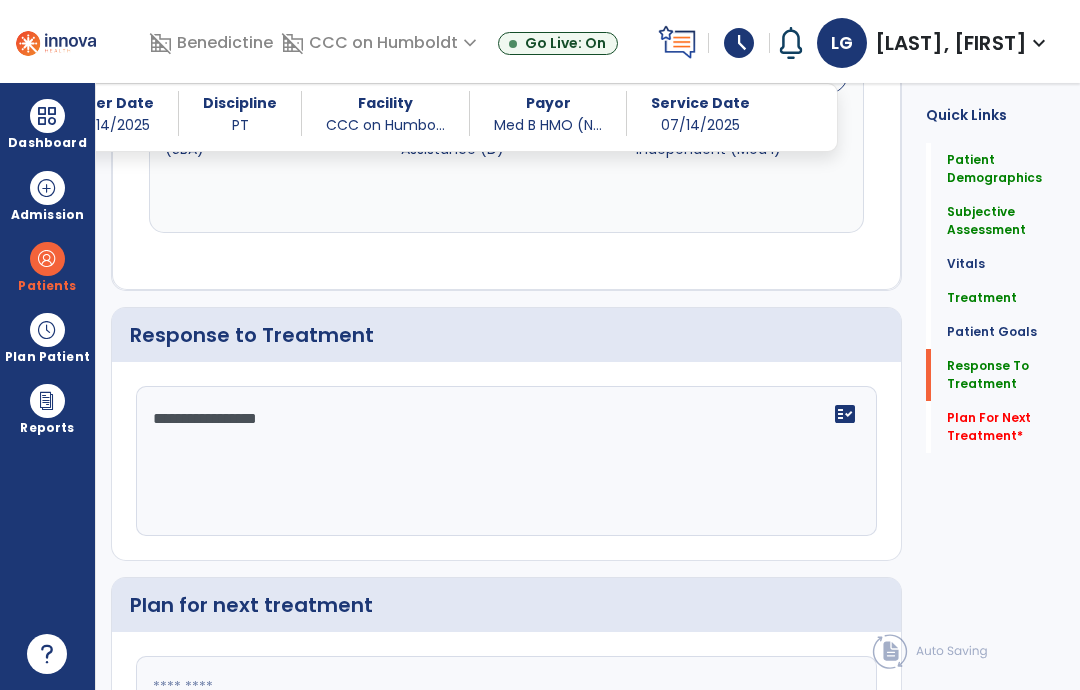 scroll, scrollTop: 4548, scrollLeft: 0, axis: vertical 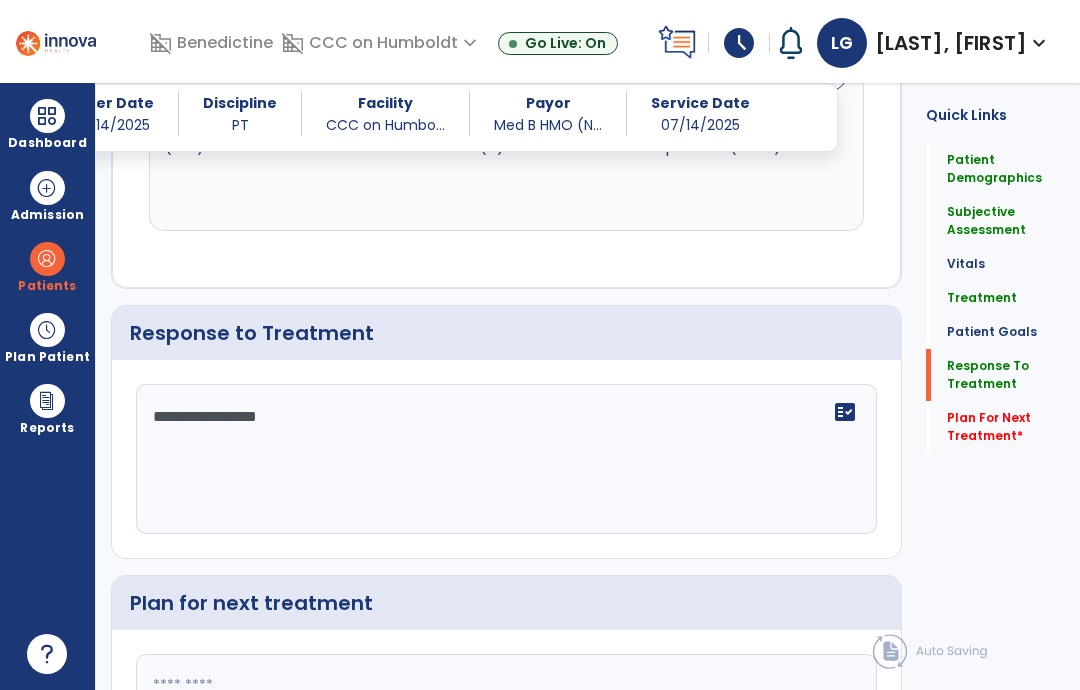 click 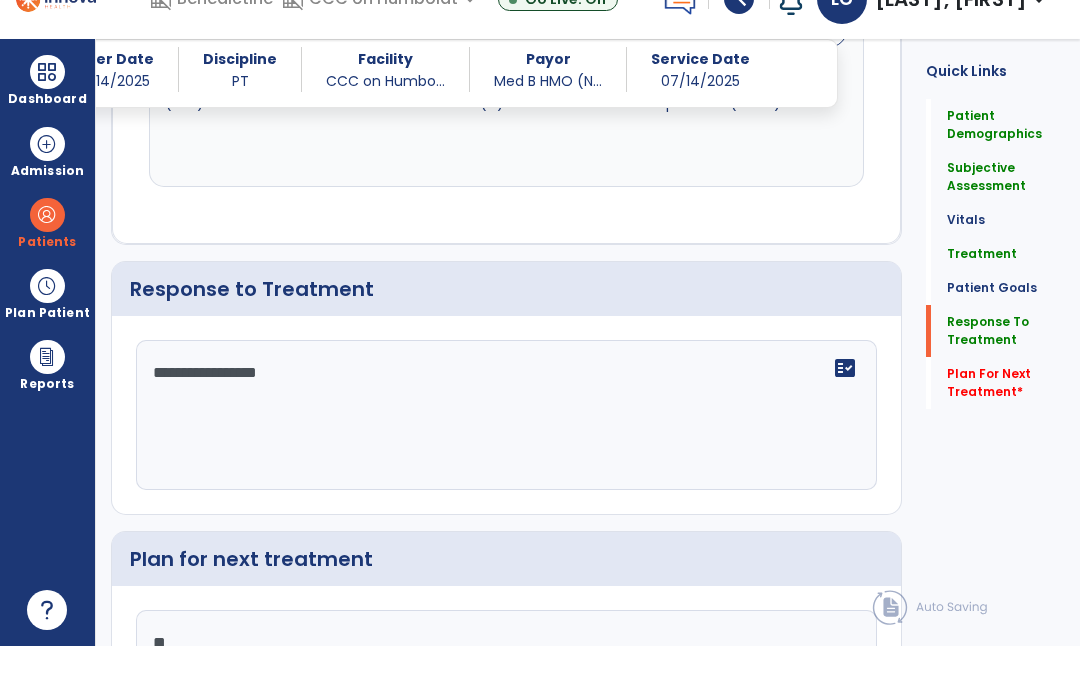 type on "*" 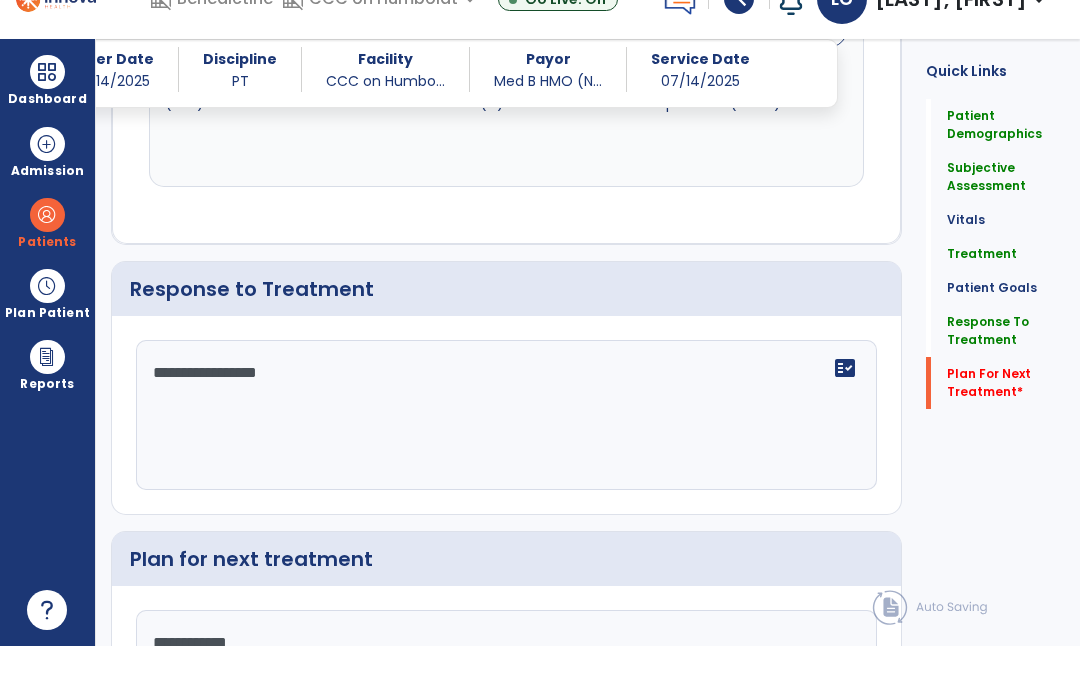 type on "**********" 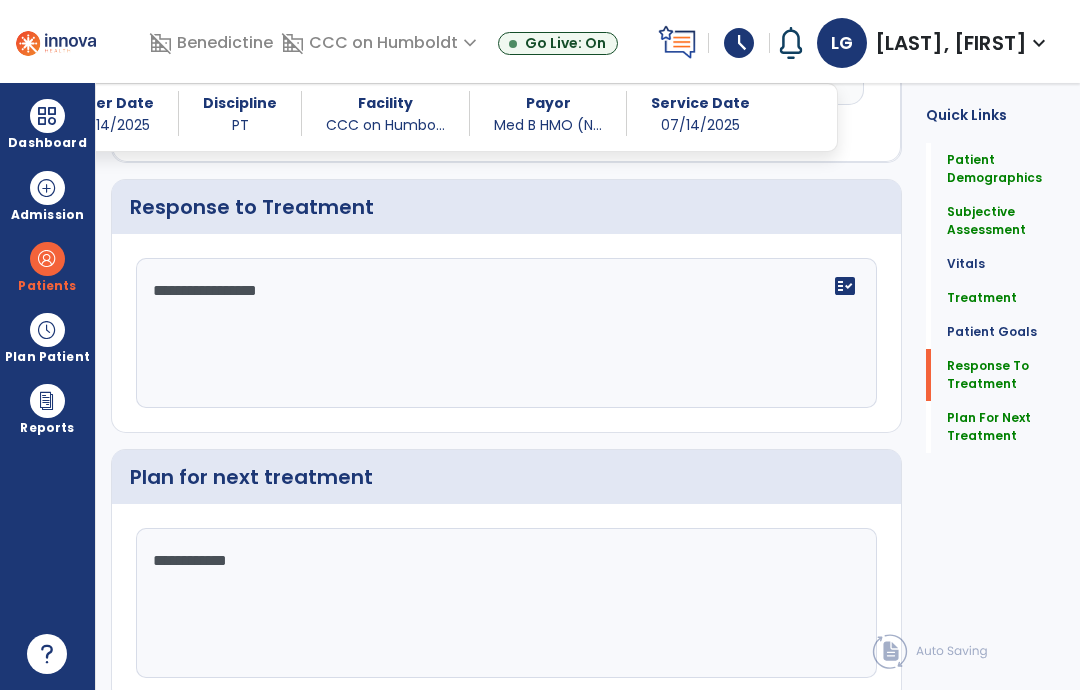 scroll, scrollTop: 4674, scrollLeft: 0, axis: vertical 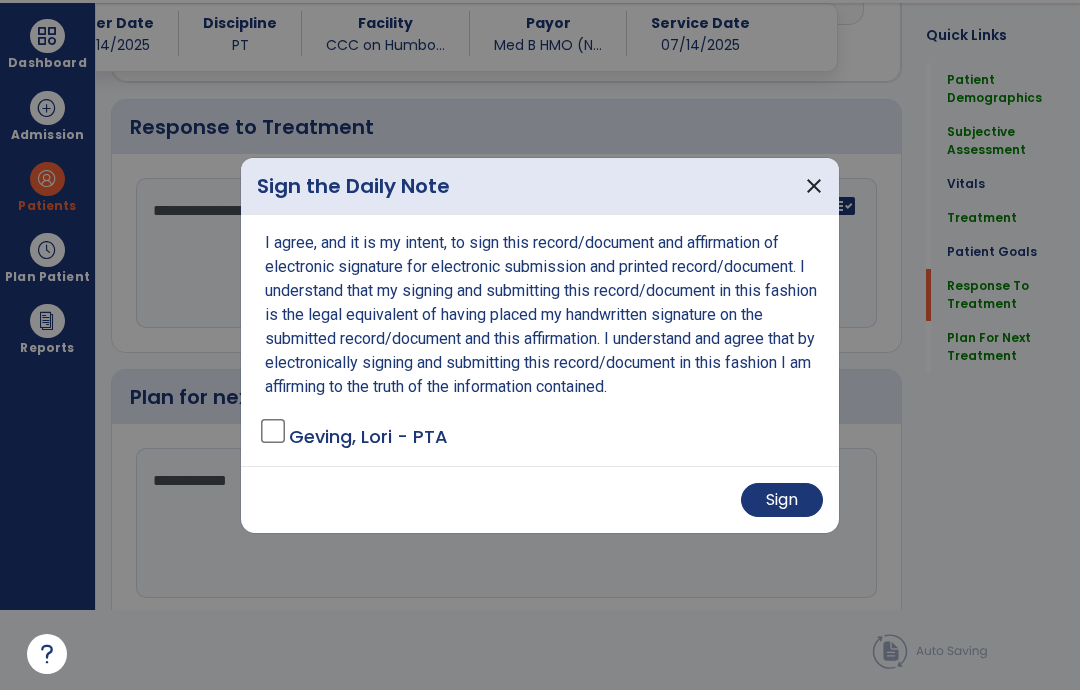 click on "Sign" at bounding box center (782, 500) 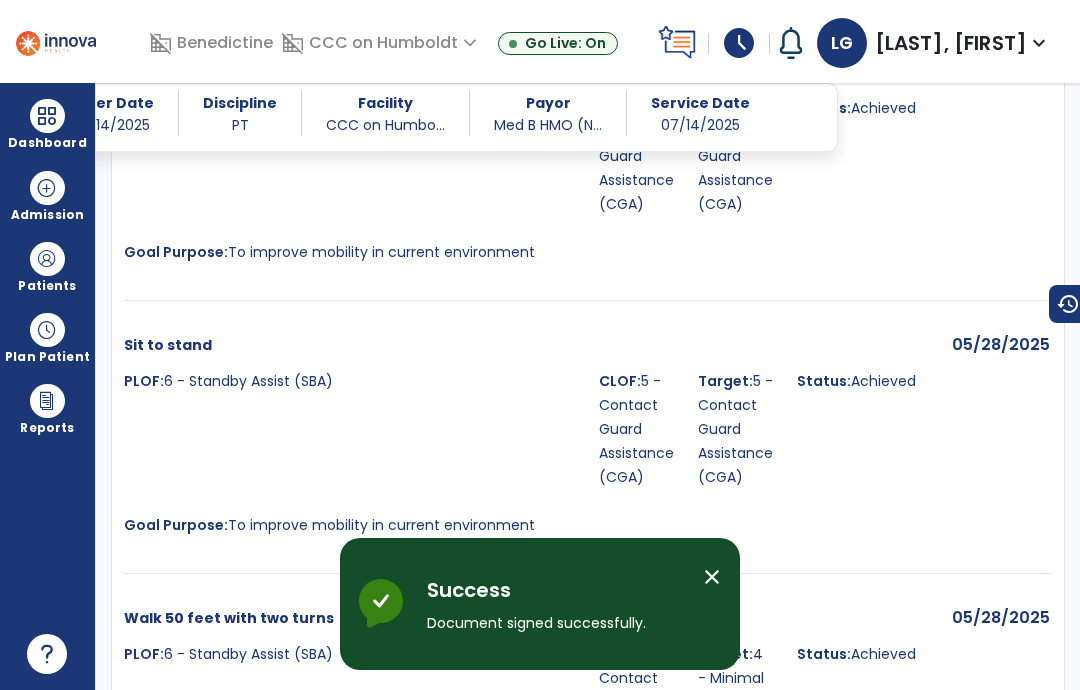 scroll, scrollTop: 80, scrollLeft: 0, axis: vertical 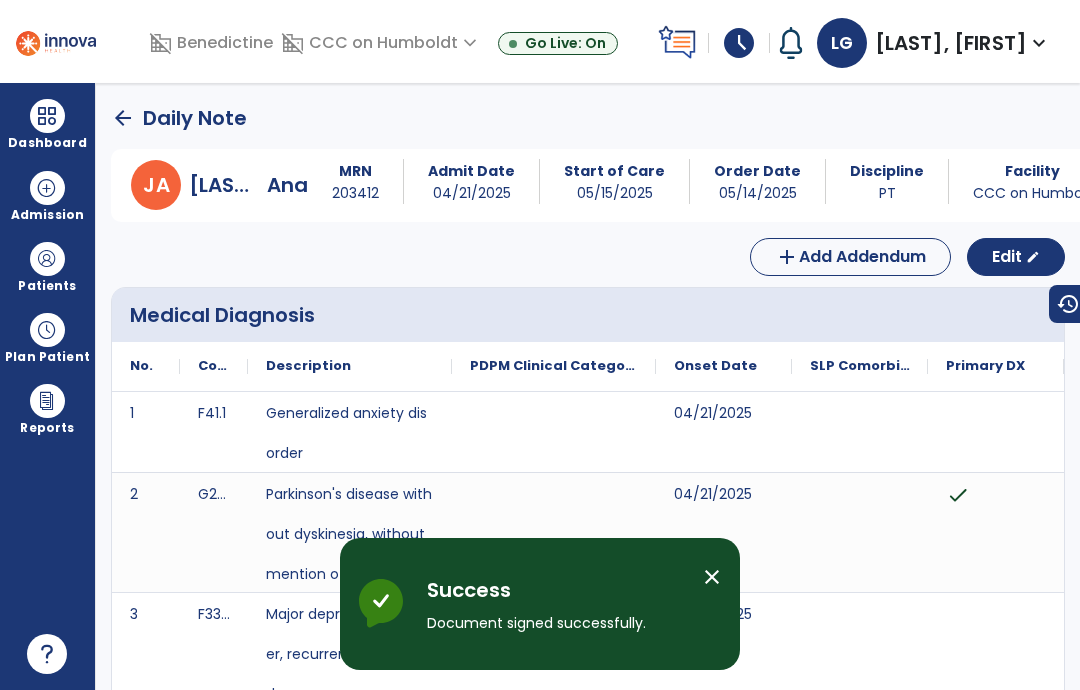 click at bounding box center (47, 116) 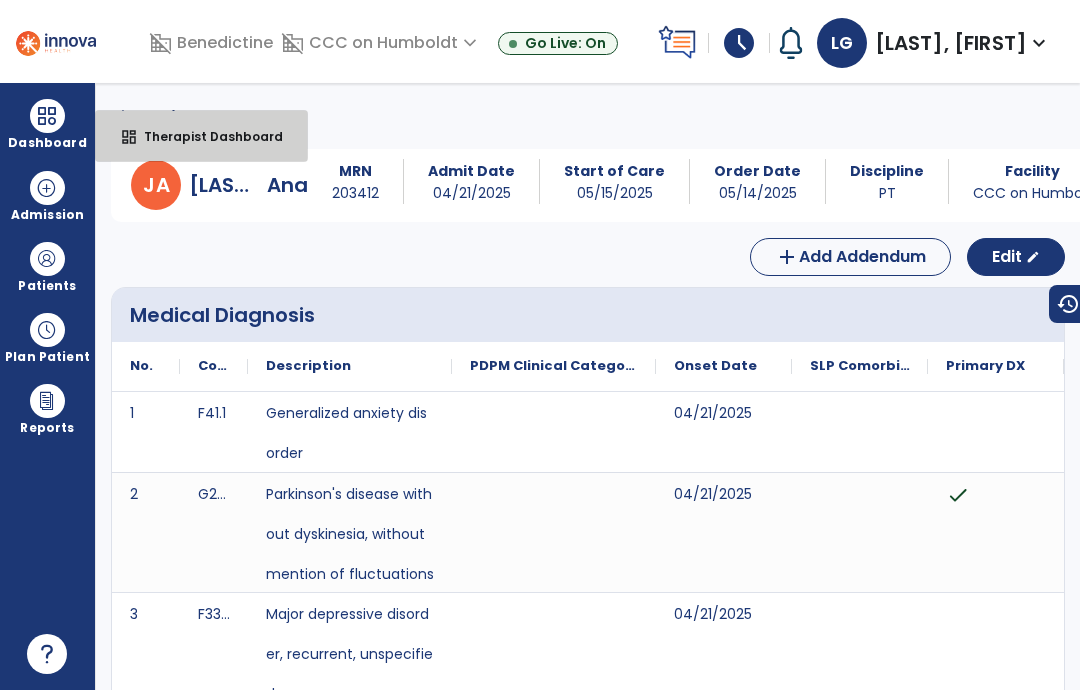click on "Therapist Dashboard" at bounding box center [205, 136] 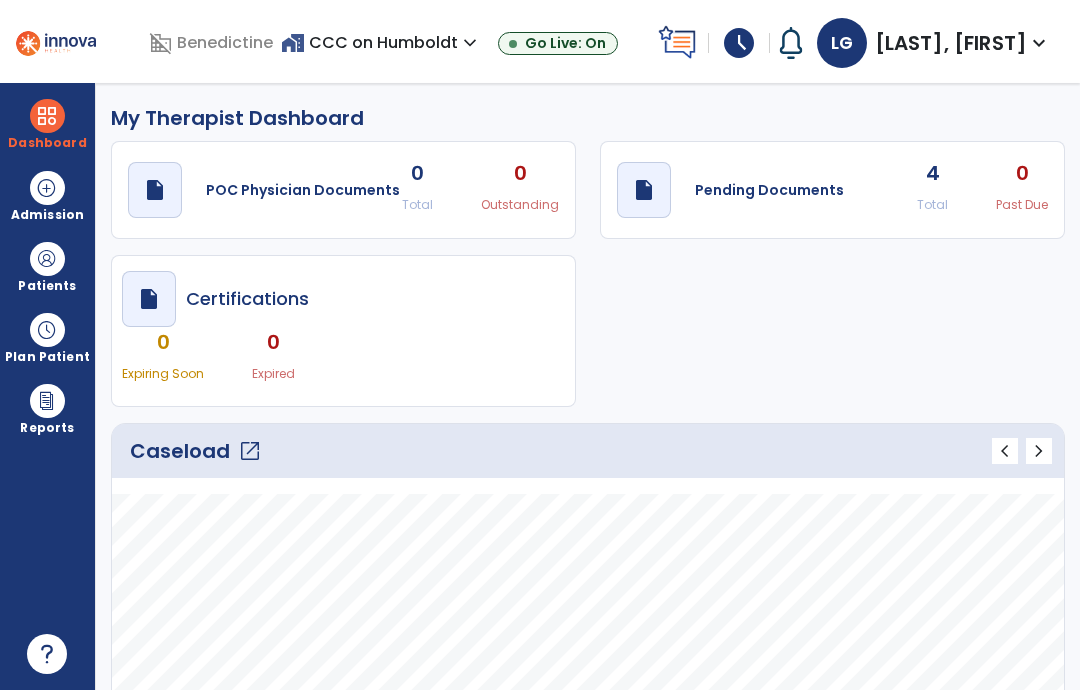 click on "open_in_new" 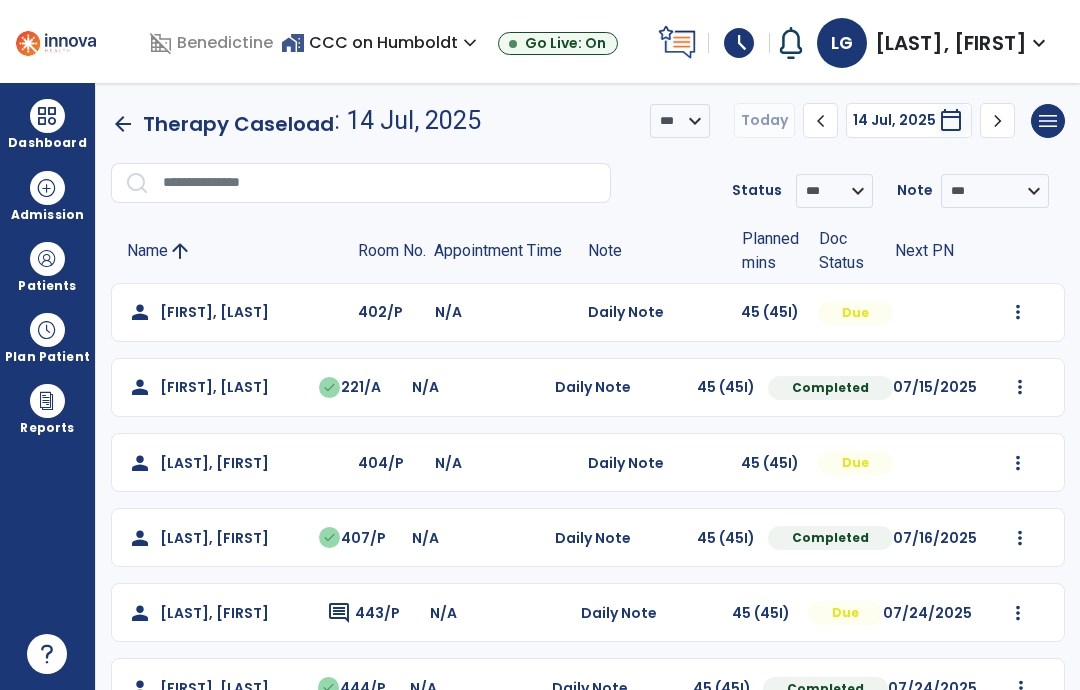 click at bounding box center (1018, 312) 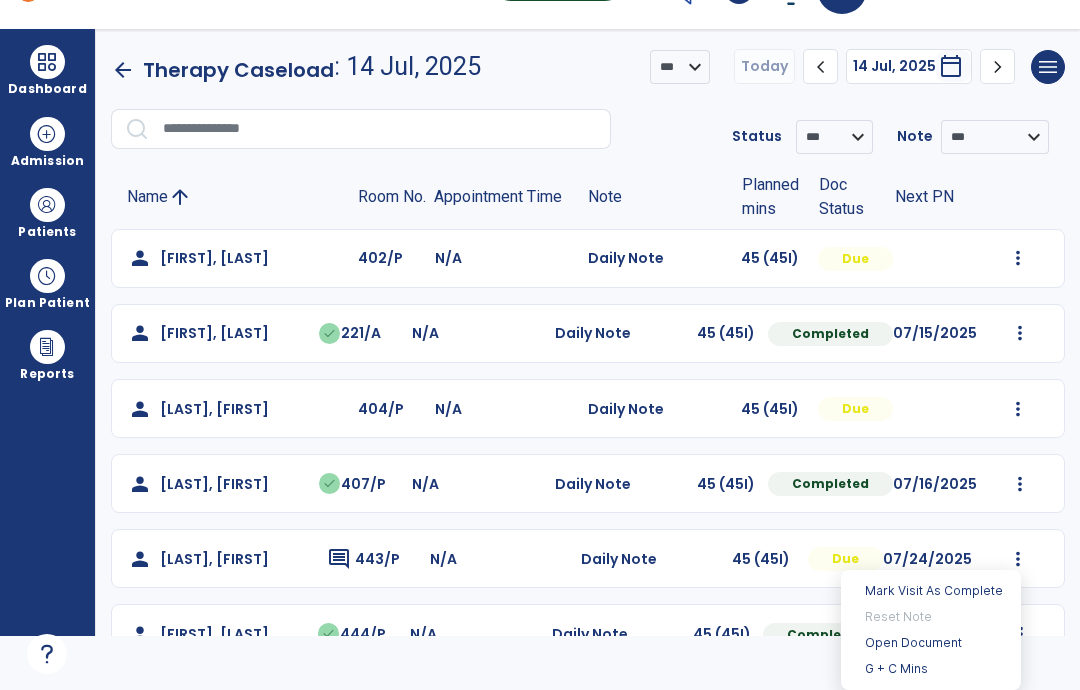 click on "Open Document" at bounding box center [931, 643] 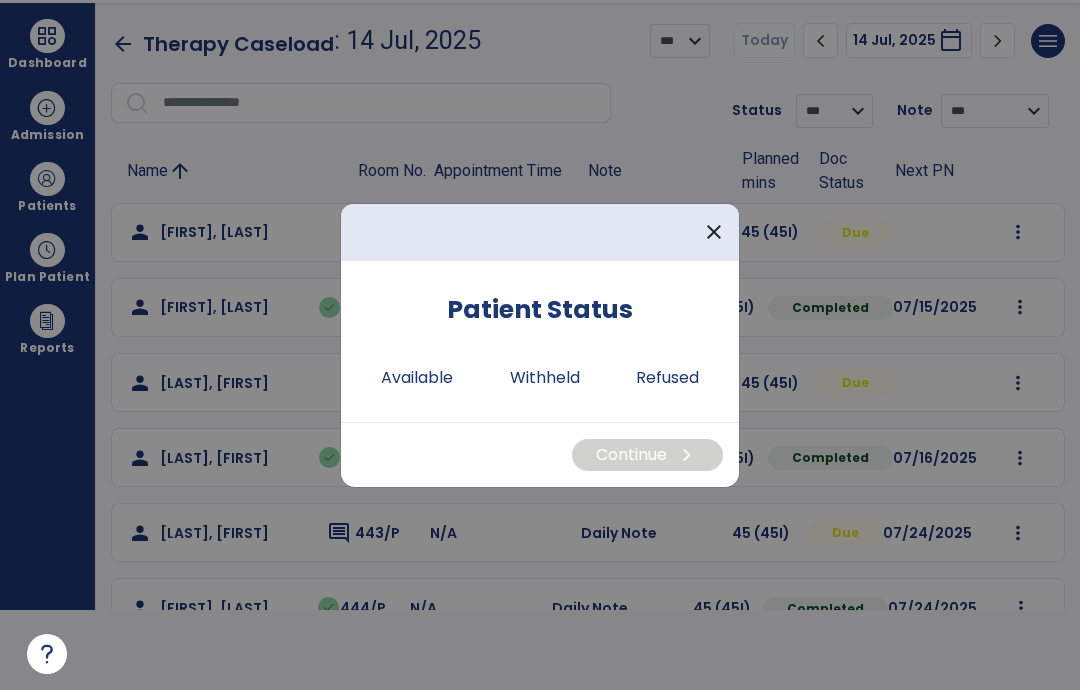 scroll, scrollTop: 0, scrollLeft: 0, axis: both 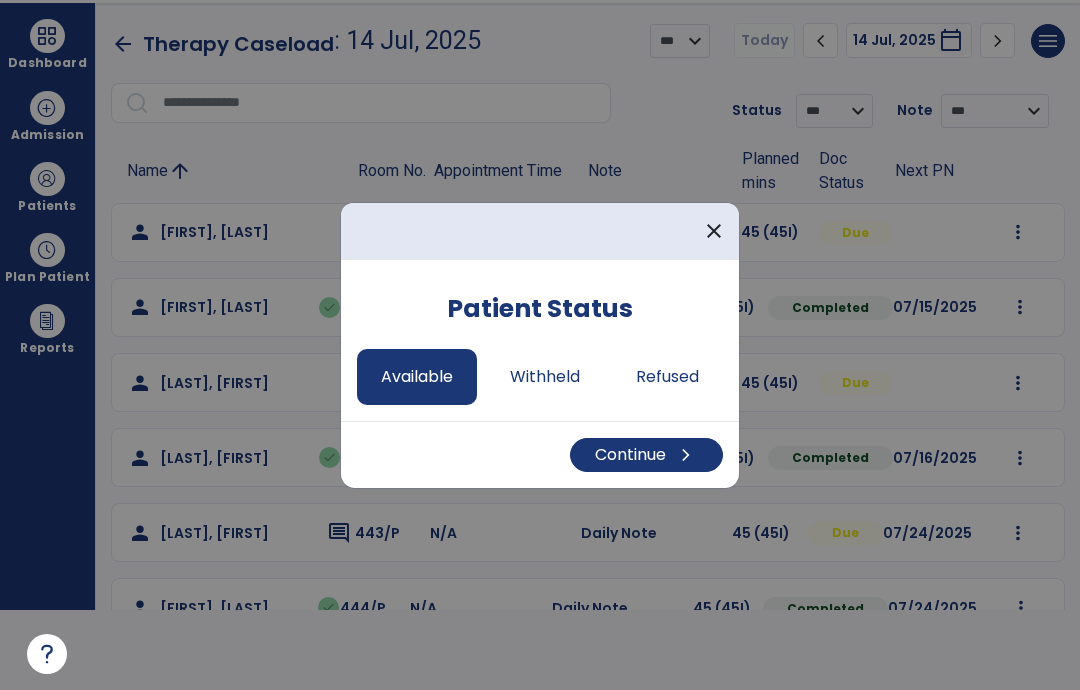 click on "Continue   chevron_right" at bounding box center [646, 455] 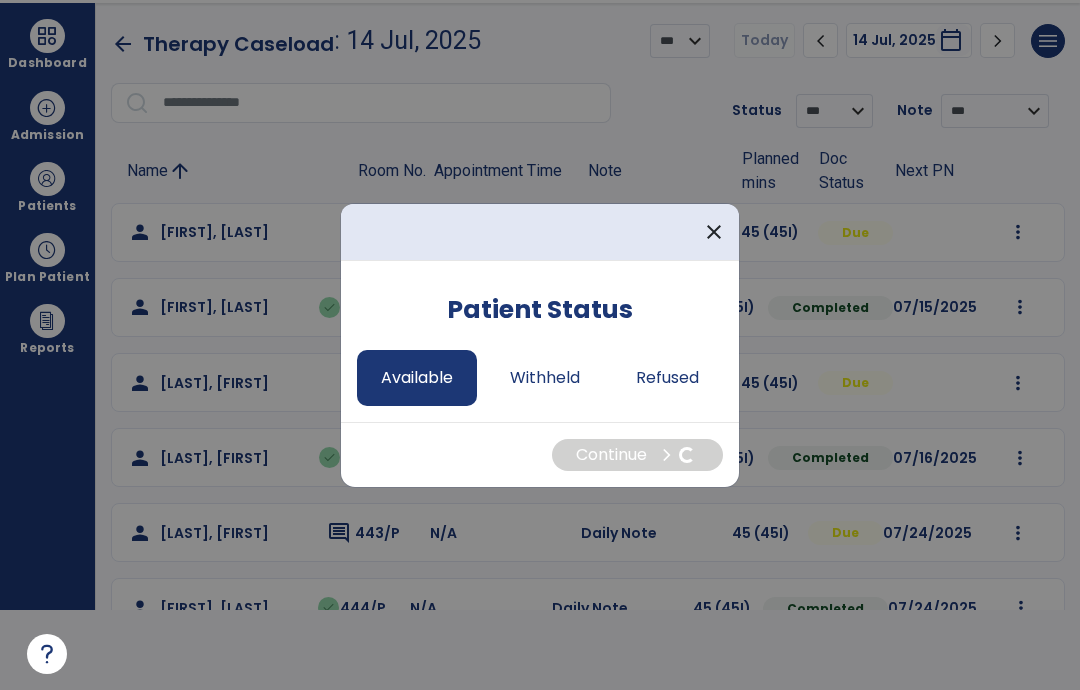 select on "*" 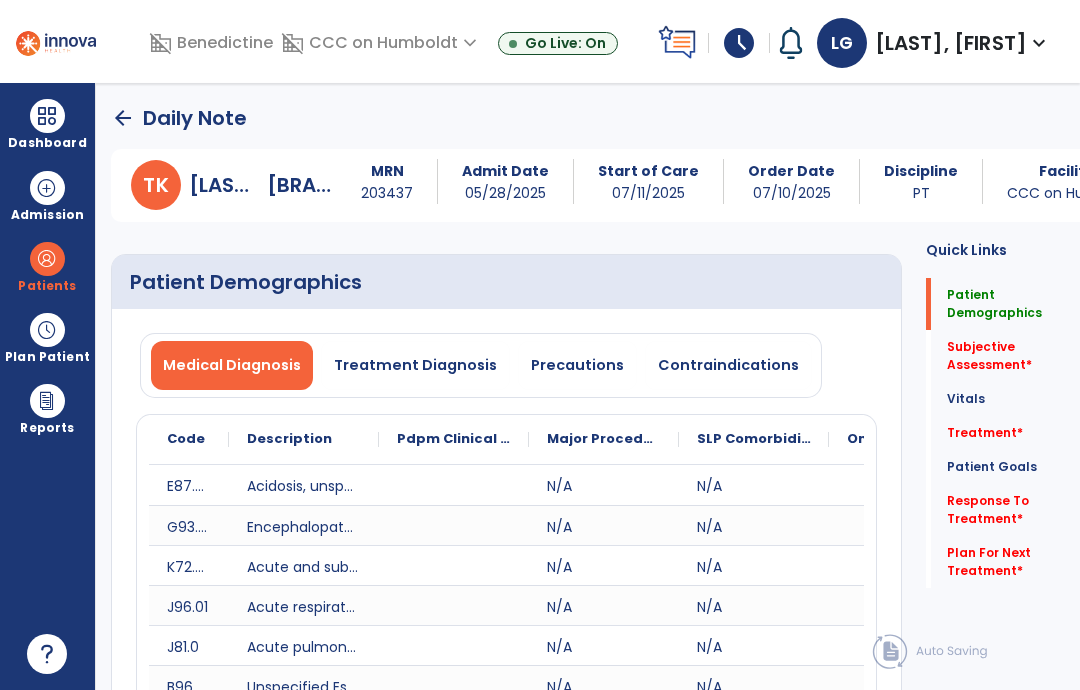 scroll, scrollTop: 80, scrollLeft: 0, axis: vertical 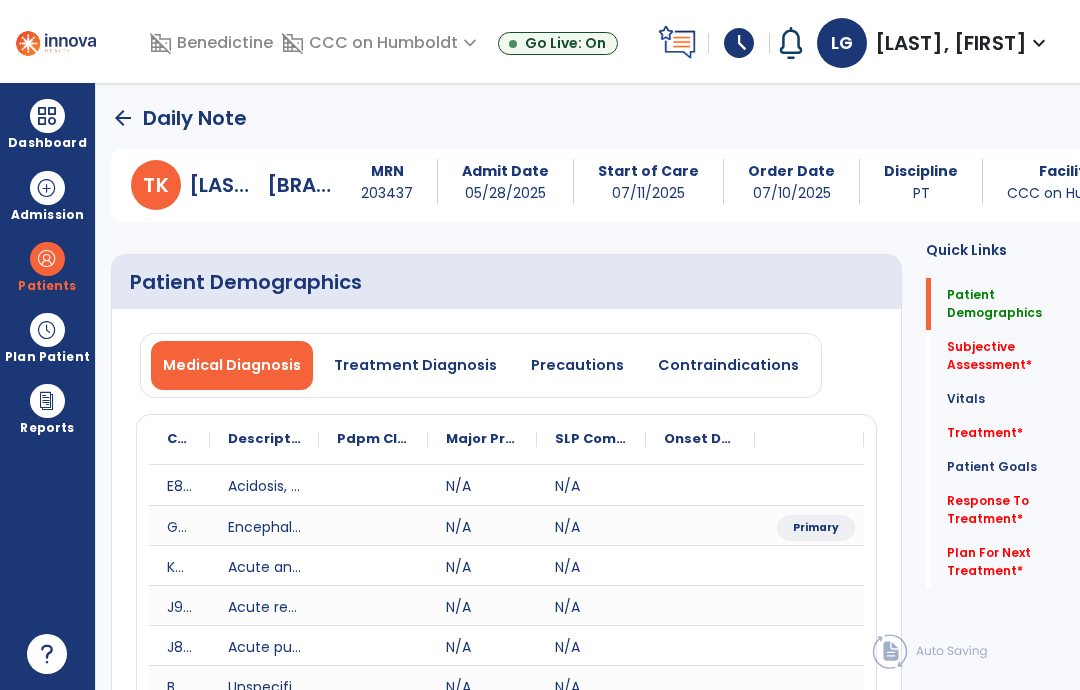 click on "Precautions" at bounding box center [577, 365] 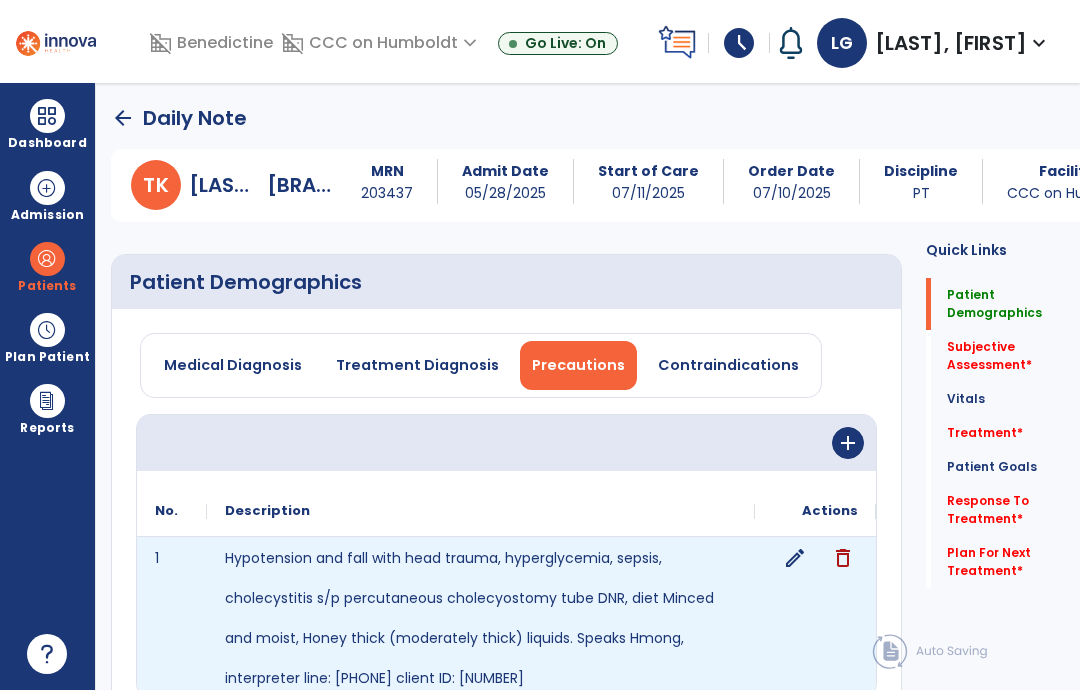 click on "edit" 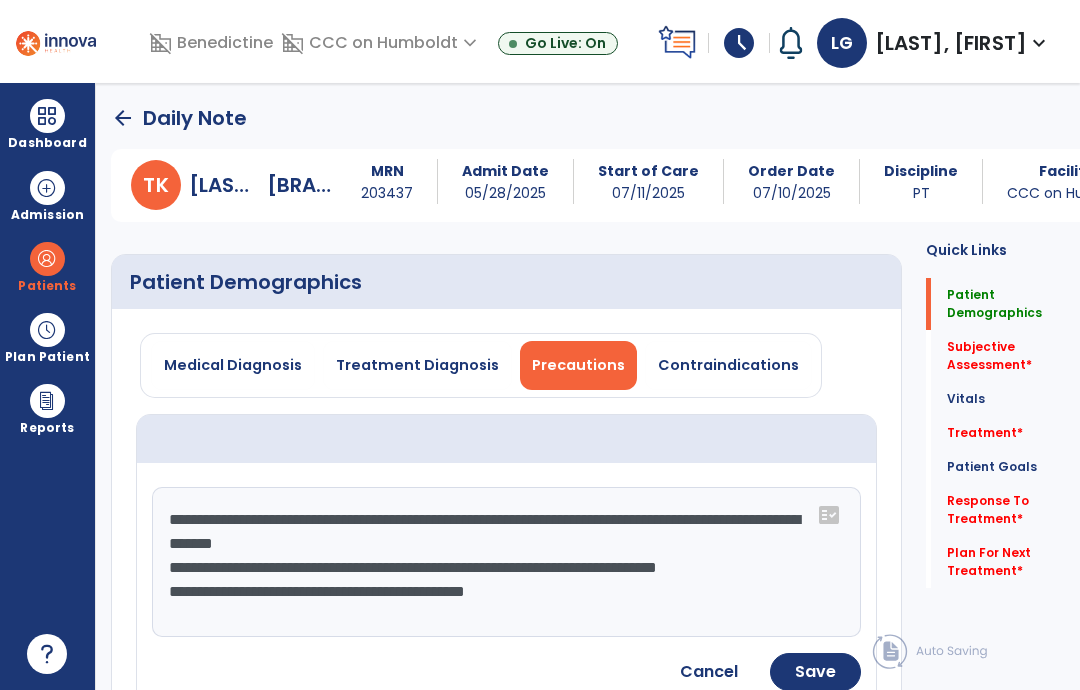 click on "**********" 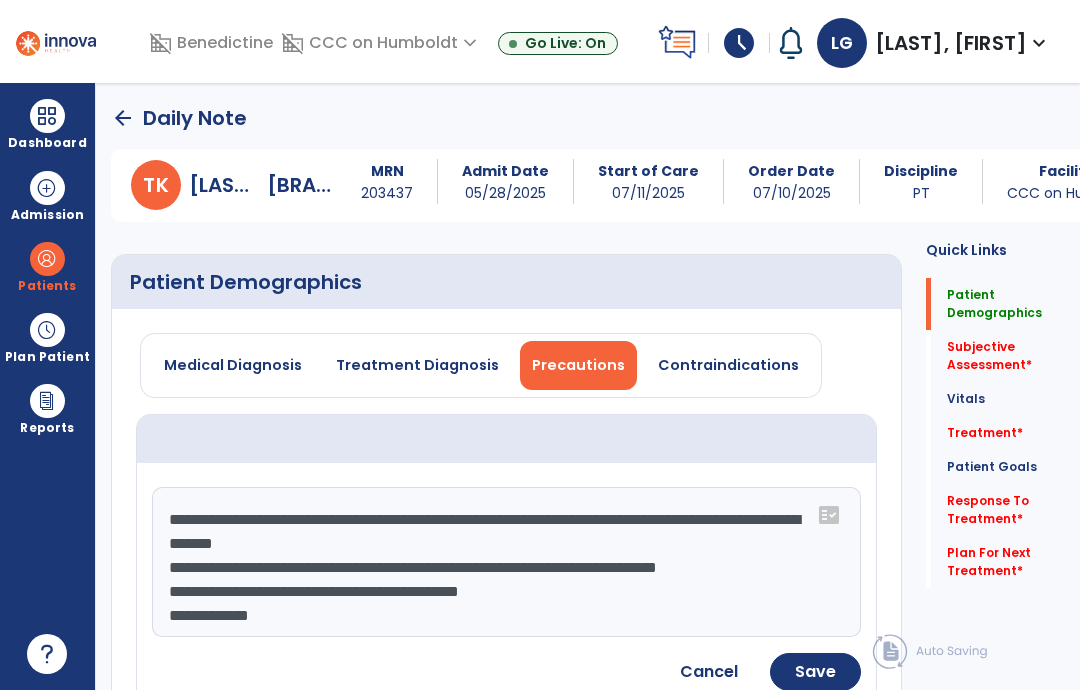 type on "**********" 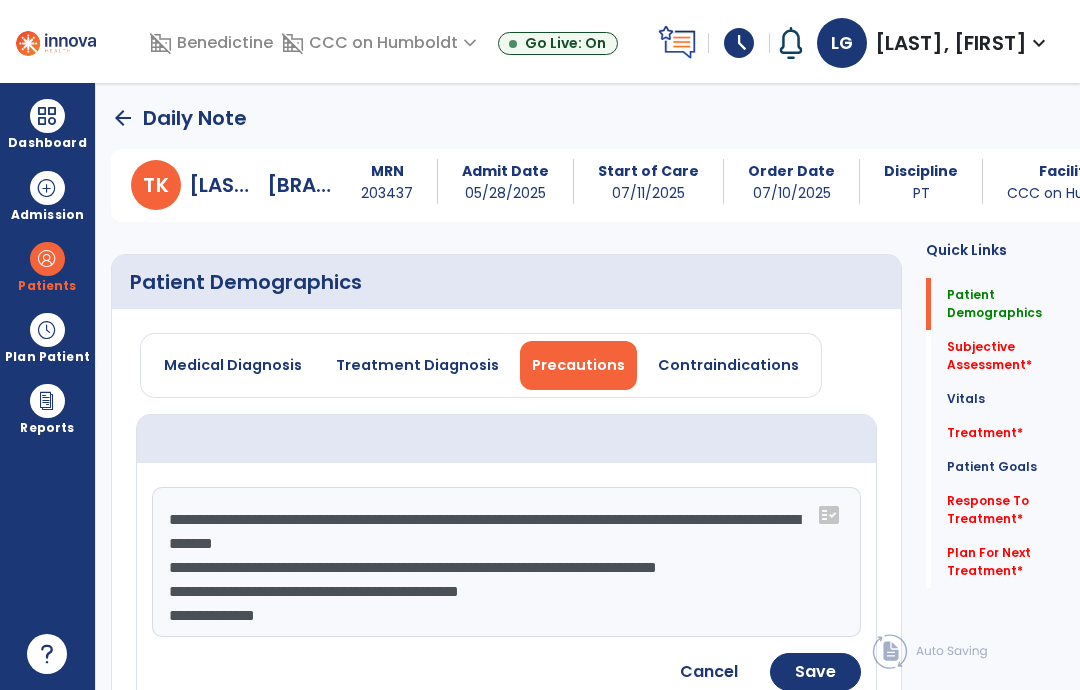 scroll, scrollTop: 90, scrollLeft: 0, axis: vertical 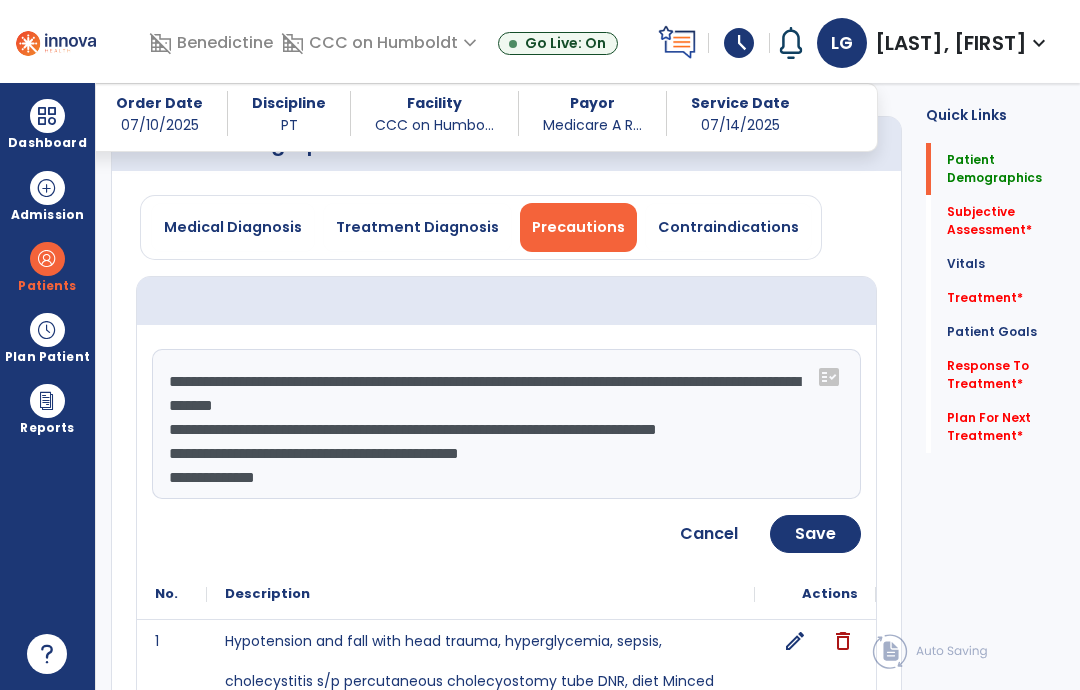 click on "Save" 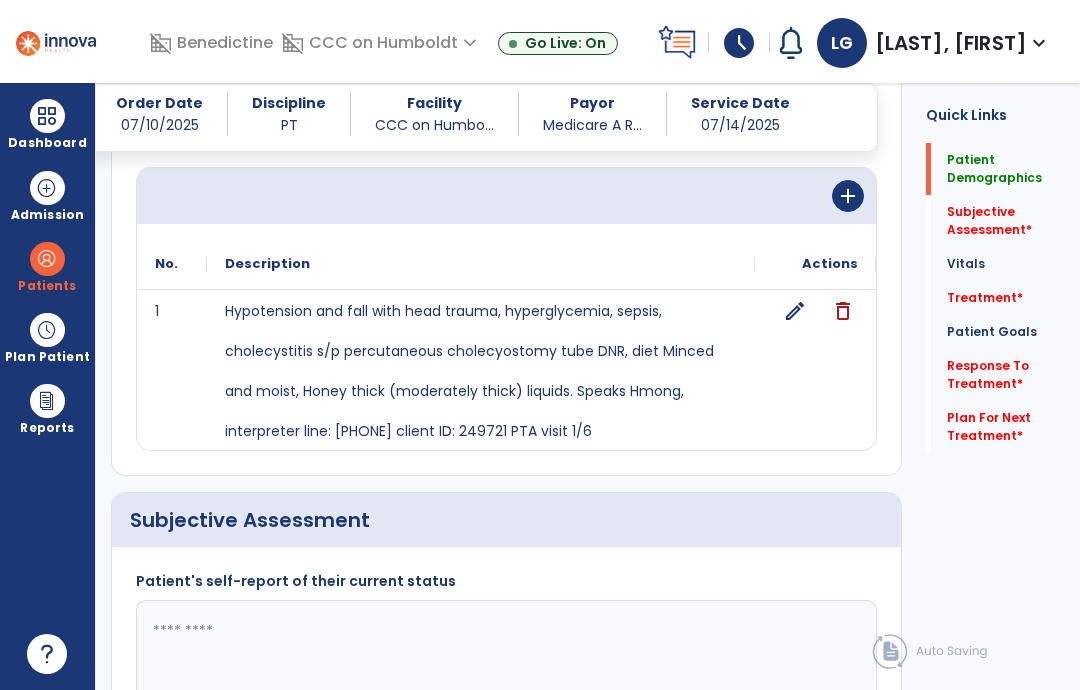 scroll, scrollTop: 280, scrollLeft: 0, axis: vertical 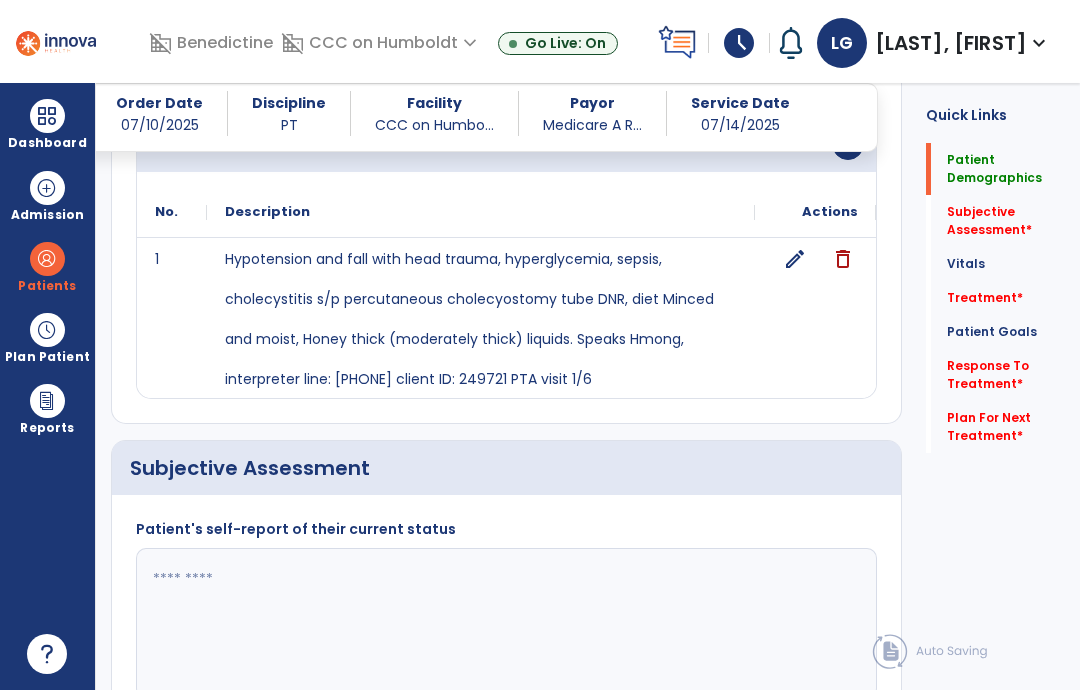 click 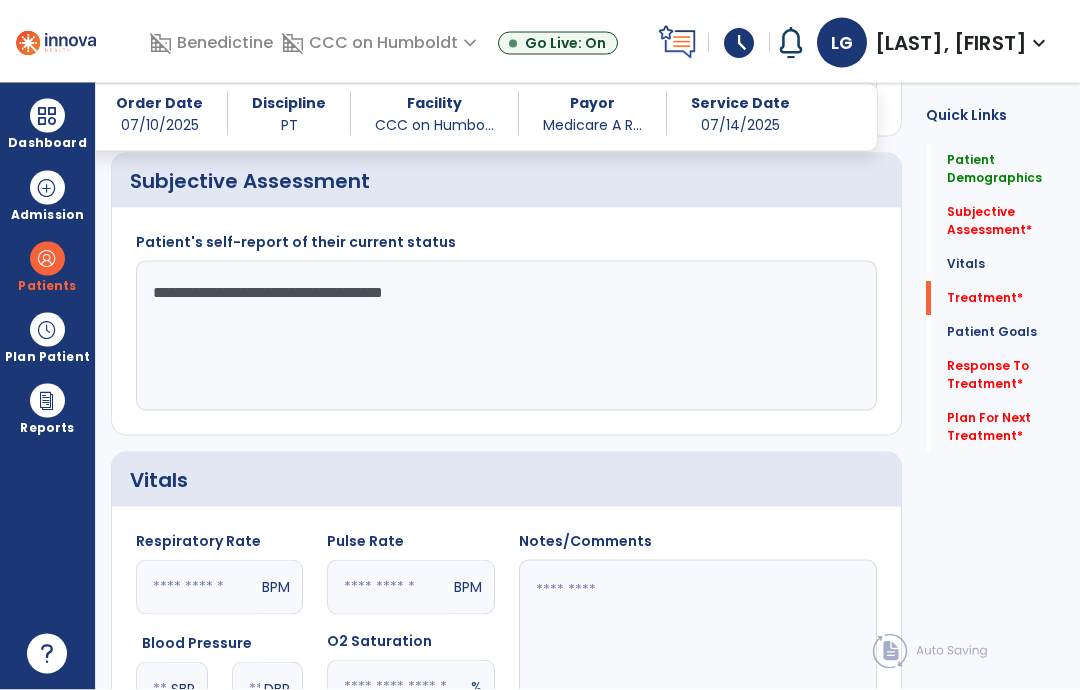 type on "**********" 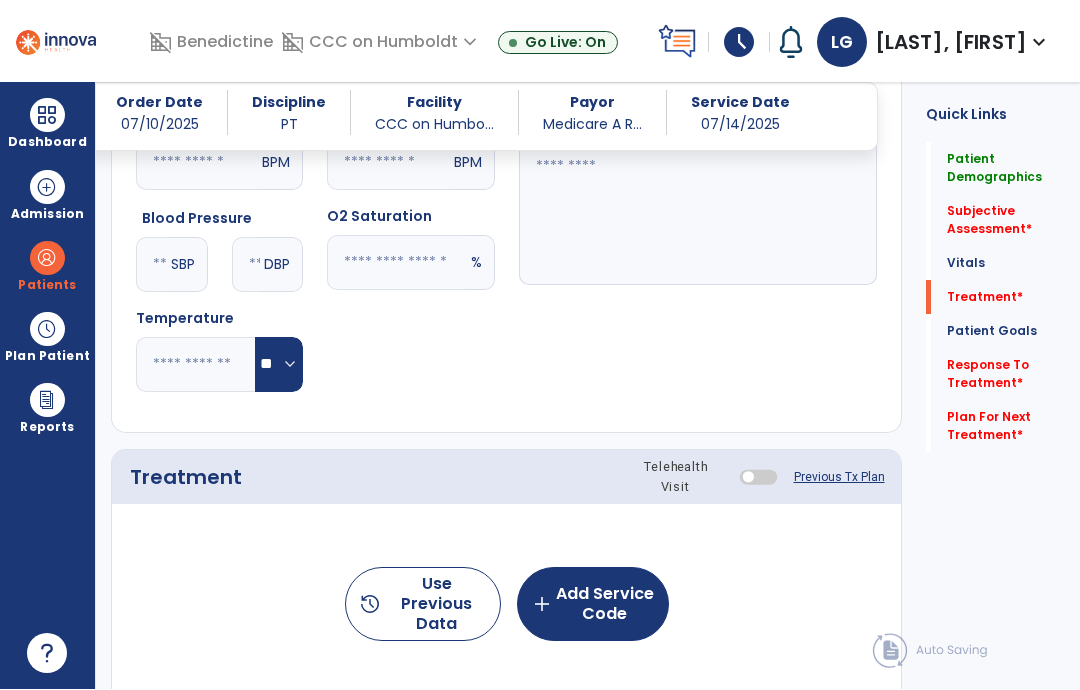 scroll, scrollTop: 1144, scrollLeft: 0, axis: vertical 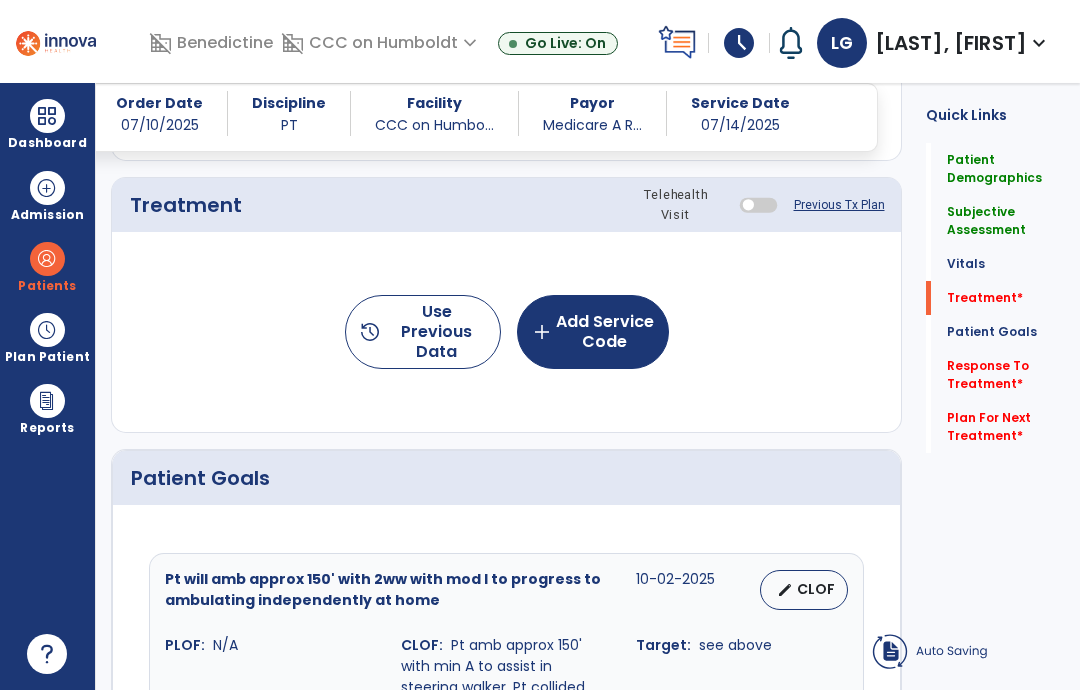 click on "add  Add Service Code" 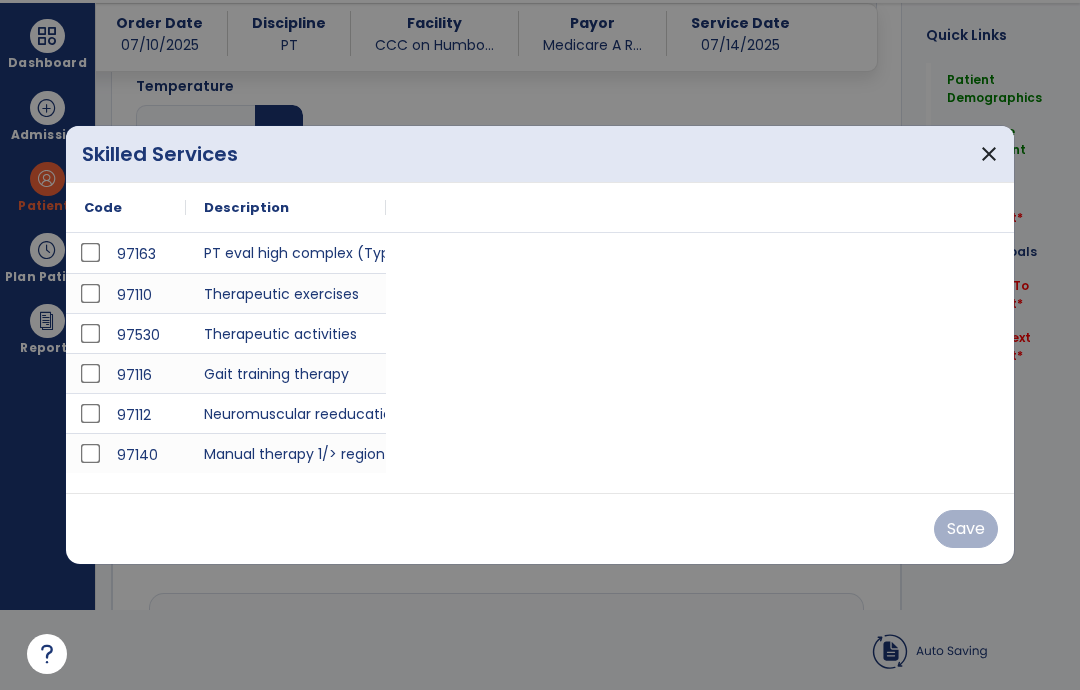scroll, scrollTop: 0, scrollLeft: 0, axis: both 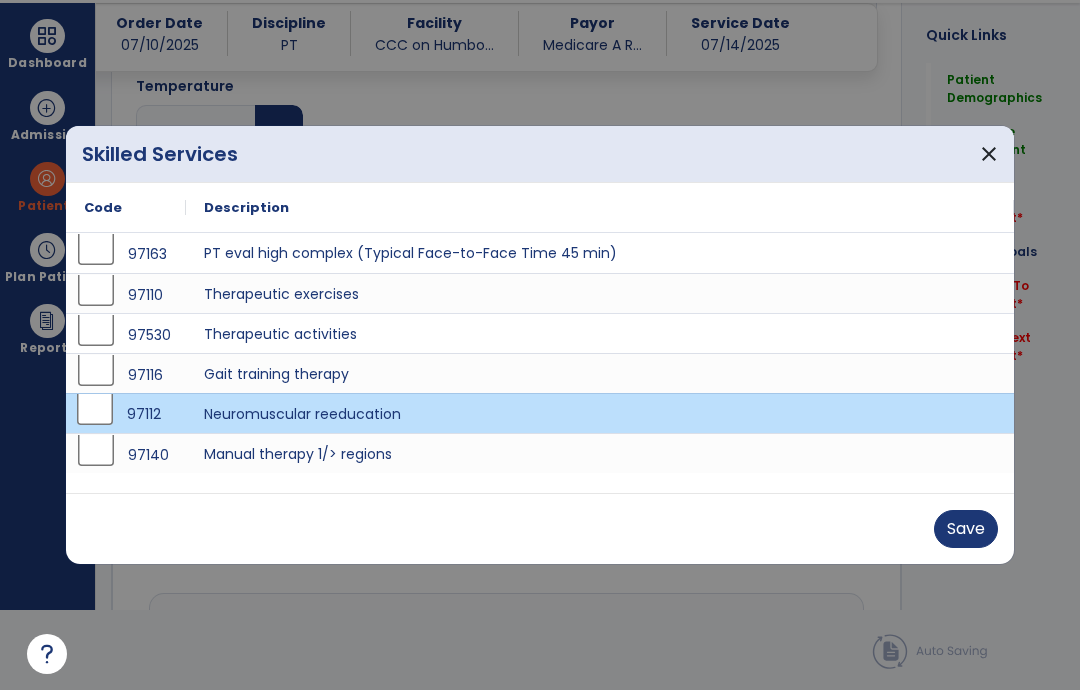 click on "Save" at bounding box center [966, 529] 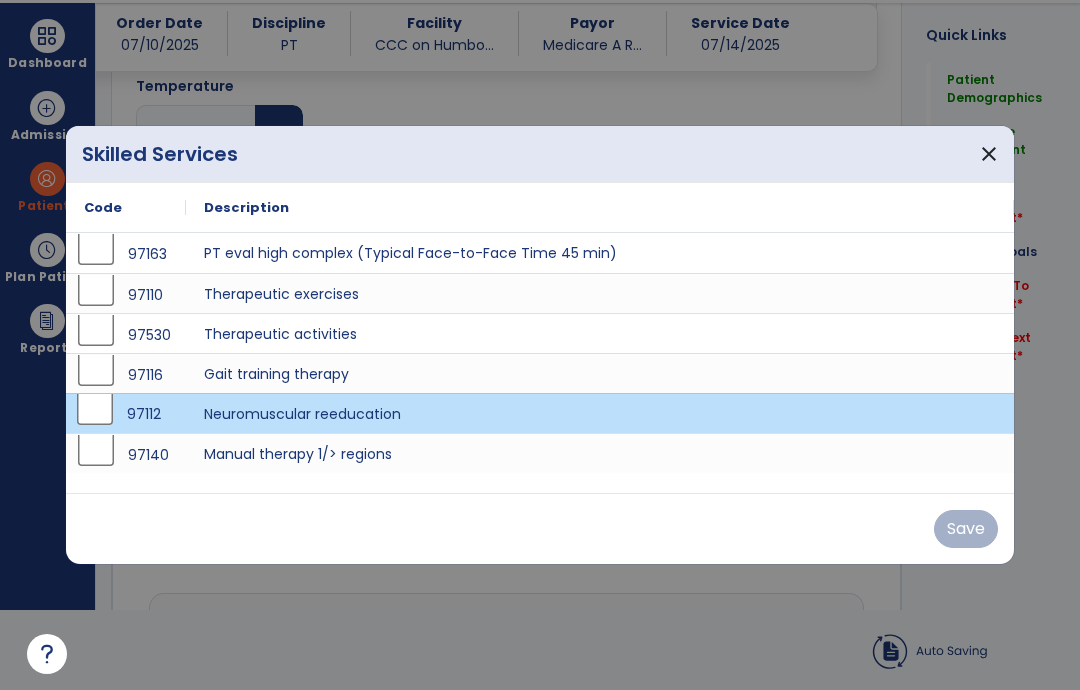 scroll, scrollTop: 80, scrollLeft: 0, axis: vertical 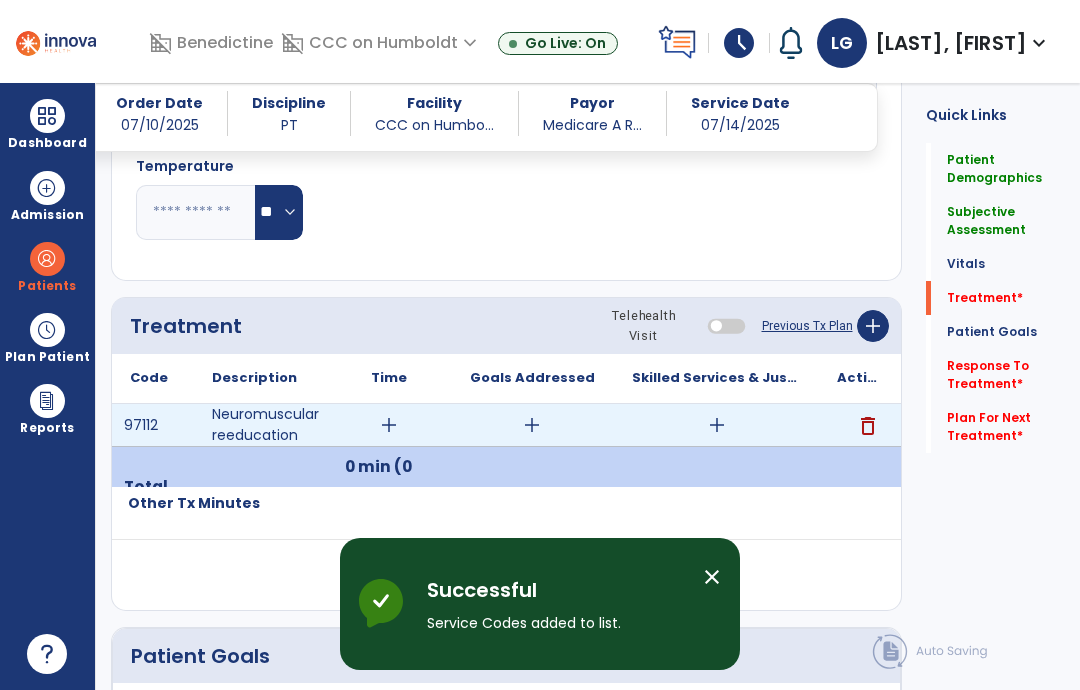 click on "add" at bounding box center [716, 425] 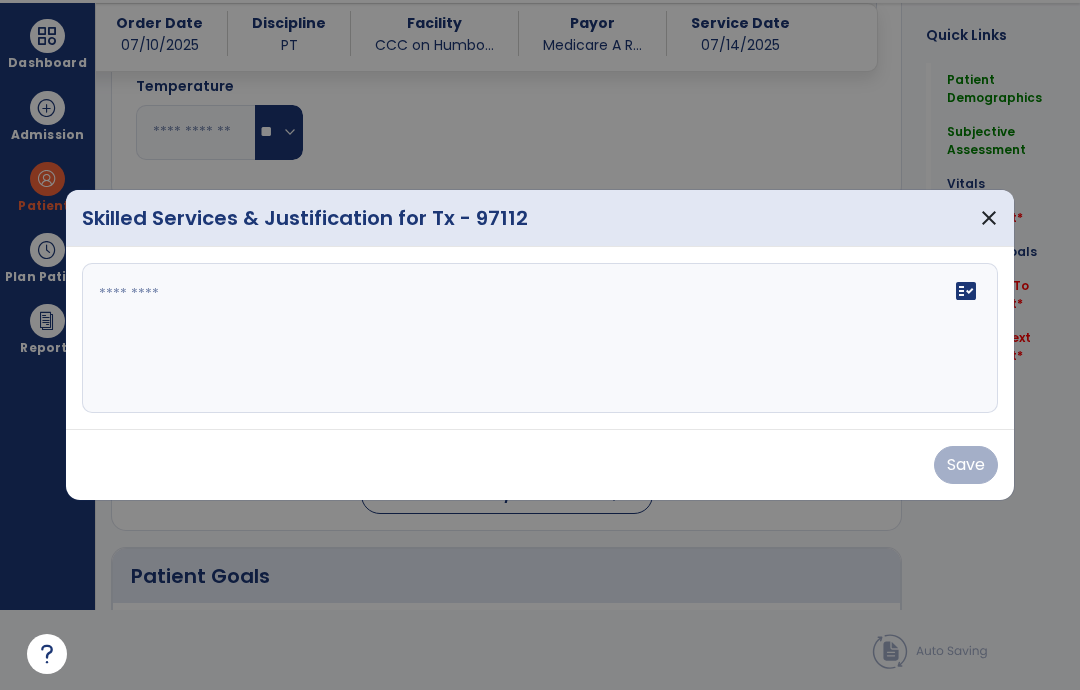 click at bounding box center (540, 338) 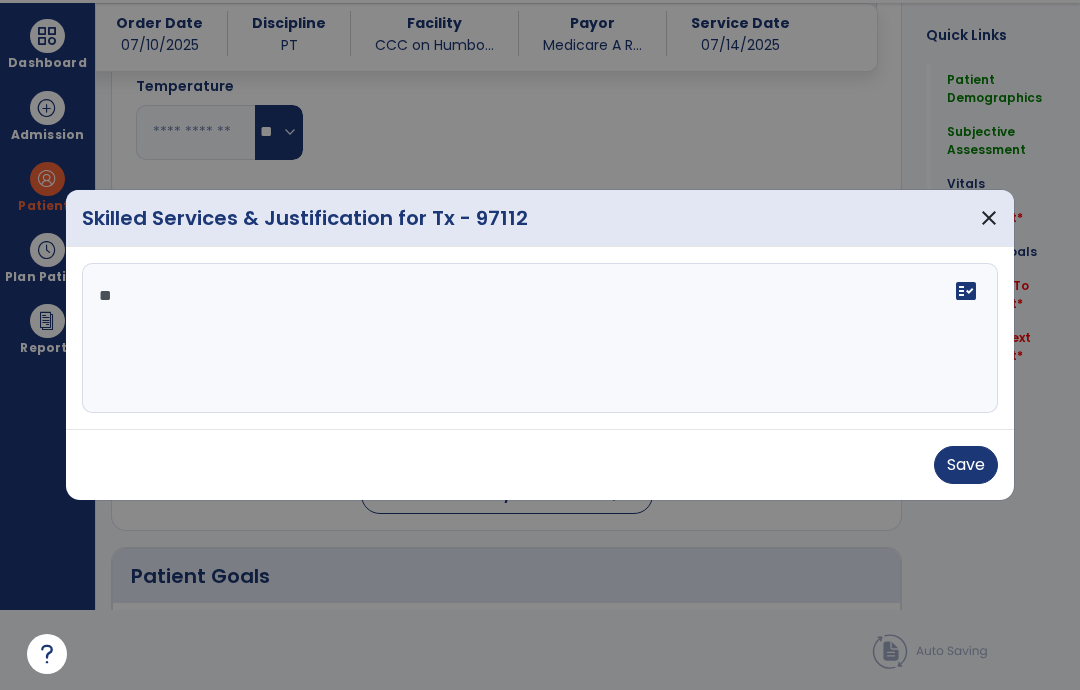 type on "*" 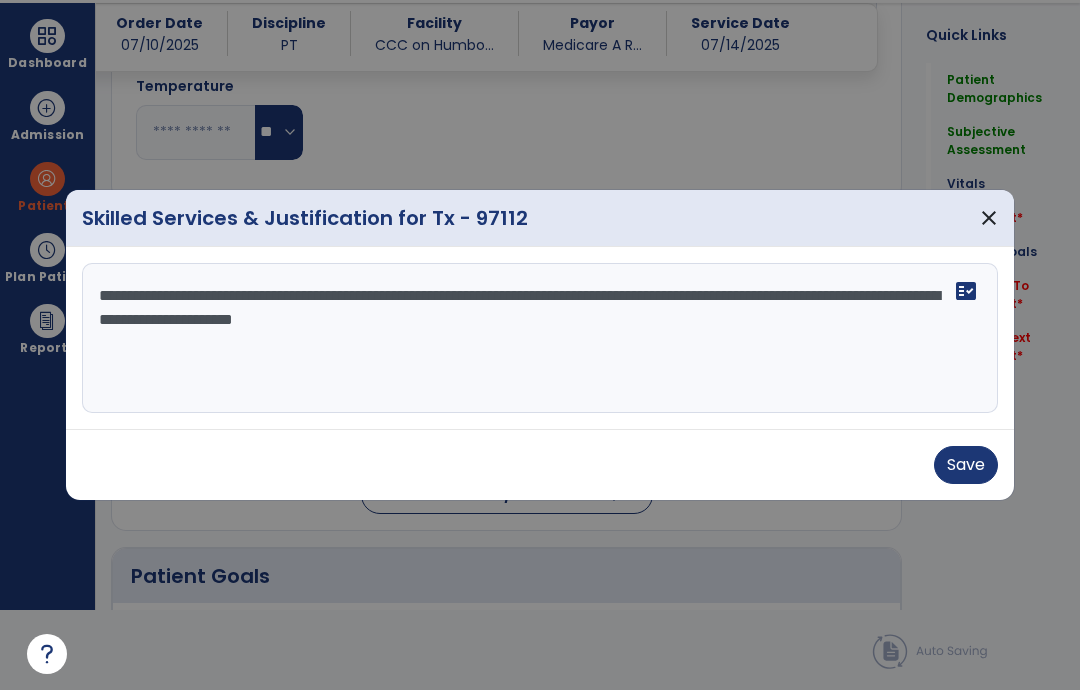 click on "**********" at bounding box center [540, 338] 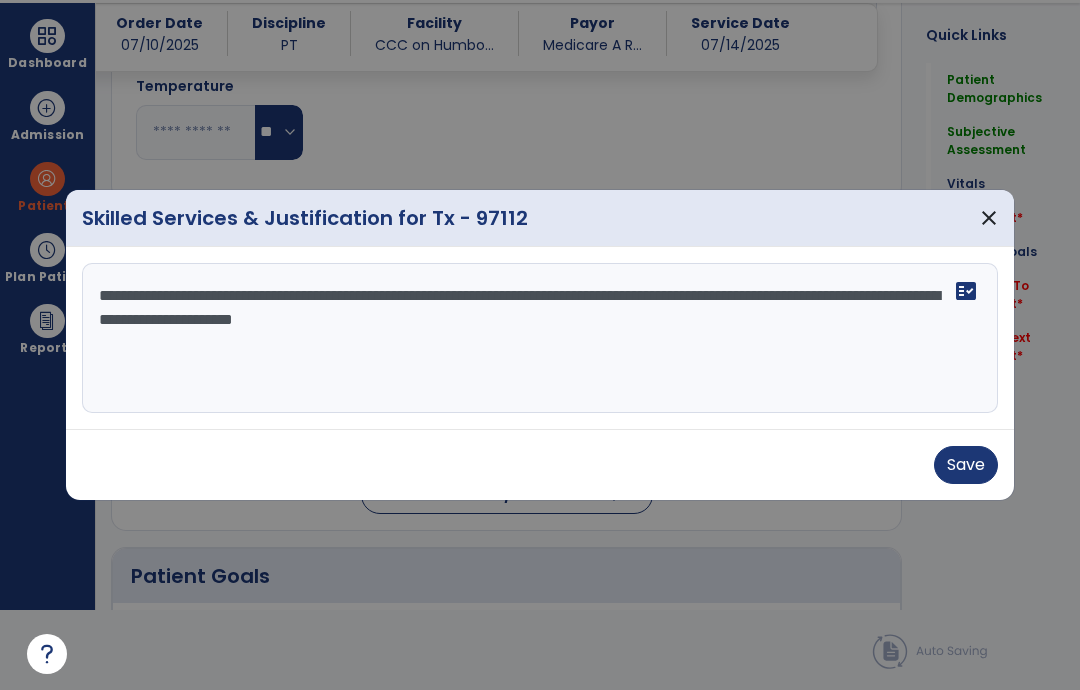 click on "**********" at bounding box center (540, 338) 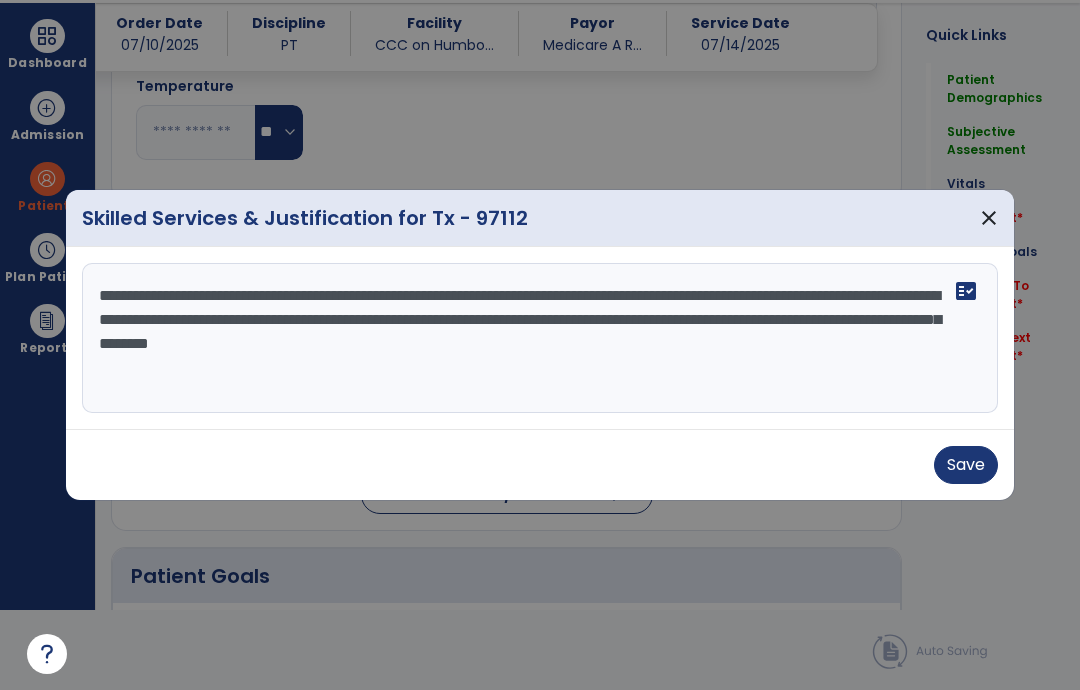 type on "**********" 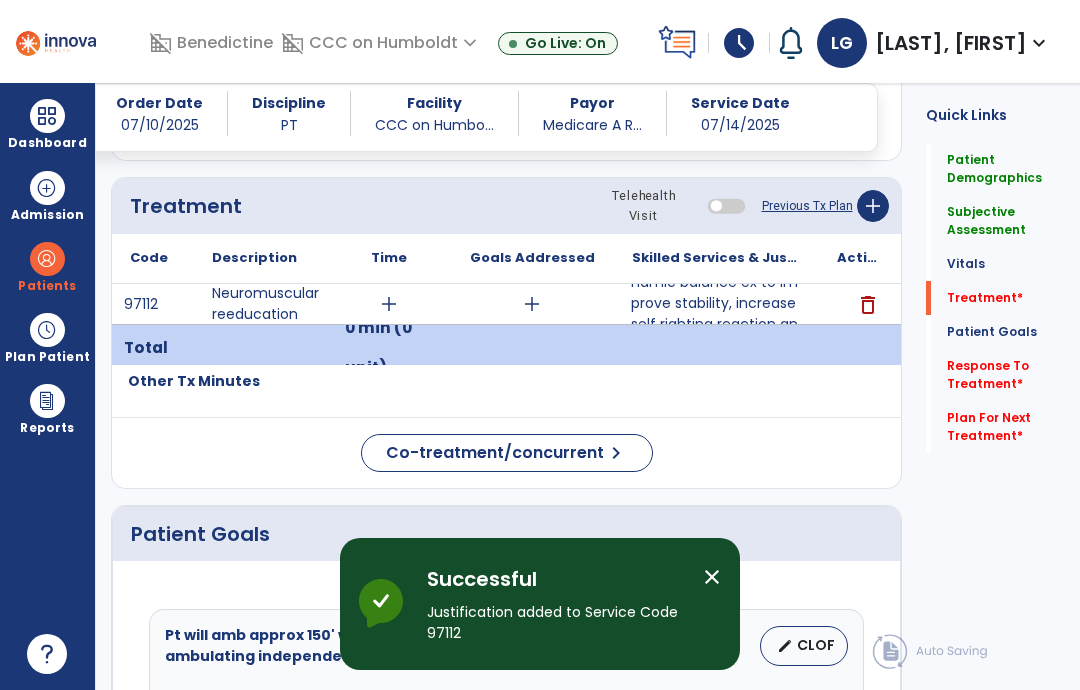 scroll, scrollTop: 80, scrollLeft: 0, axis: vertical 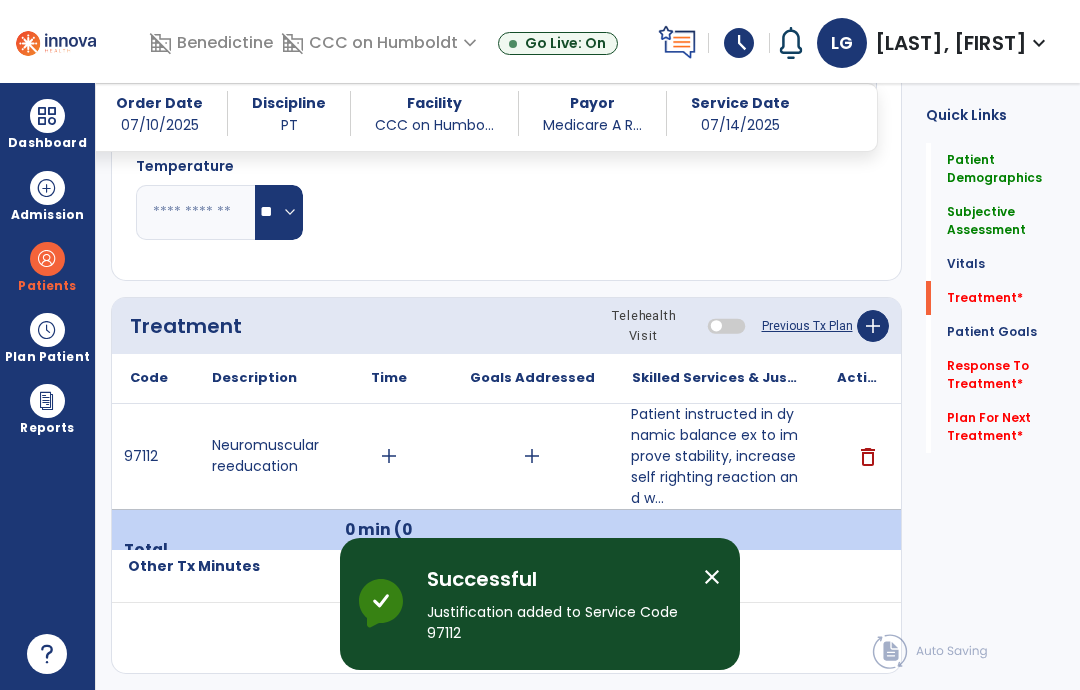 click on "add" 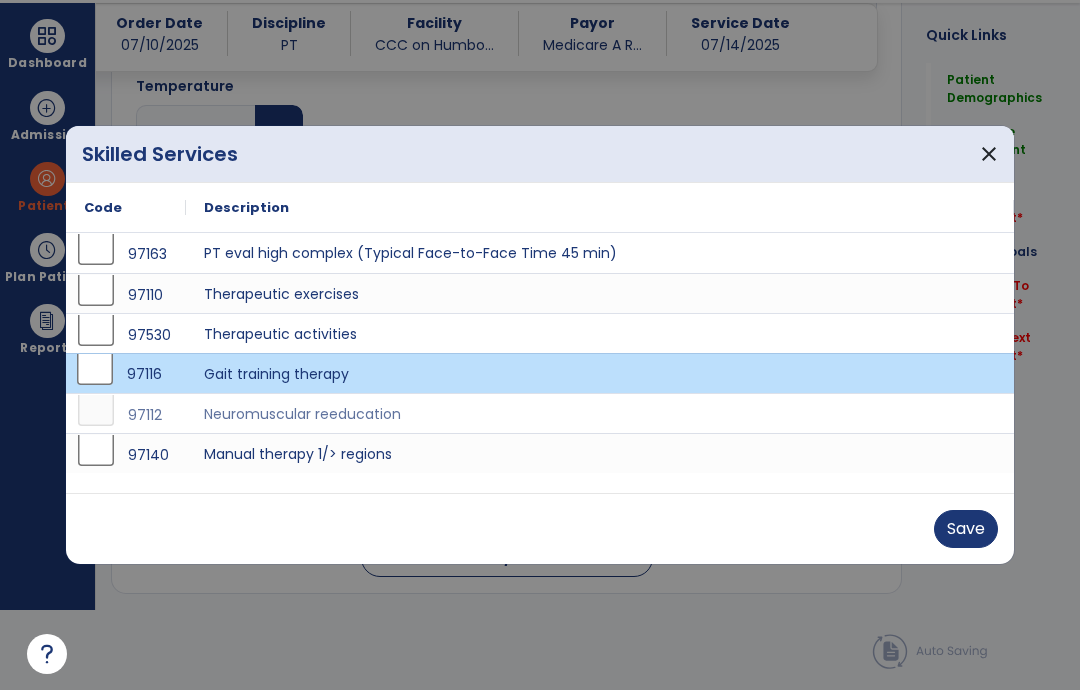 click on "Save" at bounding box center [966, 529] 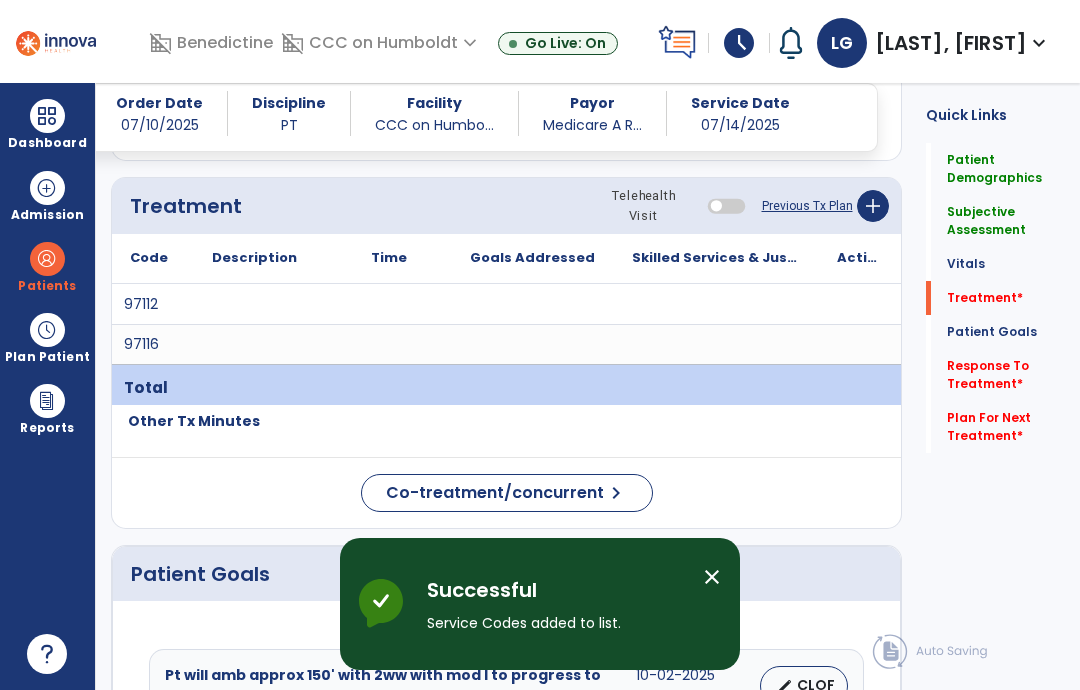 scroll, scrollTop: 80, scrollLeft: 0, axis: vertical 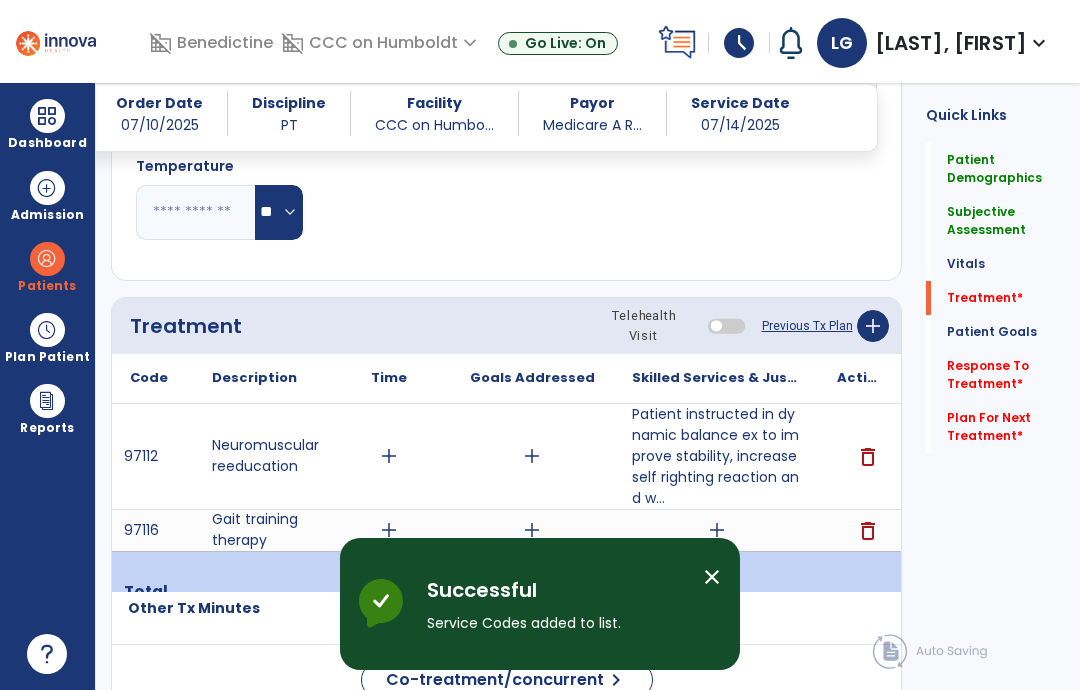 click on "add" at bounding box center [717, 530] 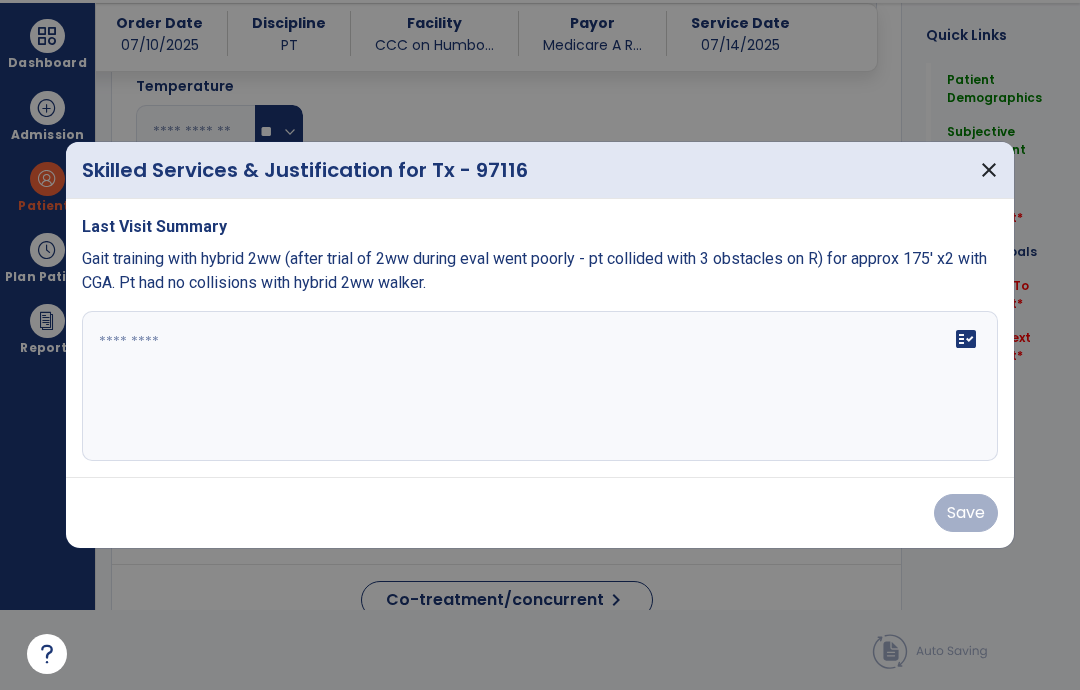 scroll, scrollTop: 0, scrollLeft: 0, axis: both 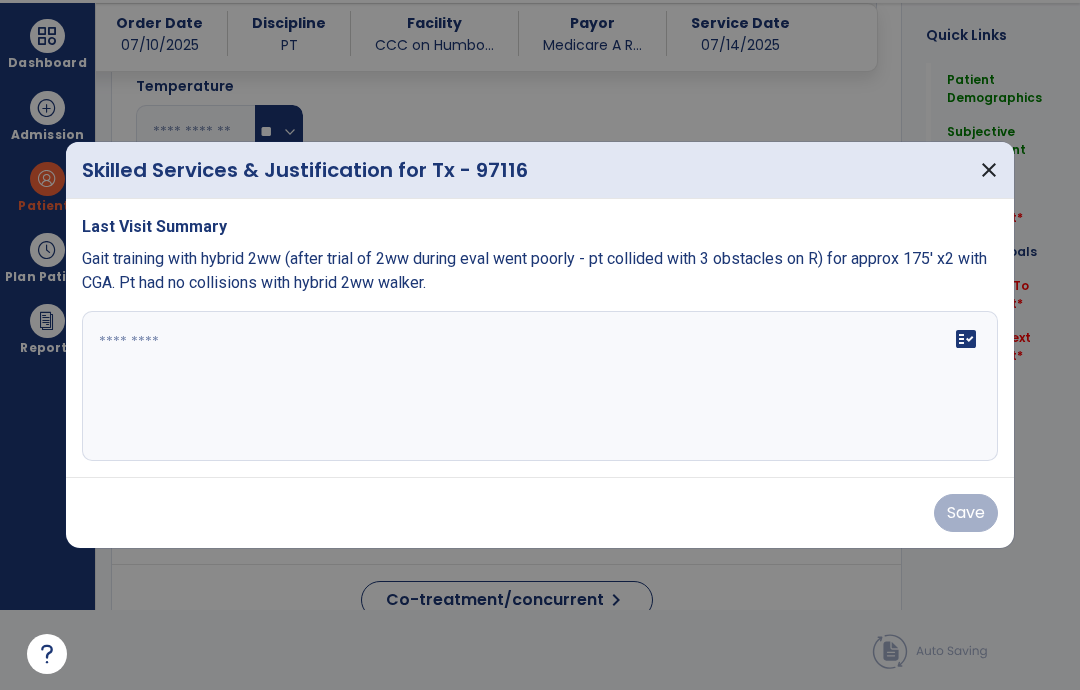 click at bounding box center [540, 386] 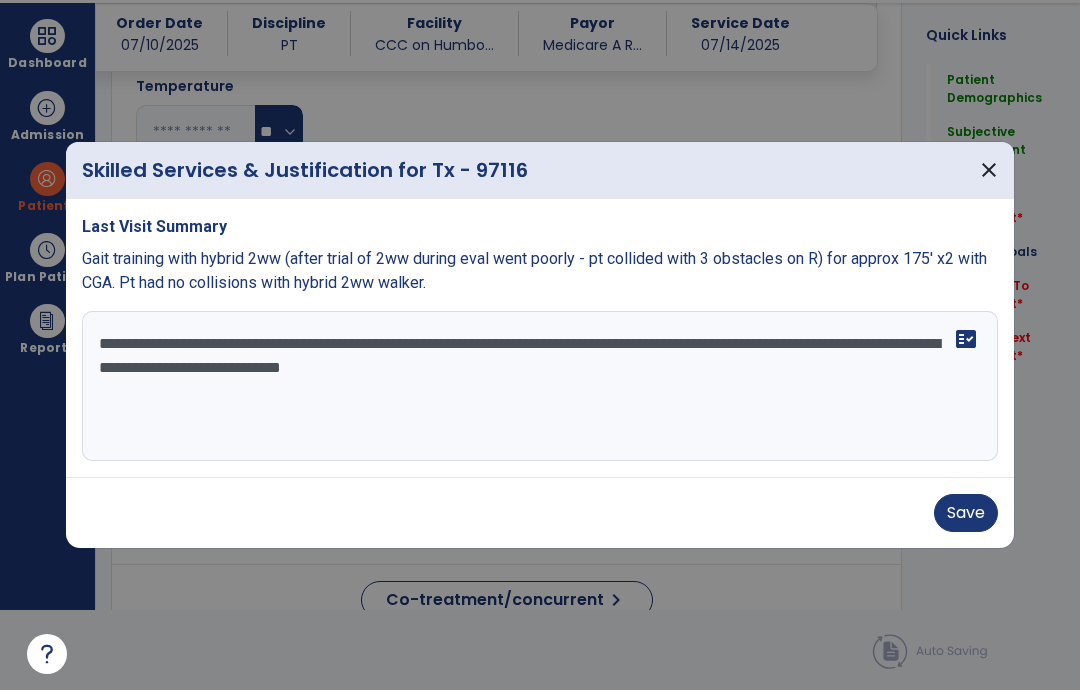 type on "**********" 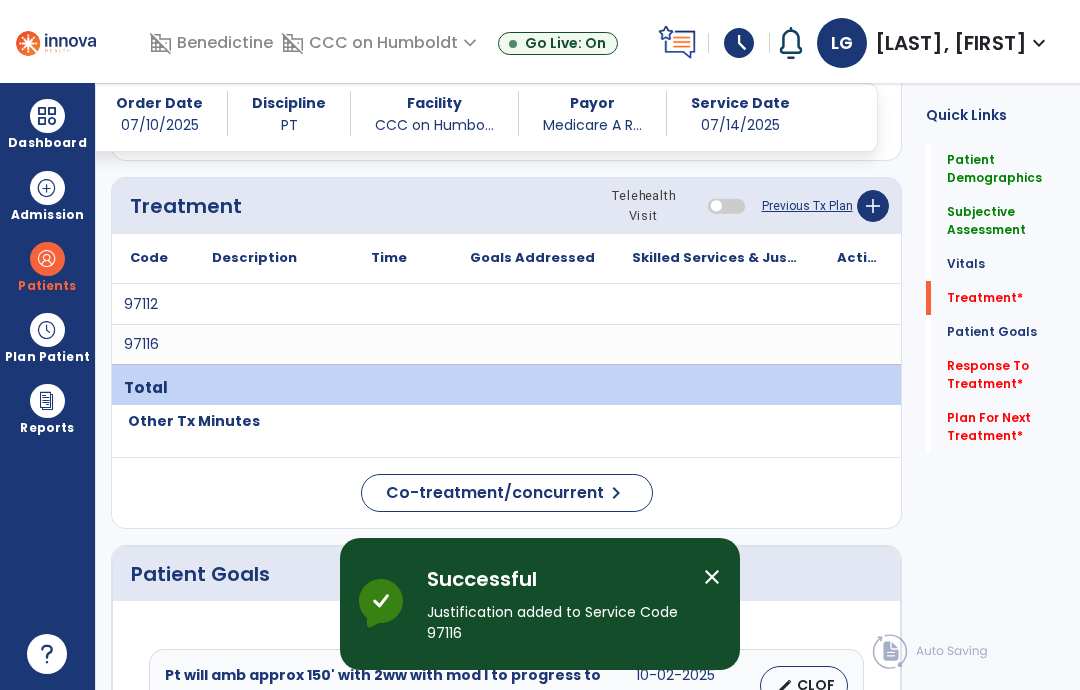 scroll, scrollTop: 80, scrollLeft: 0, axis: vertical 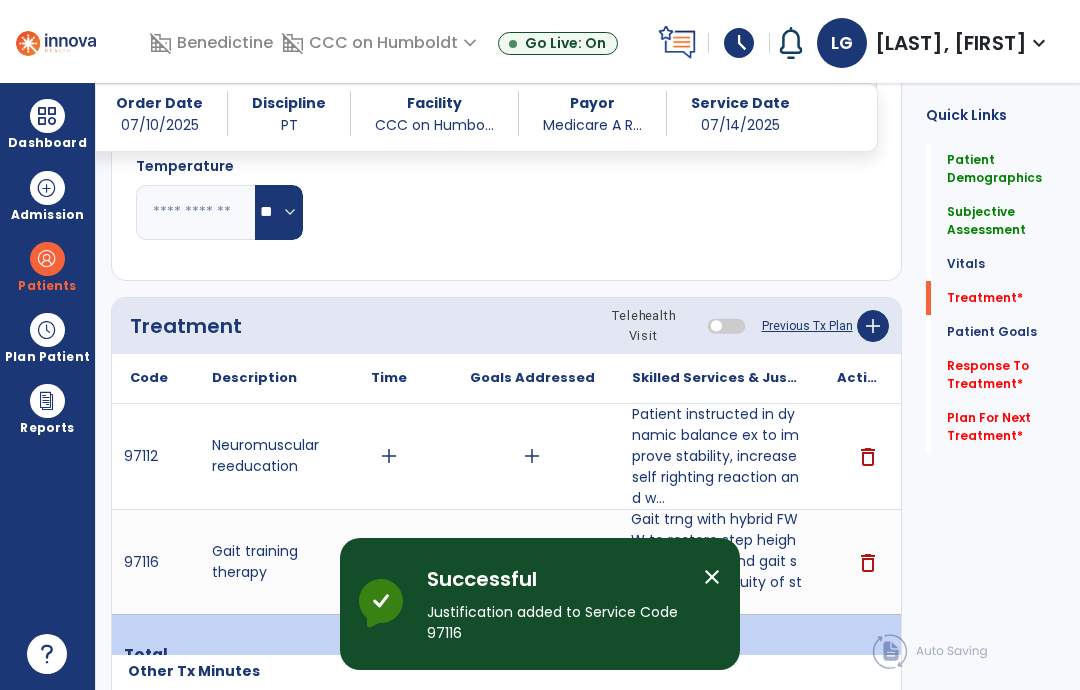 click on "add" 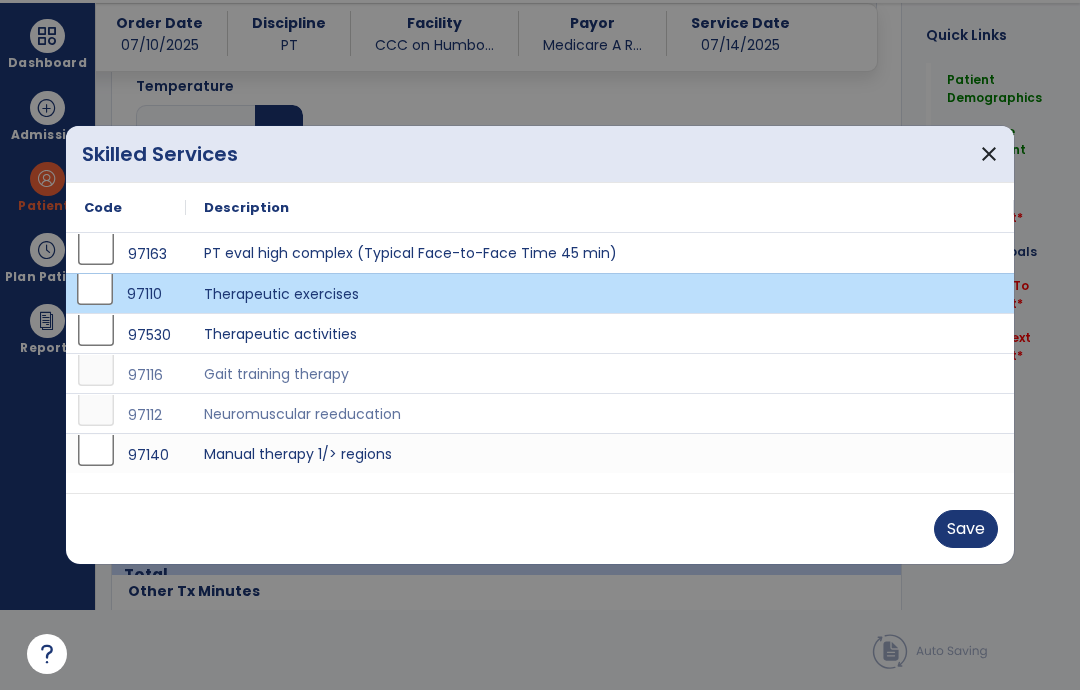 click on "Save" at bounding box center (966, 529) 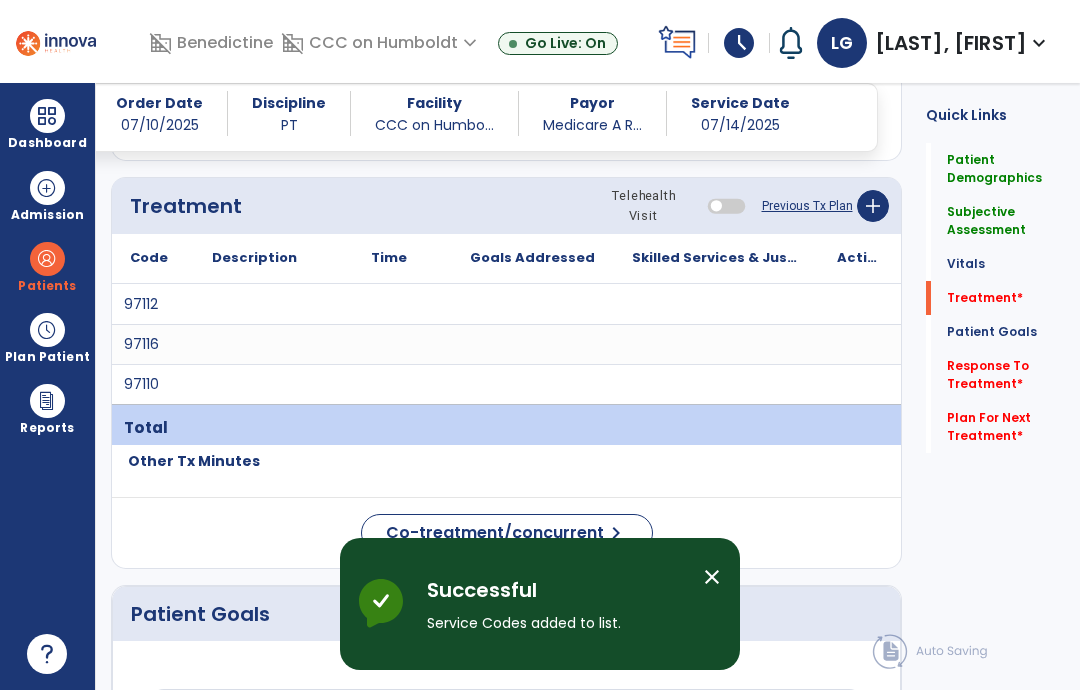scroll, scrollTop: 80, scrollLeft: 0, axis: vertical 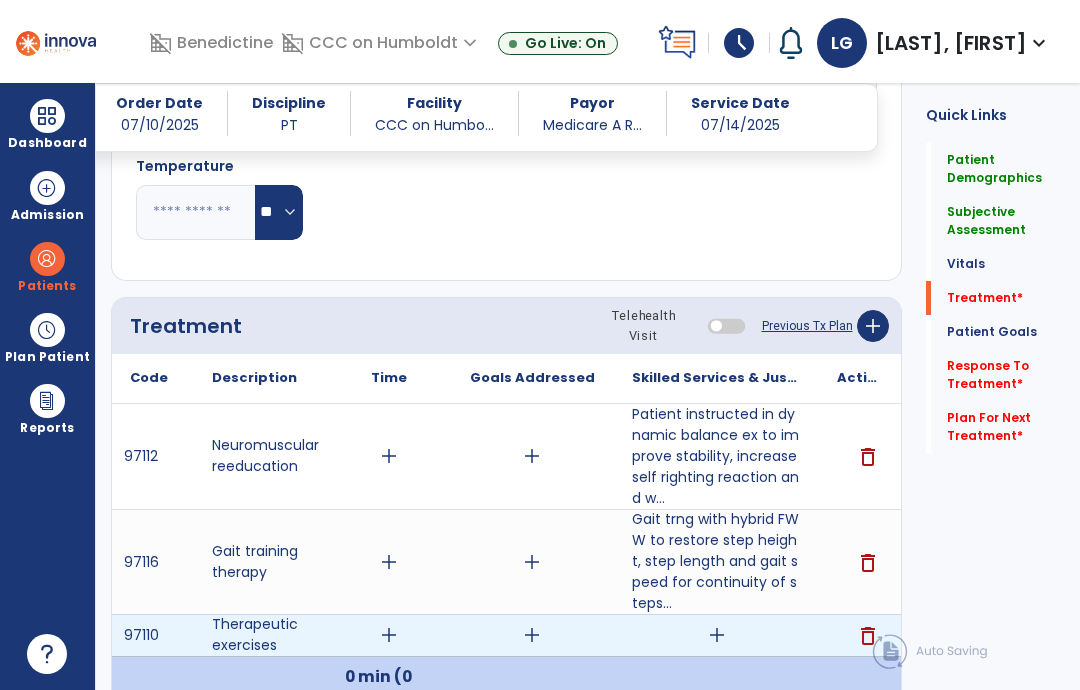click on "add" at bounding box center [717, 635] 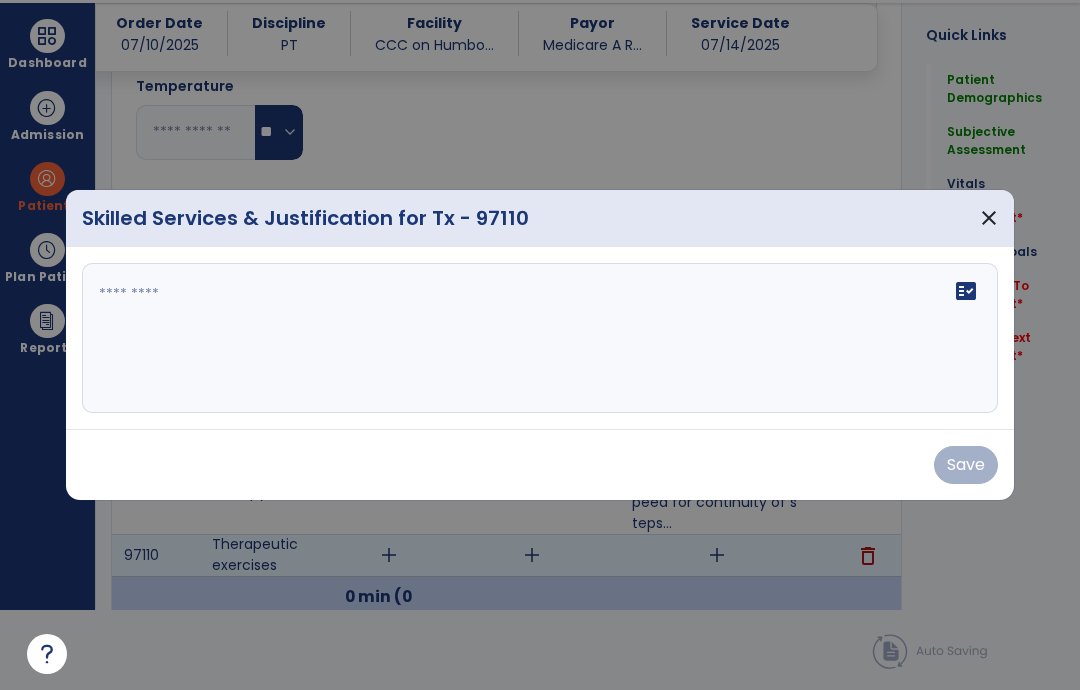 scroll, scrollTop: 0, scrollLeft: 0, axis: both 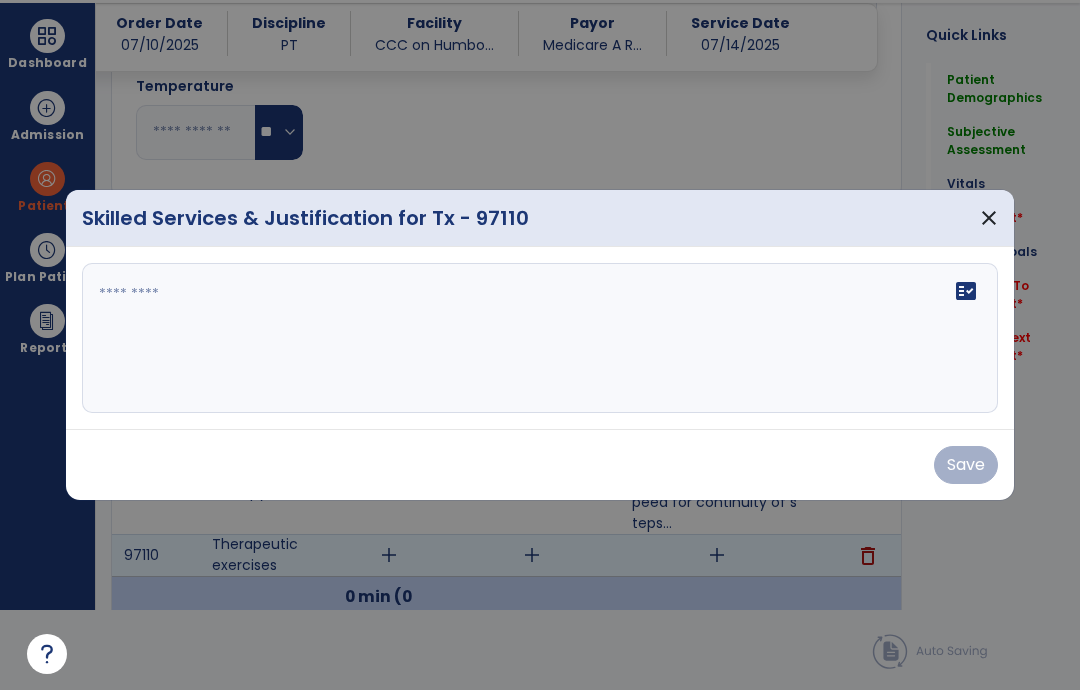 click at bounding box center (540, 338) 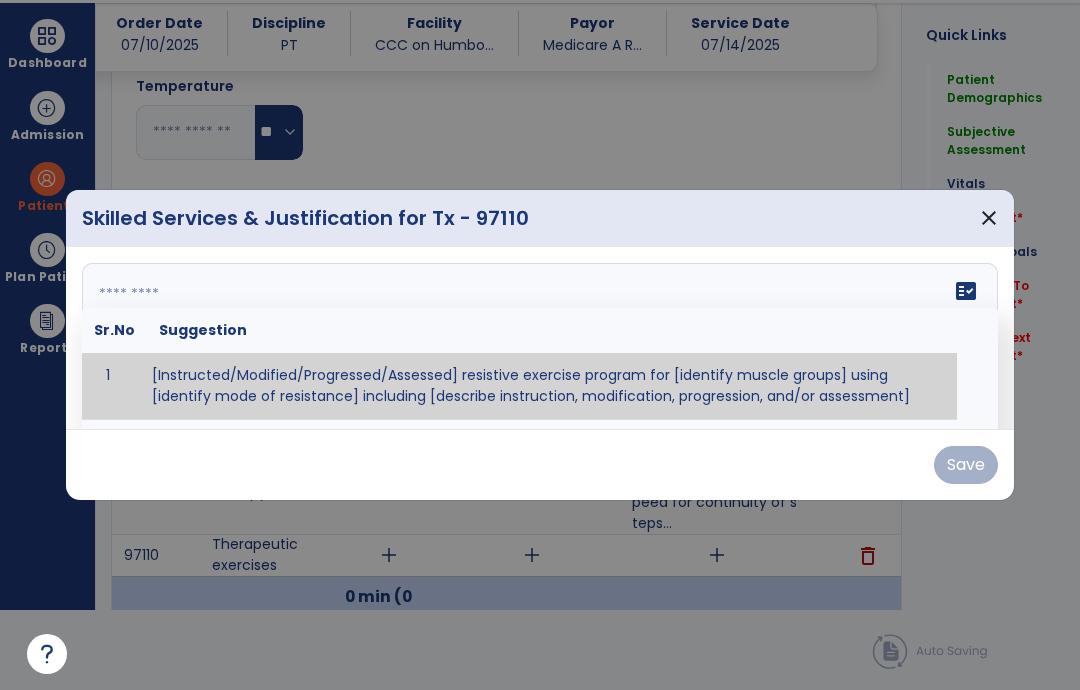 type on "*" 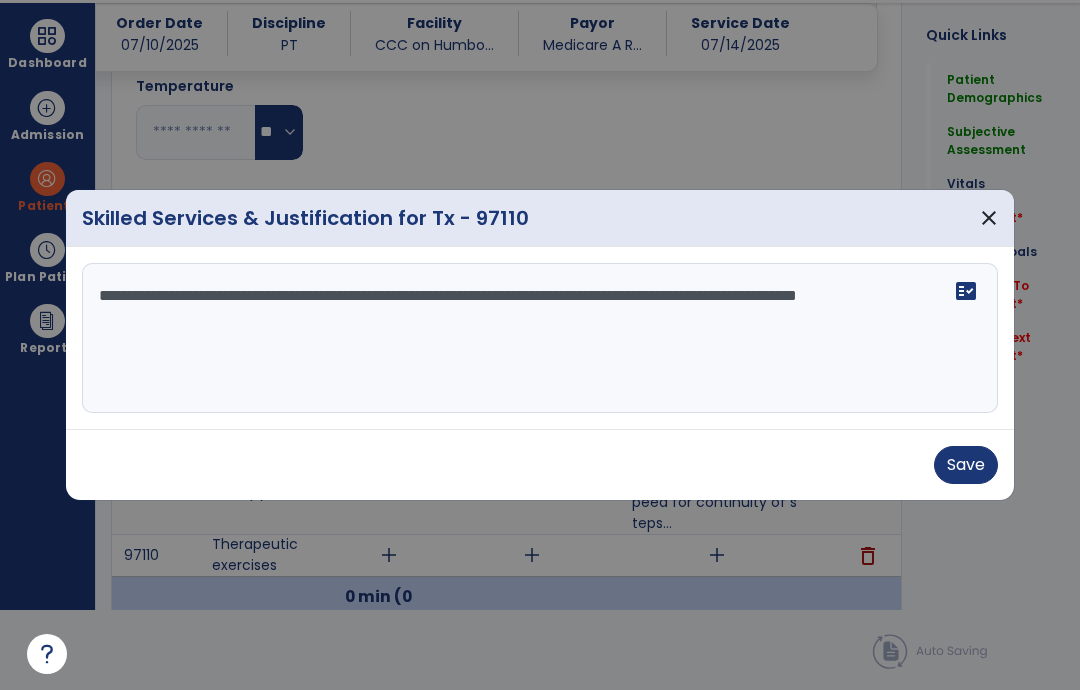 type on "**********" 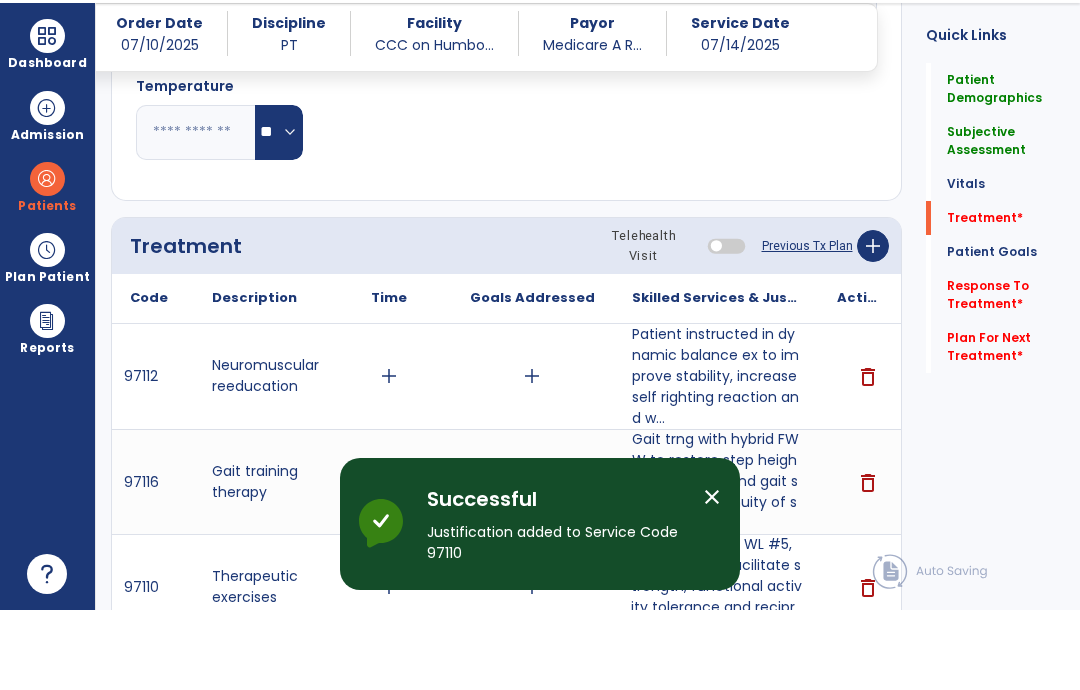 scroll, scrollTop: 80, scrollLeft: 0, axis: vertical 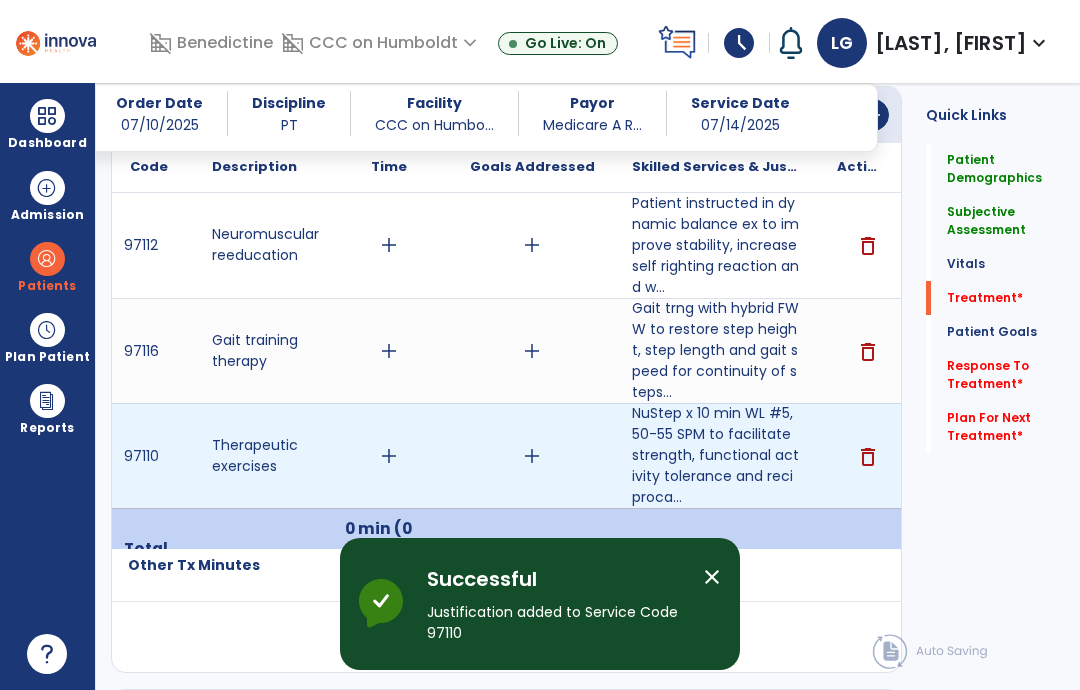 click on "add" at bounding box center [389, 456] 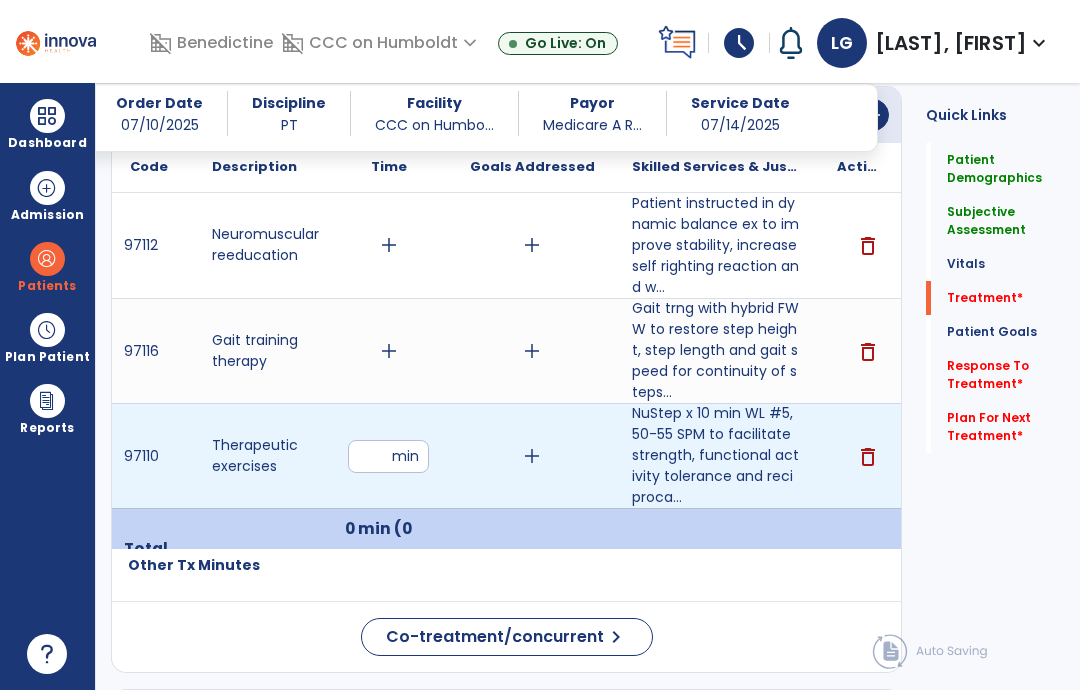 type on "**" 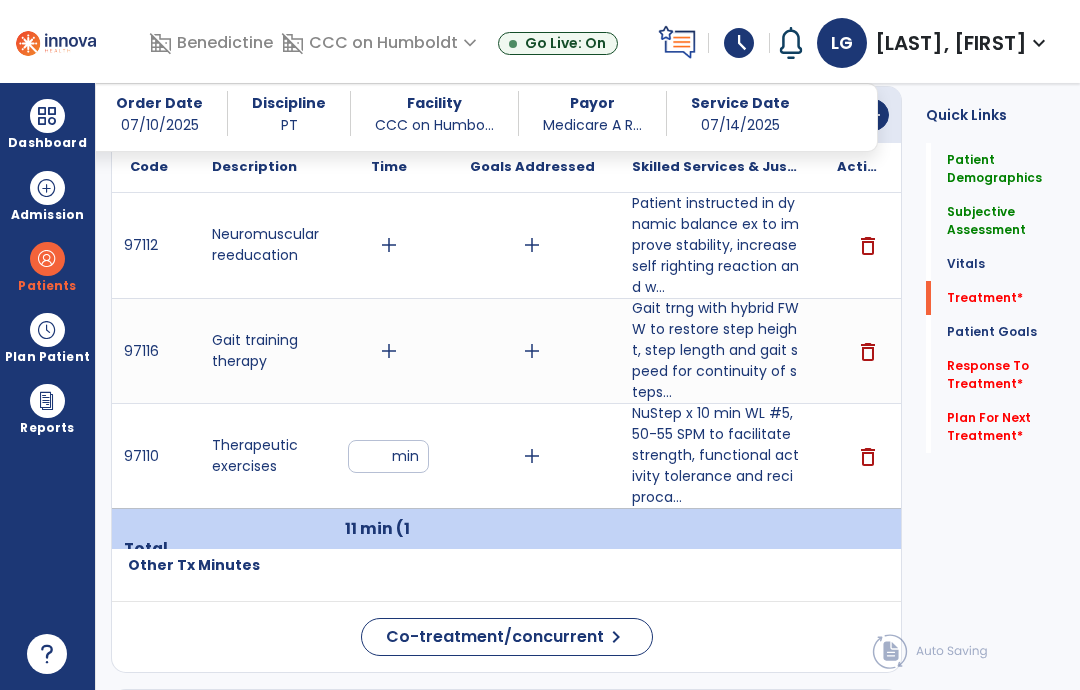 click on "add" at bounding box center [389, 351] 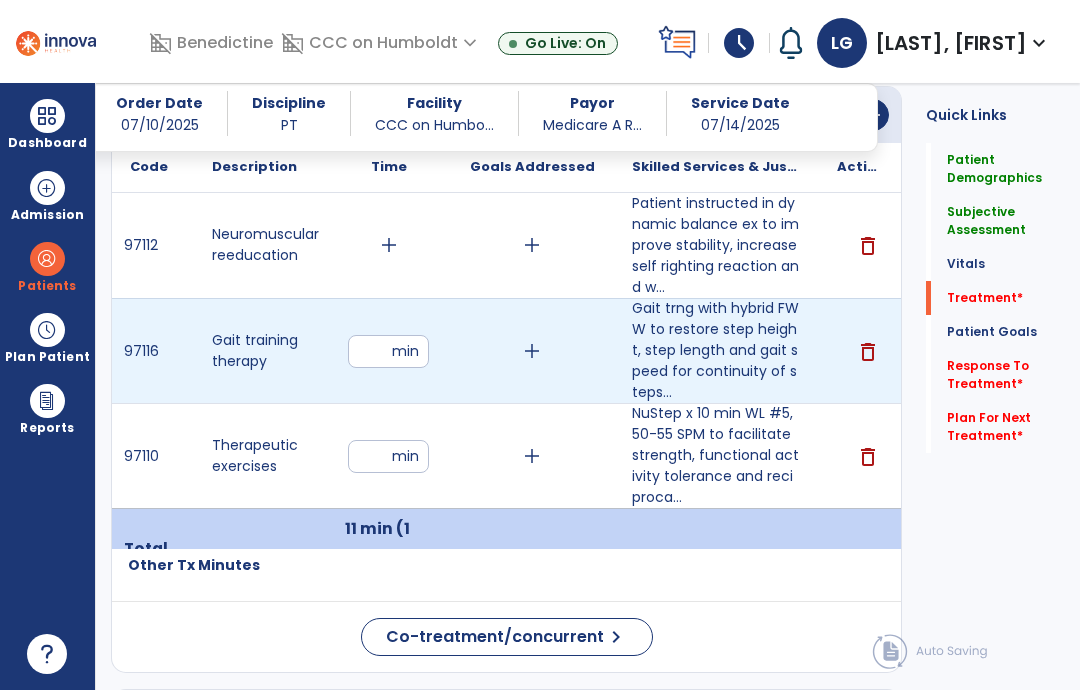 type on "**" 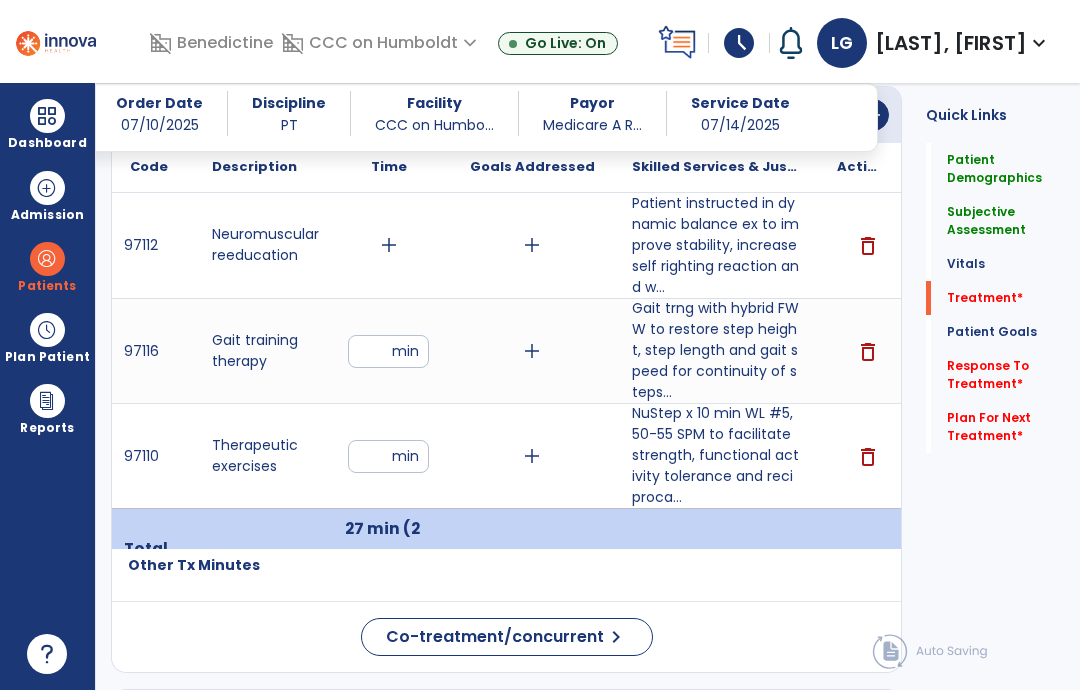 click on "add" at bounding box center (389, 245) 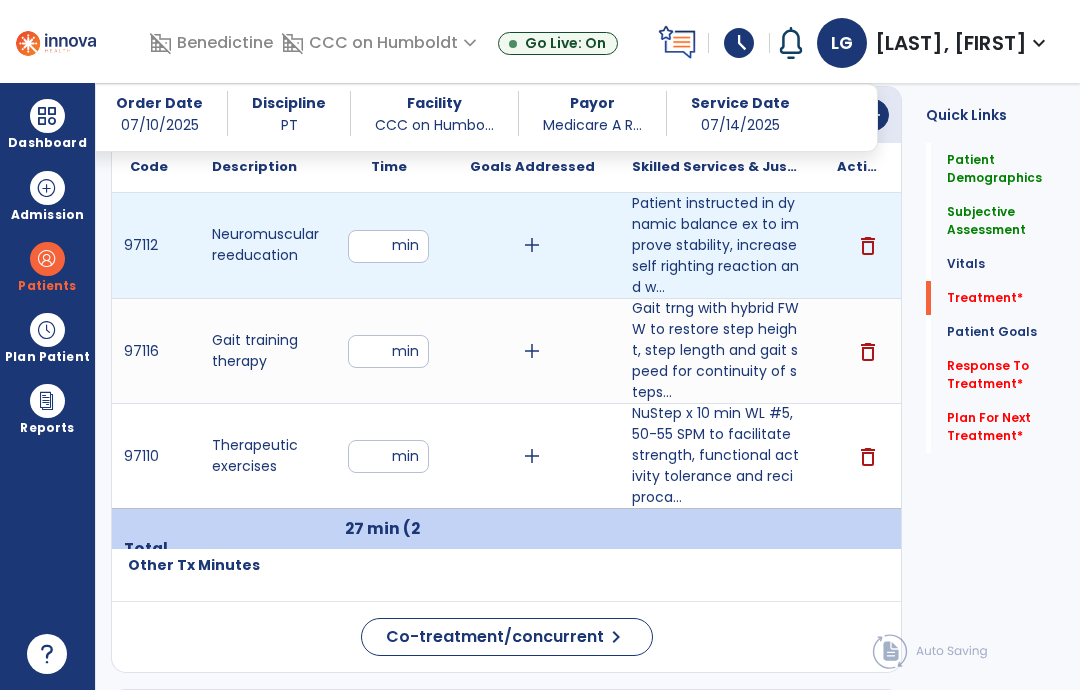 type on "**" 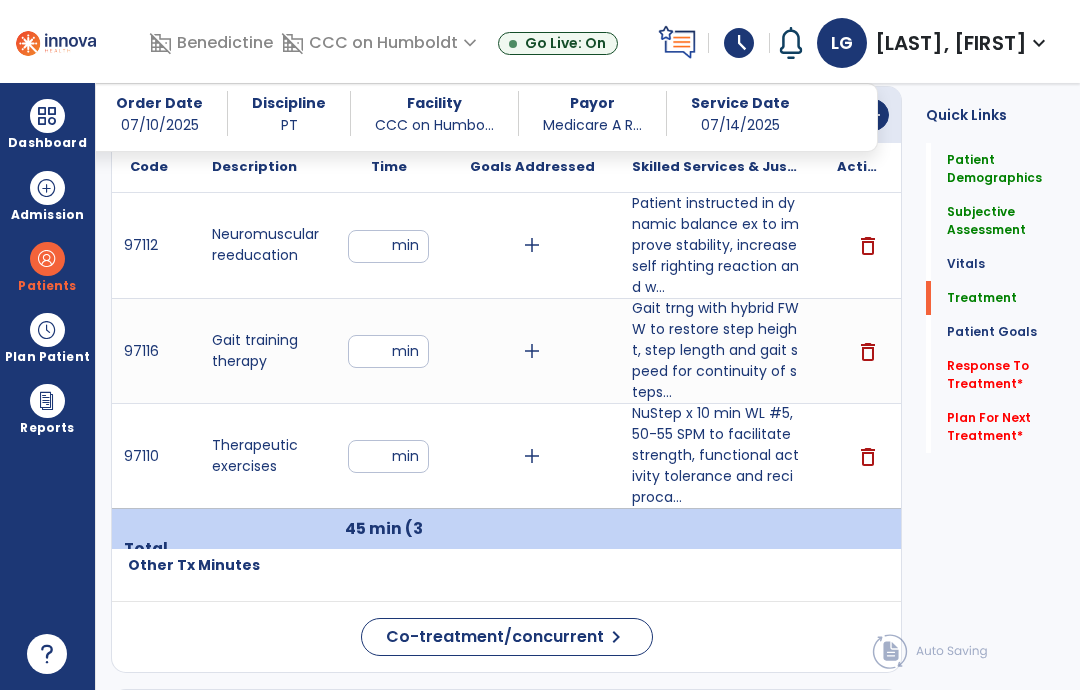 click on "**" at bounding box center [388, 351] 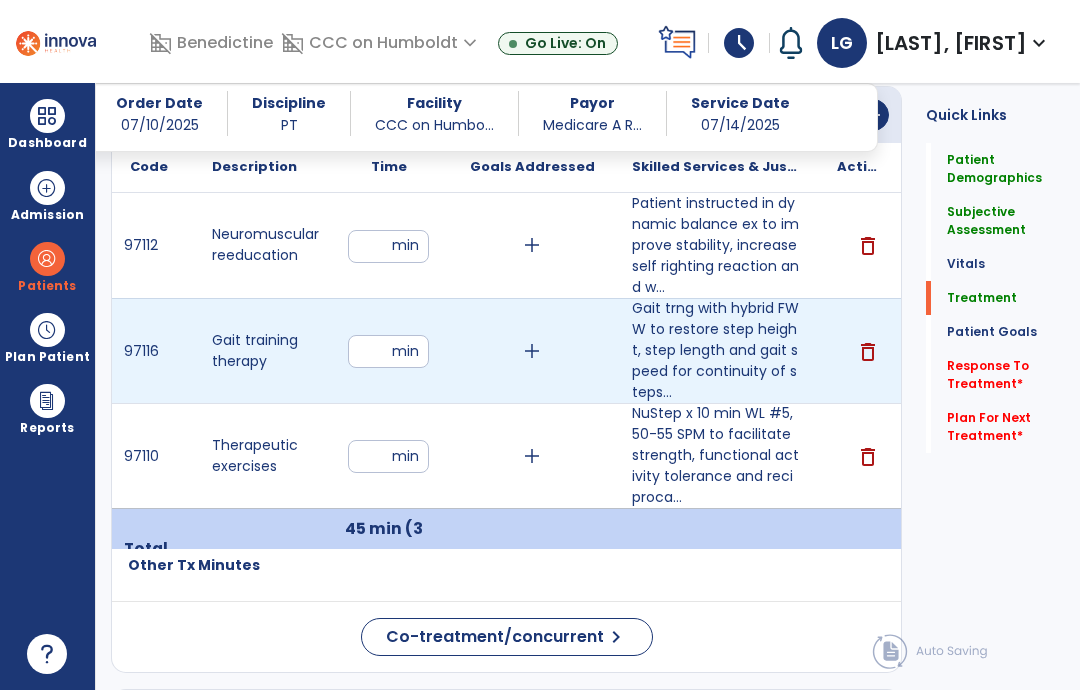 type on "**" 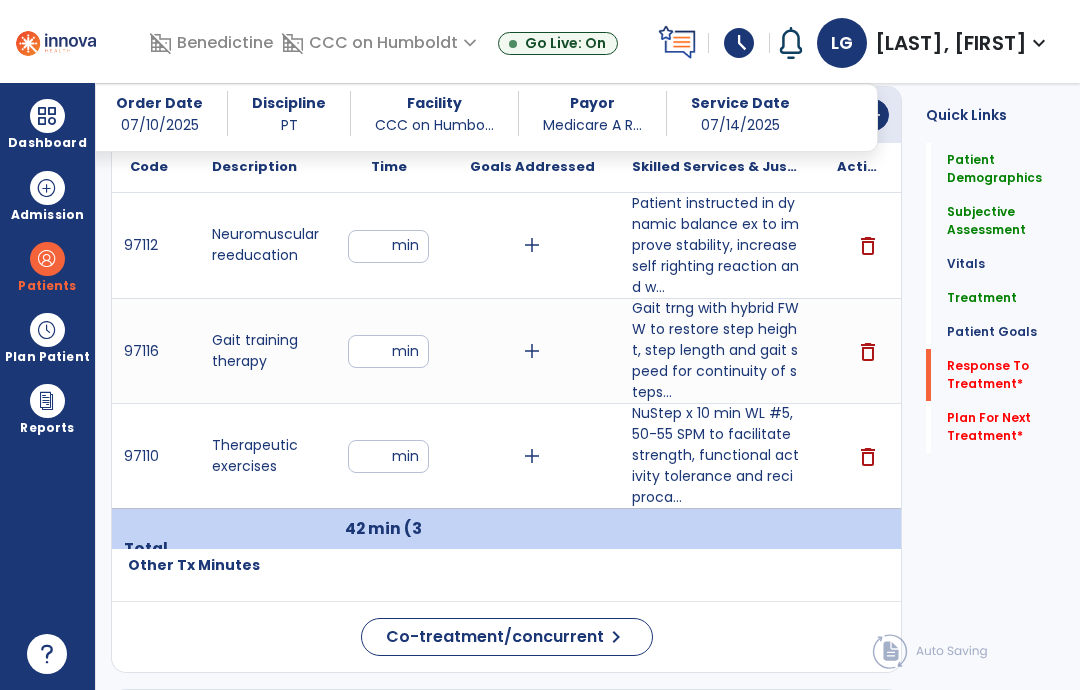 click on "Response To Treatment   *" 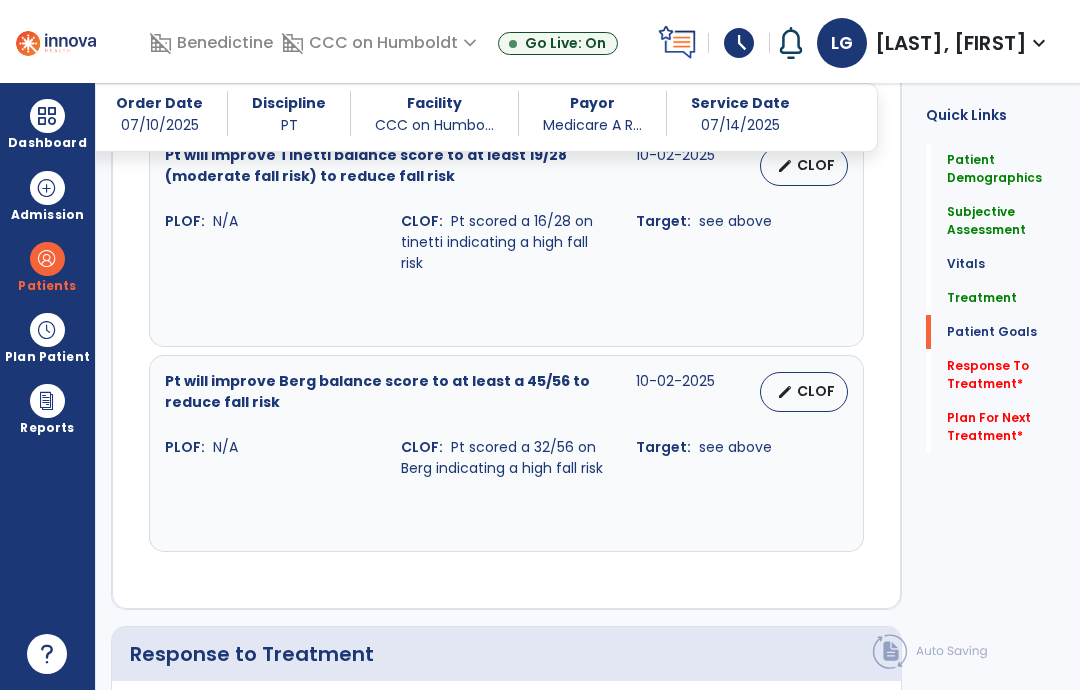 scroll, scrollTop: 3023, scrollLeft: 0, axis: vertical 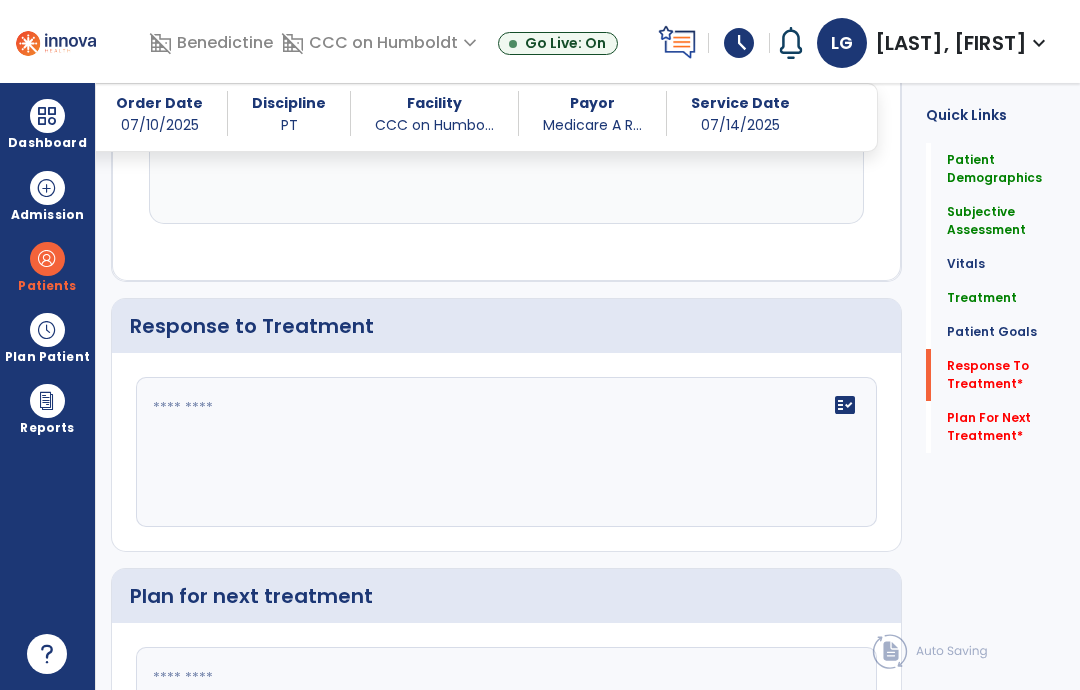 click 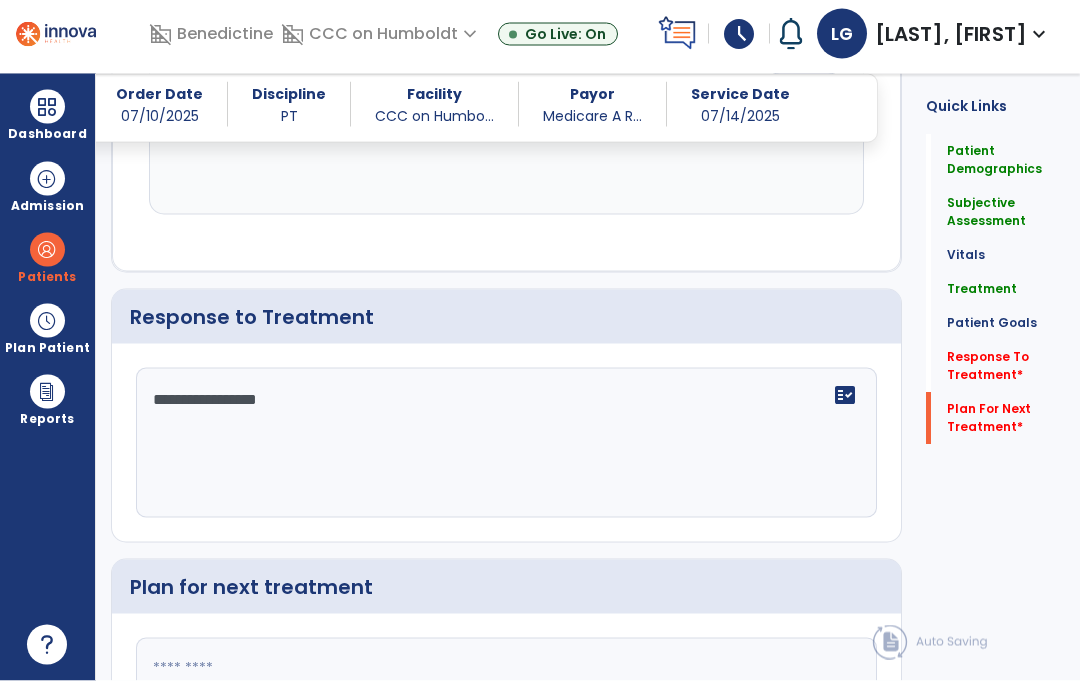 type on "**********" 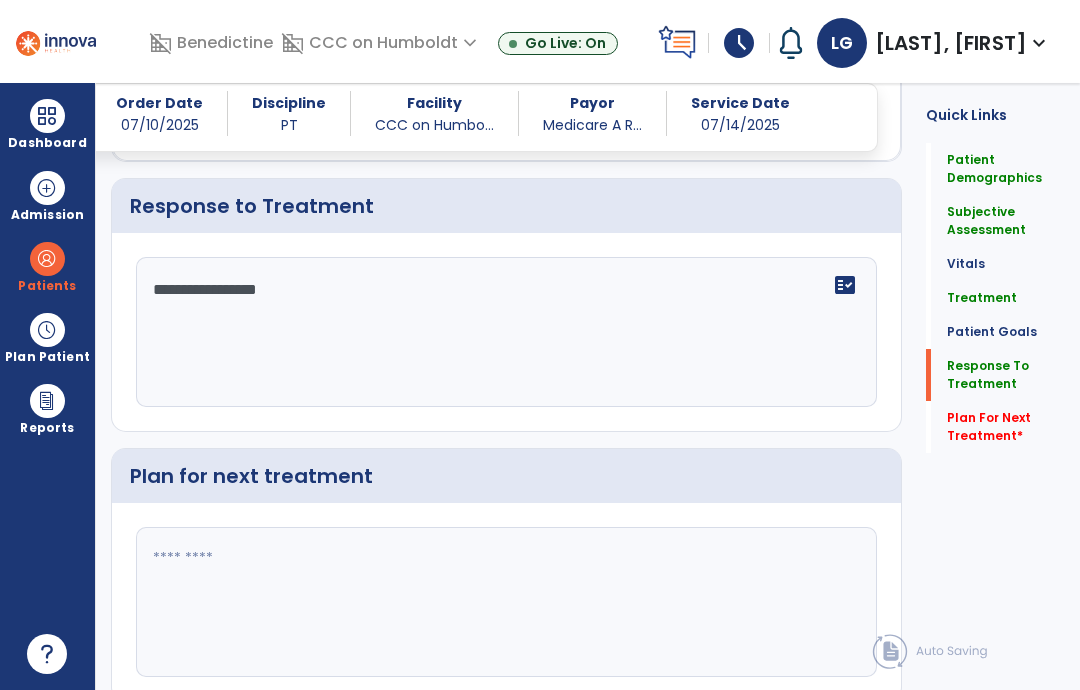 scroll, scrollTop: 3142, scrollLeft: 0, axis: vertical 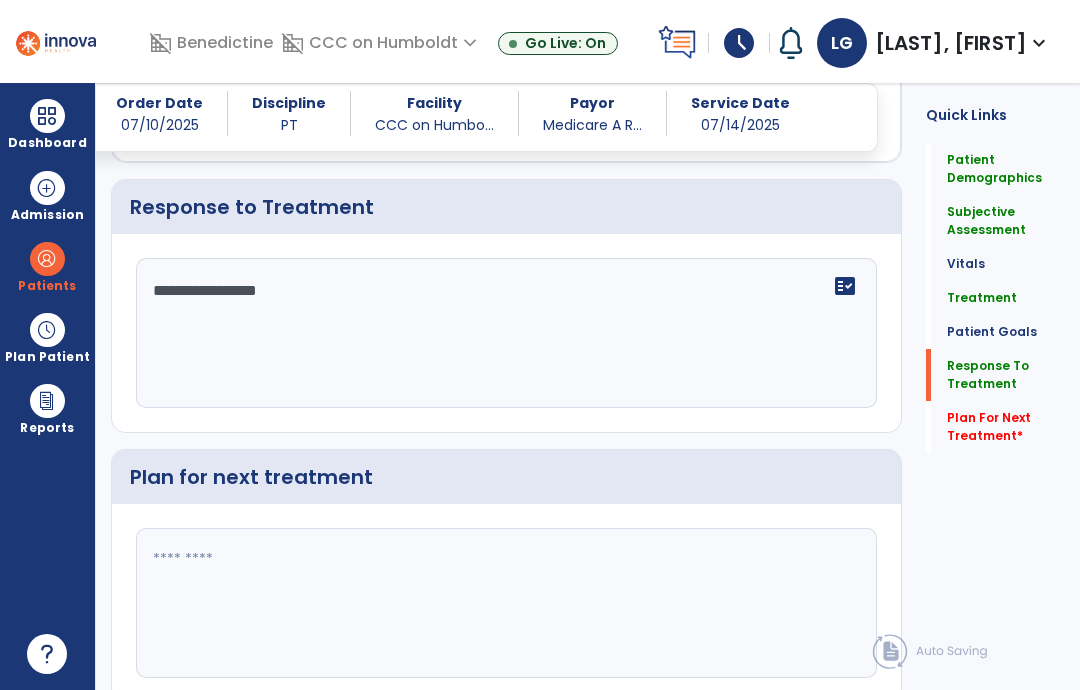click 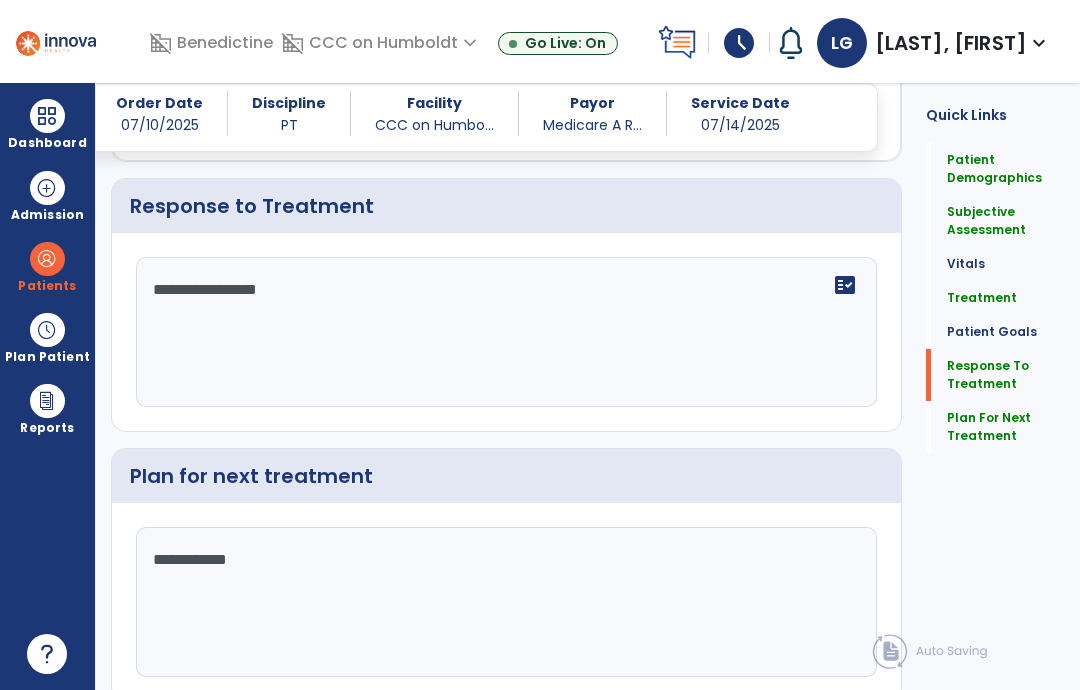 scroll, scrollTop: 3142, scrollLeft: 0, axis: vertical 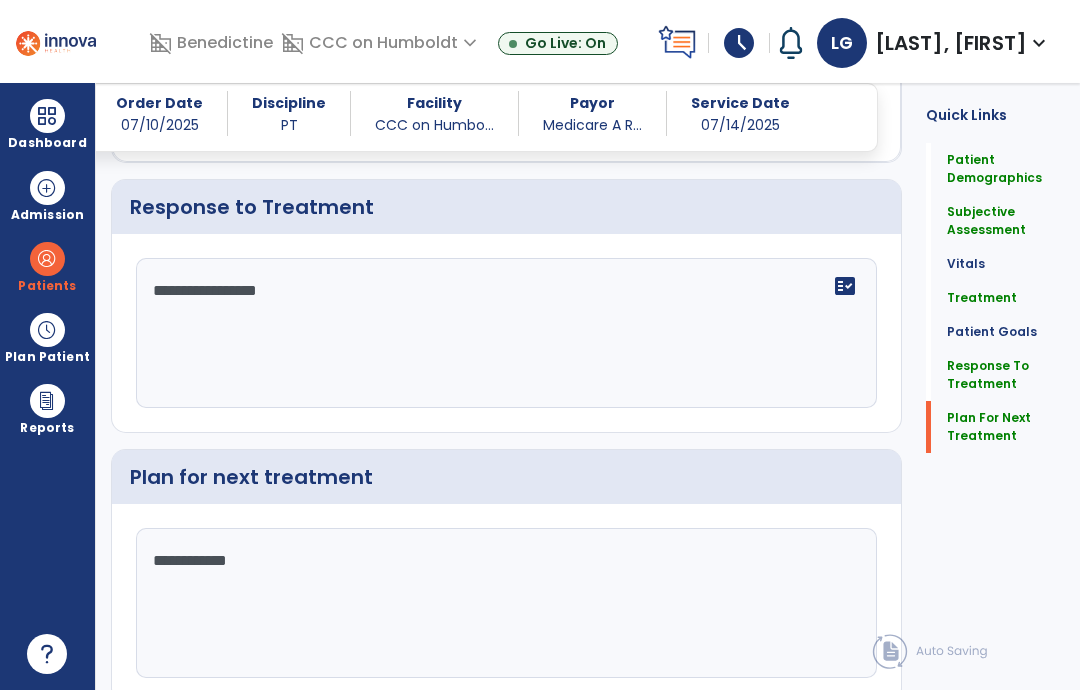 type on "**********" 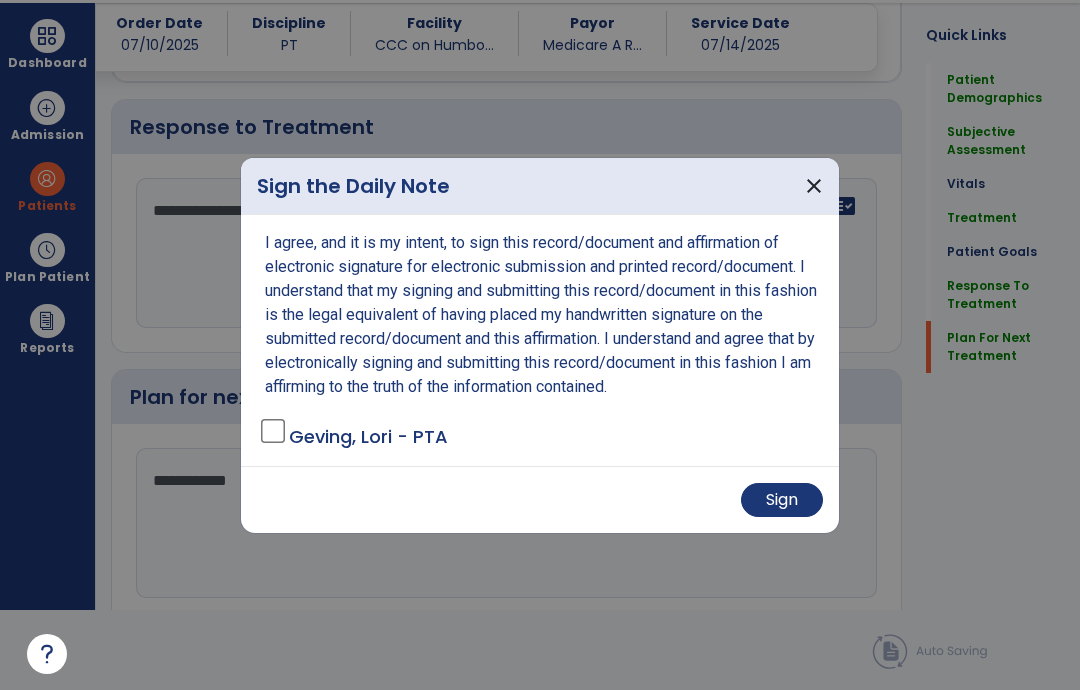 click on "Sign" at bounding box center [782, 500] 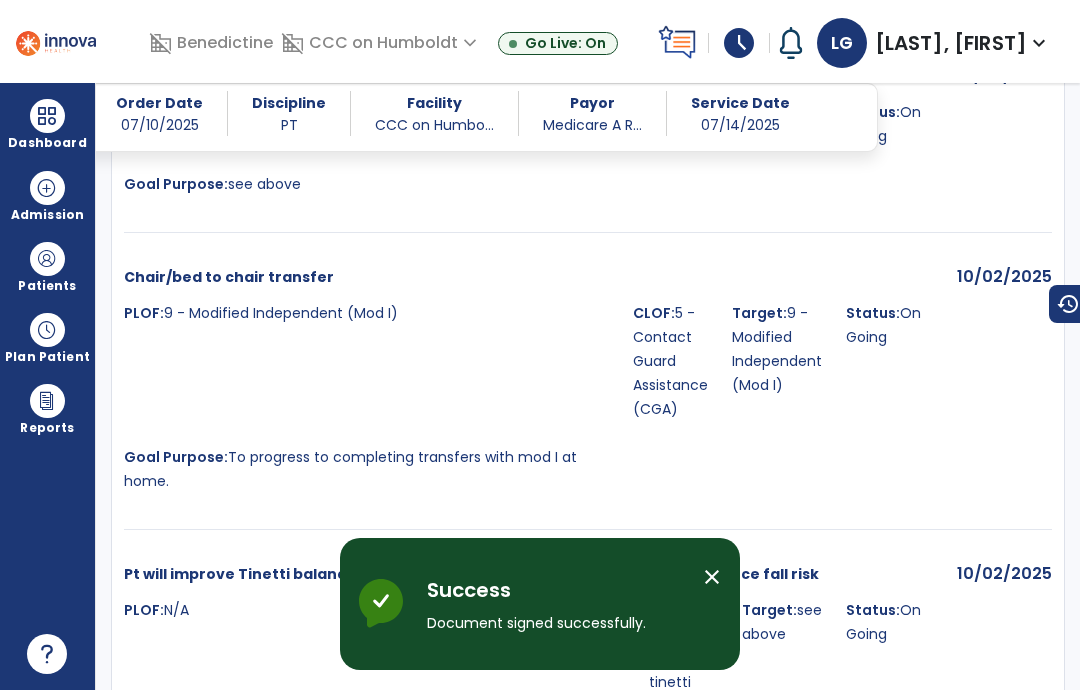 scroll, scrollTop: 80, scrollLeft: 0, axis: vertical 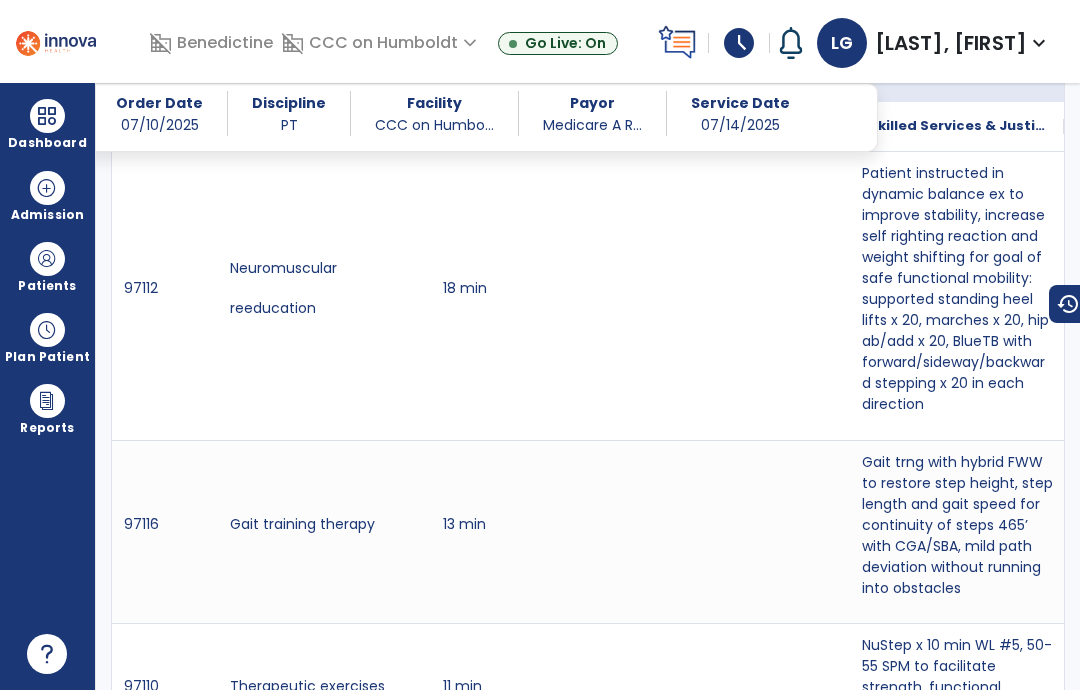 click at bounding box center (47, 116) 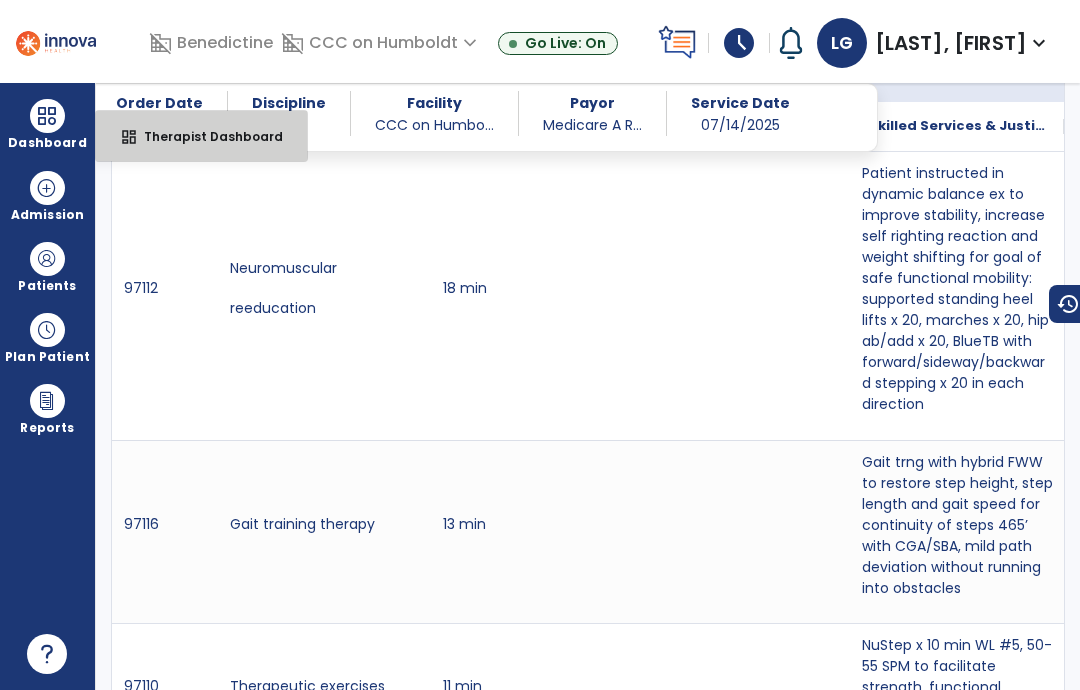 click on "Therapist Dashboard" at bounding box center (205, 136) 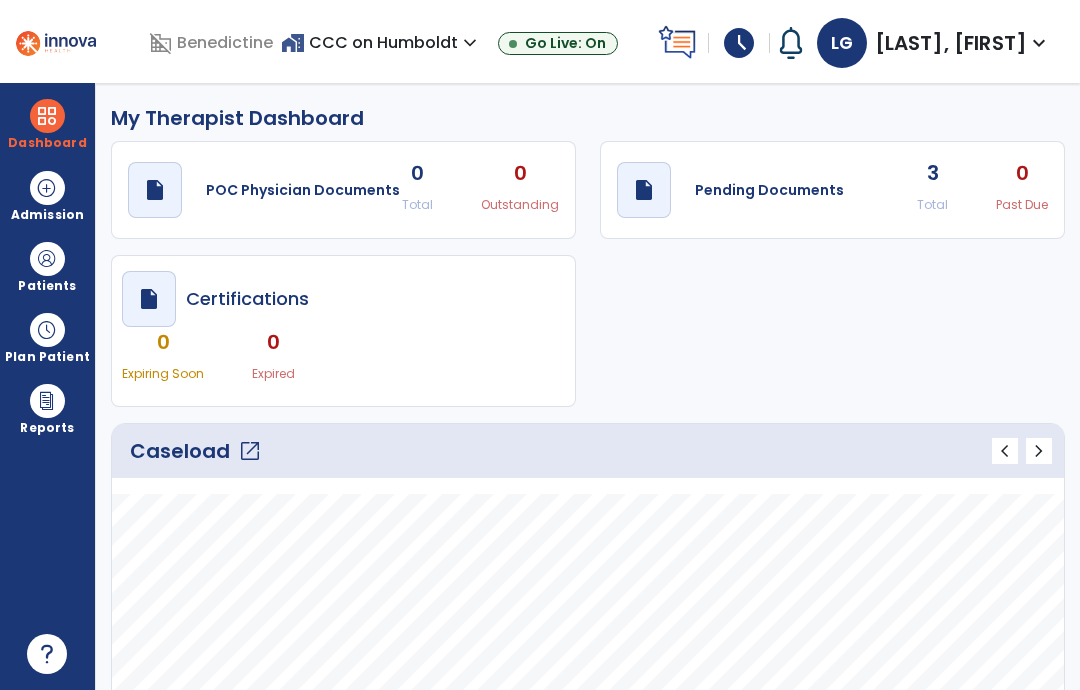 scroll, scrollTop: 0, scrollLeft: 0, axis: both 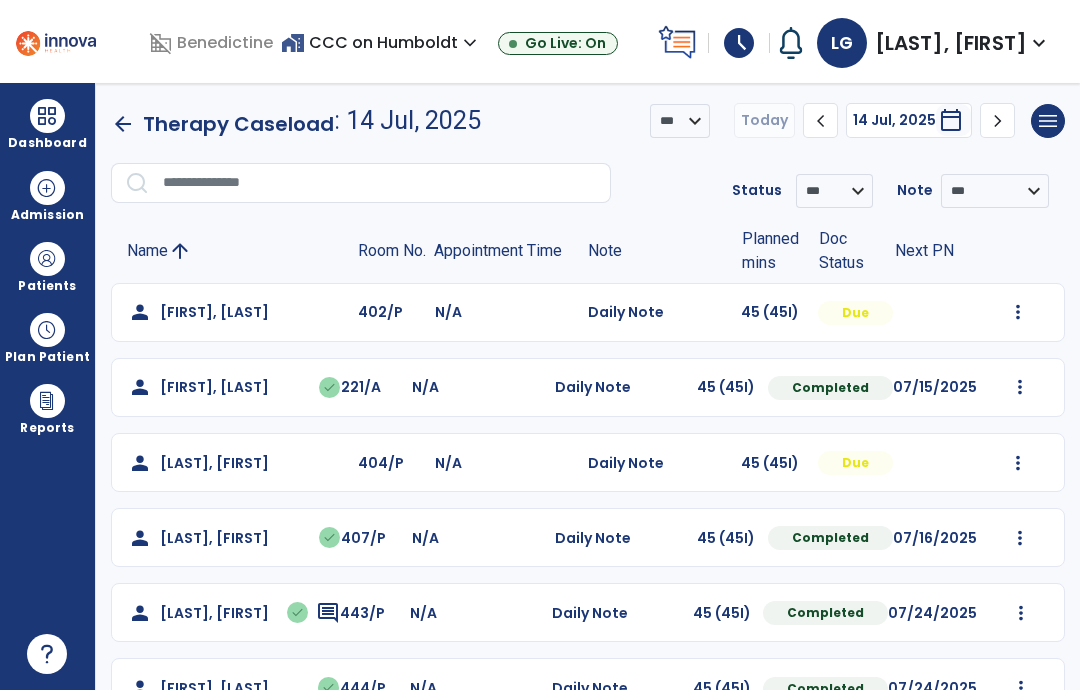 click at bounding box center [47, 116] 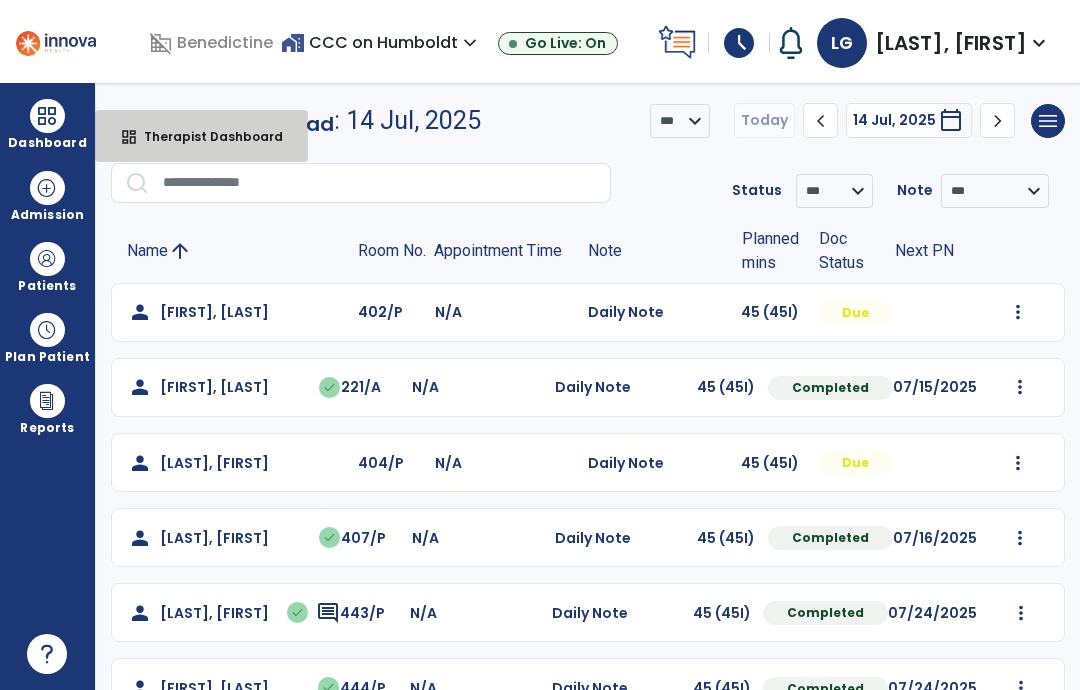 click on "Therapist Dashboard" at bounding box center [205, 136] 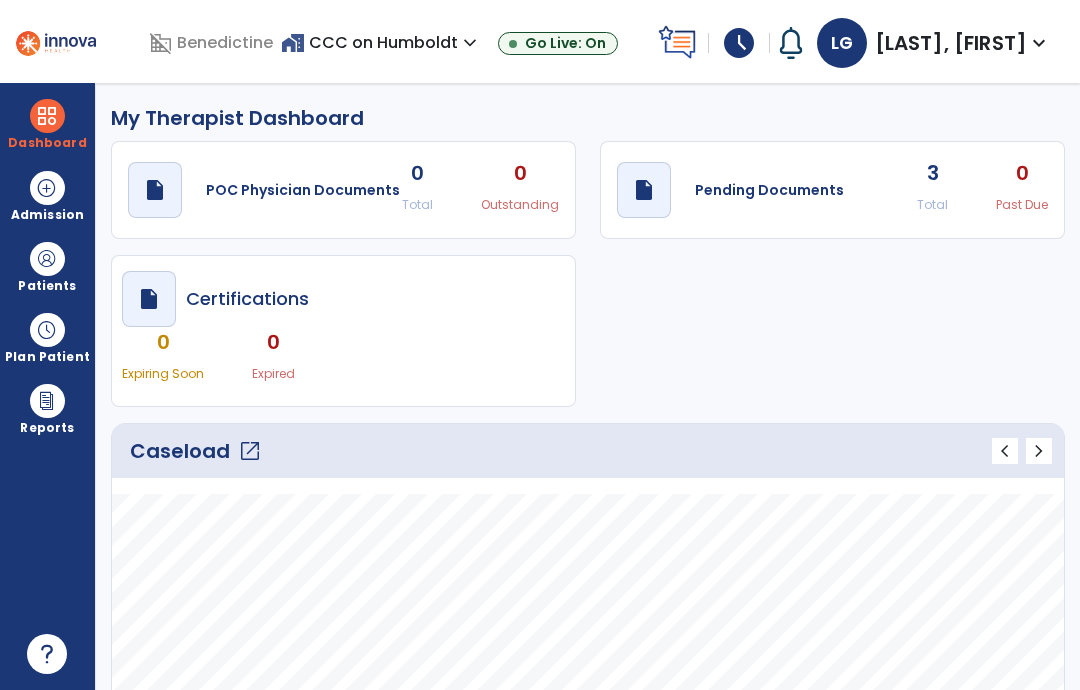 click on "open_in_new" 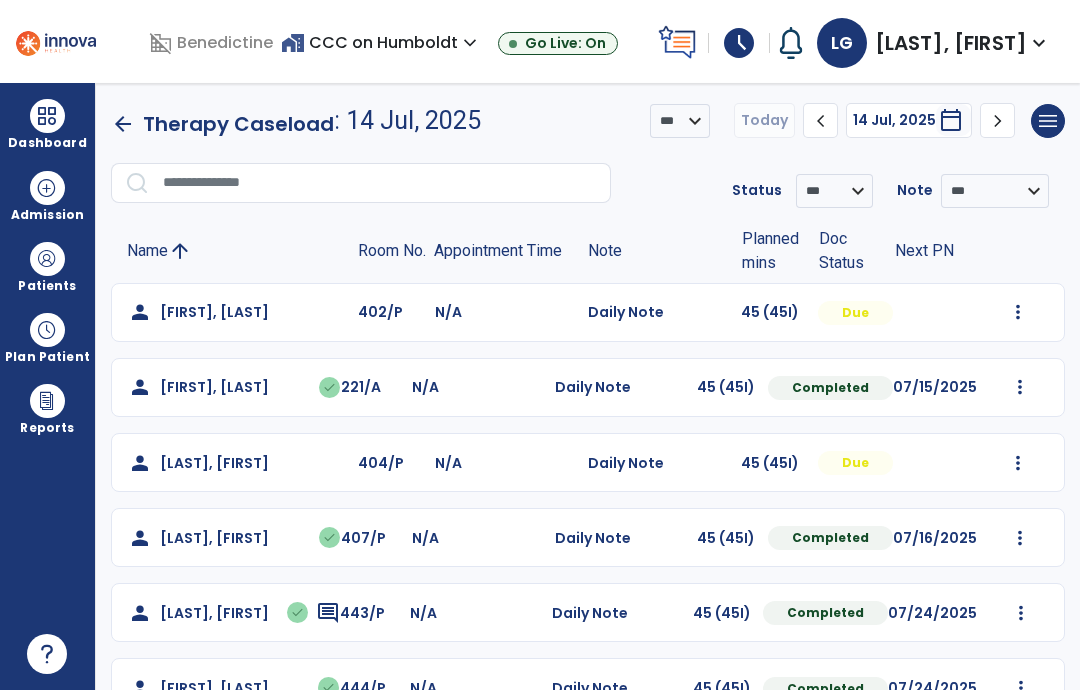 click at bounding box center (47, 116) 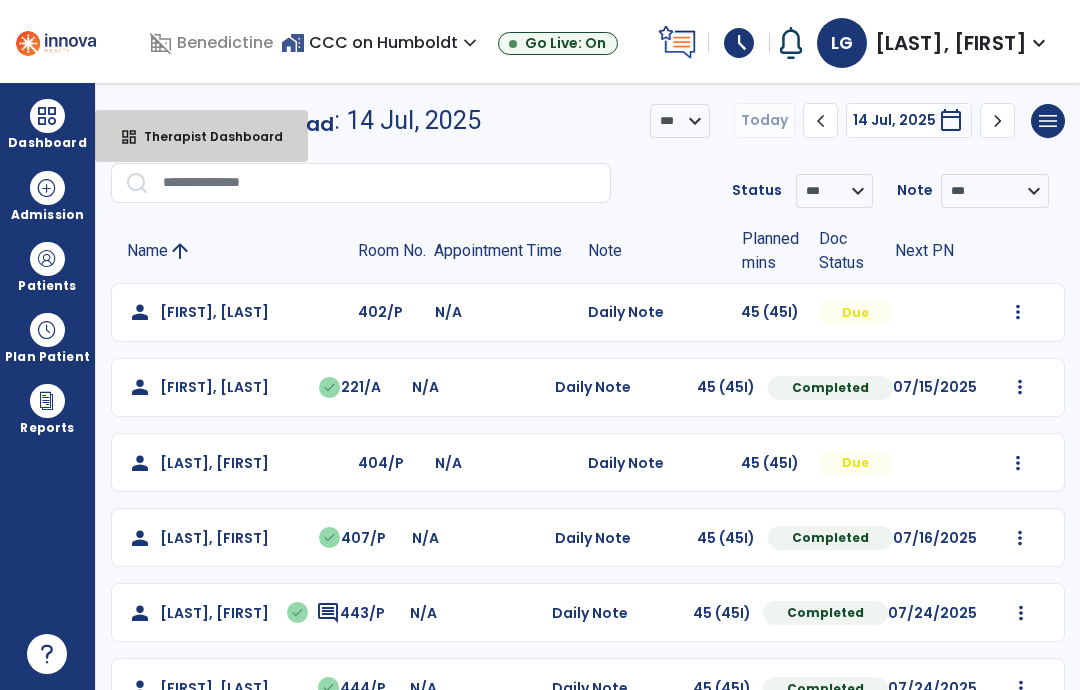 click on "Therapist Dashboard" at bounding box center (205, 136) 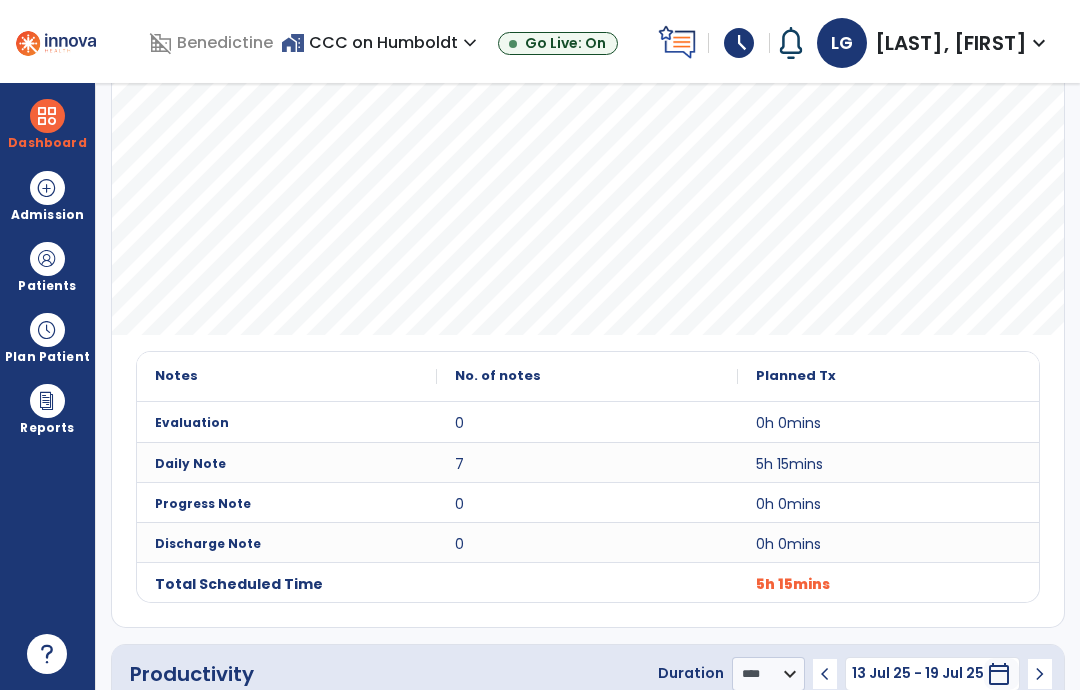 scroll, scrollTop: 740, scrollLeft: 0, axis: vertical 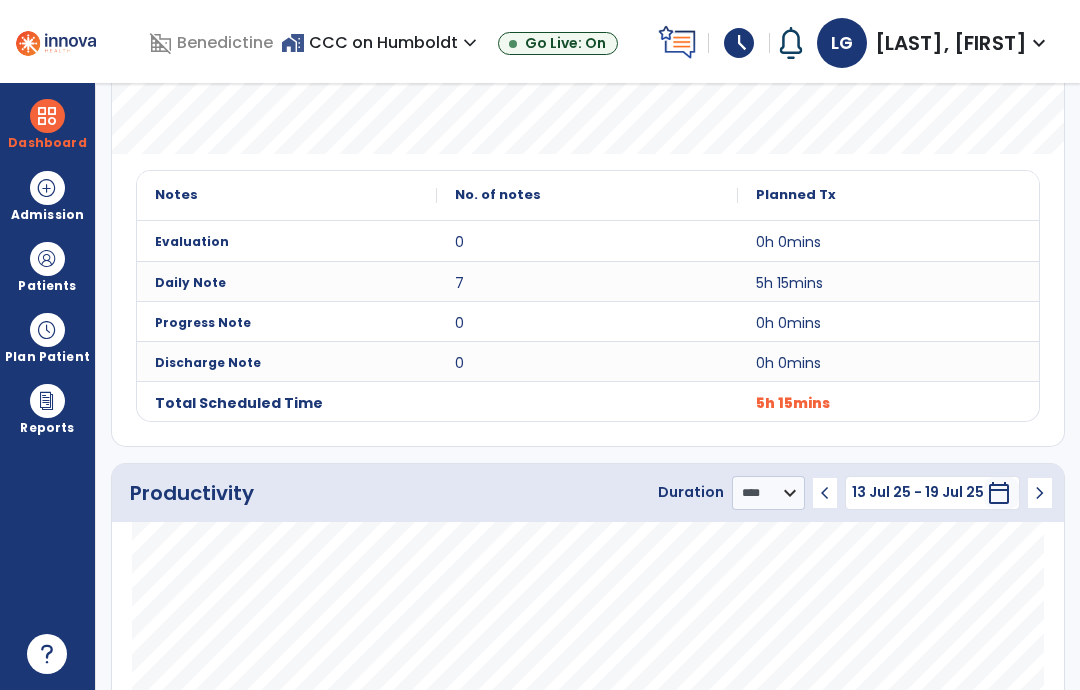 click on "chevron_left" 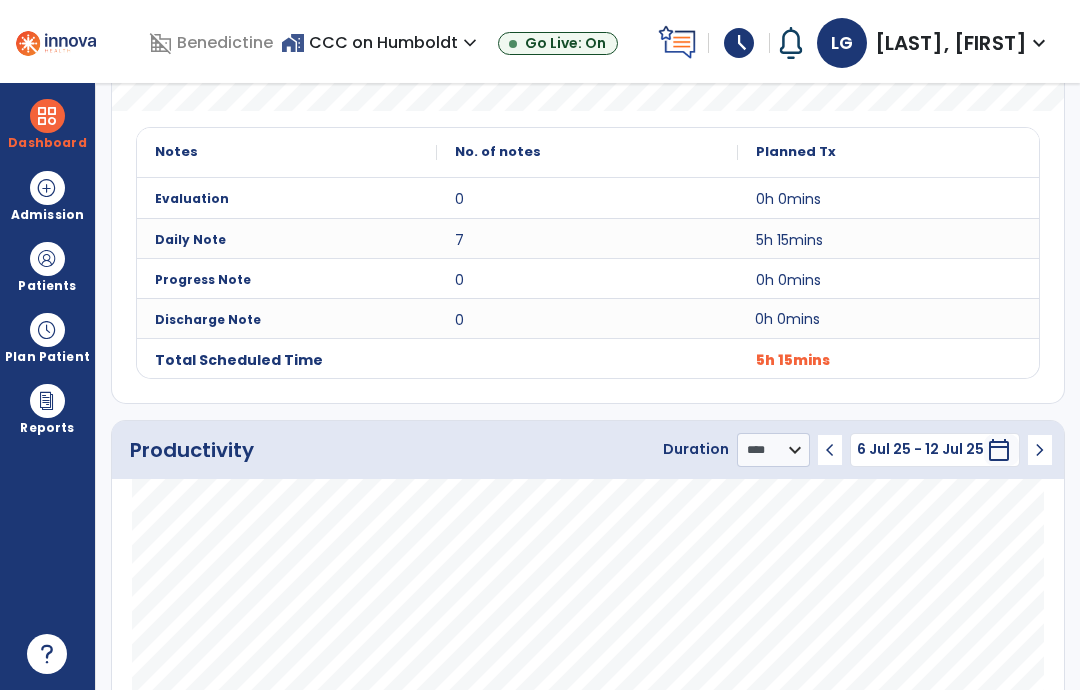 scroll, scrollTop: 800, scrollLeft: 0, axis: vertical 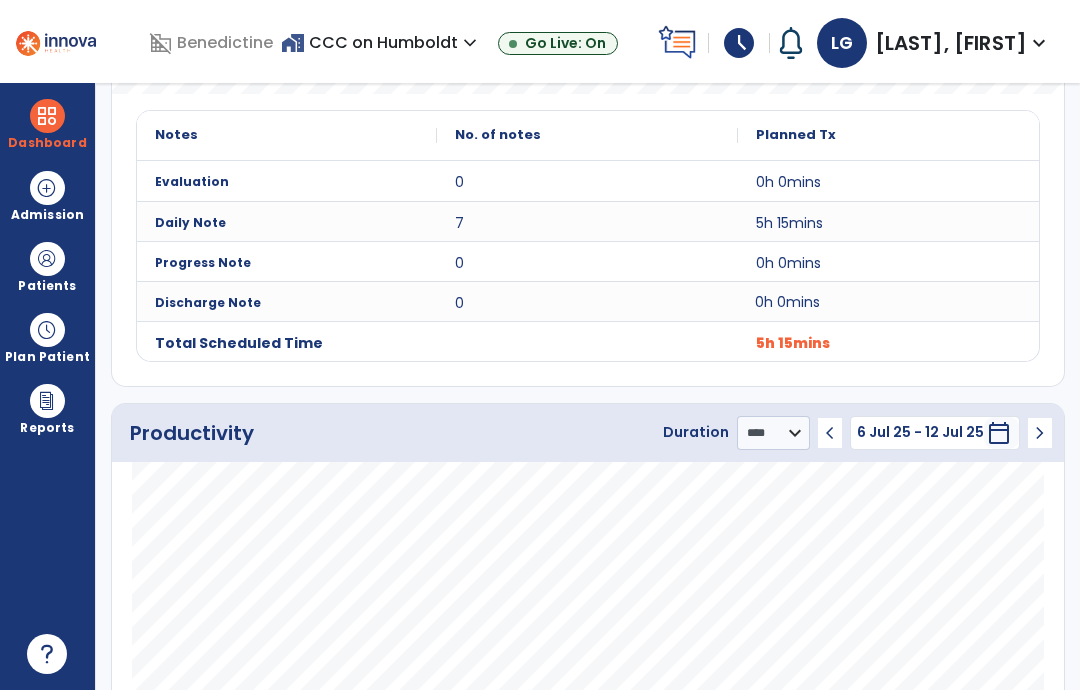 click on "chevron_right" 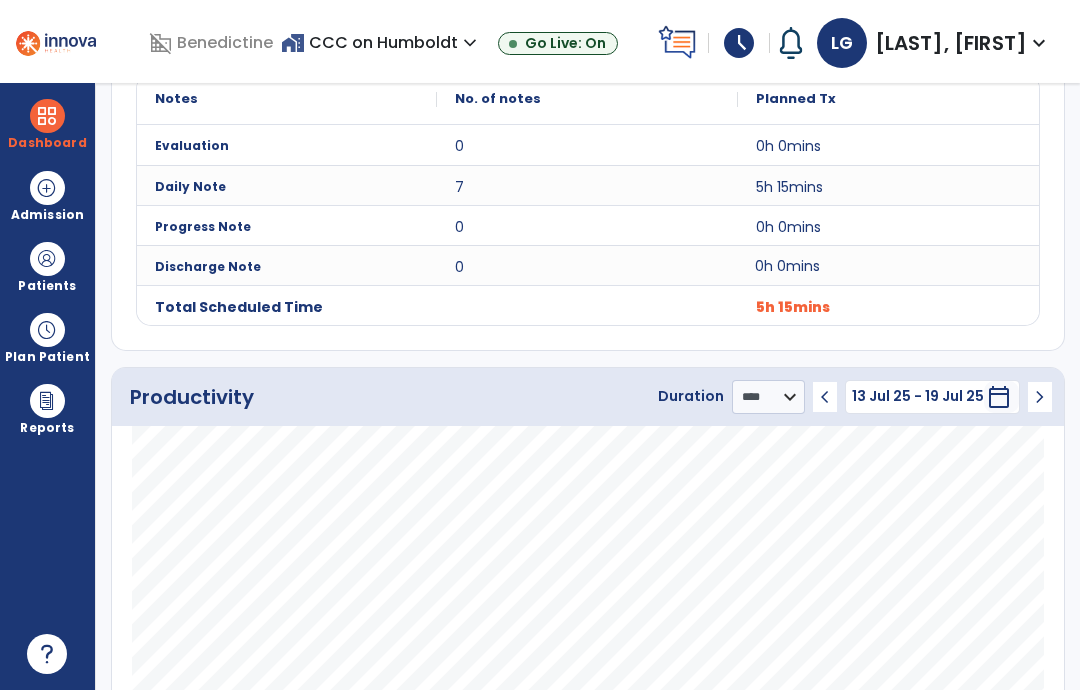 scroll, scrollTop: 835, scrollLeft: 0, axis: vertical 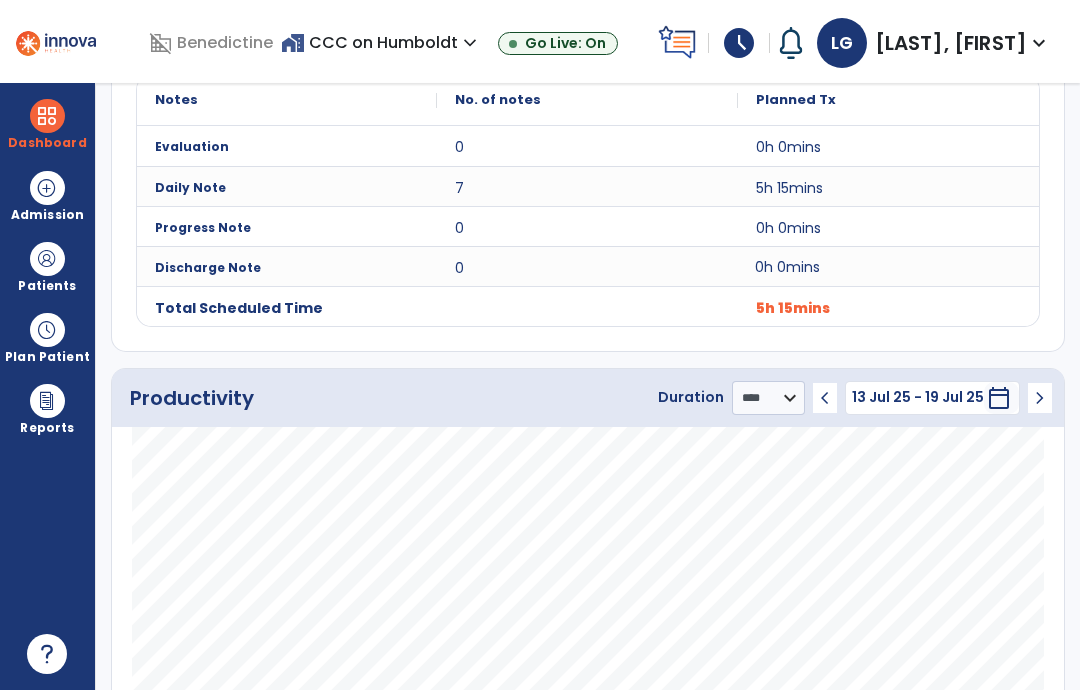 click on "chevron_right" 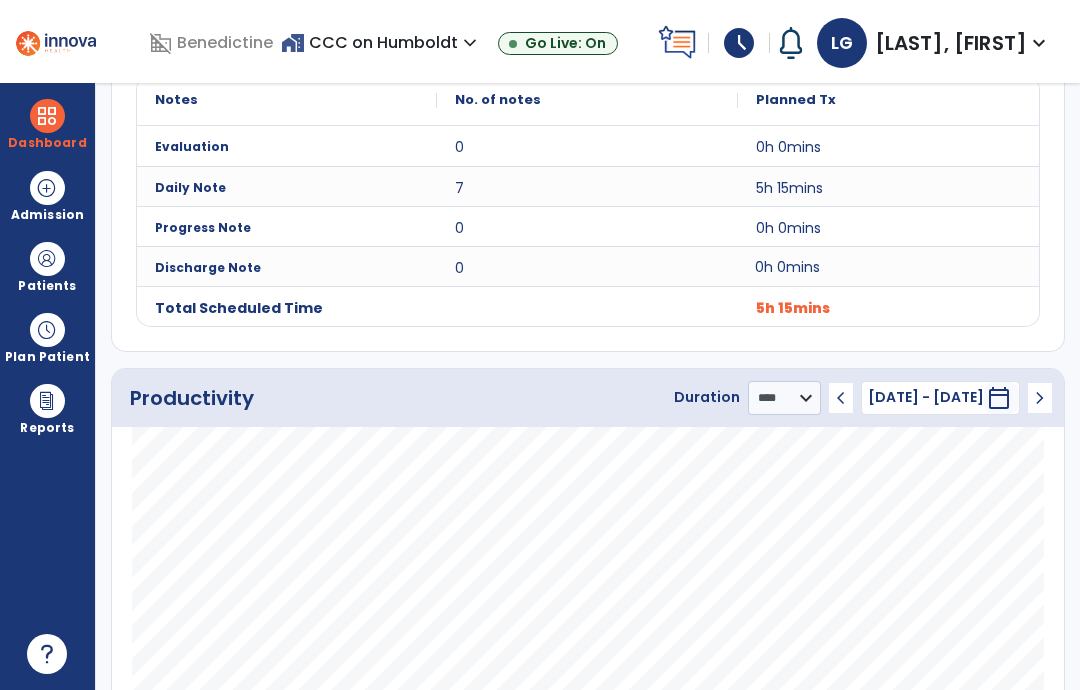 click on "chevron_left" 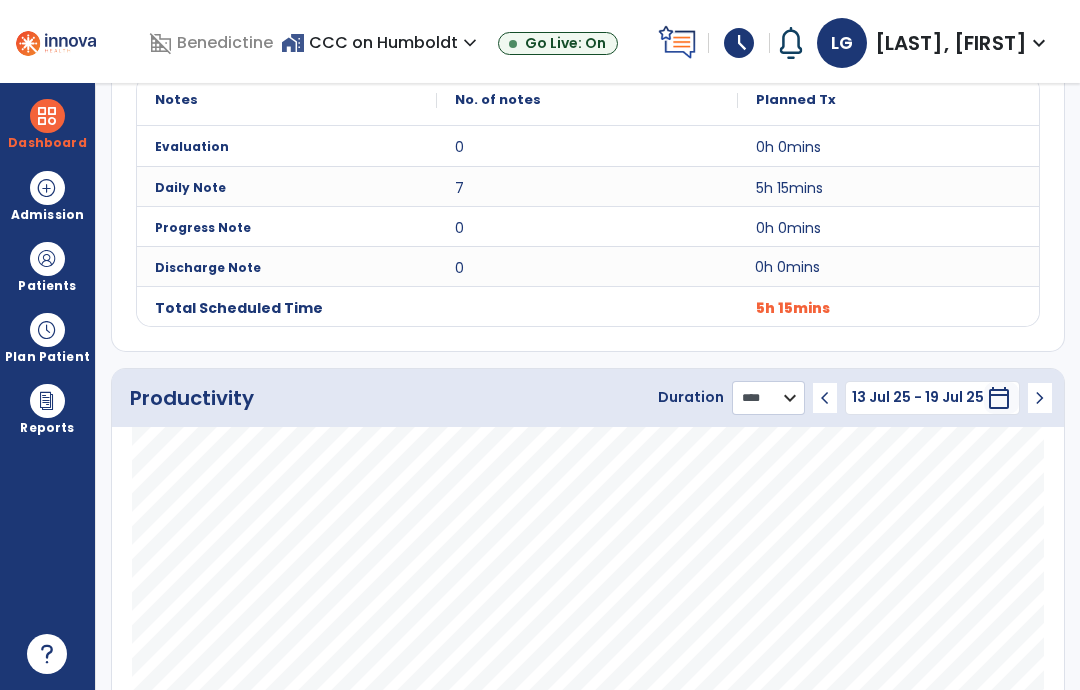 click on "******** **** ***" 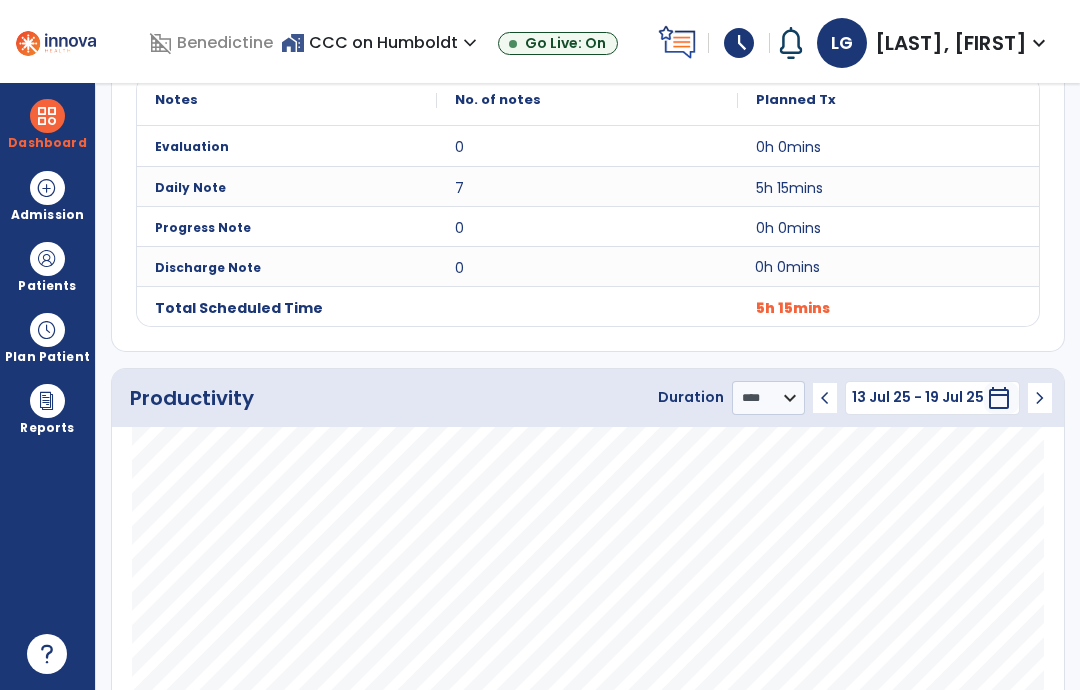 click on "chevron_left" 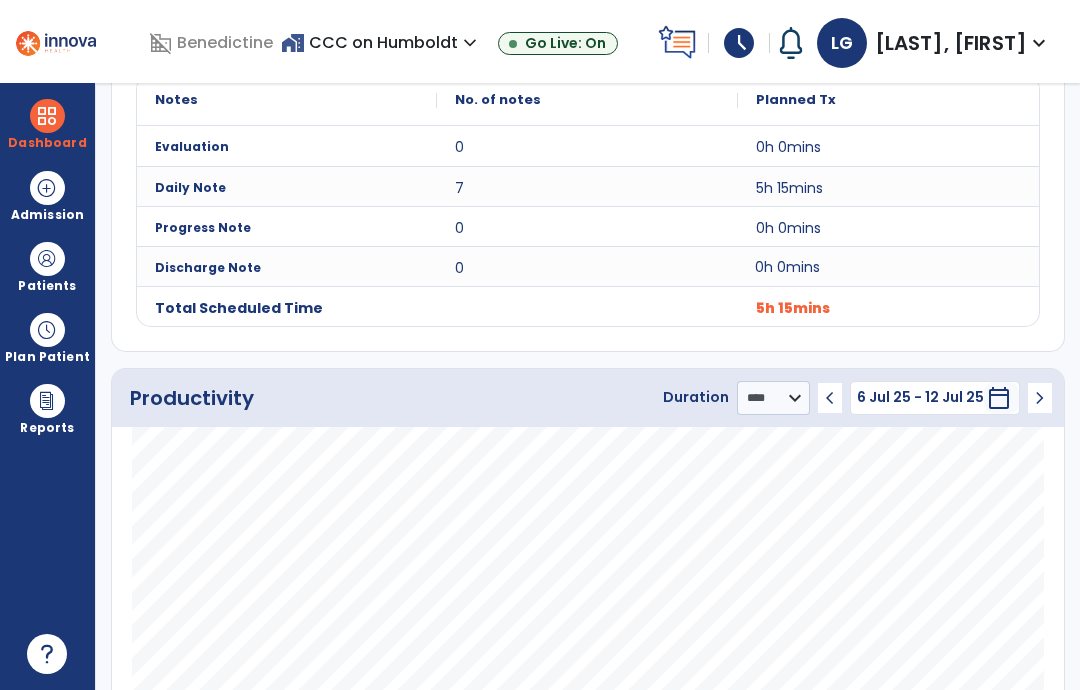 click on "chevron_right" 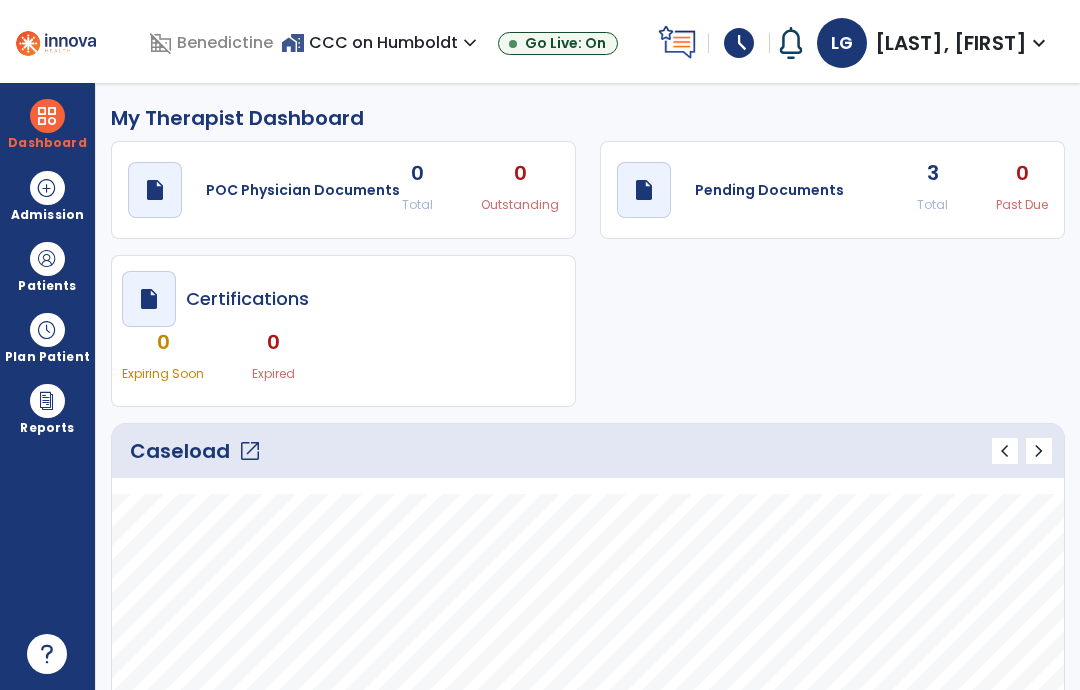 scroll, scrollTop: 0, scrollLeft: 0, axis: both 